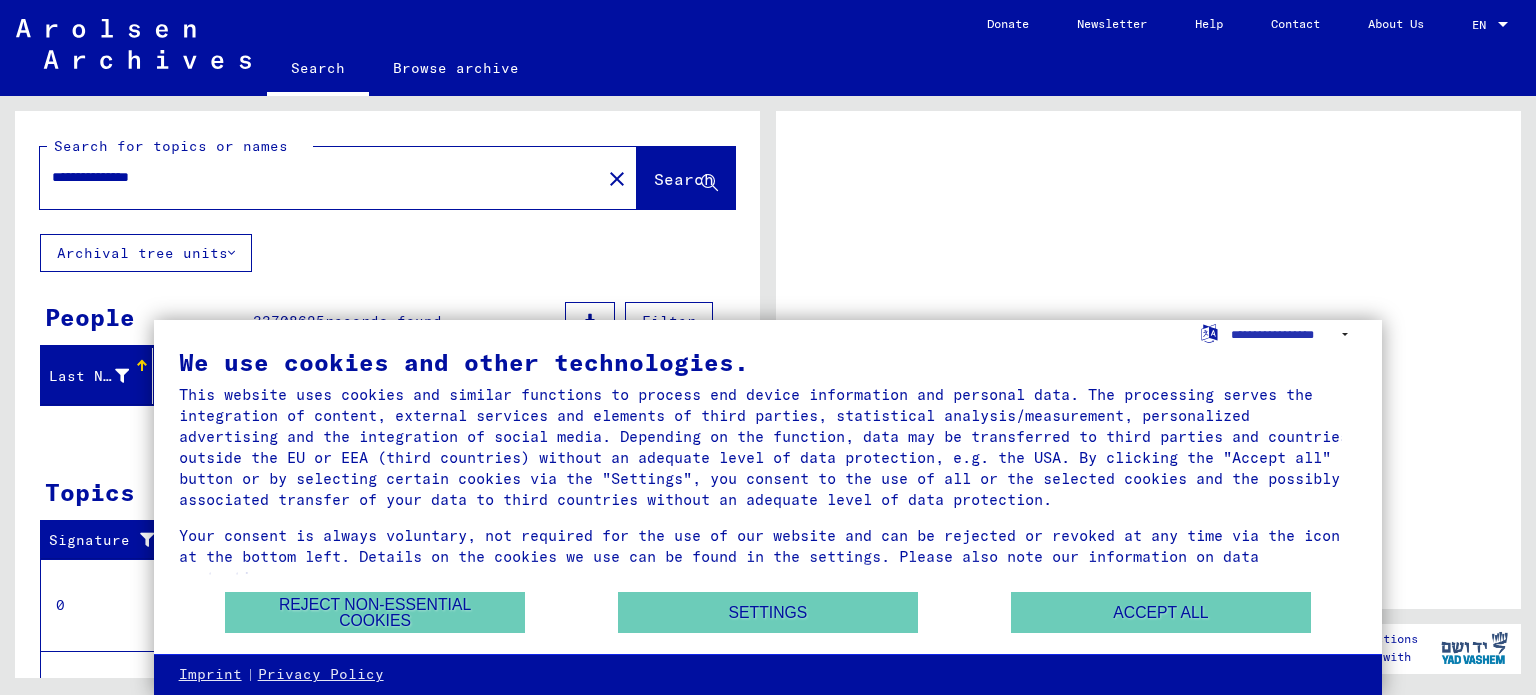scroll, scrollTop: 0, scrollLeft: 0, axis: both 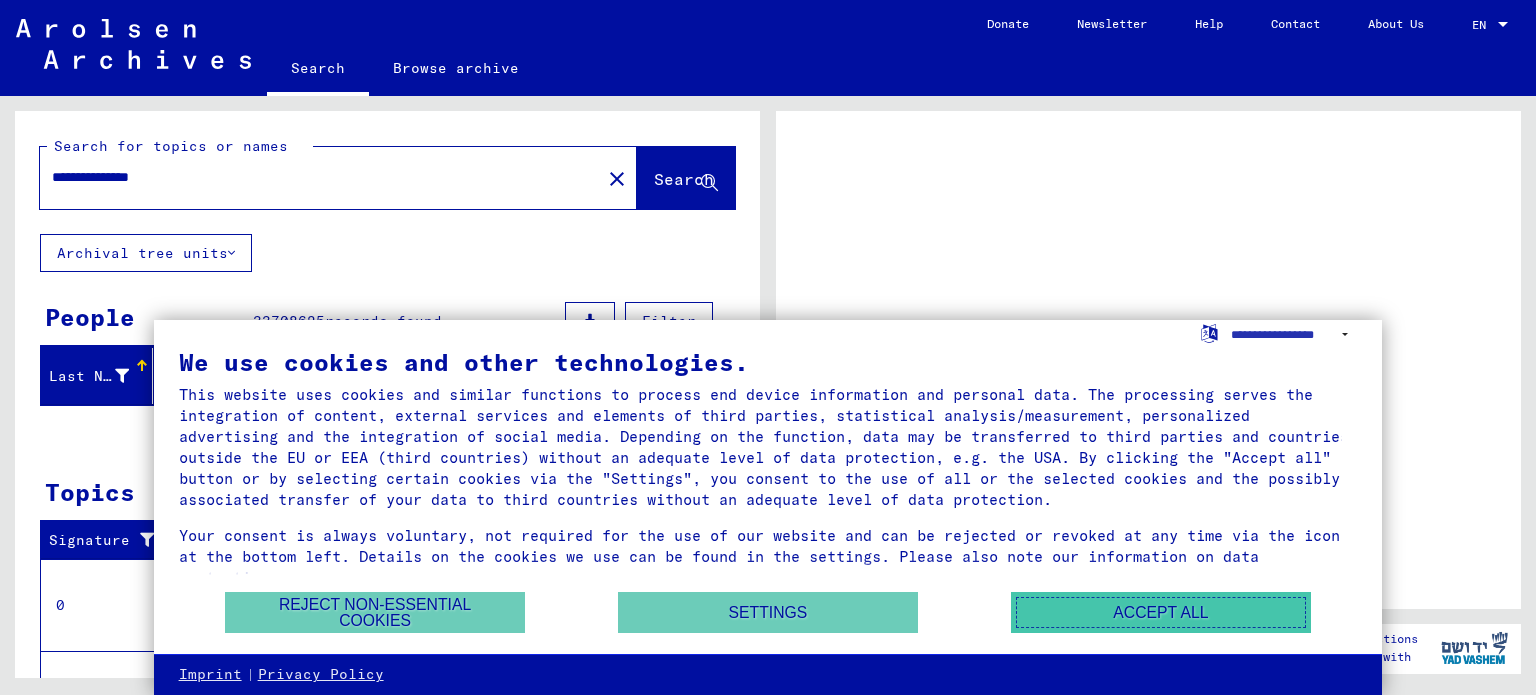 click on "Accept all" at bounding box center [1161, 612] 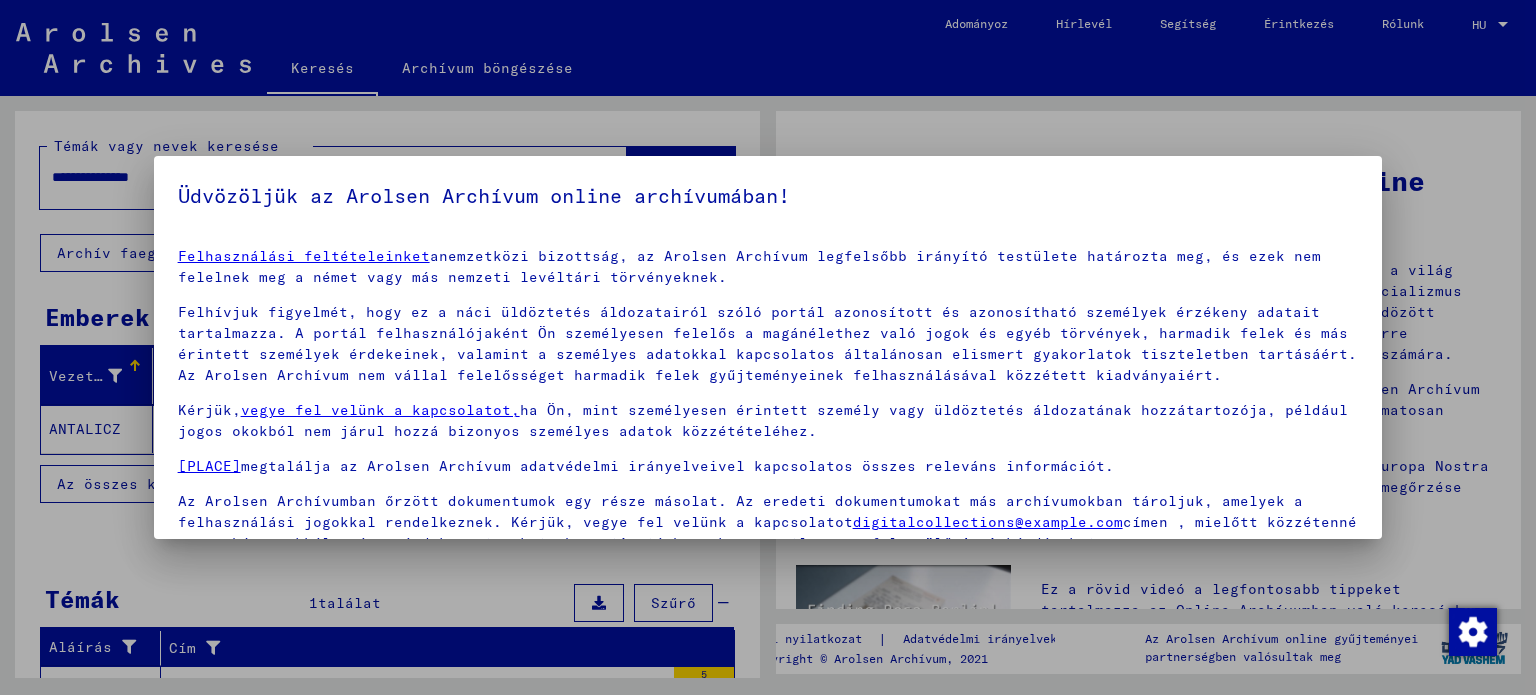 scroll, scrollTop: 4, scrollLeft: 0, axis: vertical 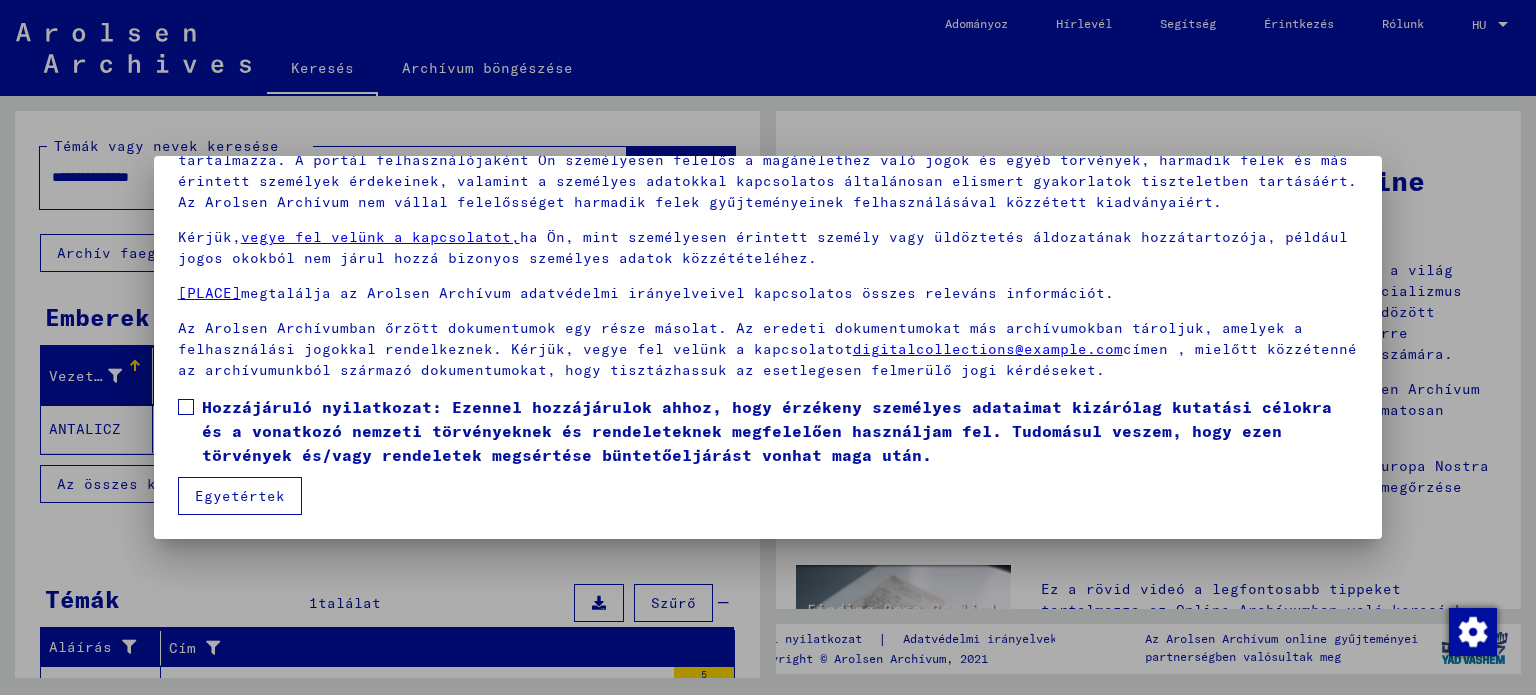click at bounding box center [186, 407] 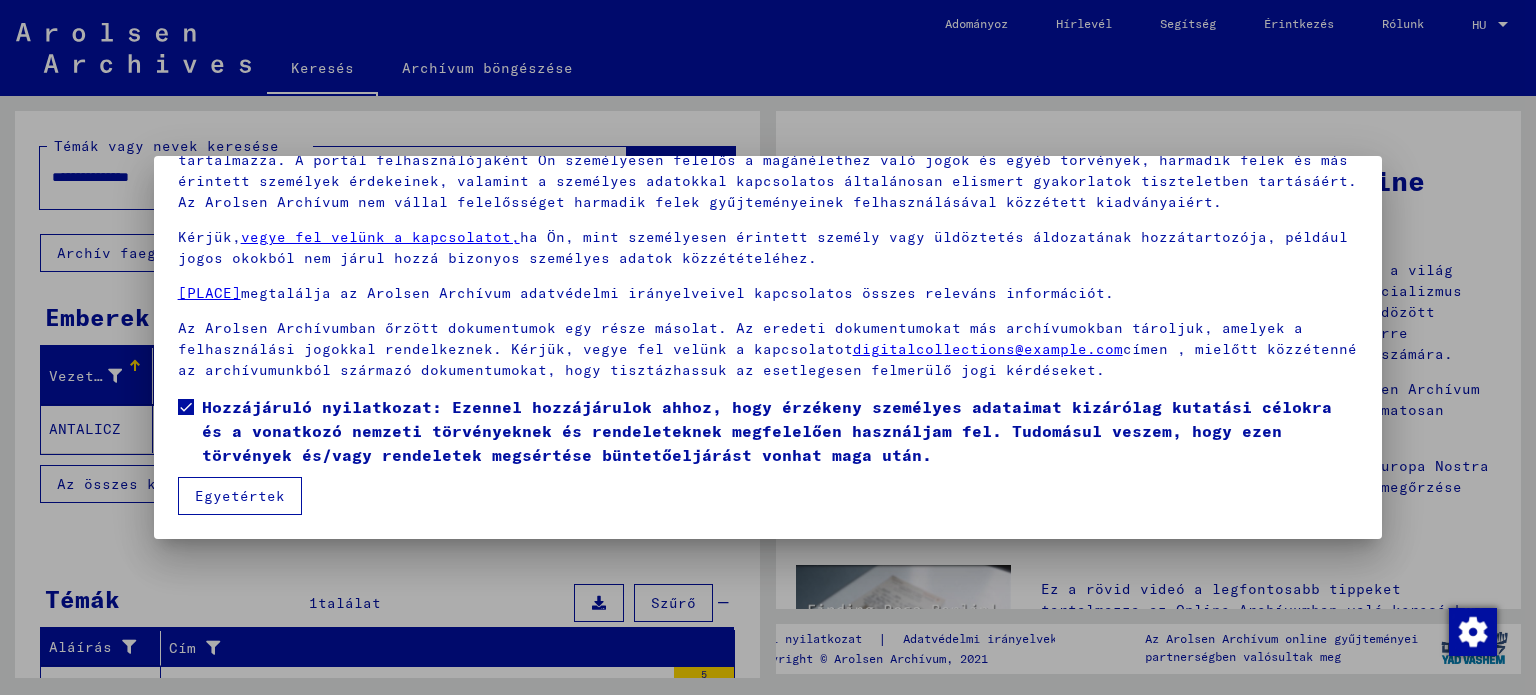 click on "Egyetértek" at bounding box center (240, 496) 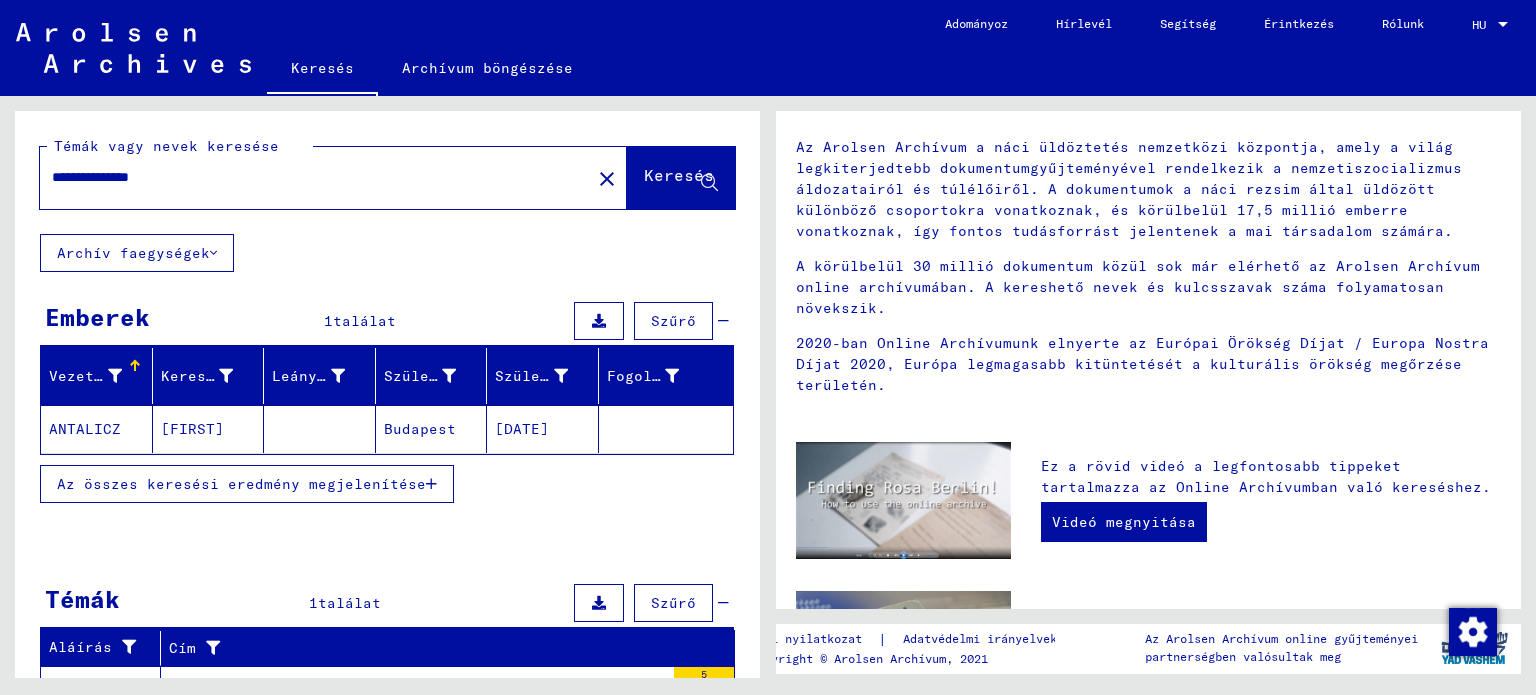 scroll, scrollTop: 0, scrollLeft: 0, axis: both 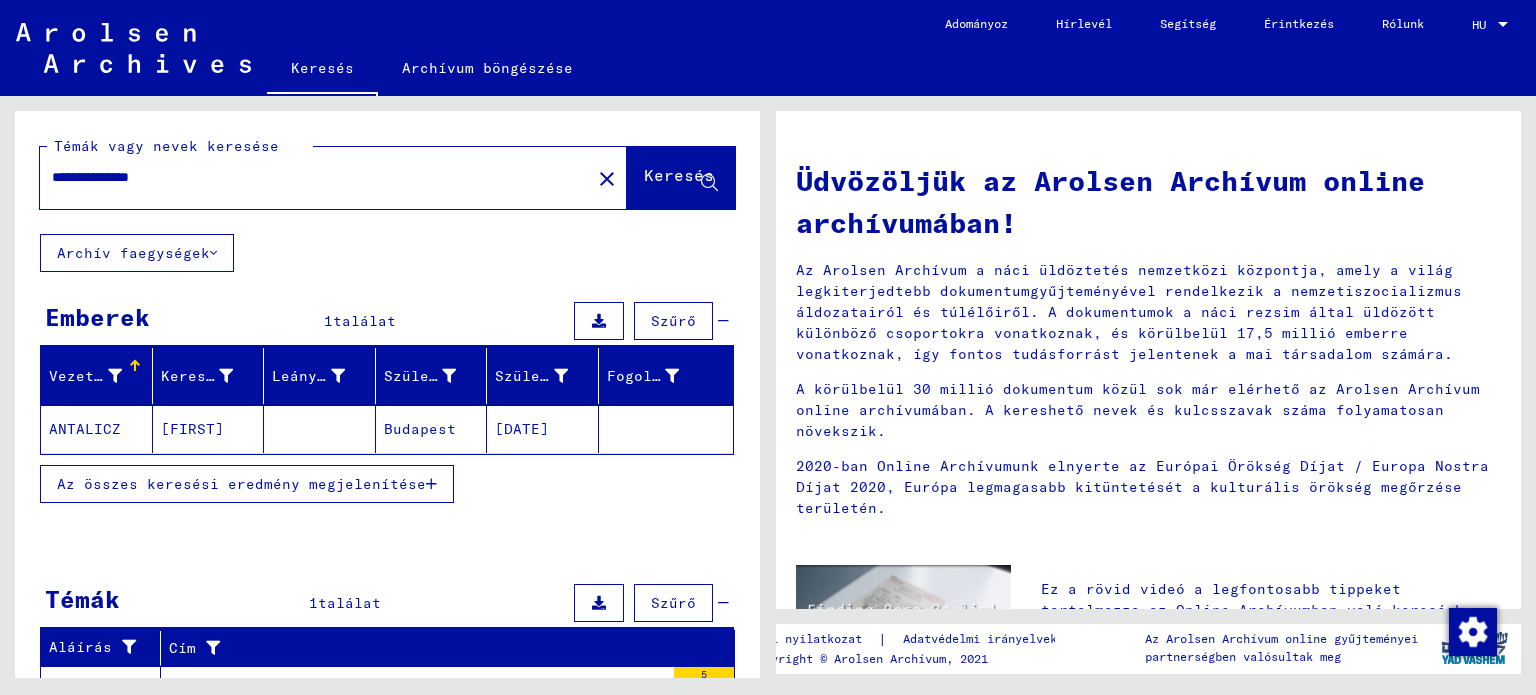 click at bounding box center [1503, 25] 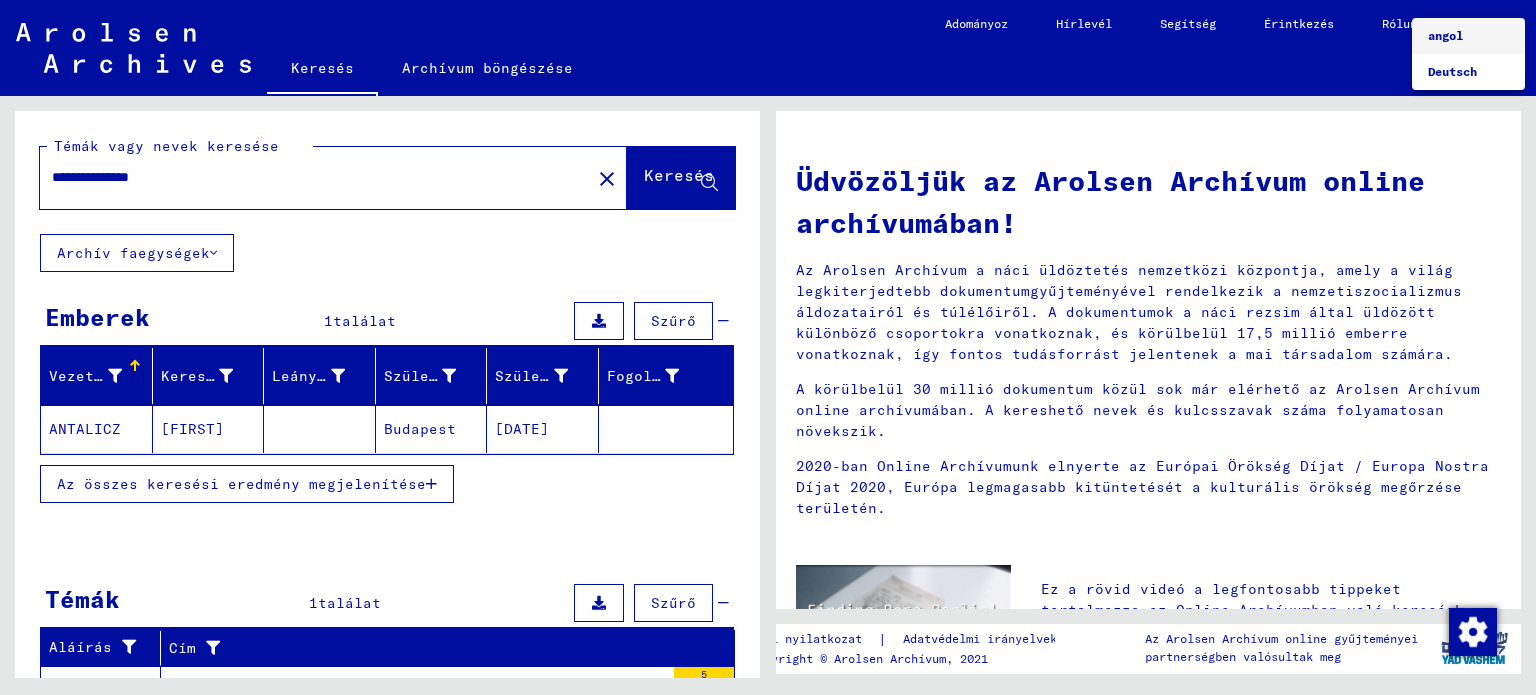 click at bounding box center [768, 347] 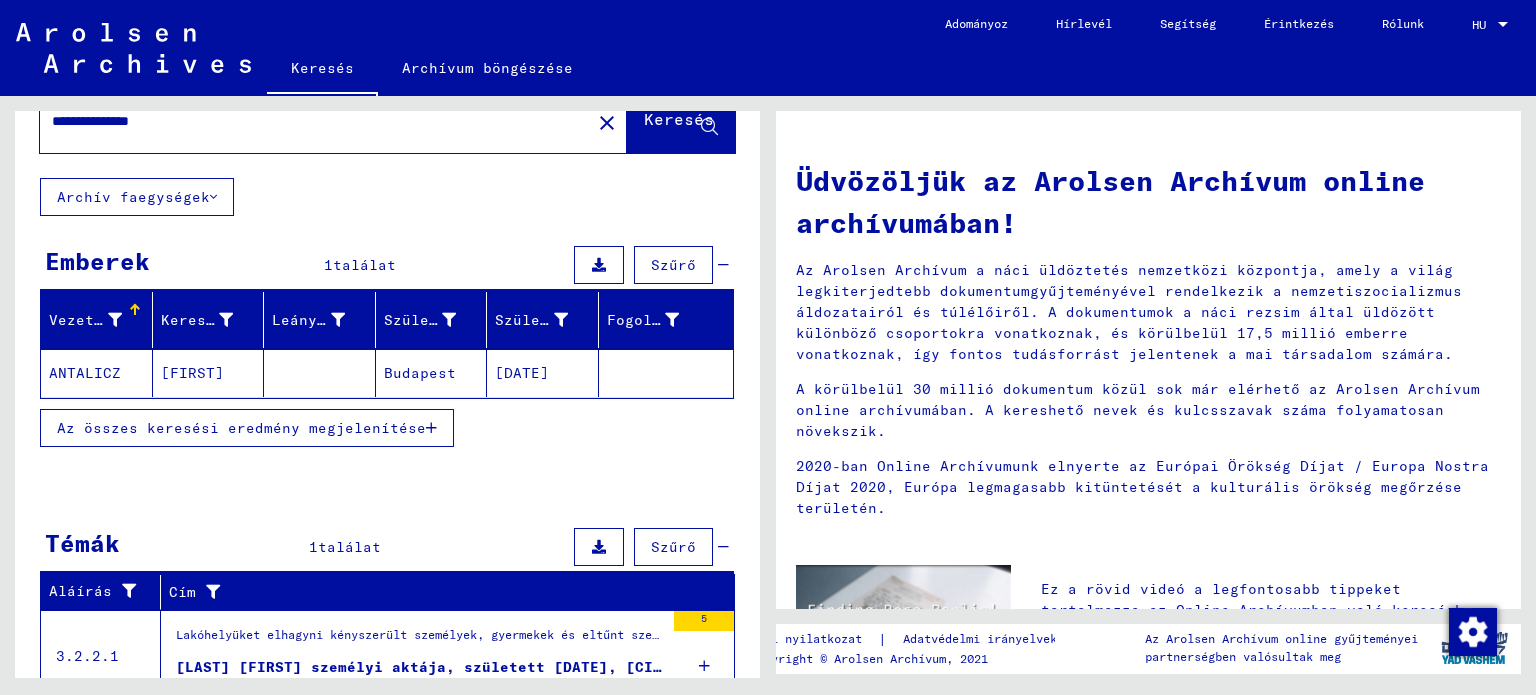 scroll, scrollTop: 0, scrollLeft: 0, axis: both 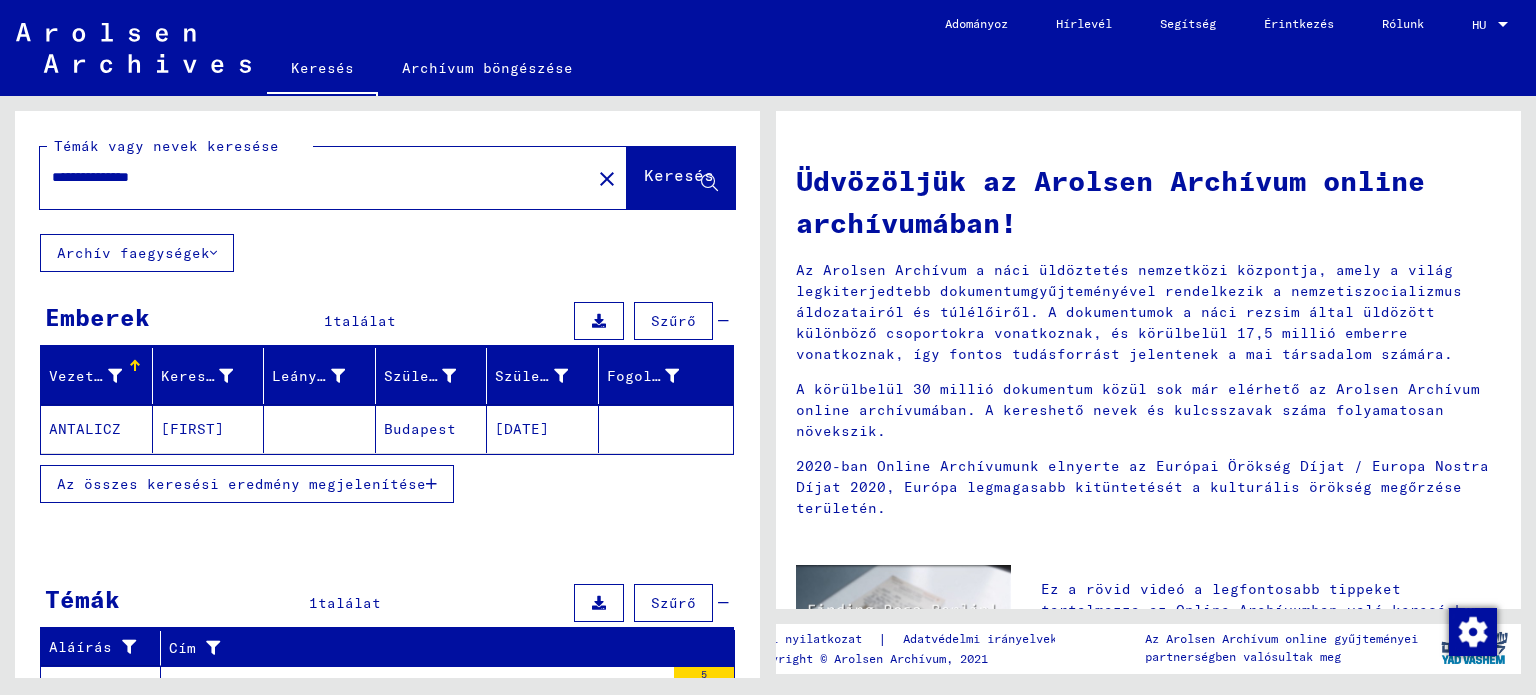 drag, startPoint x: 209, startPoint y: 178, endPoint x: 31, endPoint y: 159, distance: 179.01117 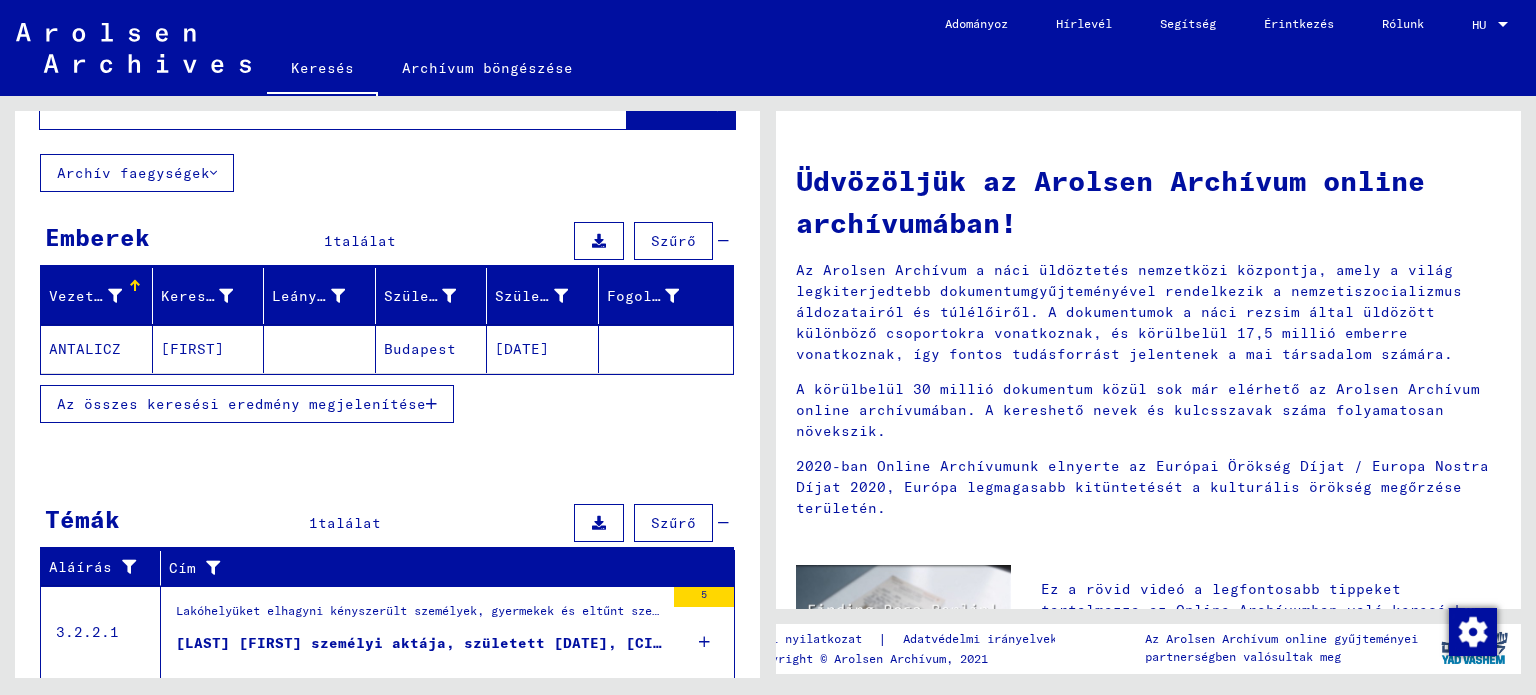 scroll, scrollTop: 134, scrollLeft: 0, axis: vertical 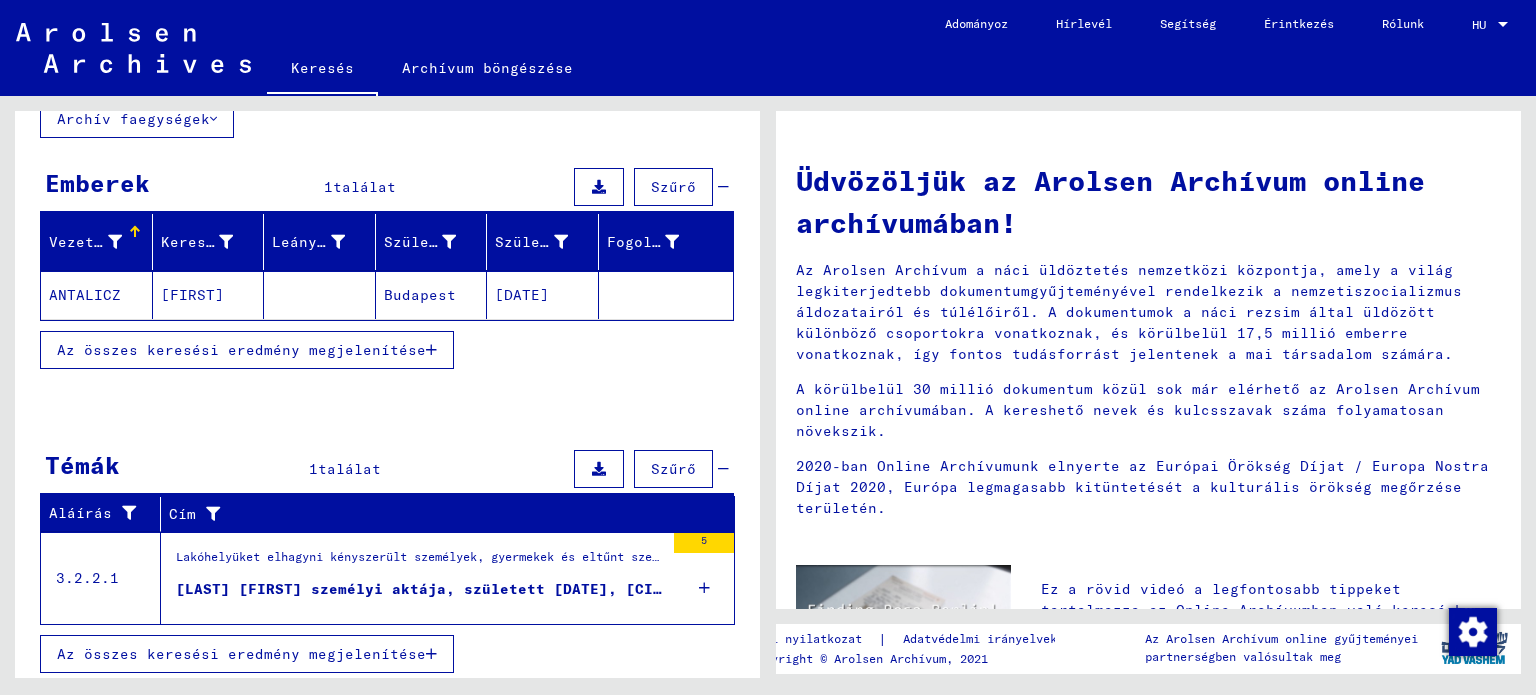click on "[LAST] [FIRST] személyi aktája, született [DATE], [CITY]-en született" at bounding box center (486, 589) 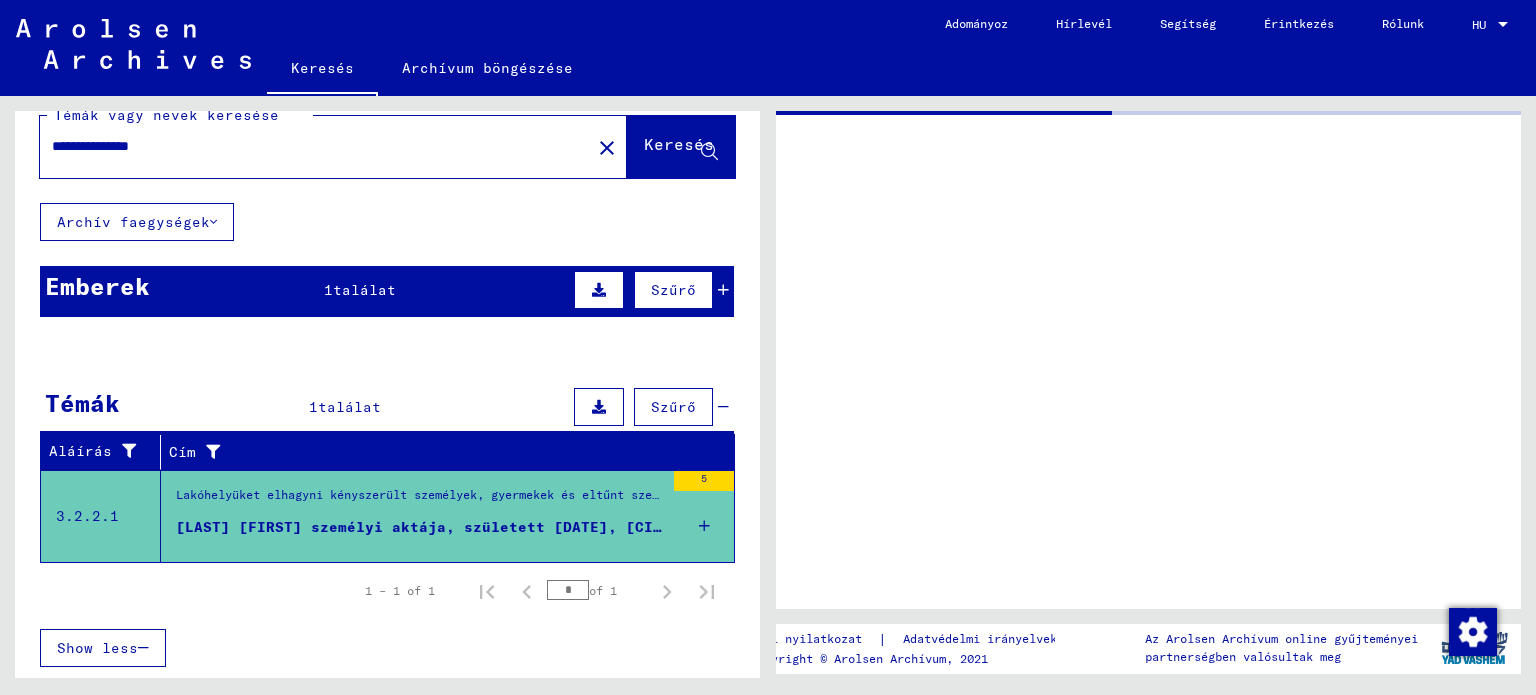 scroll, scrollTop: 26, scrollLeft: 0, axis: vertical 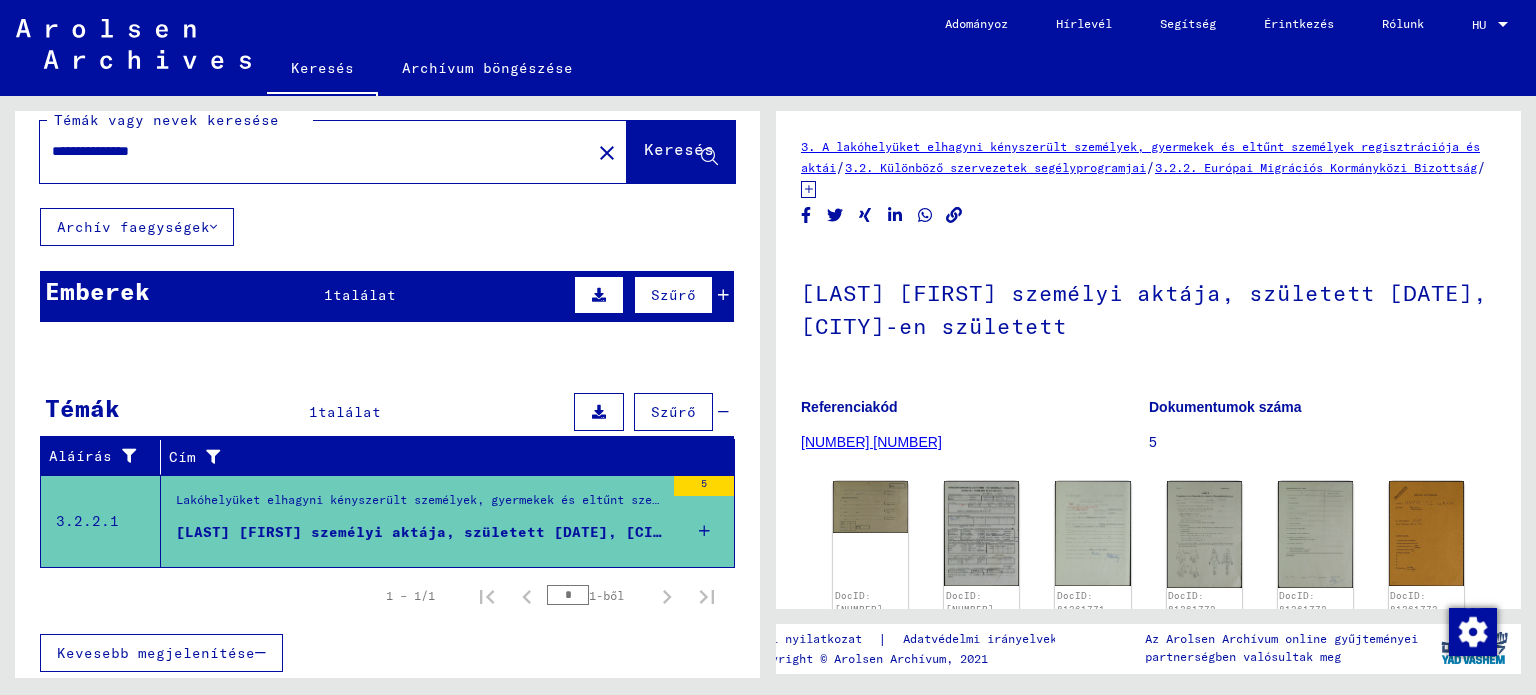 drag, startPoint x: 212, startPoint y: 141, endPoint x: 38, endPoint y: 135, distance: 174.10342 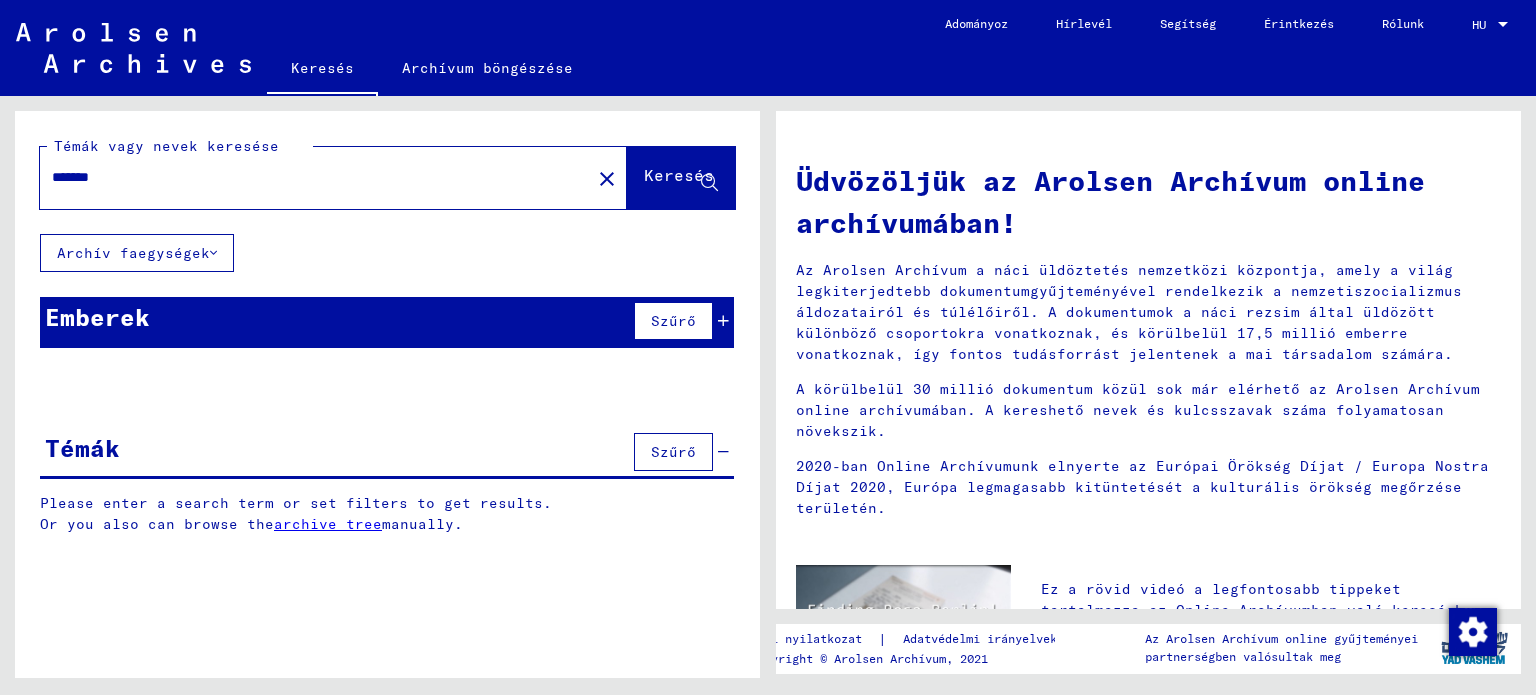 scroll, scrollTop: 0, scrollLeft: 0, axis: both 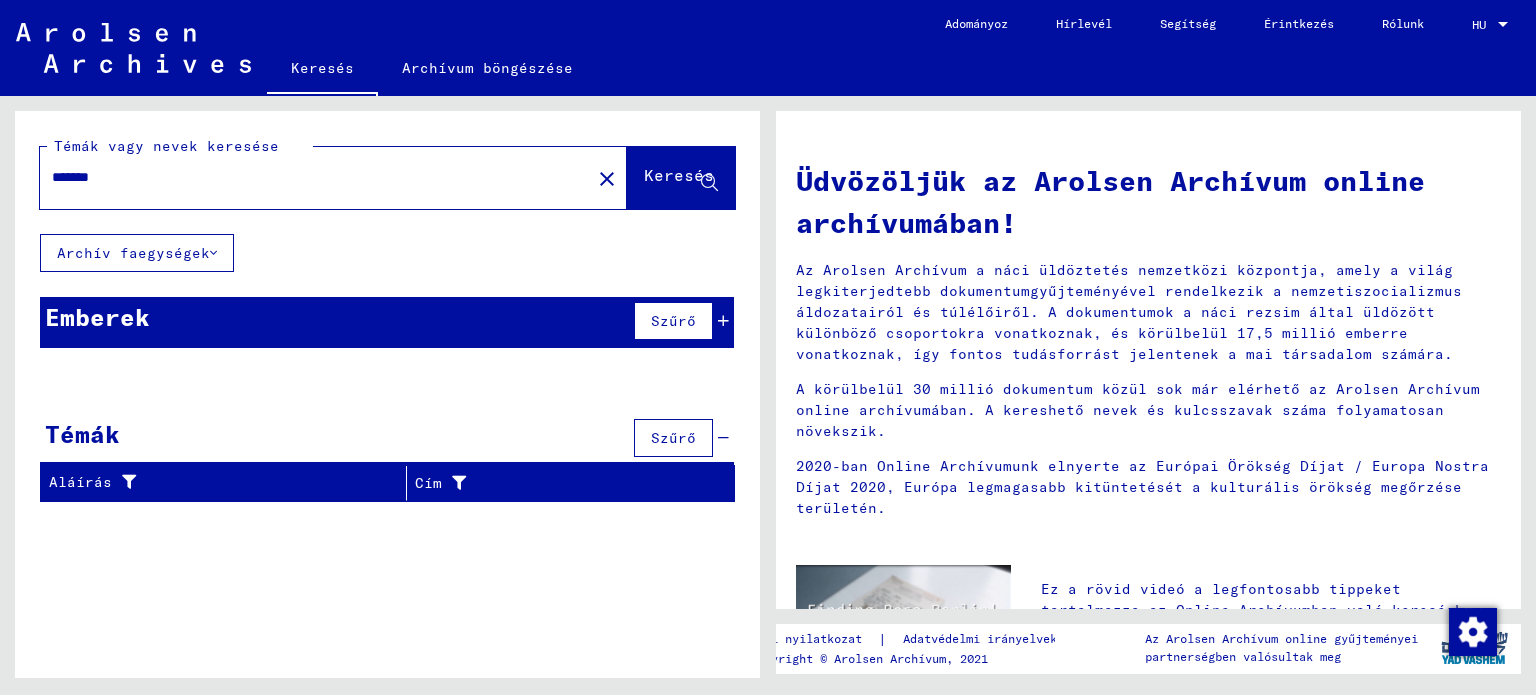 drag, startPoint x: 124, startPoint y: 173, endPoint x: 23, endPoint y: 172, distance: 101.00495 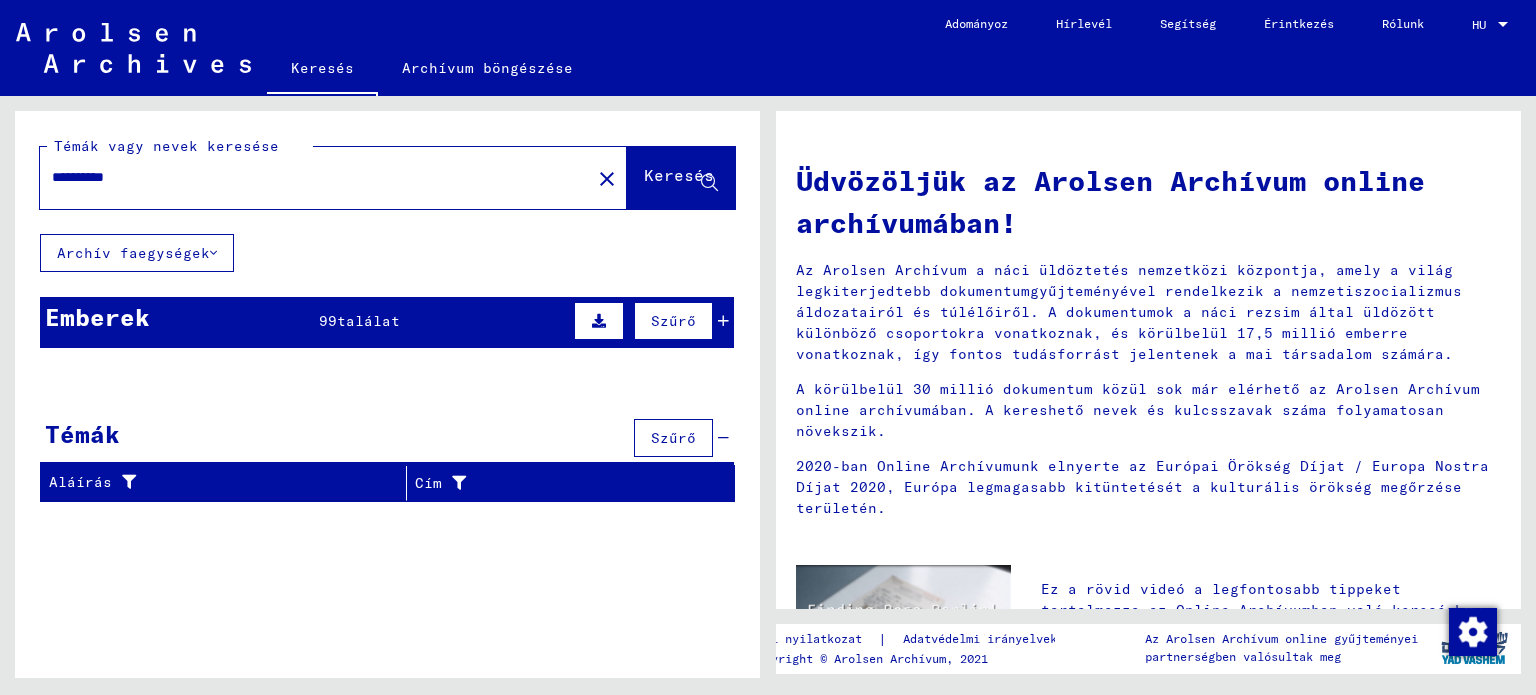 click on "**********" 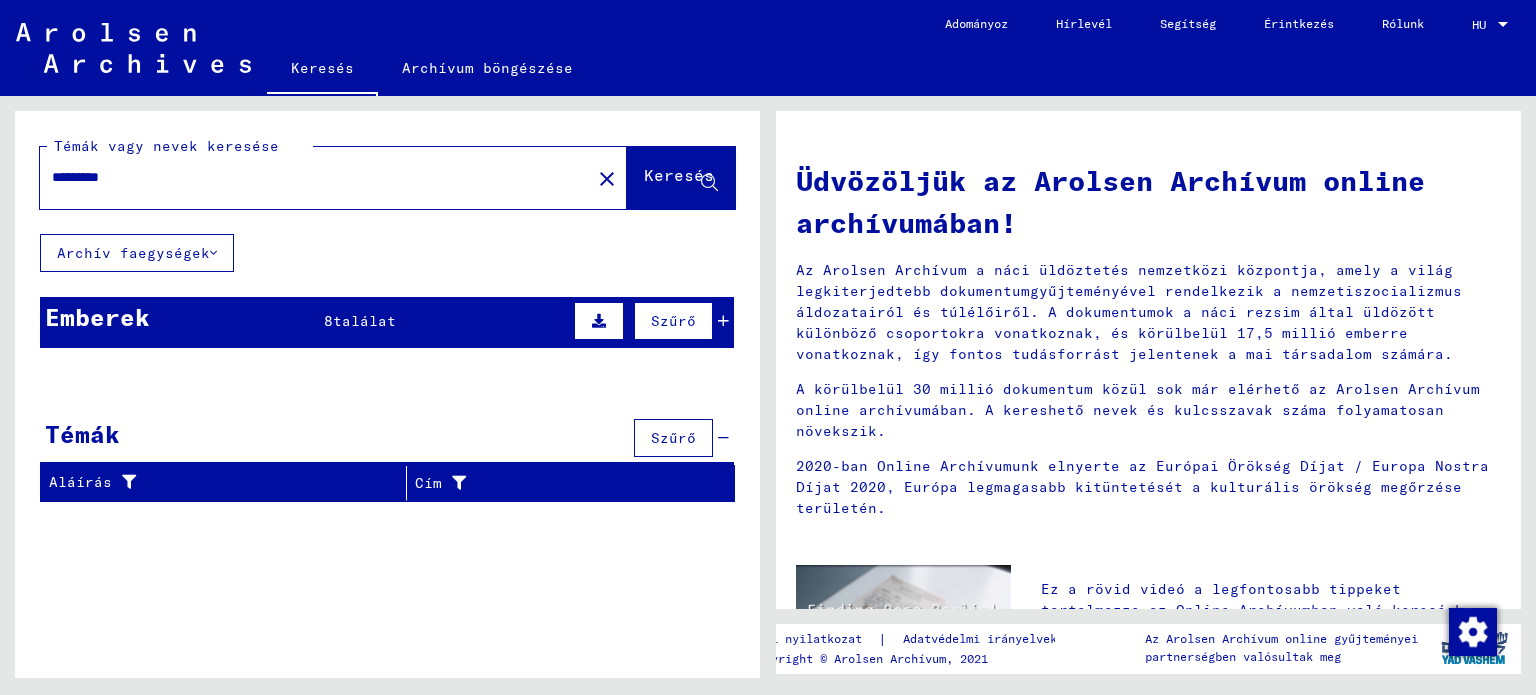 click on "*********" at bounding box center (309, 177) 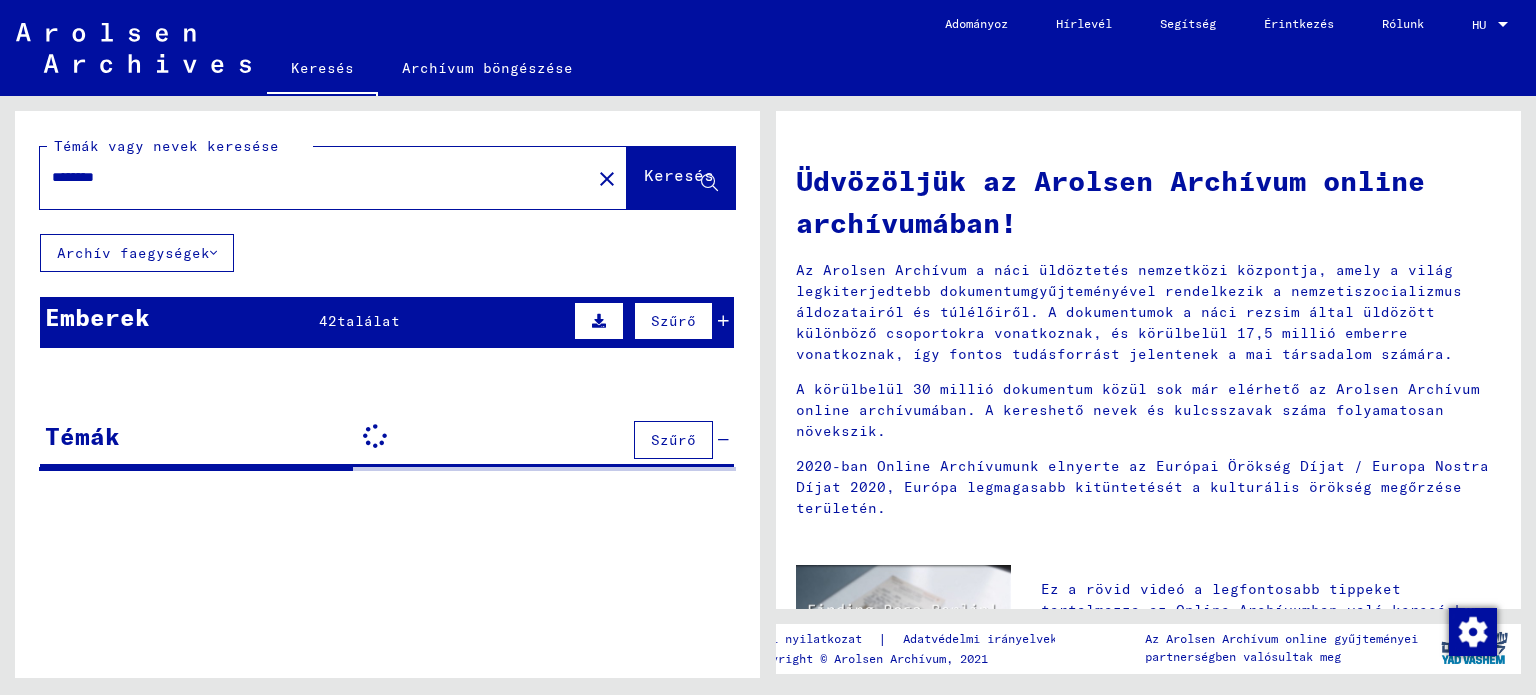 click on "********" at bounding box center (309, 177) 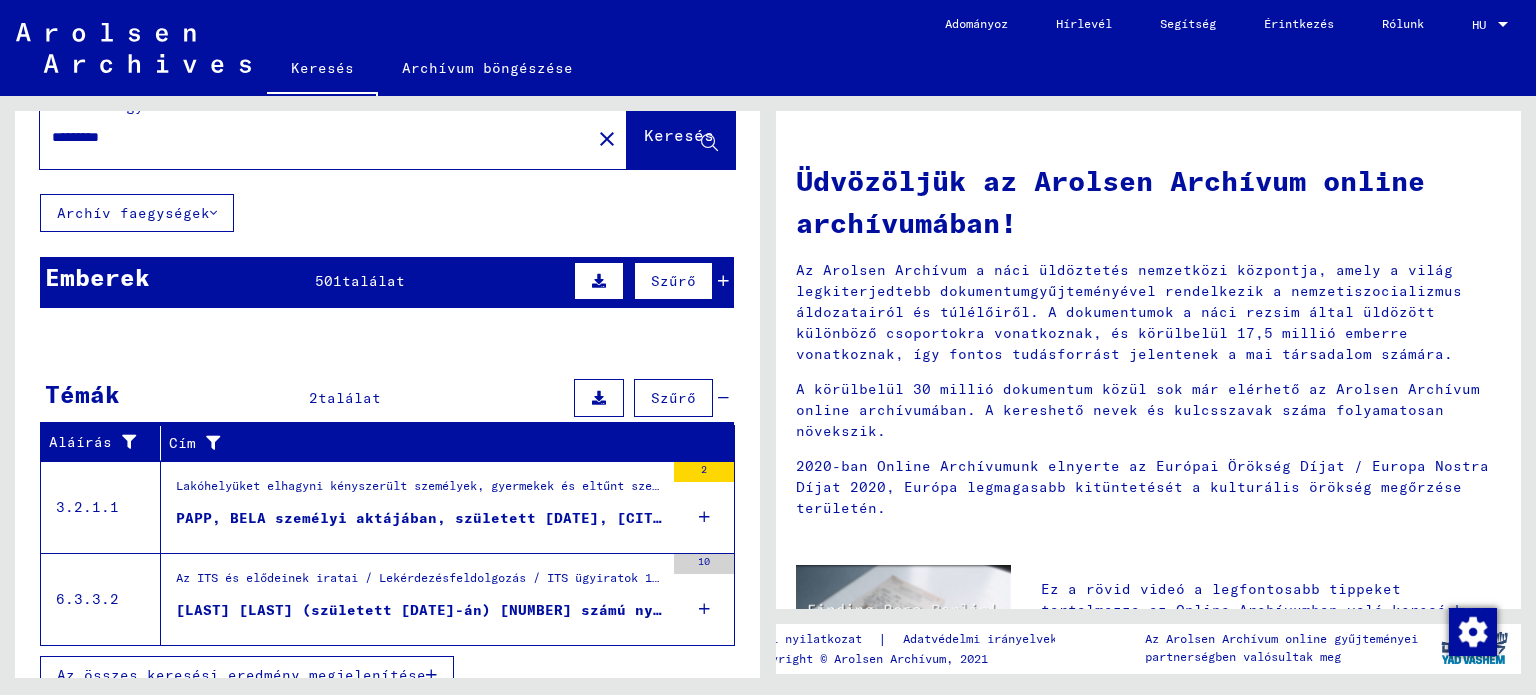 scroll, scrollTop: 62, scrollLeft: 0, axis: vertical 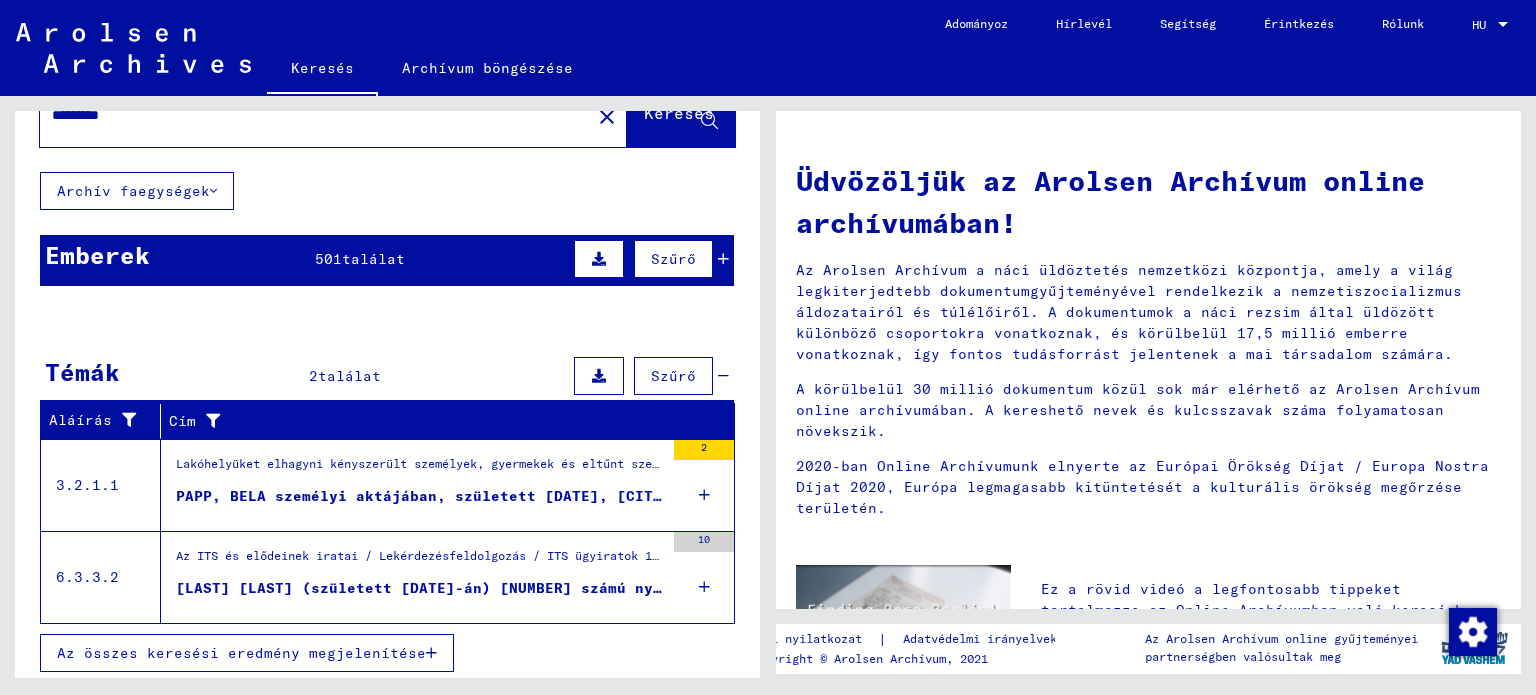 click on "PAPP, BELA személyi aktájában, született [DATE], [CITY]-ban" at bounding box center [441, 496] 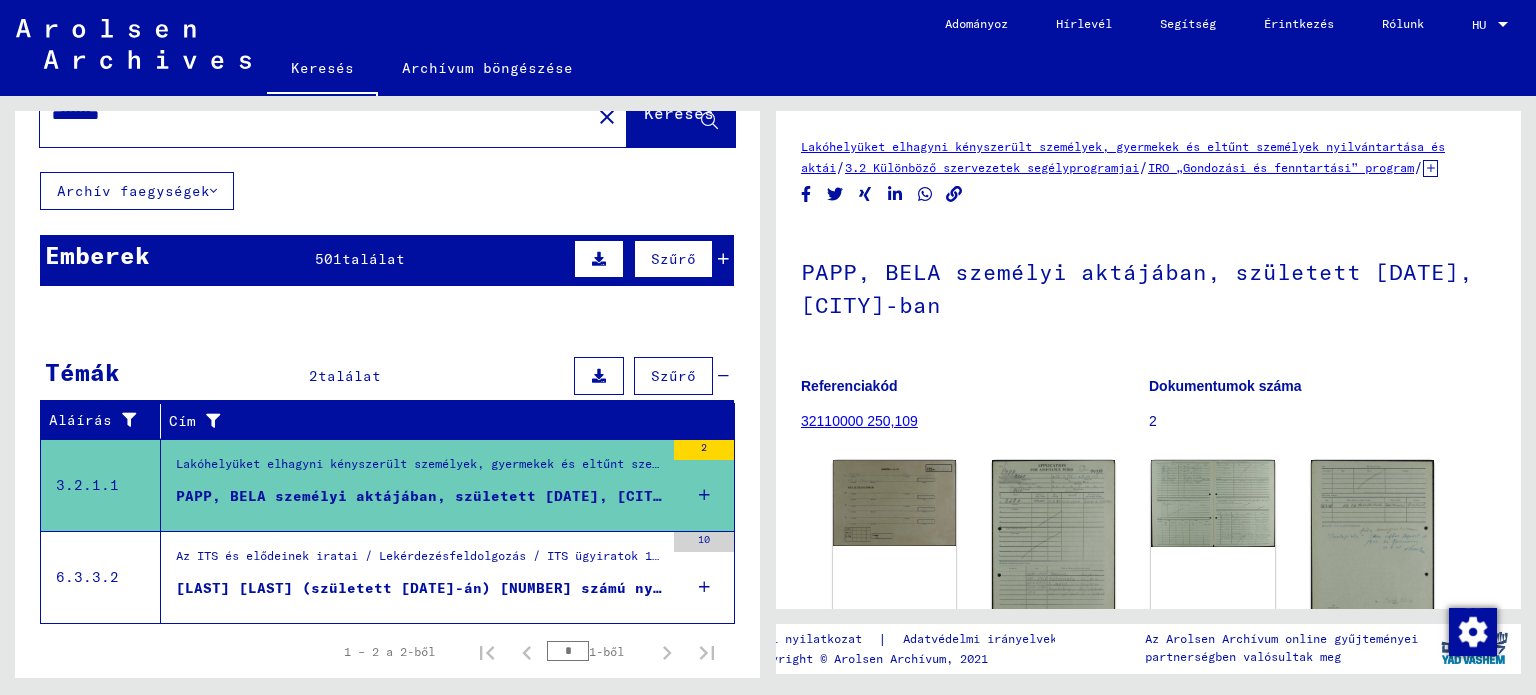scroll, scrollTop: 0, scrollLeft: 0, axis: both 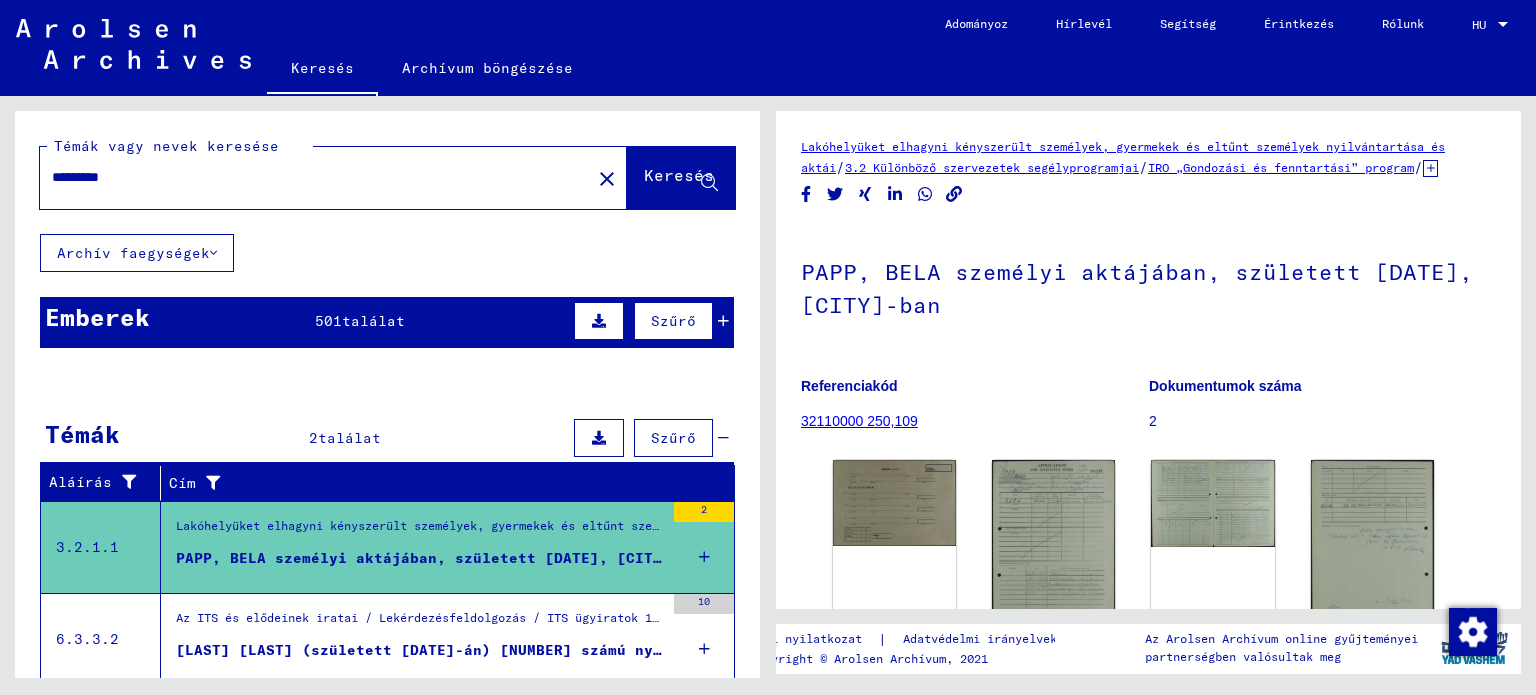 drag, startPoint x: 204, startPoint y: 183, endPoint x: 57, endPoint y: 170, distance: 147.57372 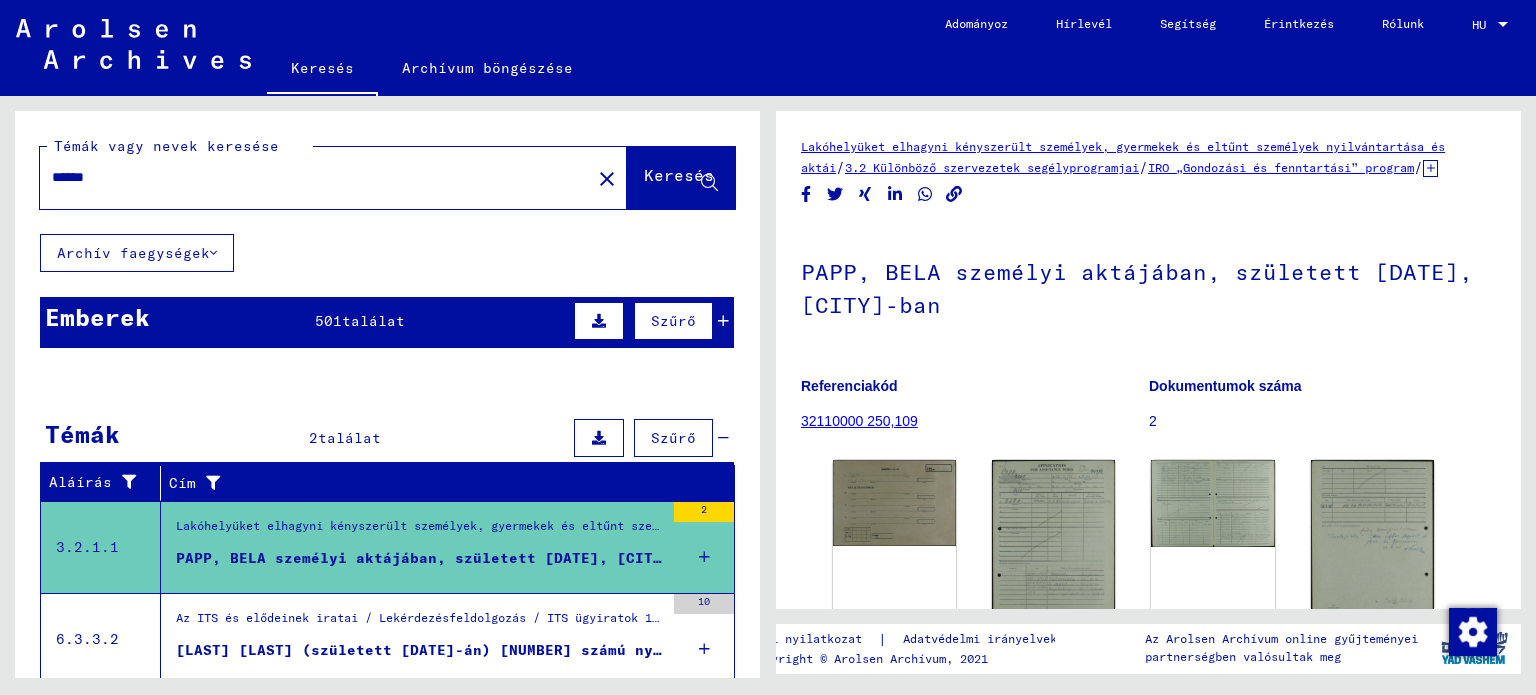type on "******" 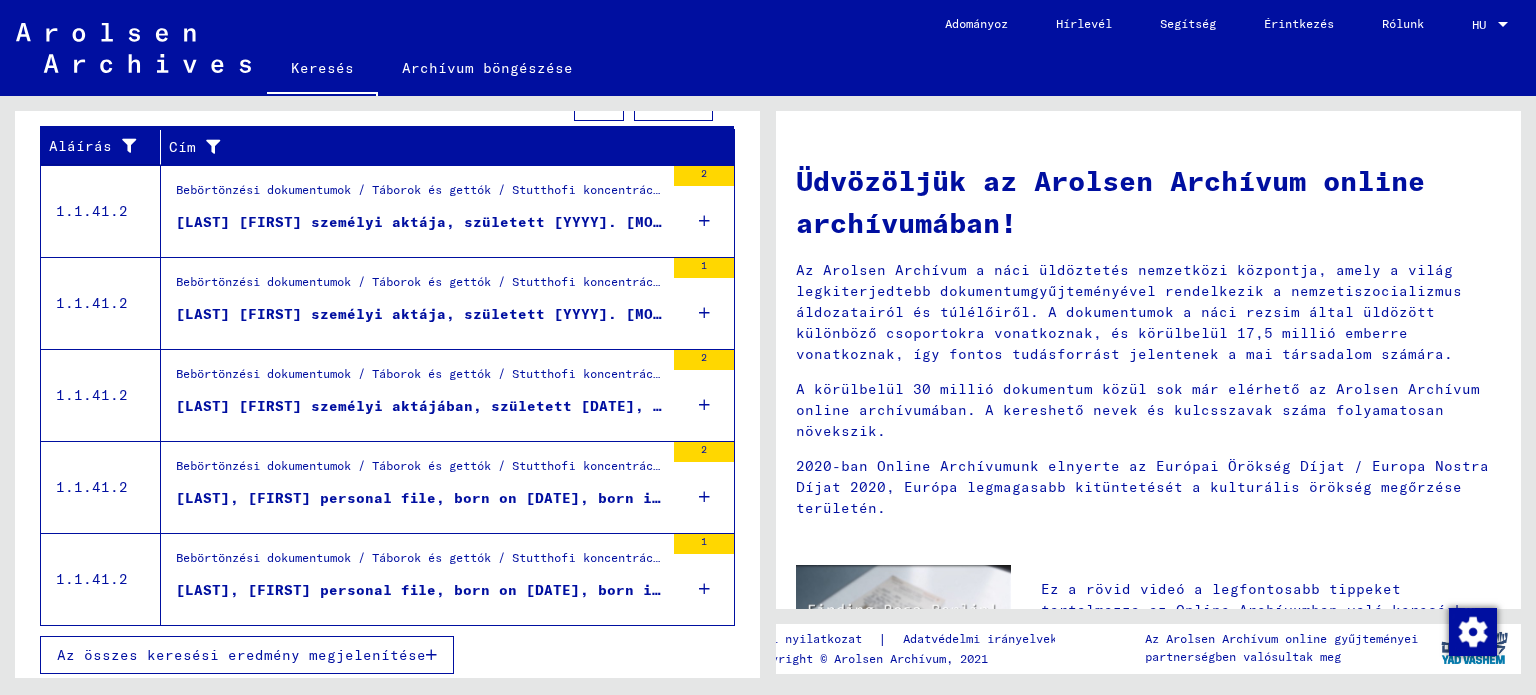scroll, scrollTop: 337, scrollLeft: 0, axis: vertical 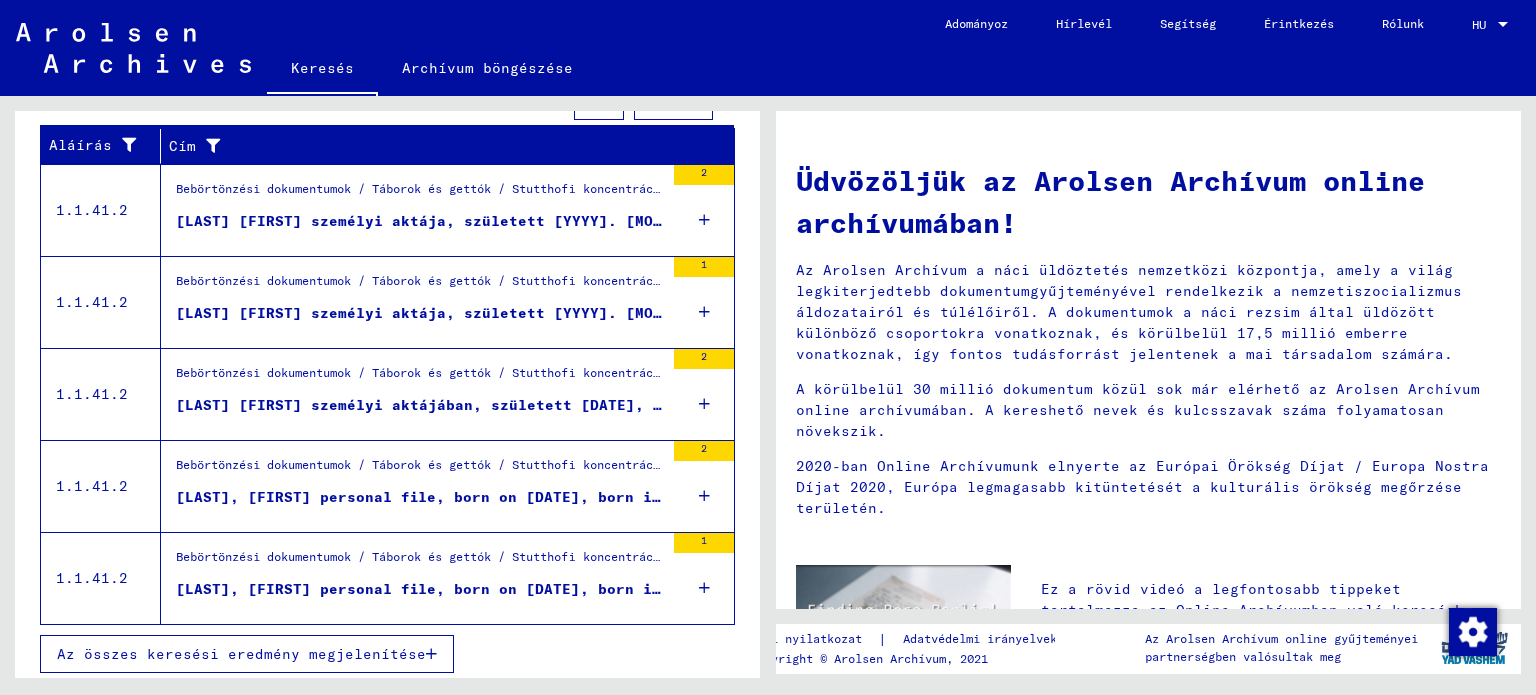 click on "Az összes keresési eredmény megjelenítése" at bounding box center [241, 654] 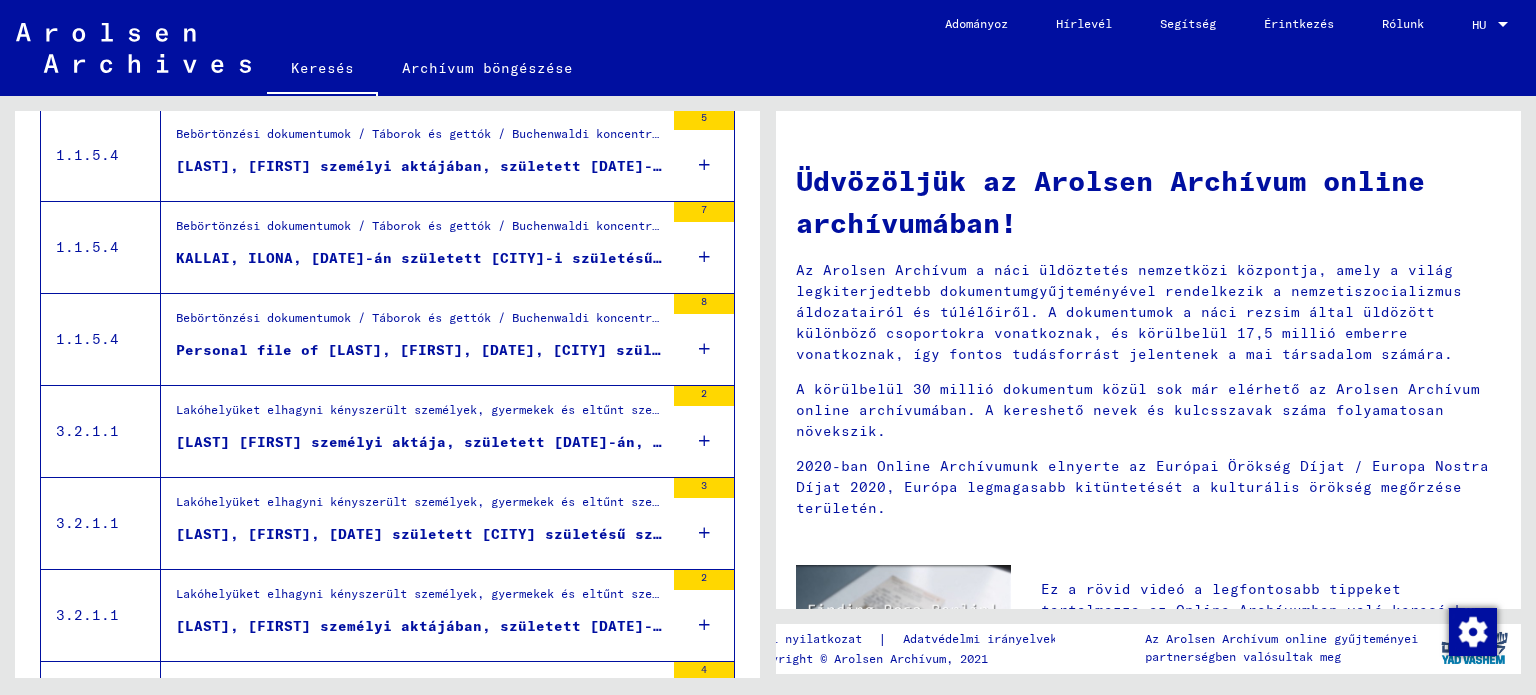 scroll, scrollTop: 1037, scrollLeft: 0, axis: vertical 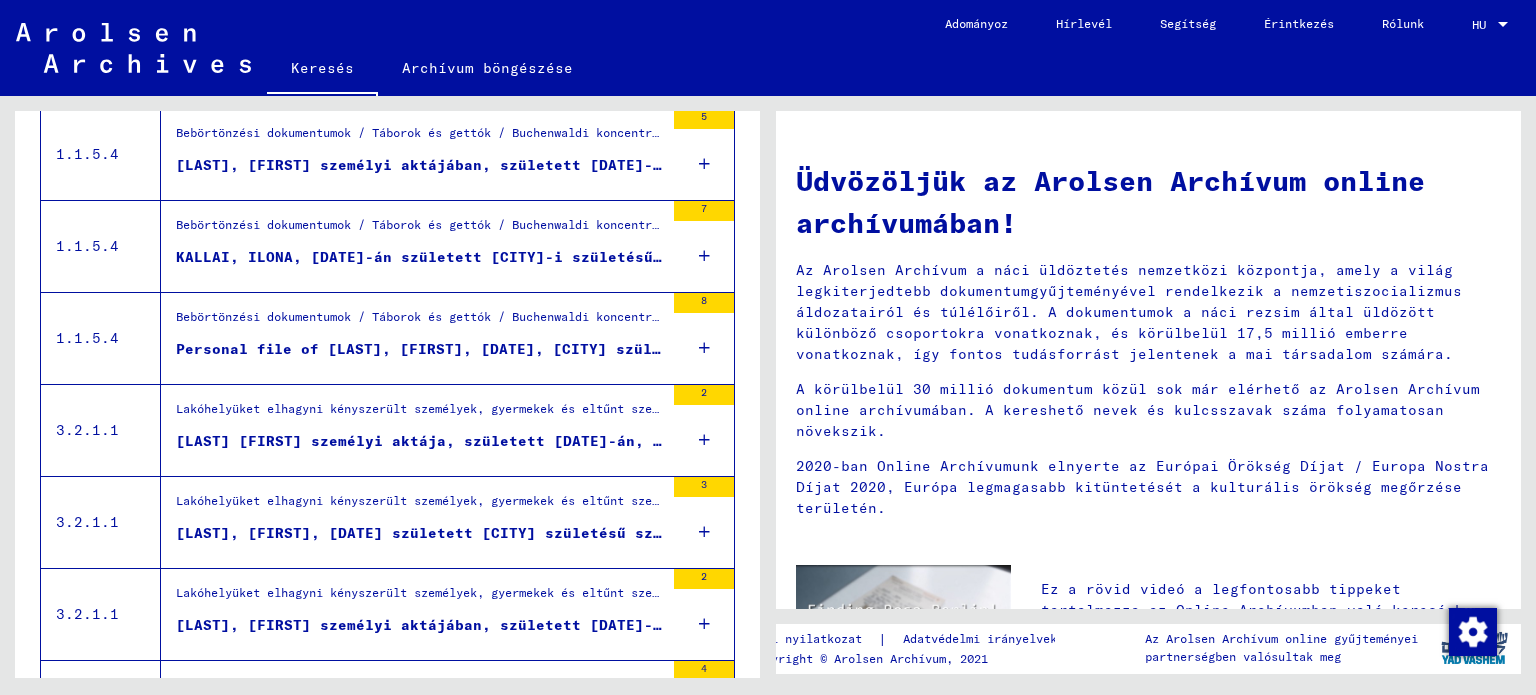 click on "Lakóhelyüket elhagyni kényszerült személyek, gyermekek és eltűnt személyek nyilvántartása és iratai / Különböző szervezetek segélyprogramjai / IRO „gondozási és fenntartási” program / Németországból származó CM/1 iratok / Németországból, [CITY]ból származó CM/1 iratok / [LAST]-ből származó neveket tartalmazó iratok" at bounding box center [420, 414] 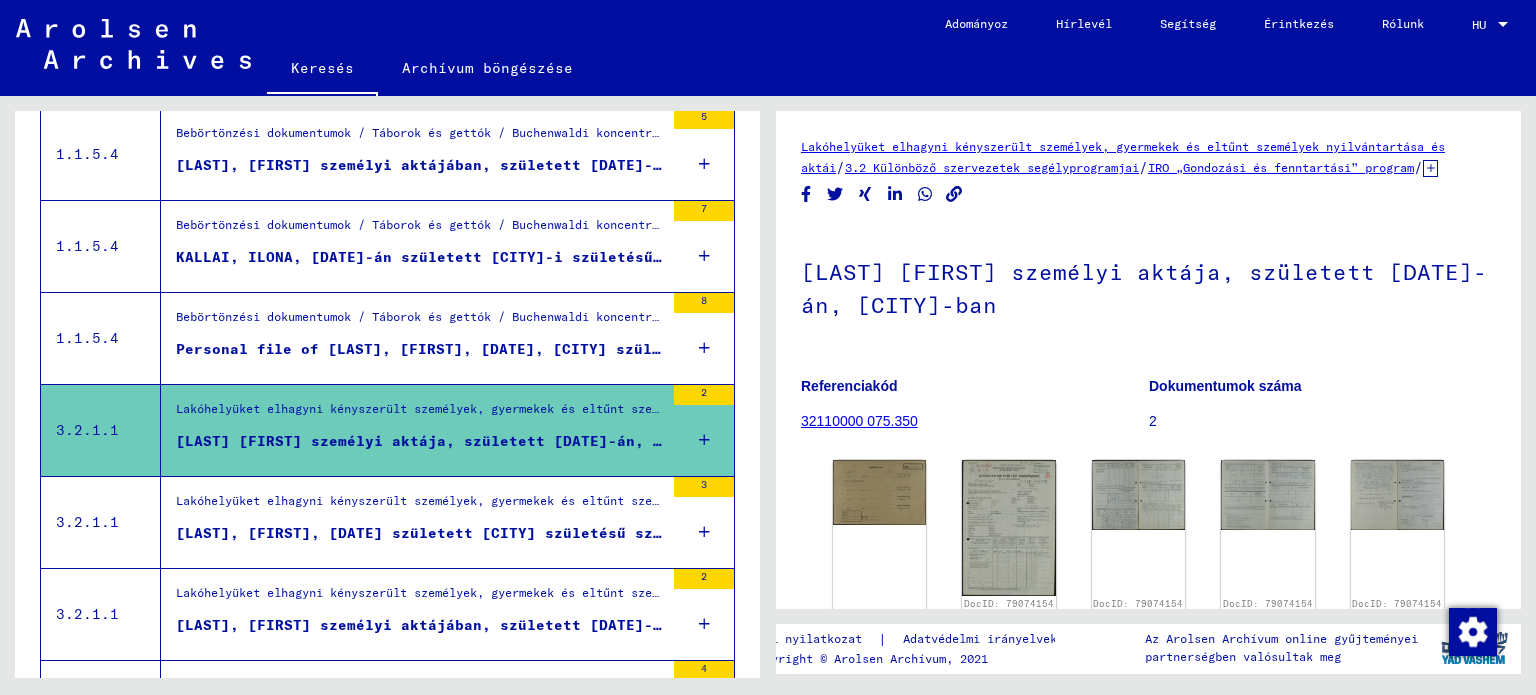 scroll, scrollTop: 0, scrollLeft: 0, axis: both 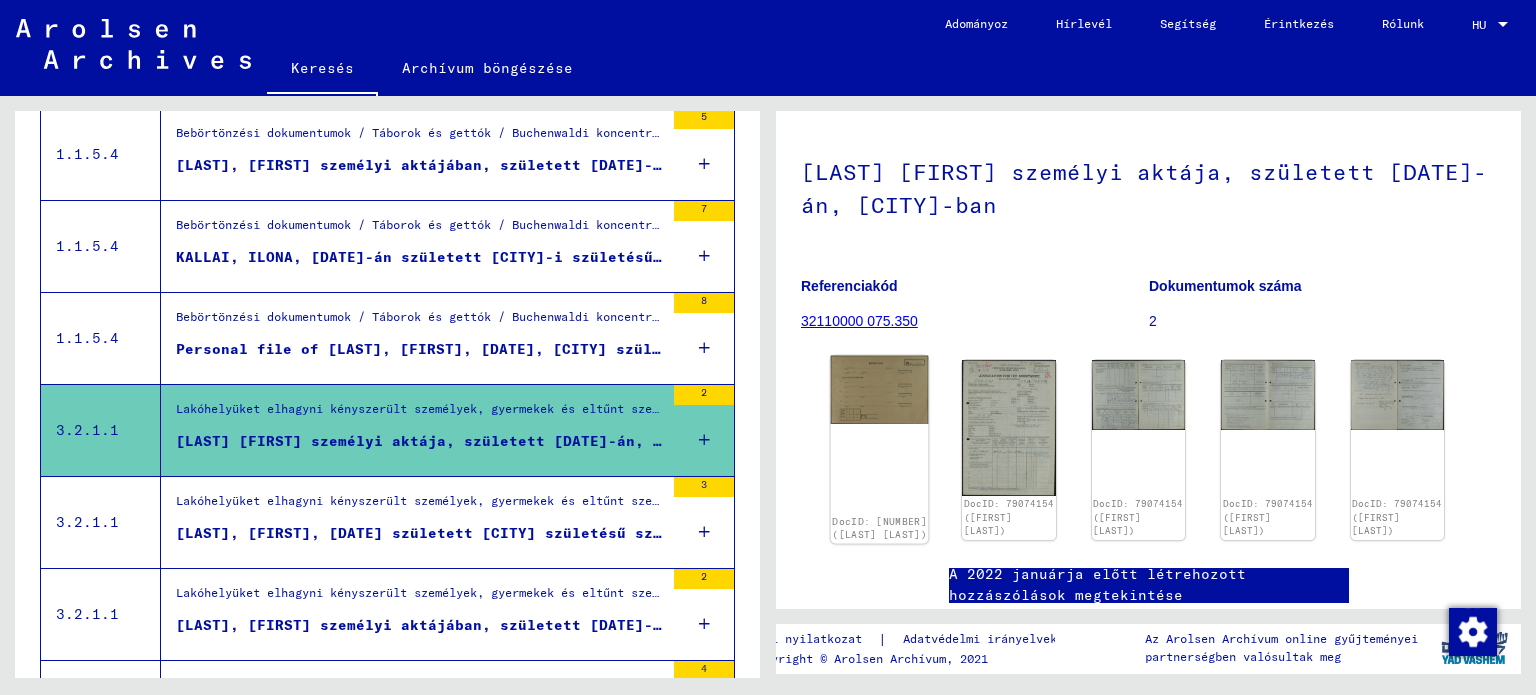 click 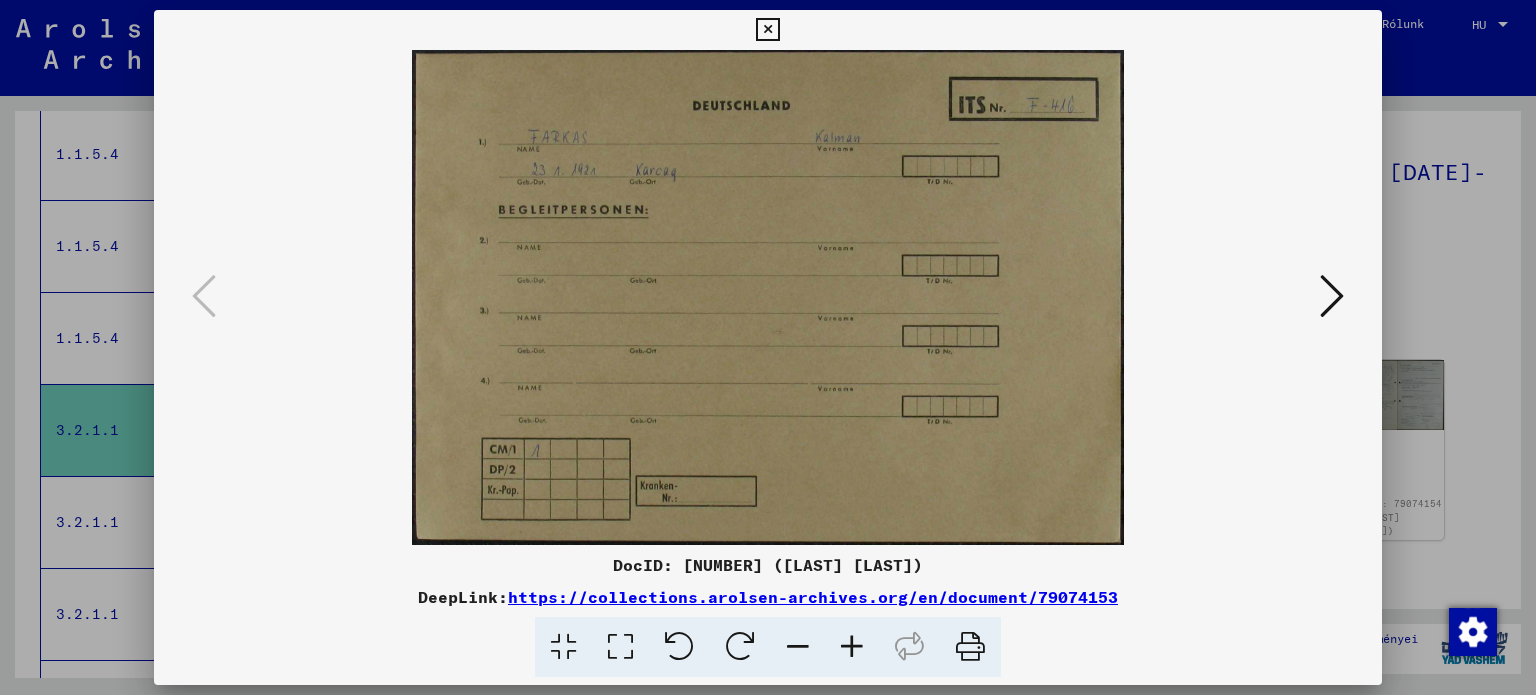click at bounding box center [1332, 296] 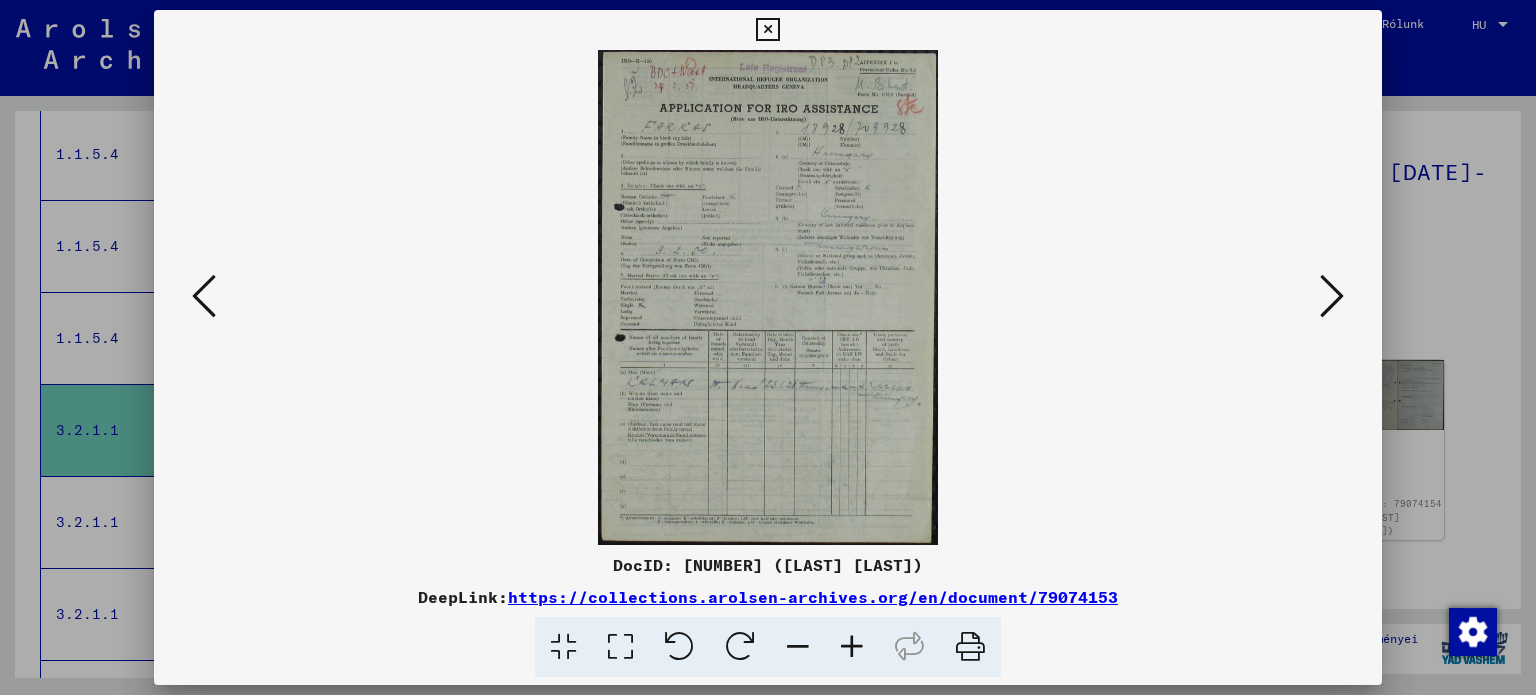 click at bounding box center [1332, 296] 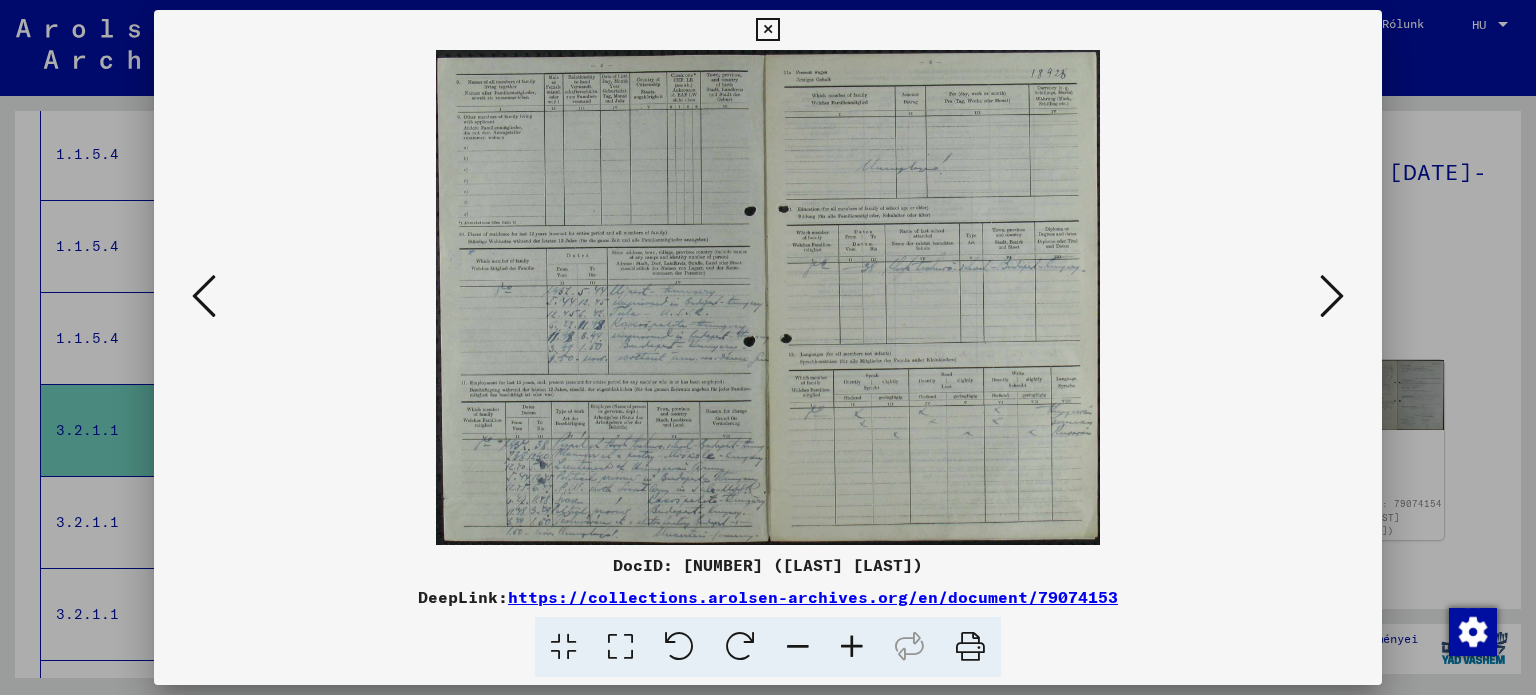 click at bounding box center [1332, 296] 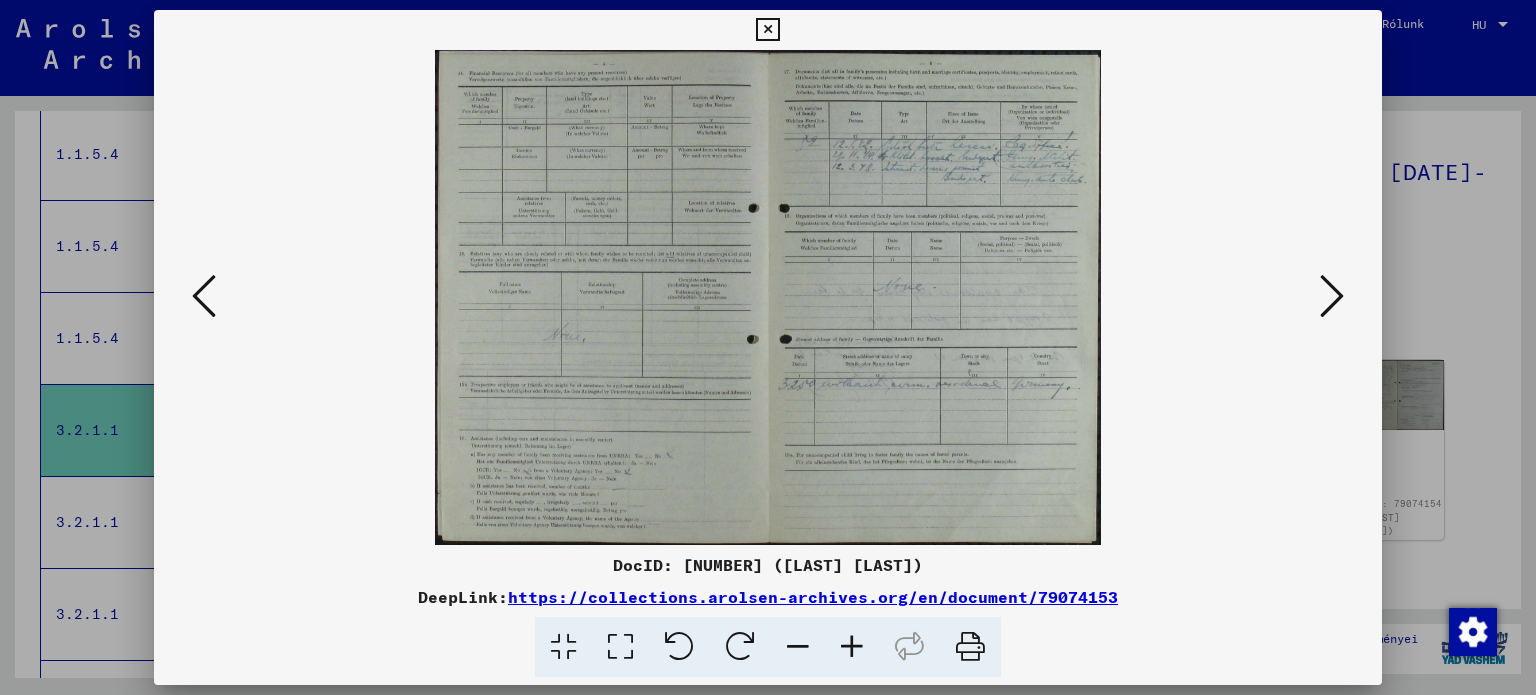 click at bounding box center (204, 296) 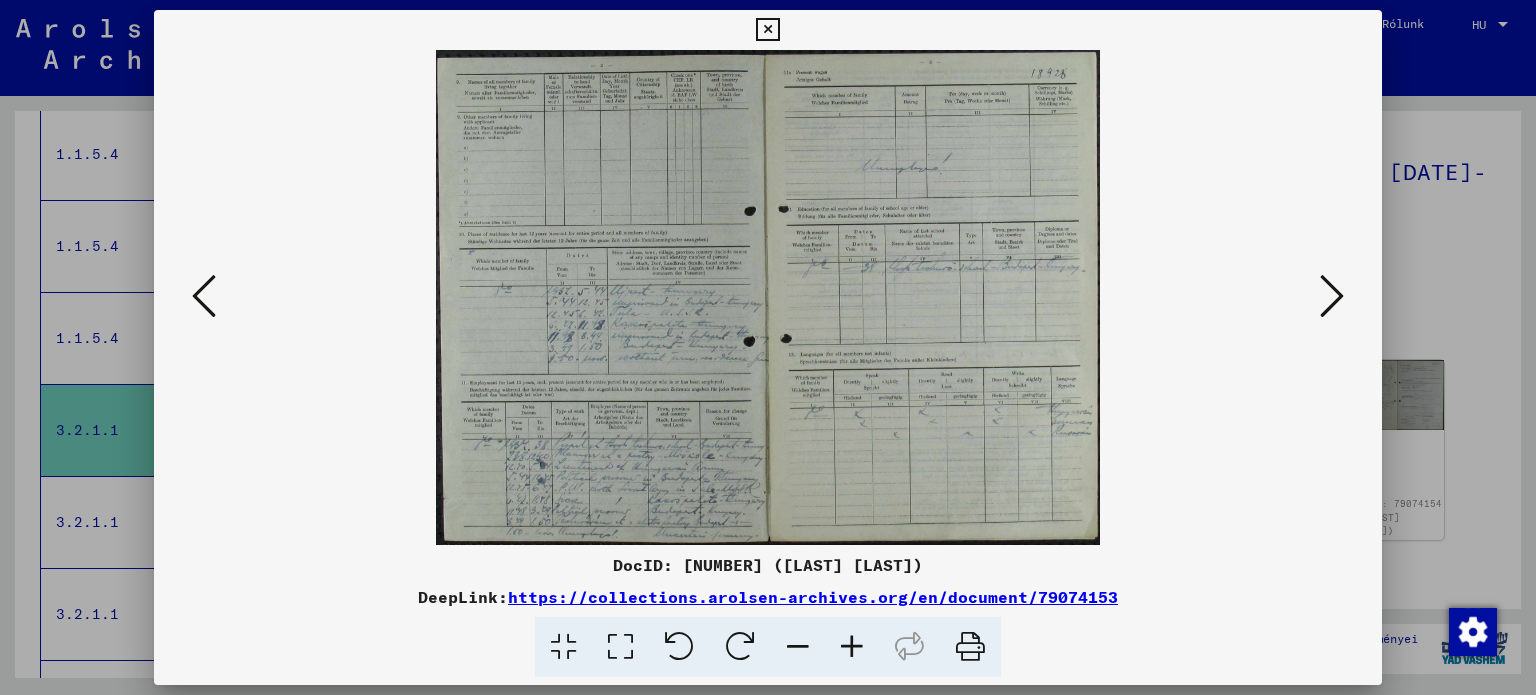 click at bounding box center (852, 647) 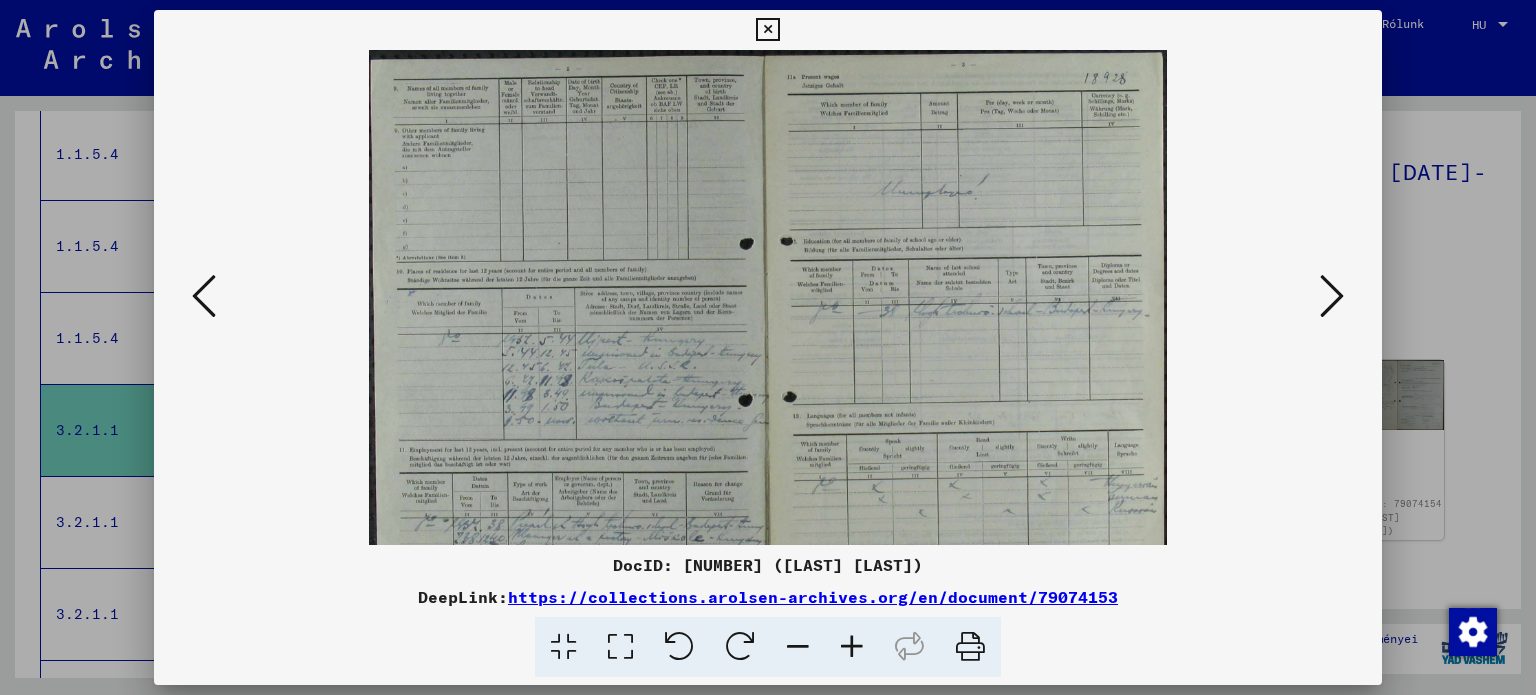 click at bounding box center (852, 647) 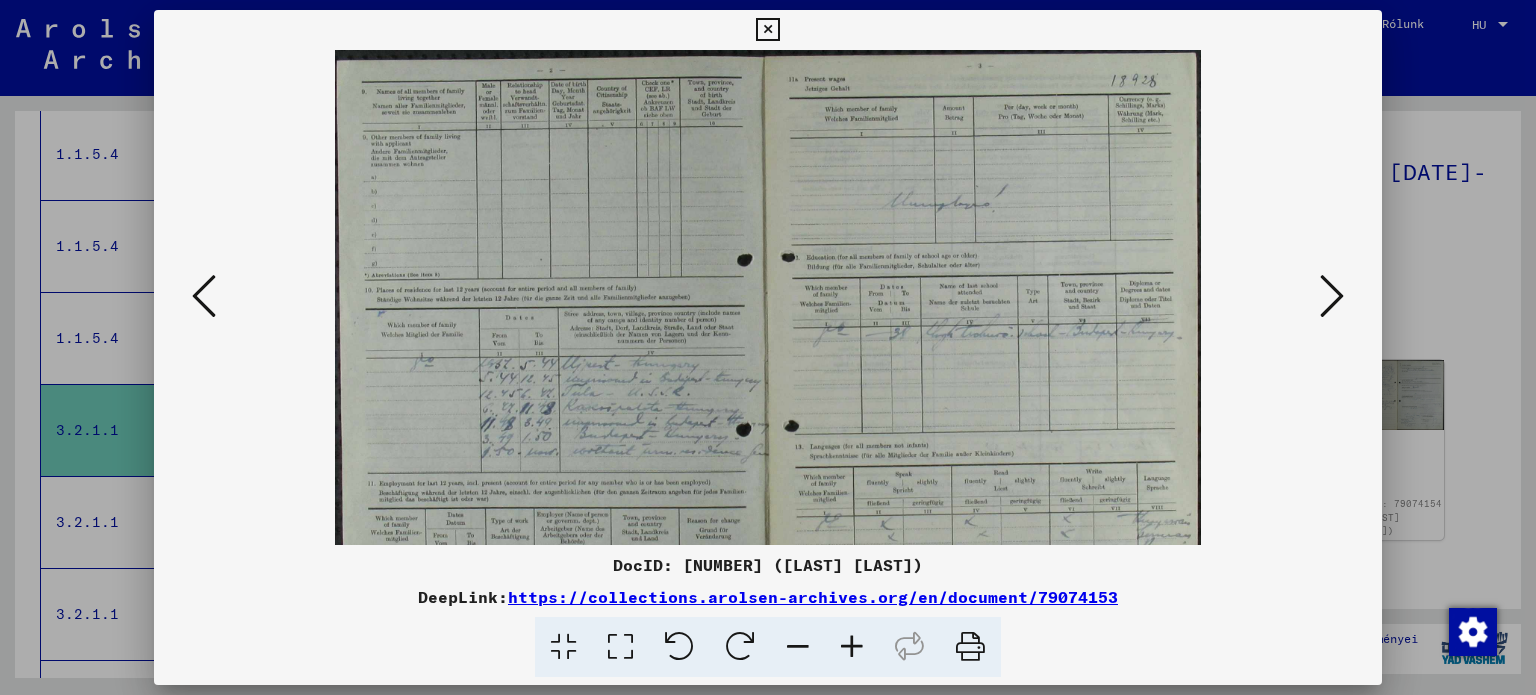 click at bounding box center (852, 647) 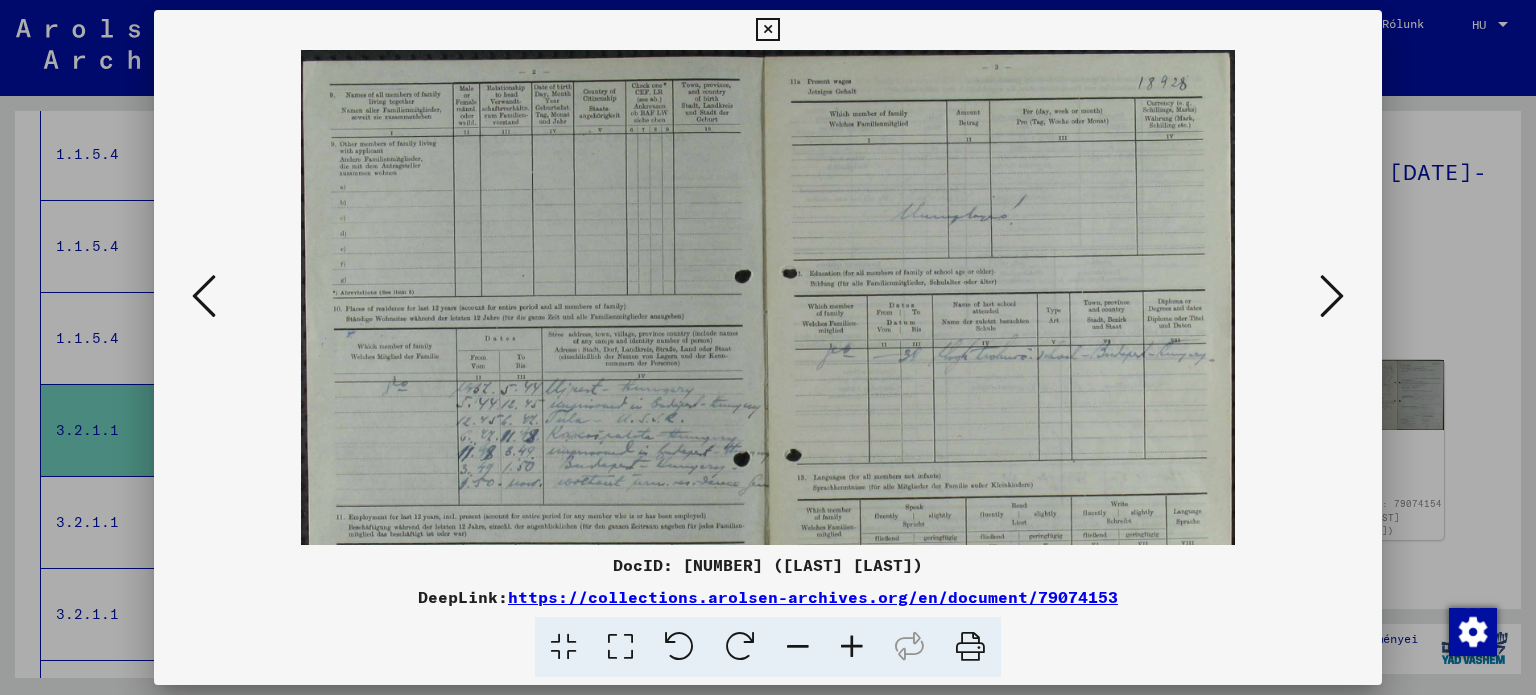click at bounding box center (852, 647) 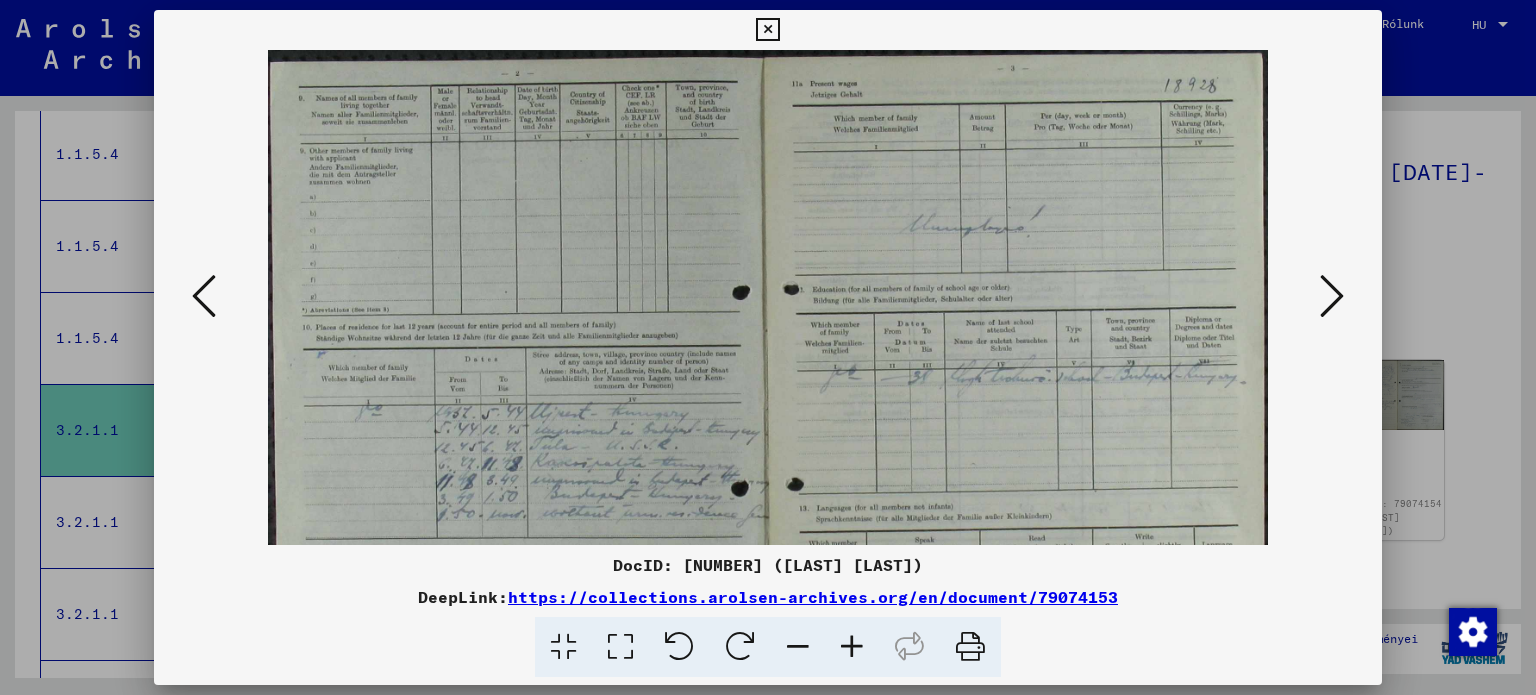 click at bounding box center [852, 647] 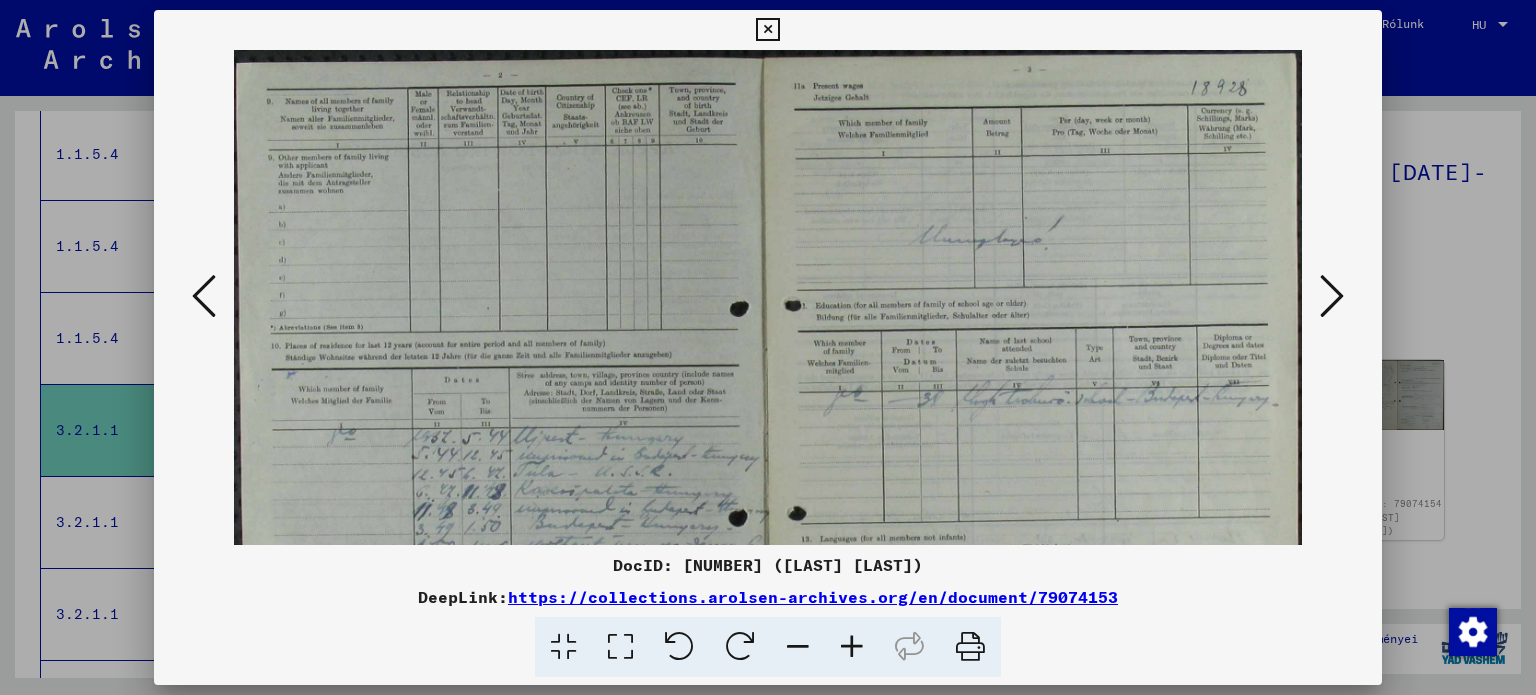 click at bounding box center (852, 647) 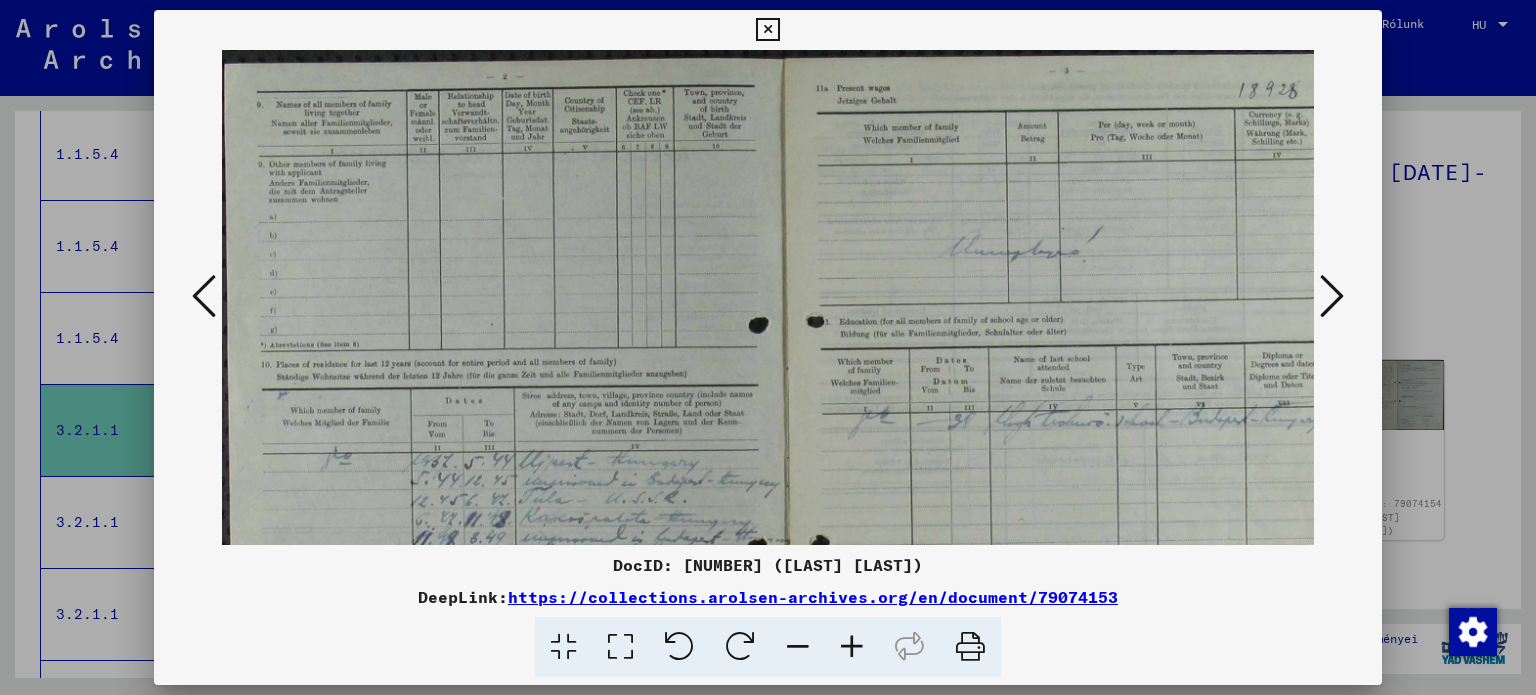click at bounding box center (852, 647) 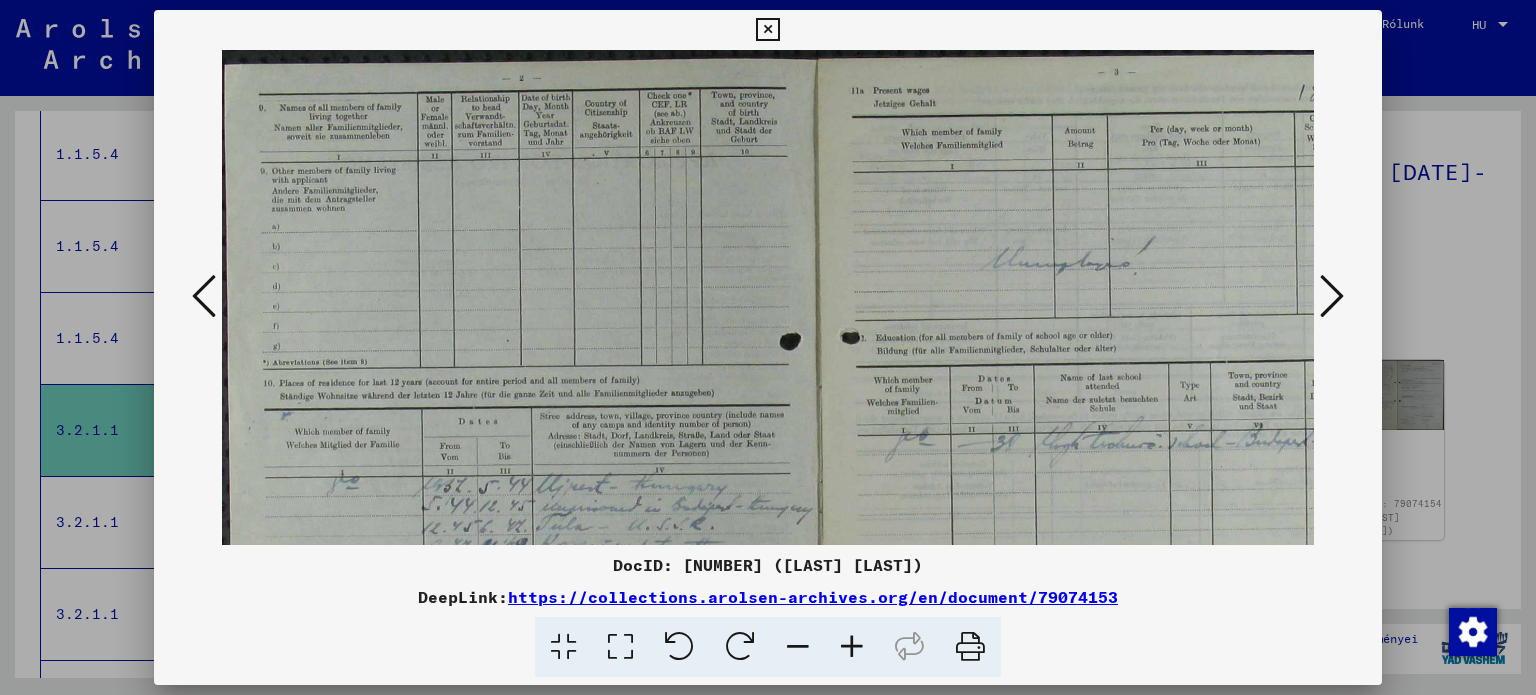drag, startPoint x: 882, startPoint y: 467, endPoint x: 872, endPoint y: 214, distance: 253.19756 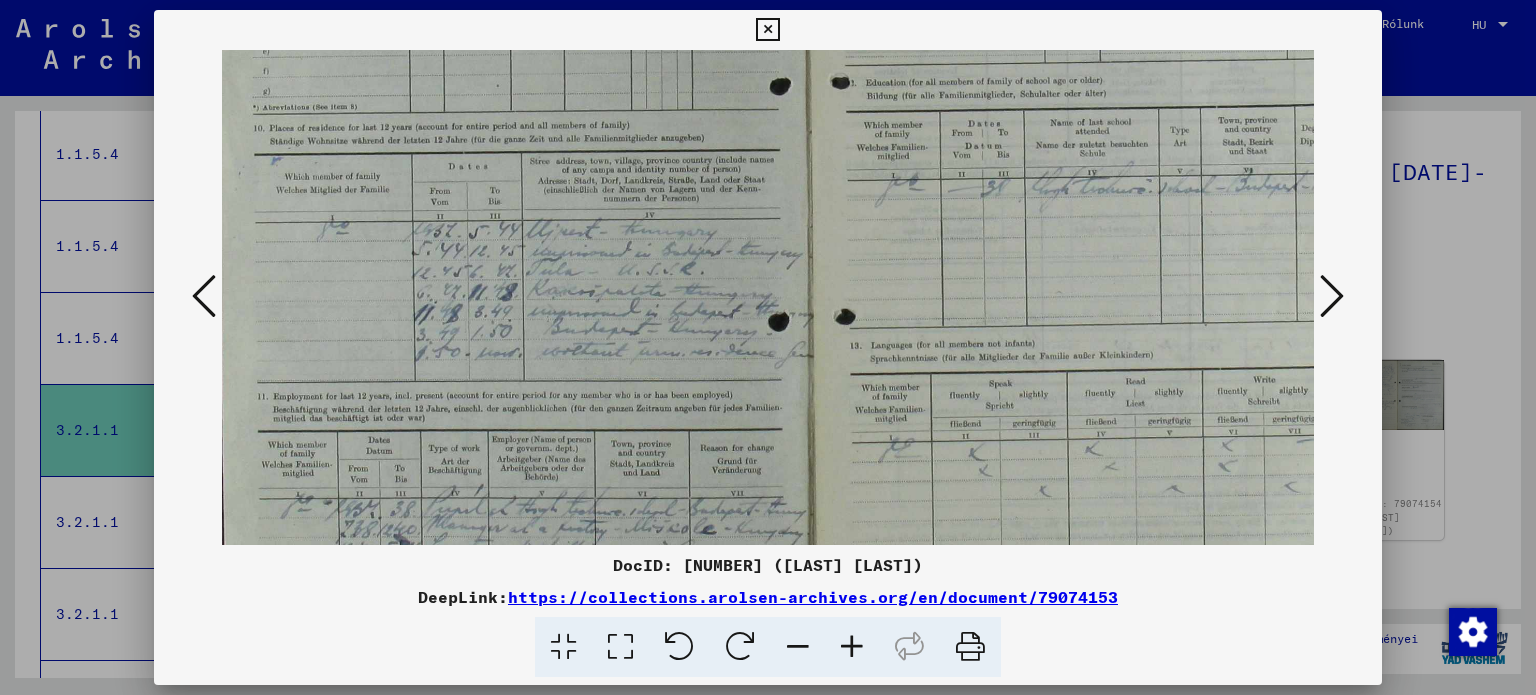 scroll, scrollTop: 301, scrollLeft: 8, axis: both 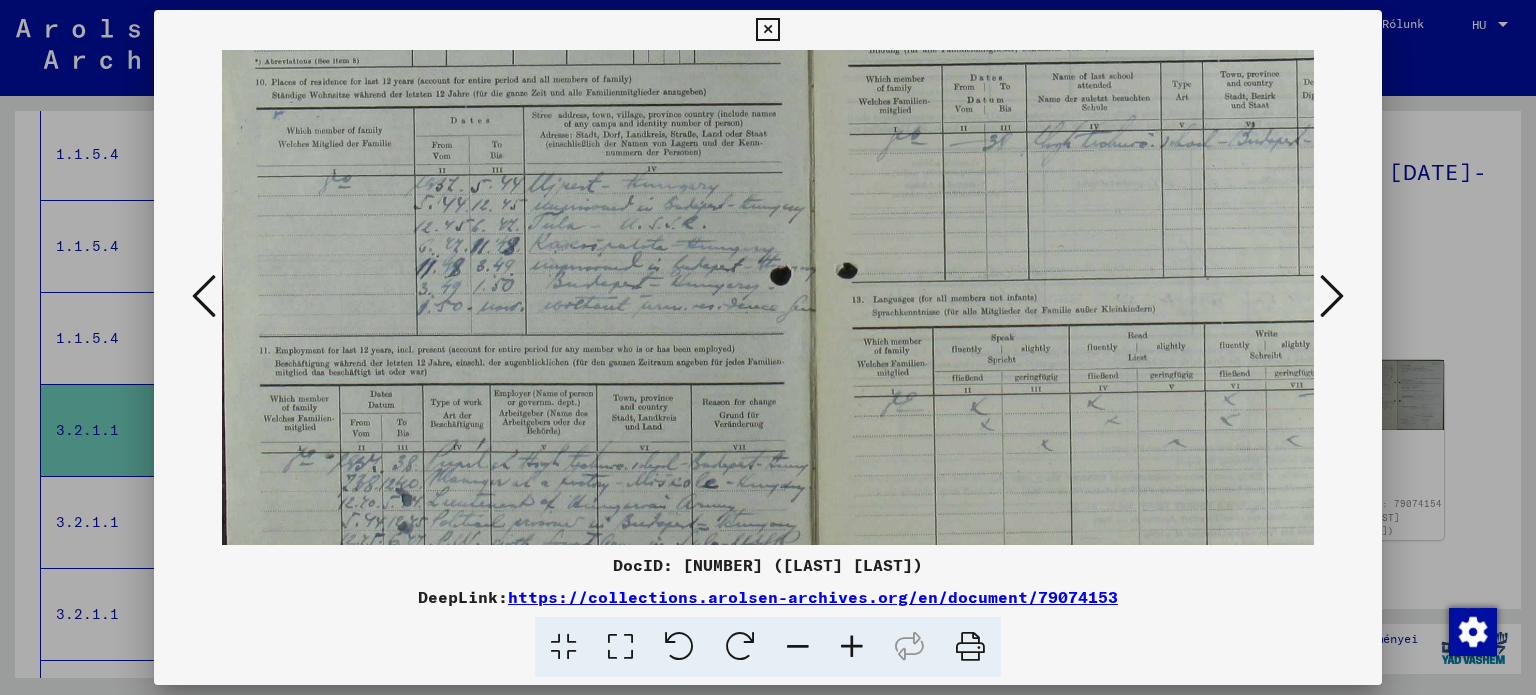 drag, startPoint x: 735, startPoint y: 293, endPoint x: 738, endPoint y: 247, distance: 46.09772 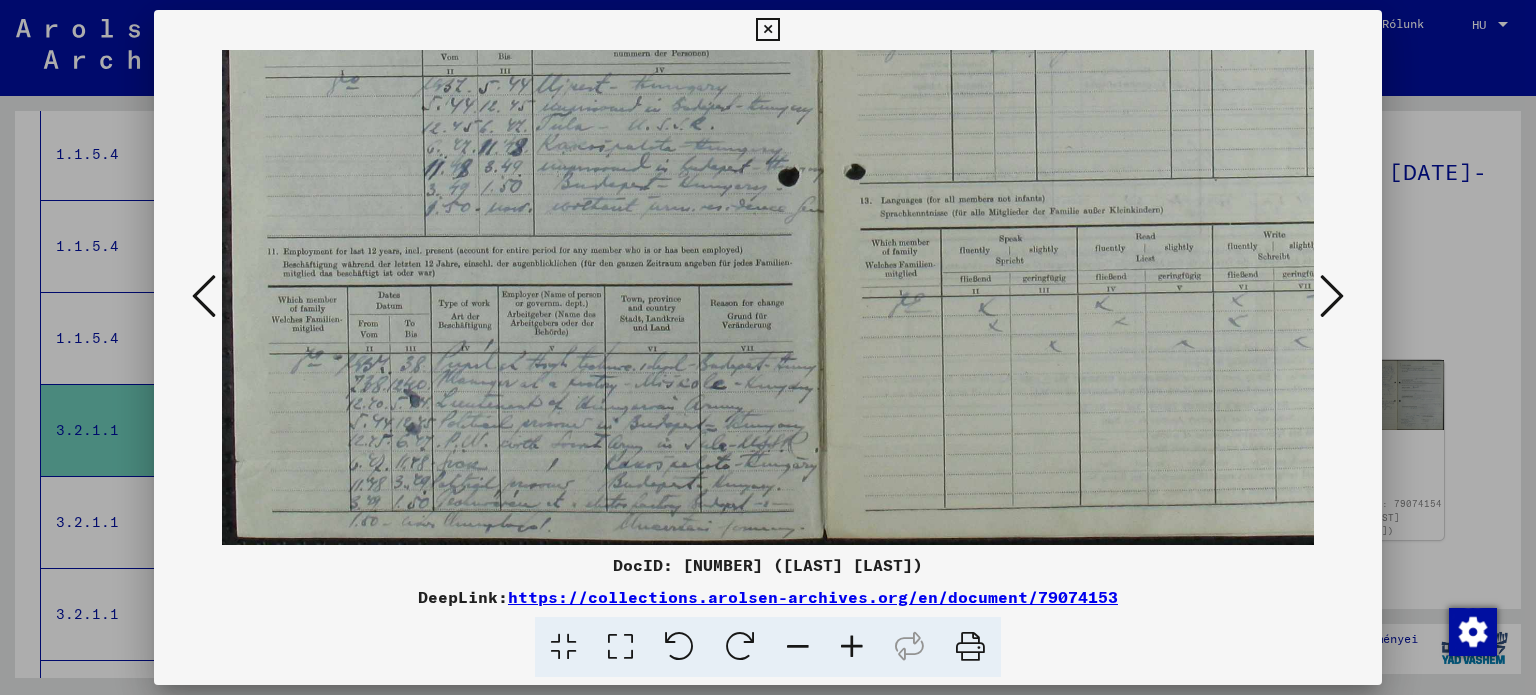 drag, startPoint x: 548, startPoint y: 350, endPoint x: 566, endPoint y: 207, distance: 144.12842 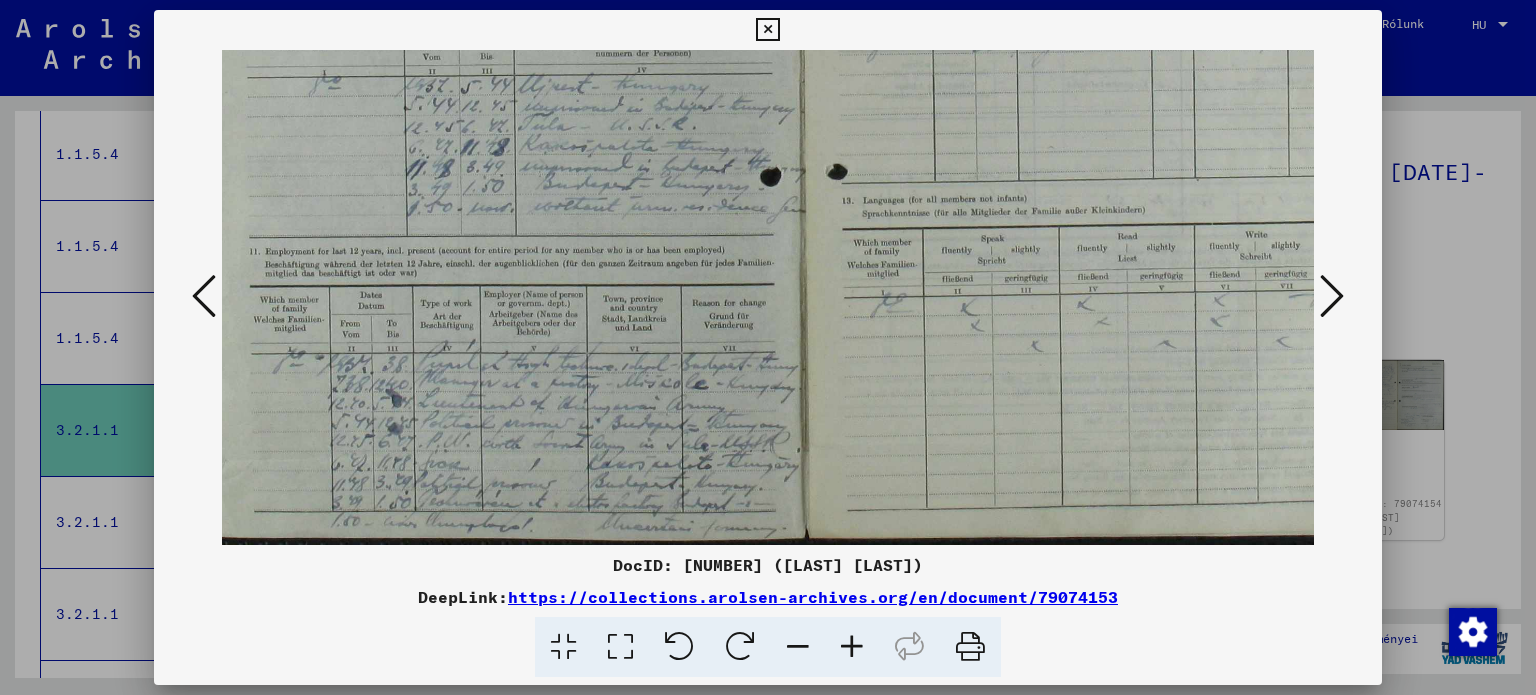 scroll, scrollTop: 400, scrollLeft: 40, axis: both 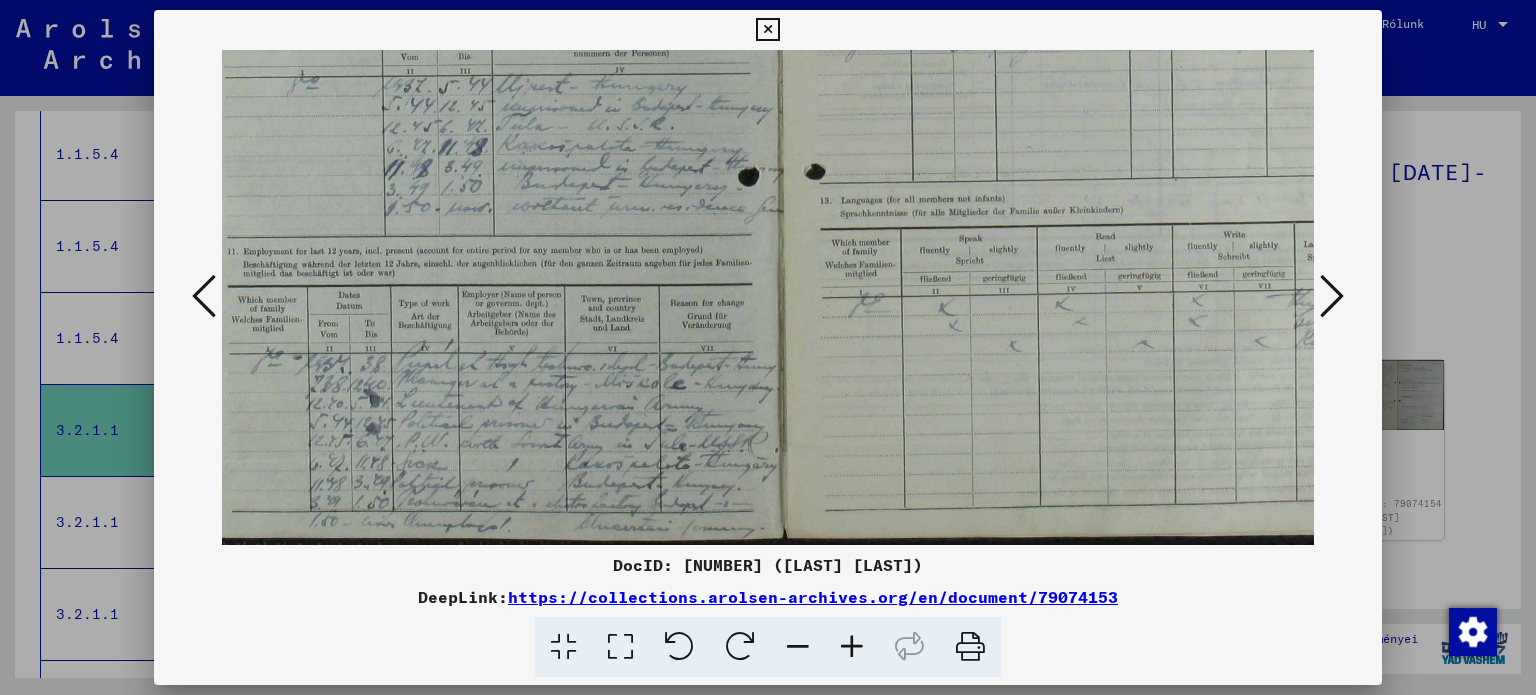 drag, startPoint x: 550, startPoint y: 300, endPoint x: 511, endPoint y: 235, distance: 75.802376 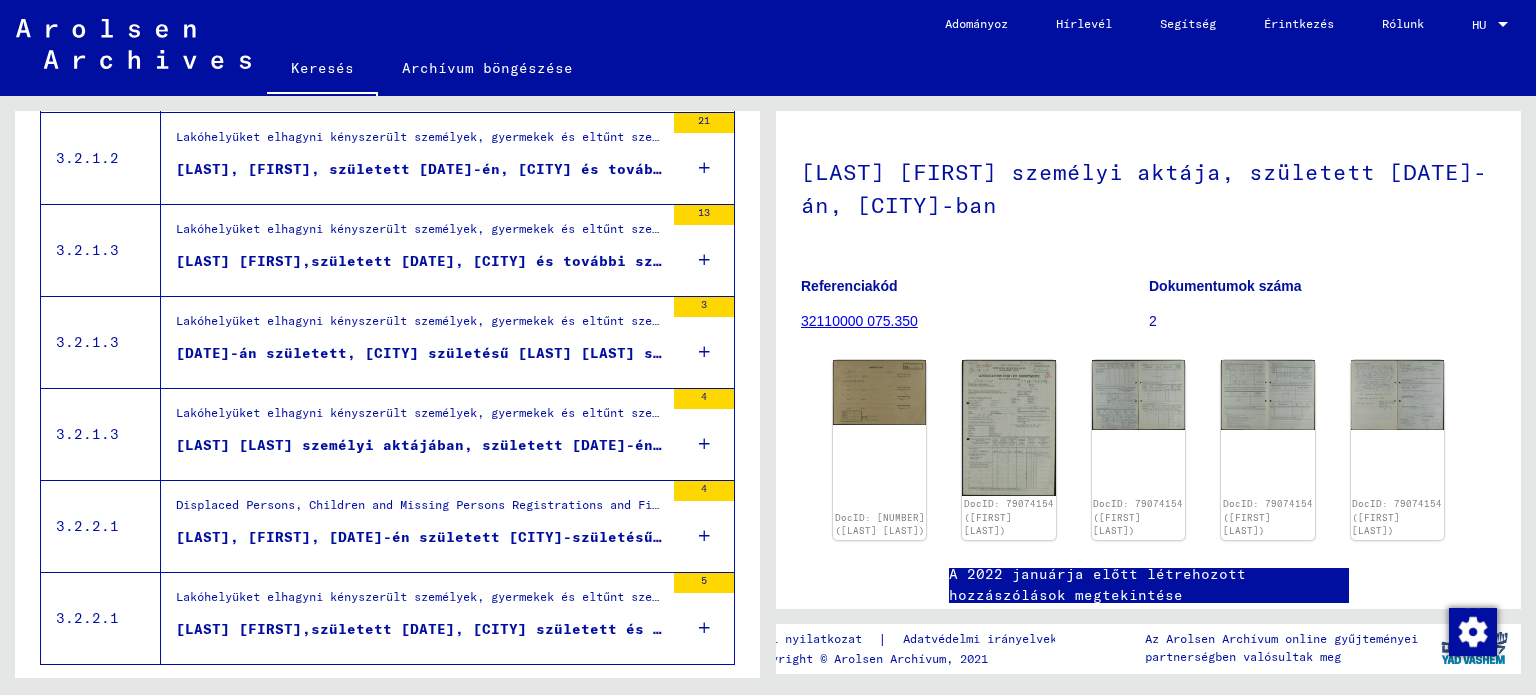 scroll, scrollTop: 2229, scrollLeft: 0, axis: vertical 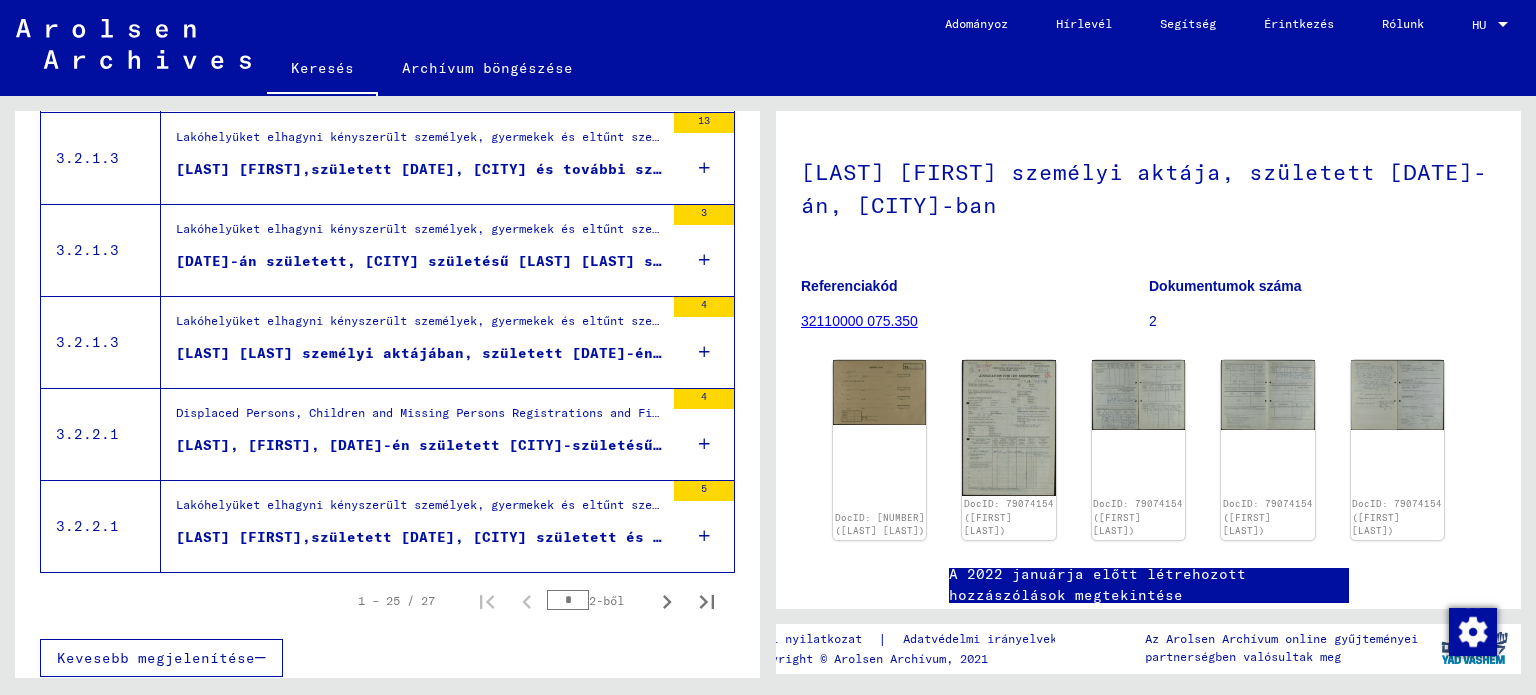 click on "[DATE]-án született, [CITY] születésű [LAST] [LAST] személyi aktája" at bounding box center (477, 261) 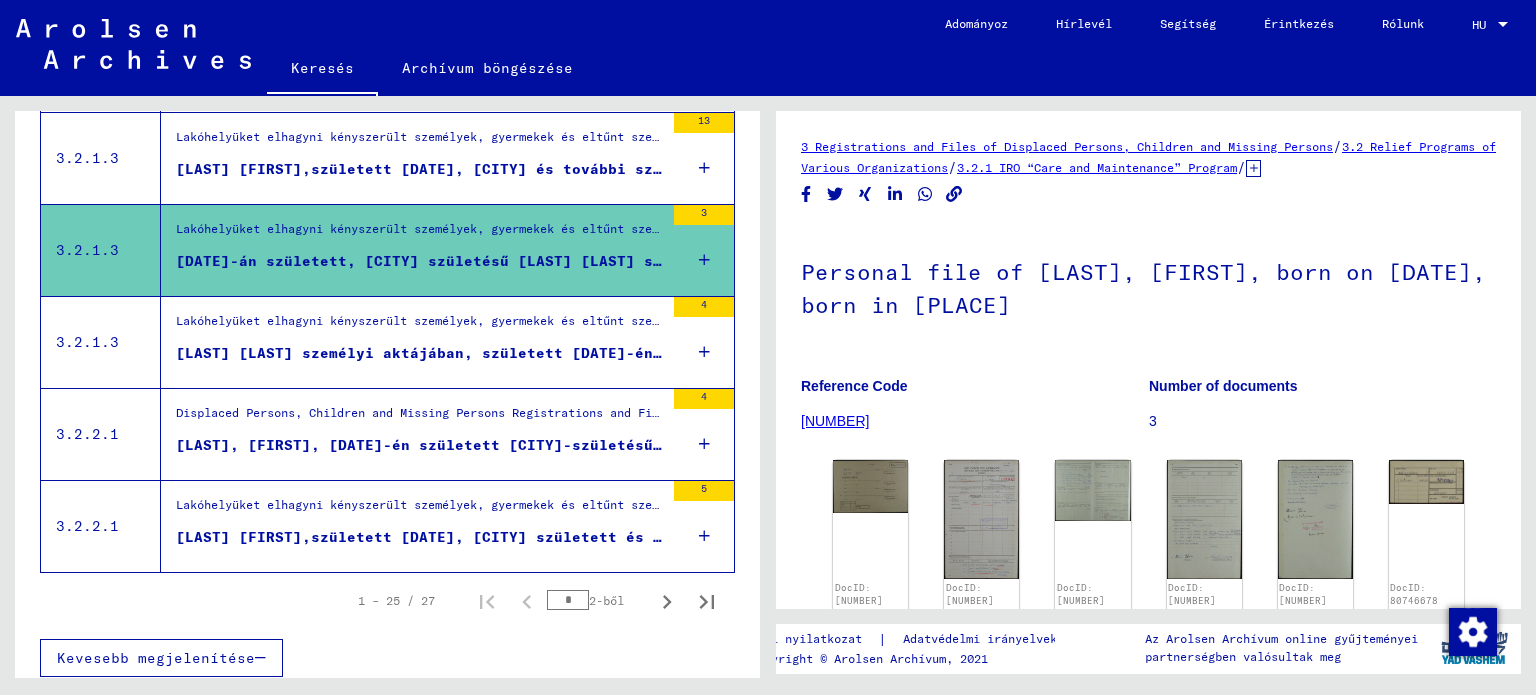scroll, scrollTop: 0, scrollLeft: 0, axis: both 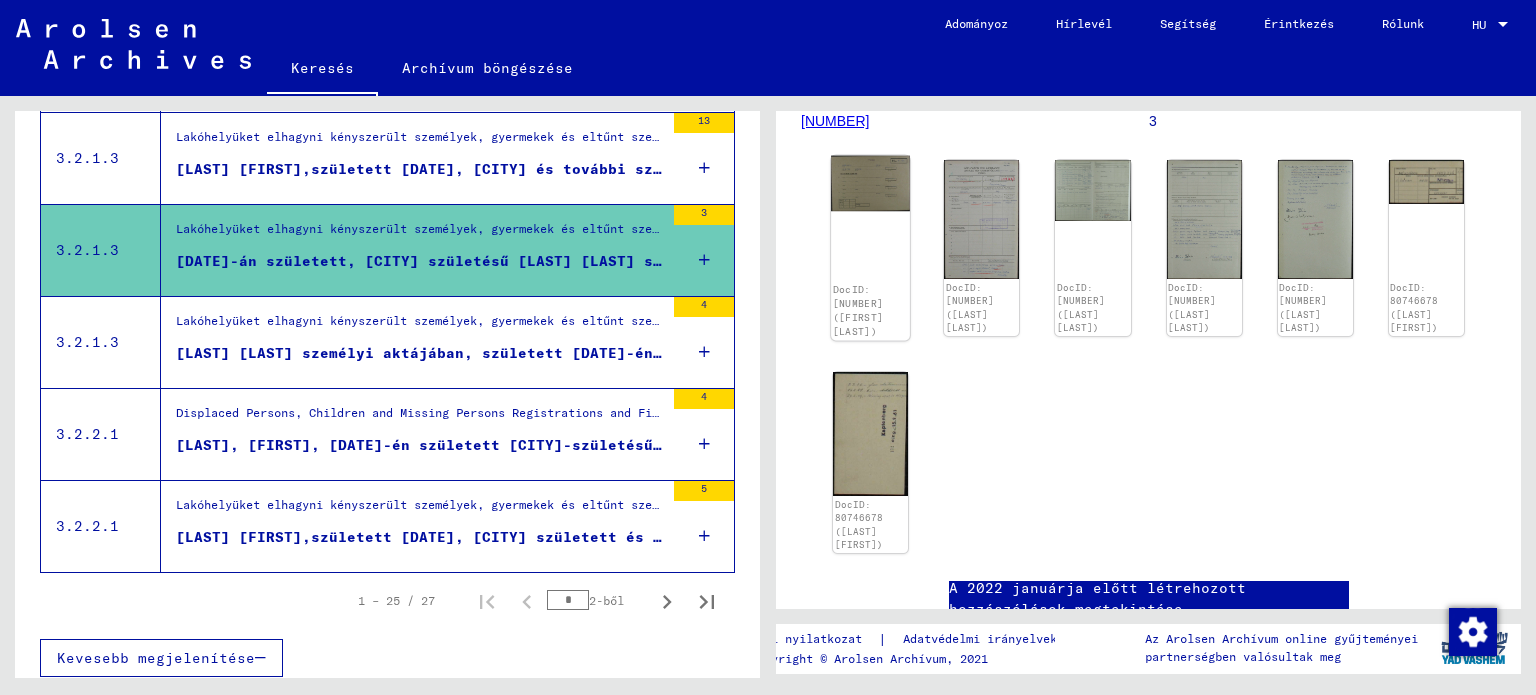 click 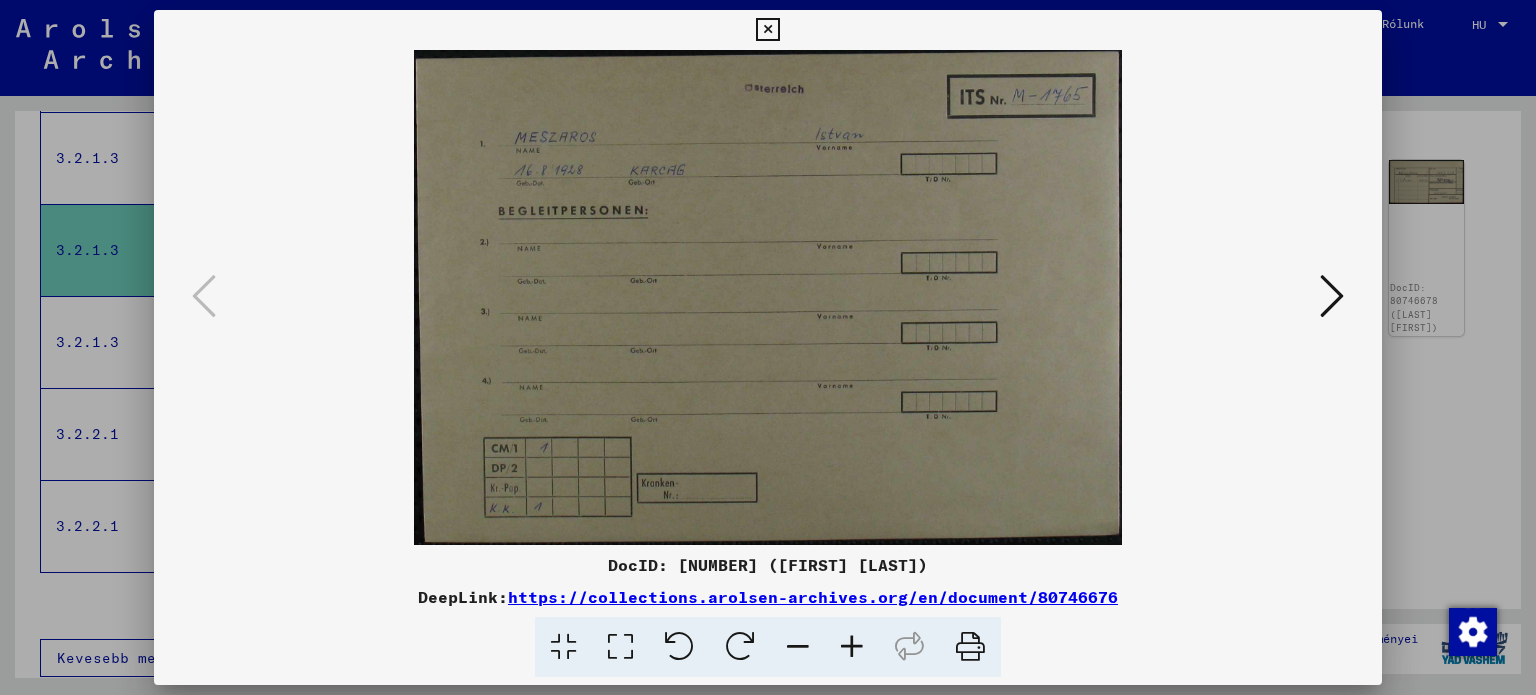 click at bounding box center (1332, 296) 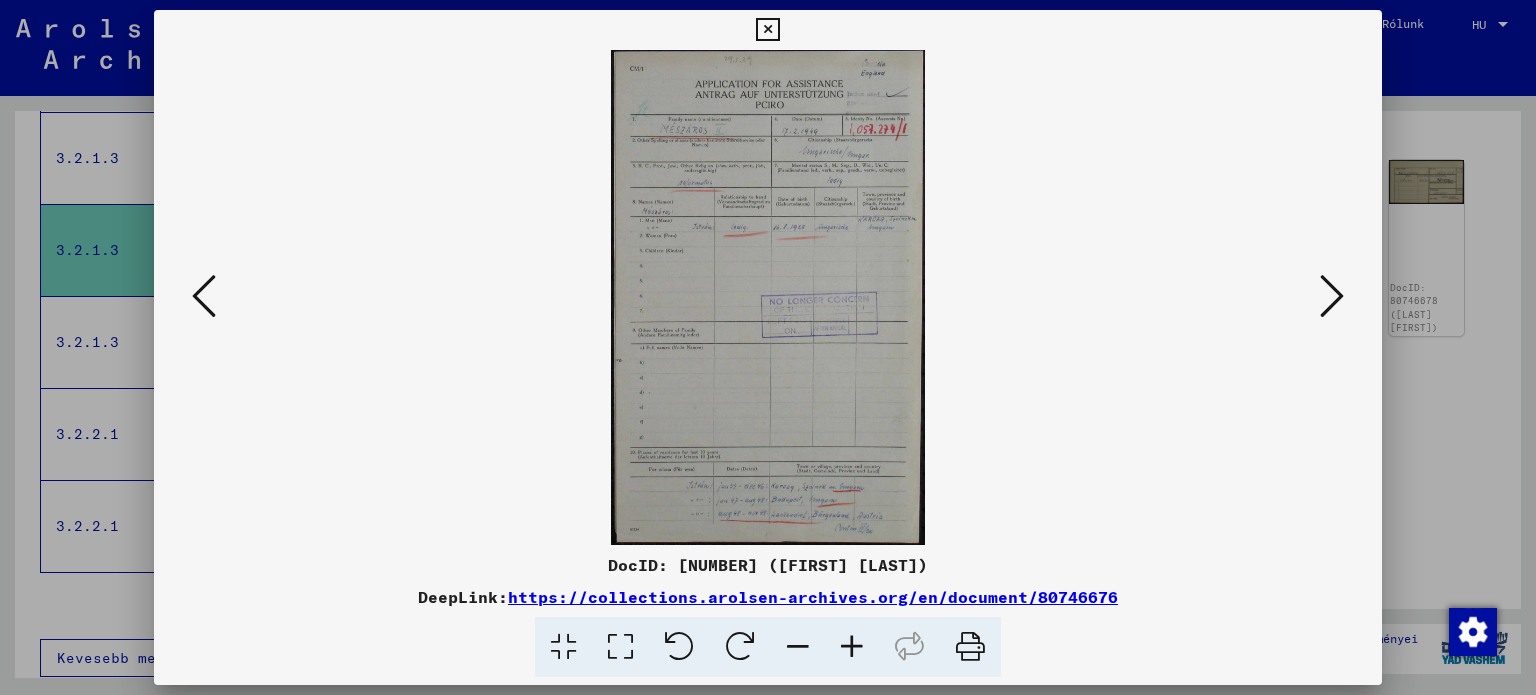 click at bounding box center (852, 647) 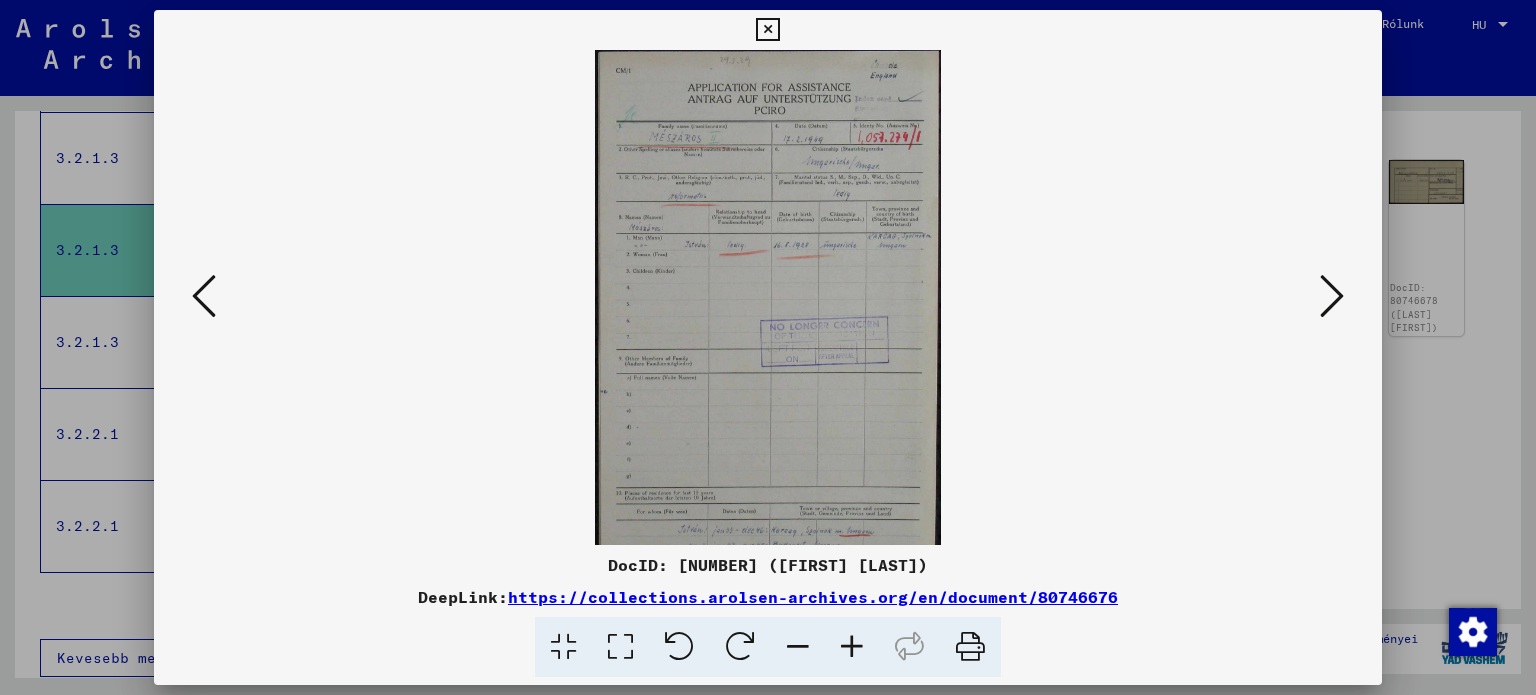 click at bounding box center (852, 647) 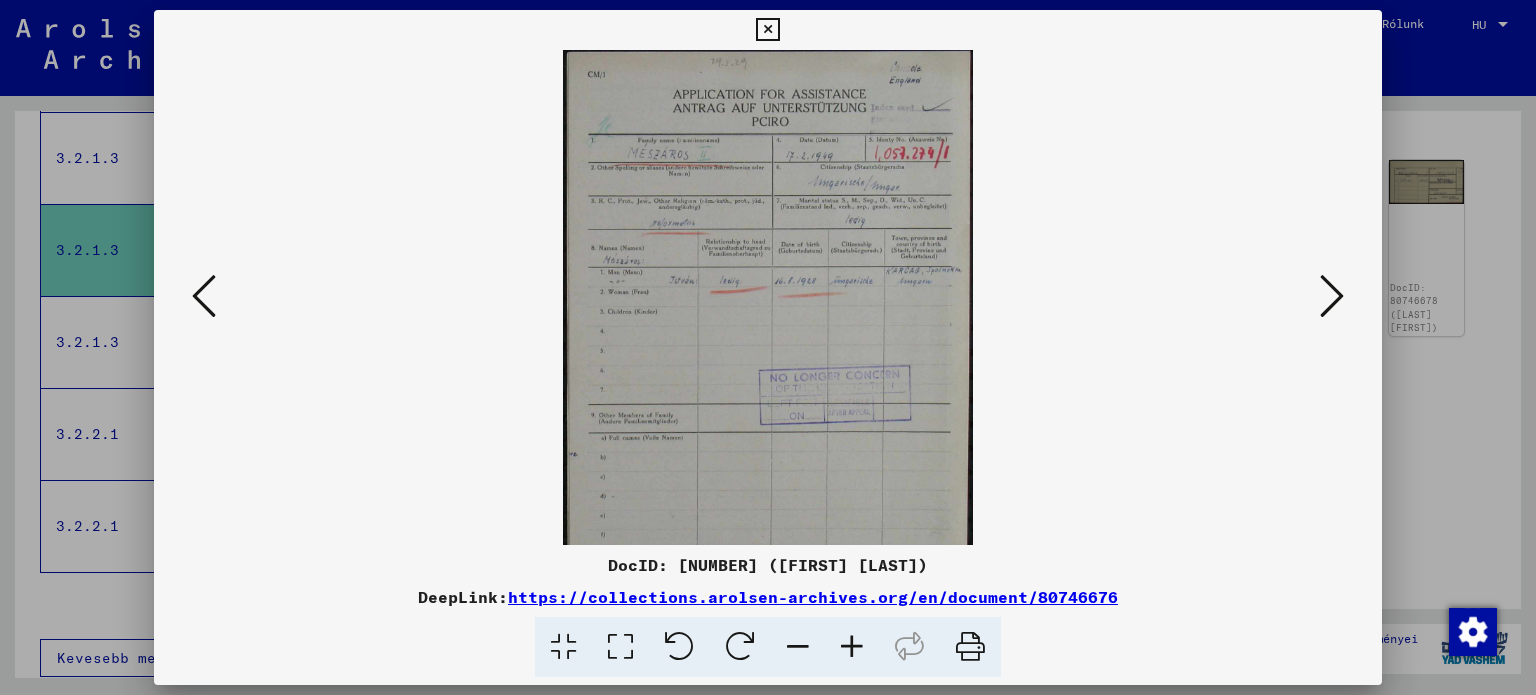 click at bounding box center [852, 647] 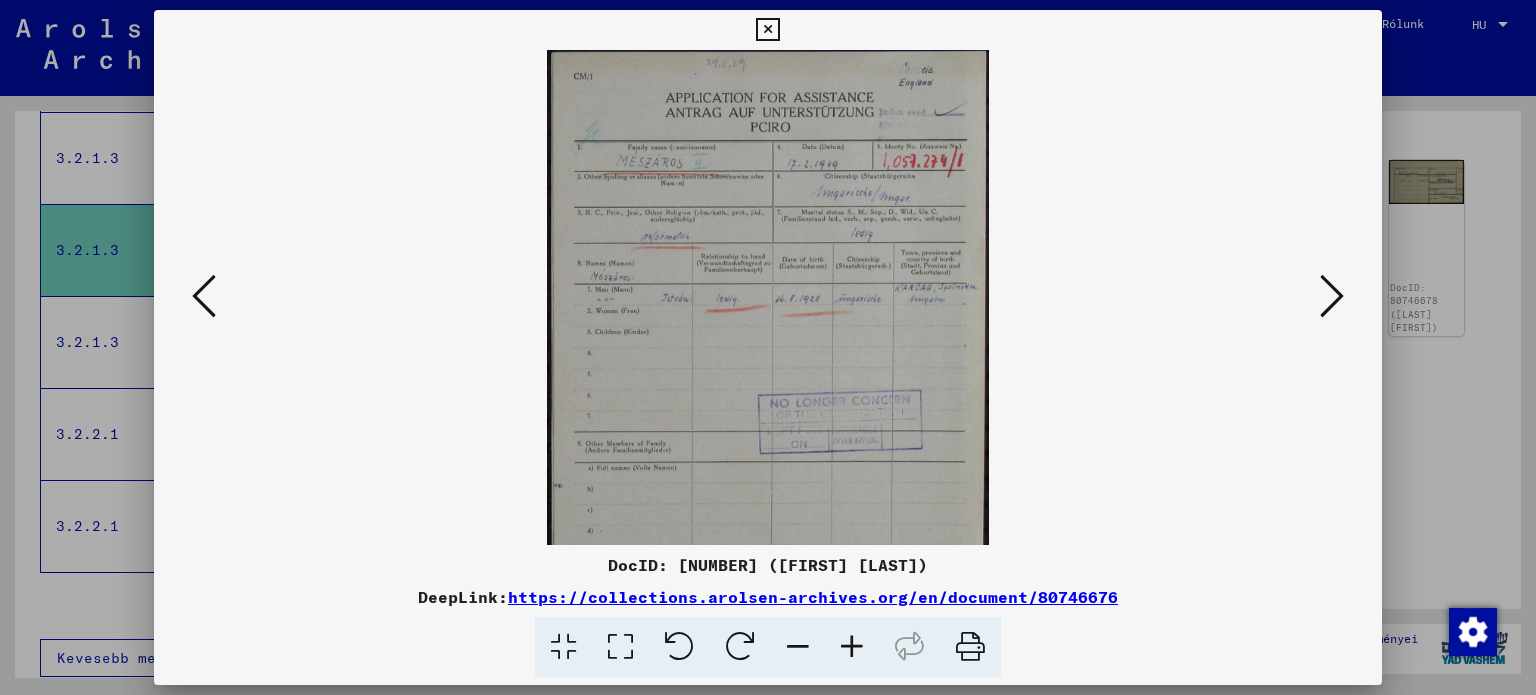 click at bounding box center [852, 647] 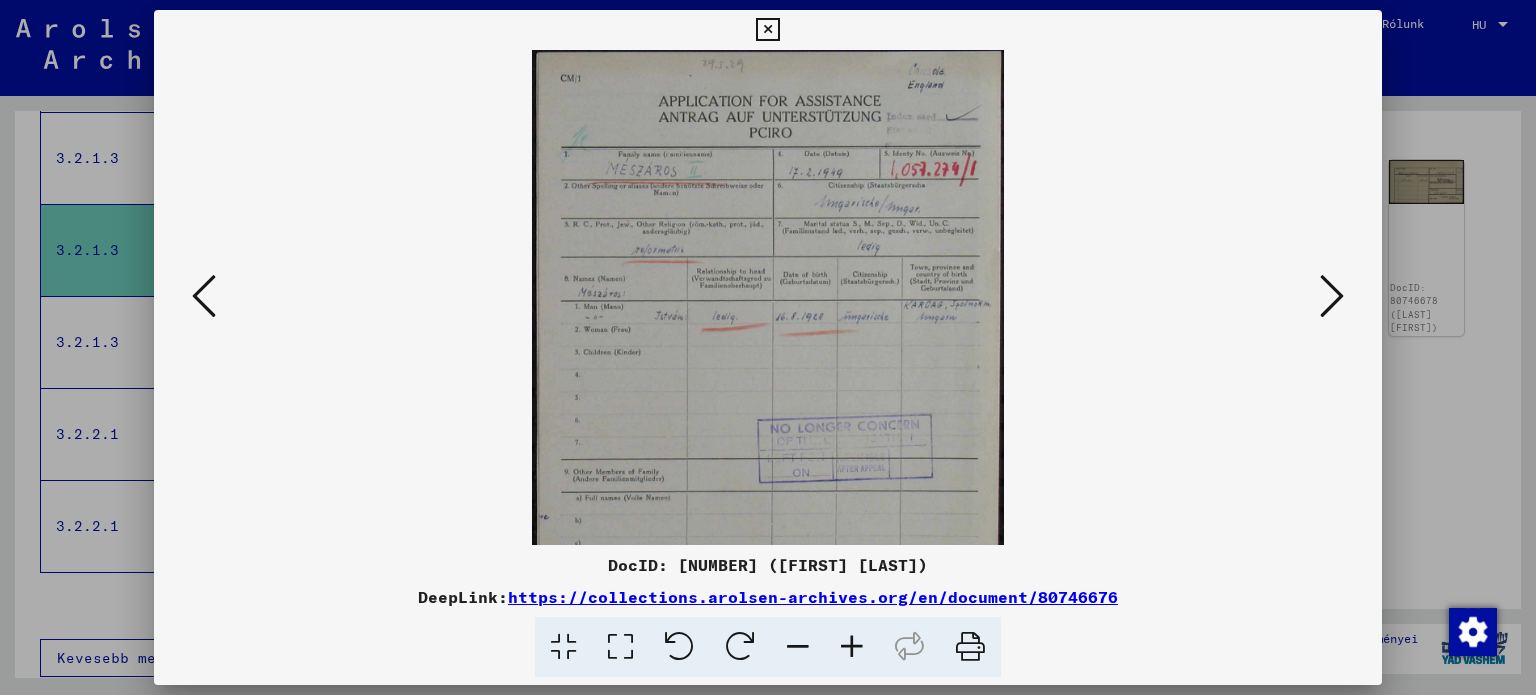 click at bounding box center (852, 647) 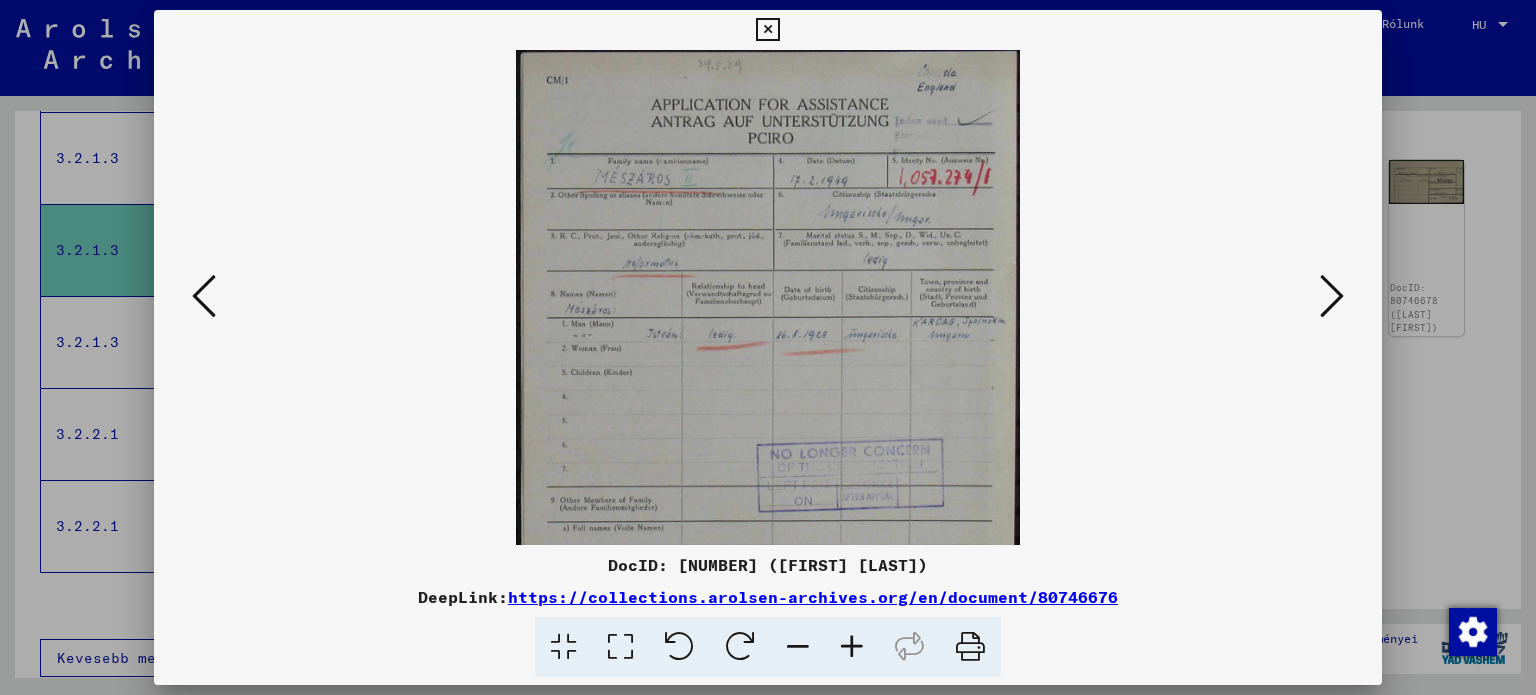 click at bounding box center (852, 647) 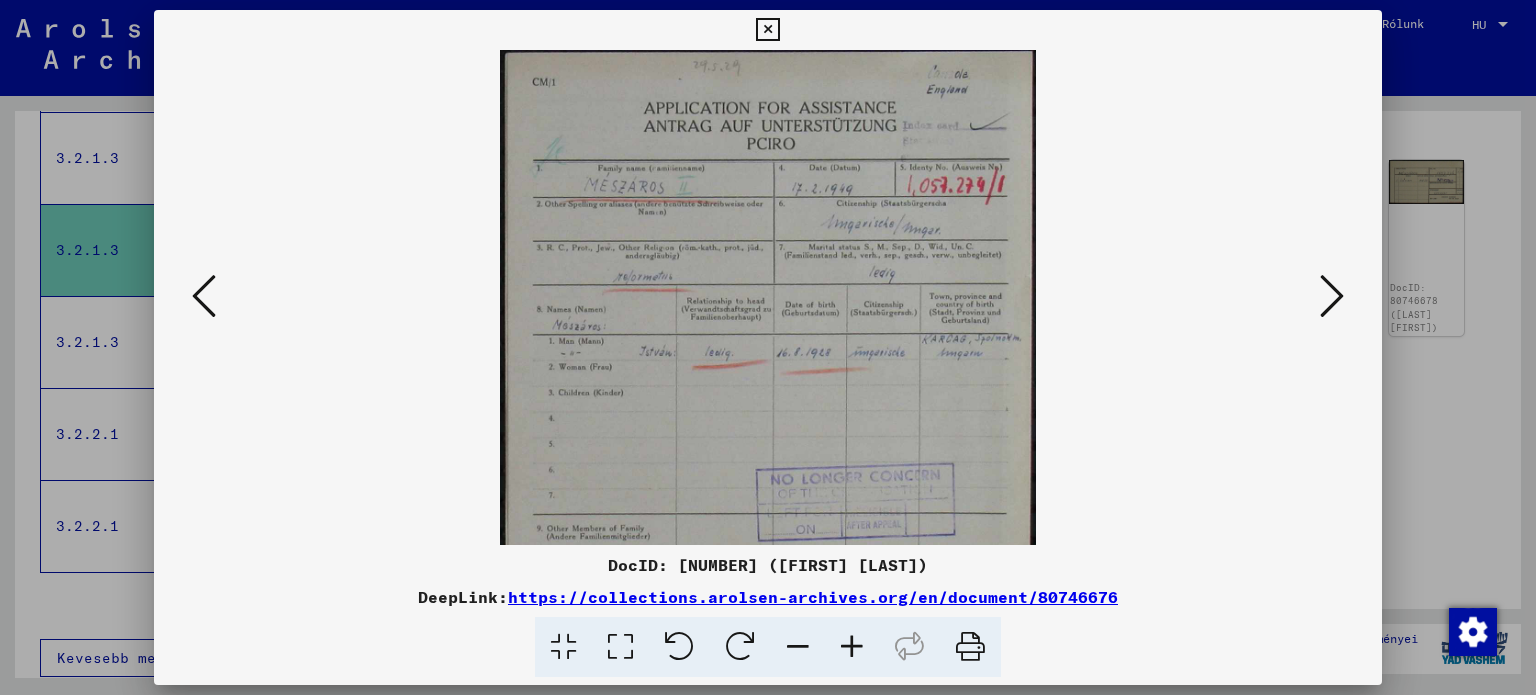 click at bounding box center (852, 647) 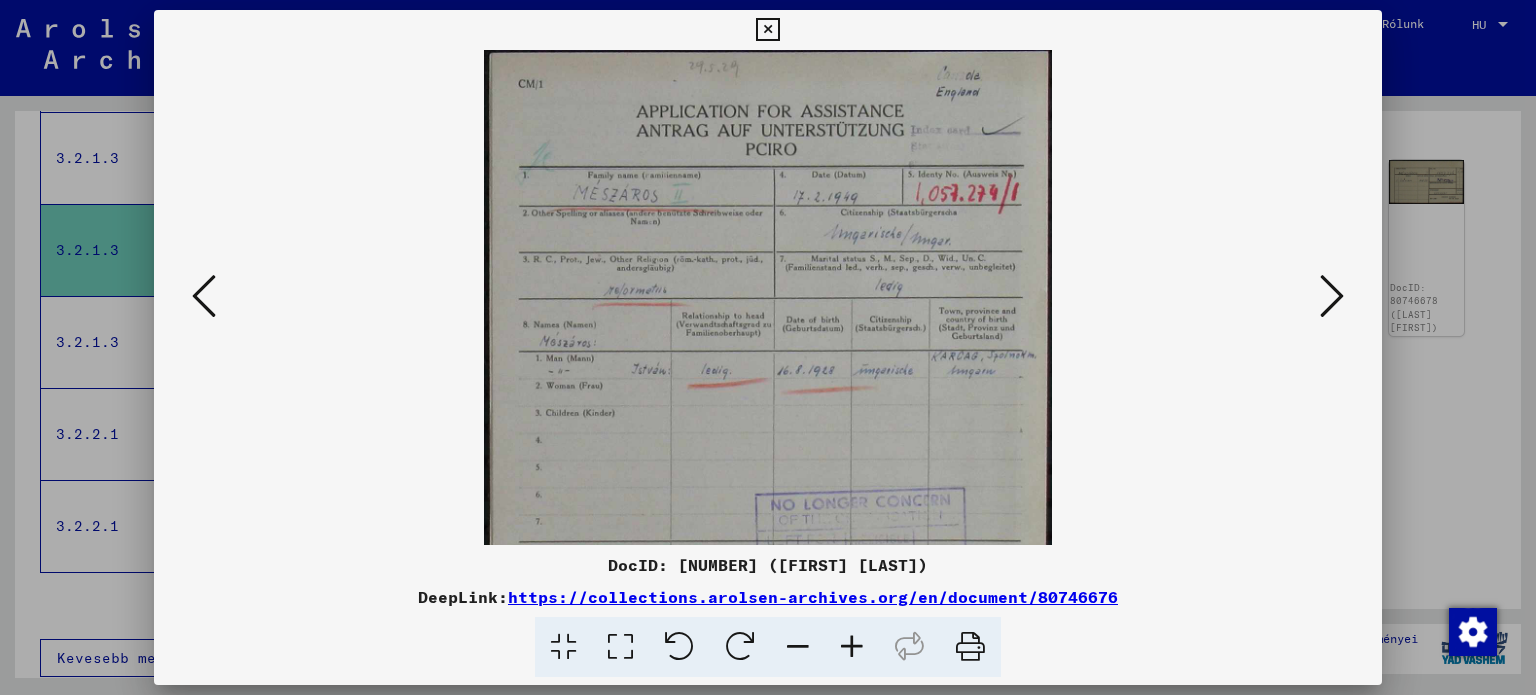 click at bounding box center [852, 647] 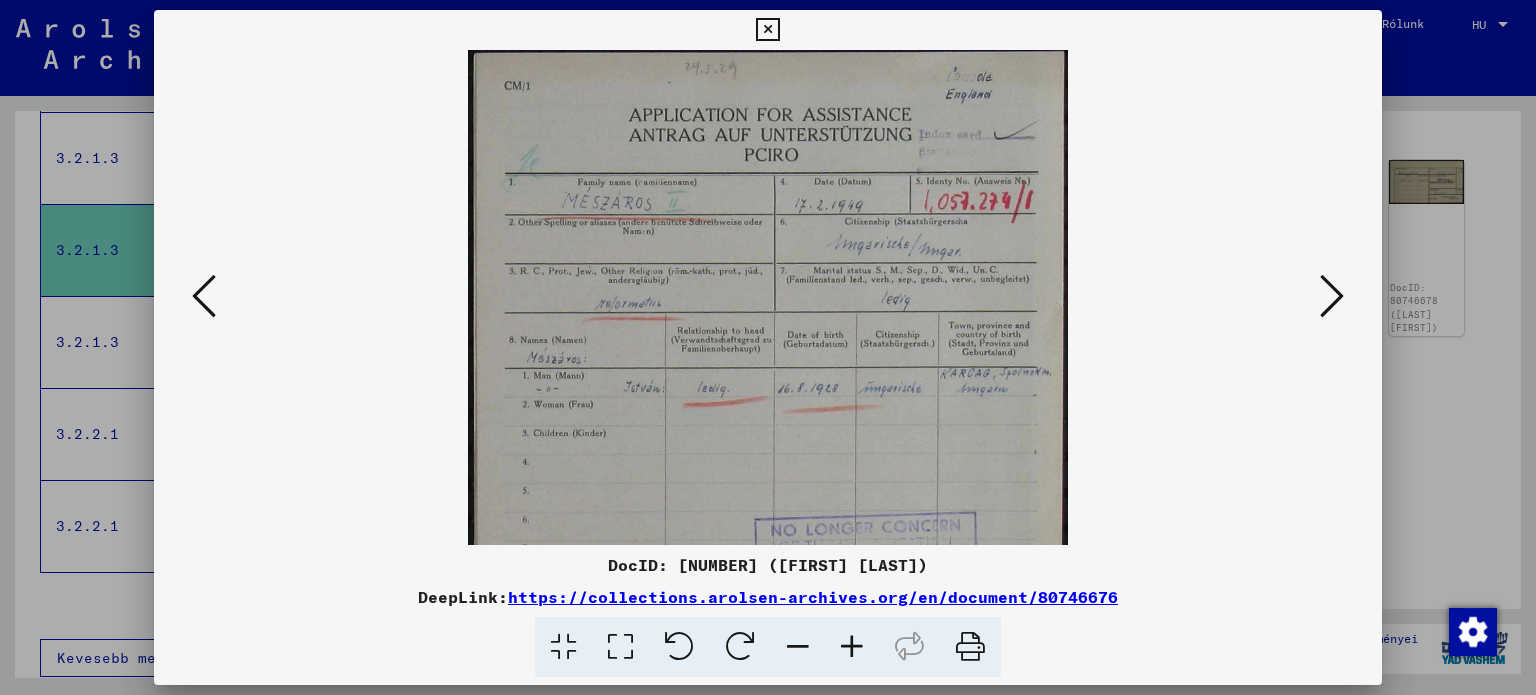 click at bounding box center [852, 647] 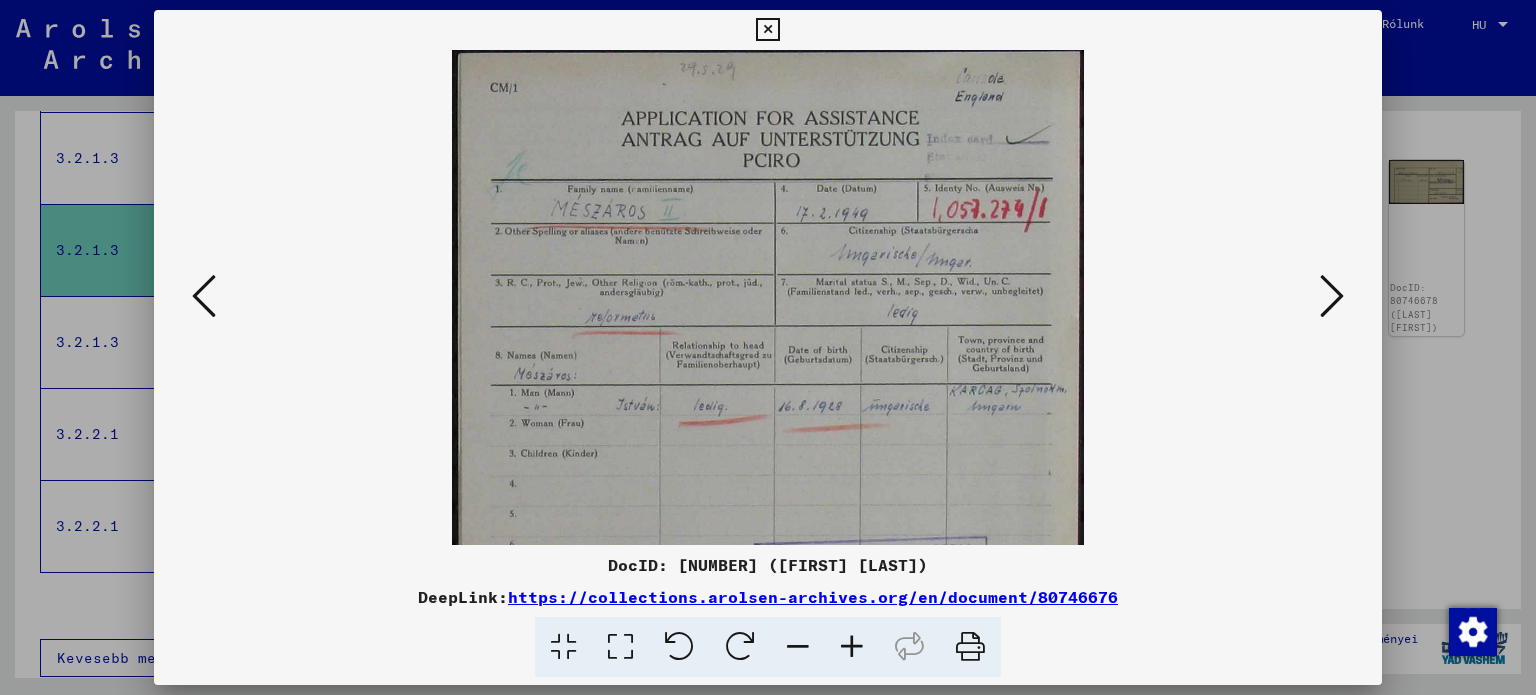 click at bounding box center [852, 647] 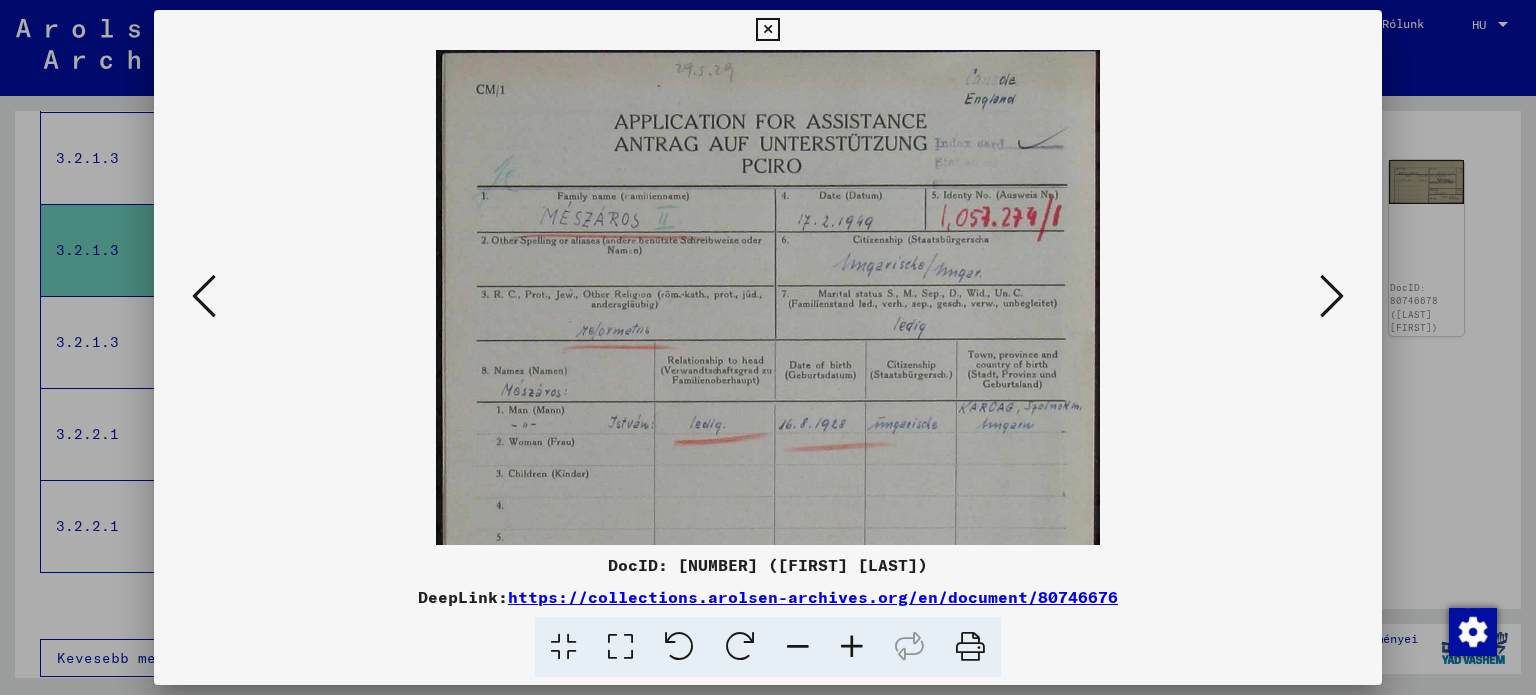 click at bounding box center (852, 647) 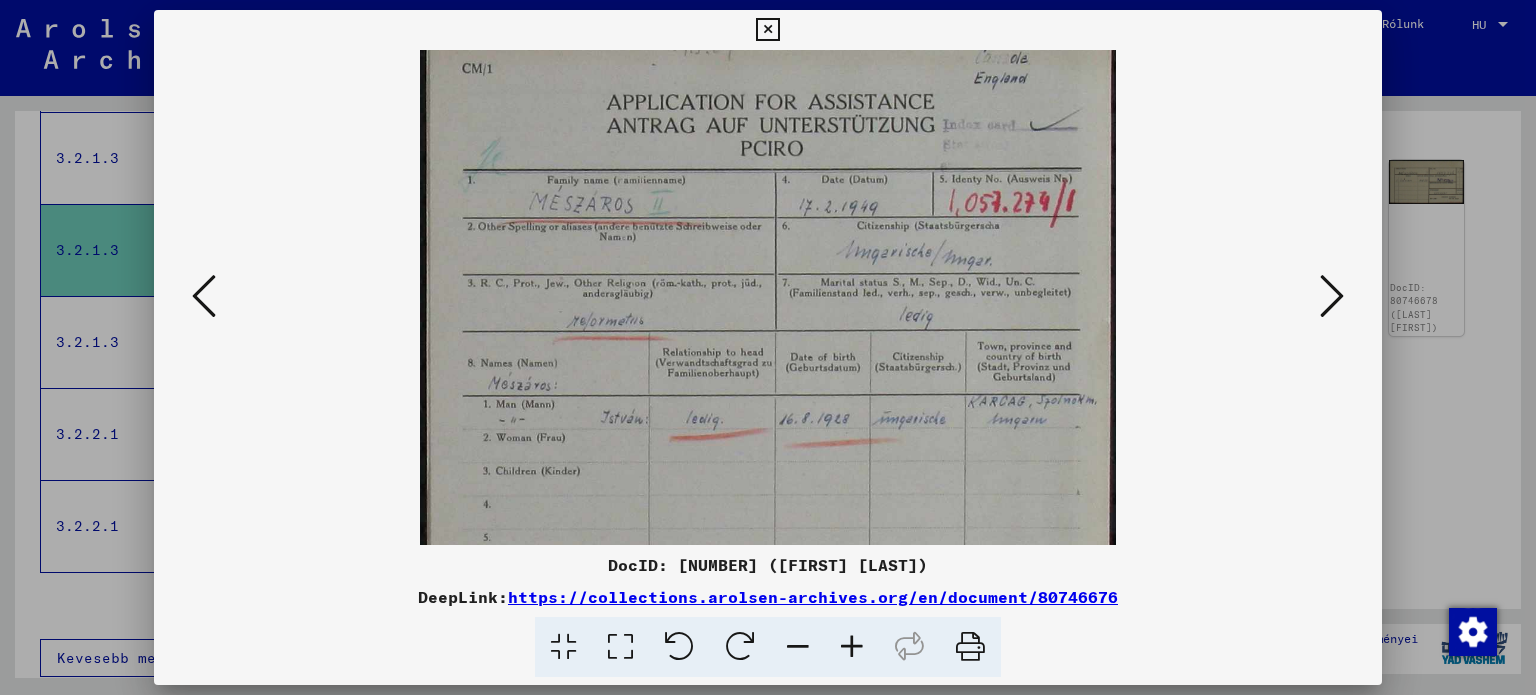 scroll, scrollTop: 24, scrollLeft: 0, axis: vertical 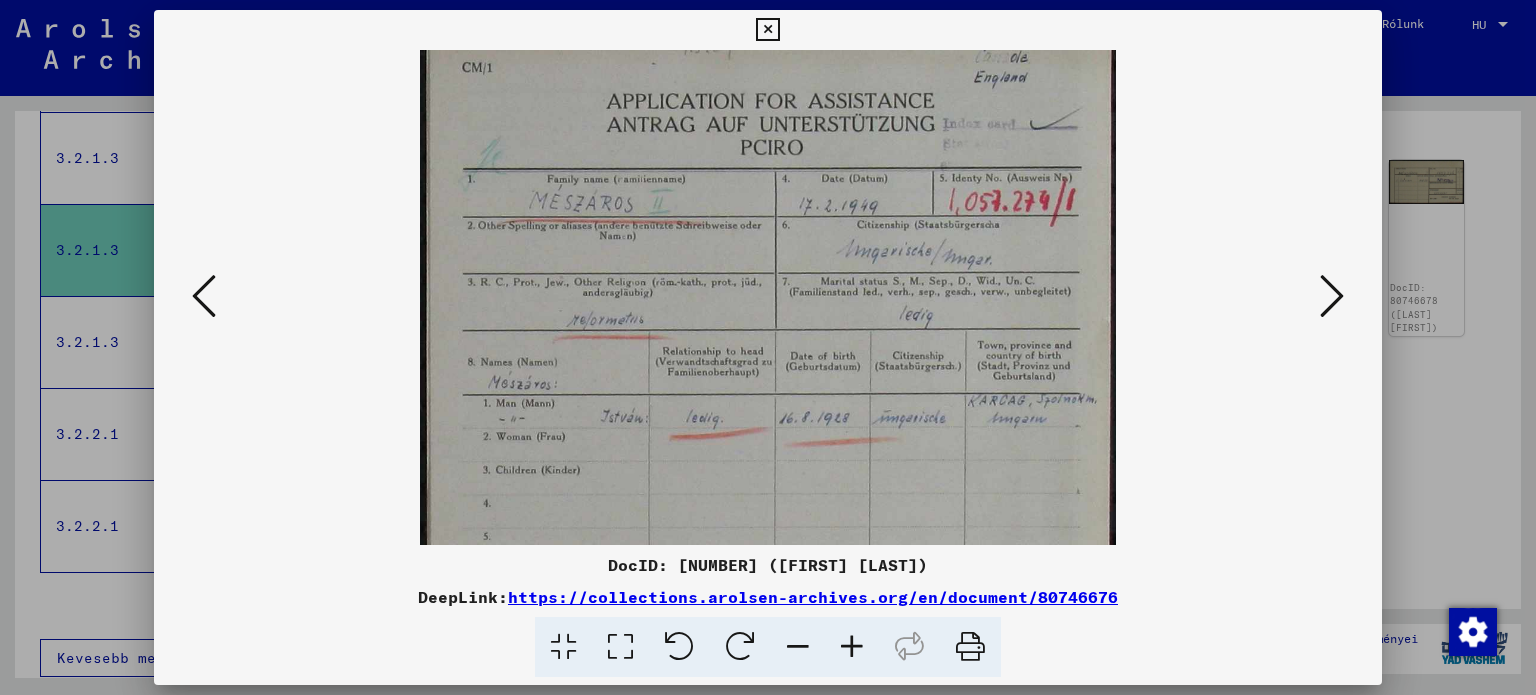 drag, startPoint x: 889, startPoint y: 428, endPoint x: 879, endPoint y: 402, distance: 27.856777 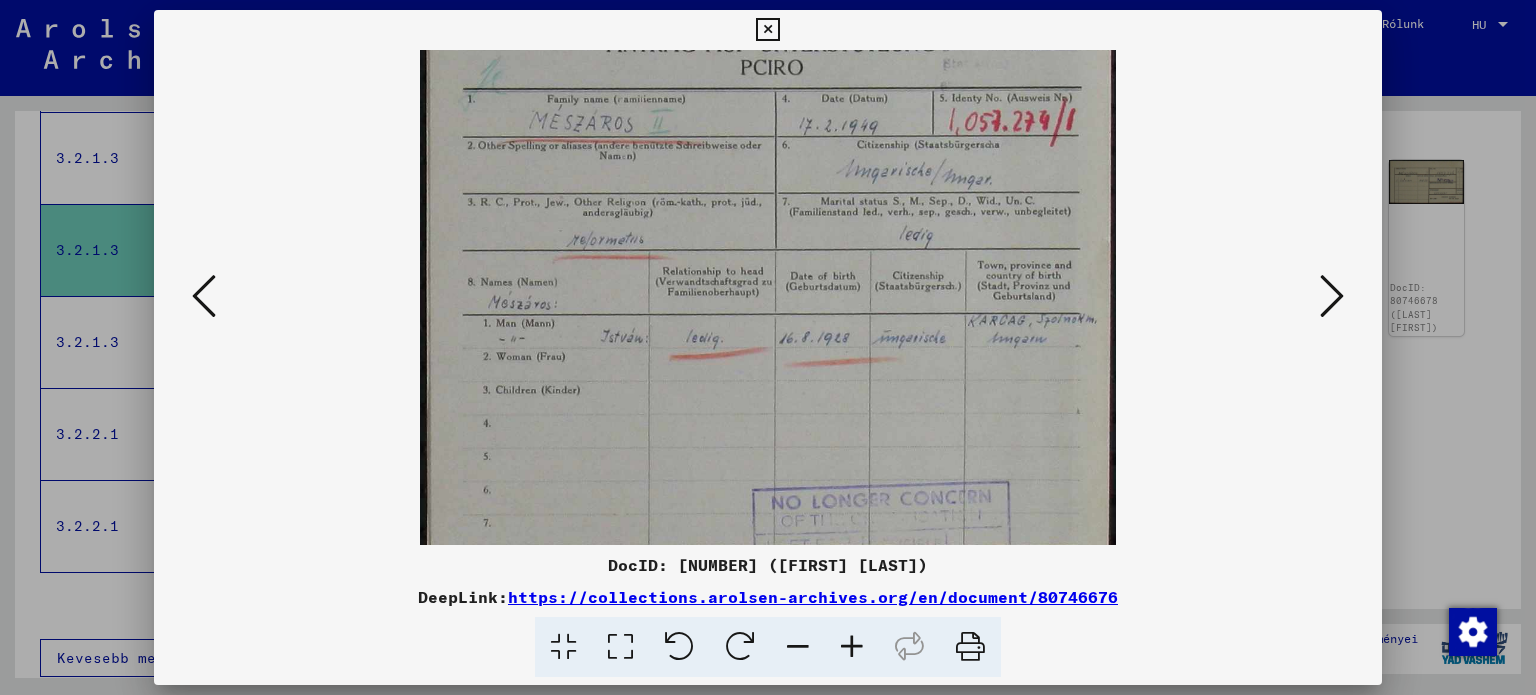 scroll, scrollTop: 118, scrollLeft: 0, axis: vertical 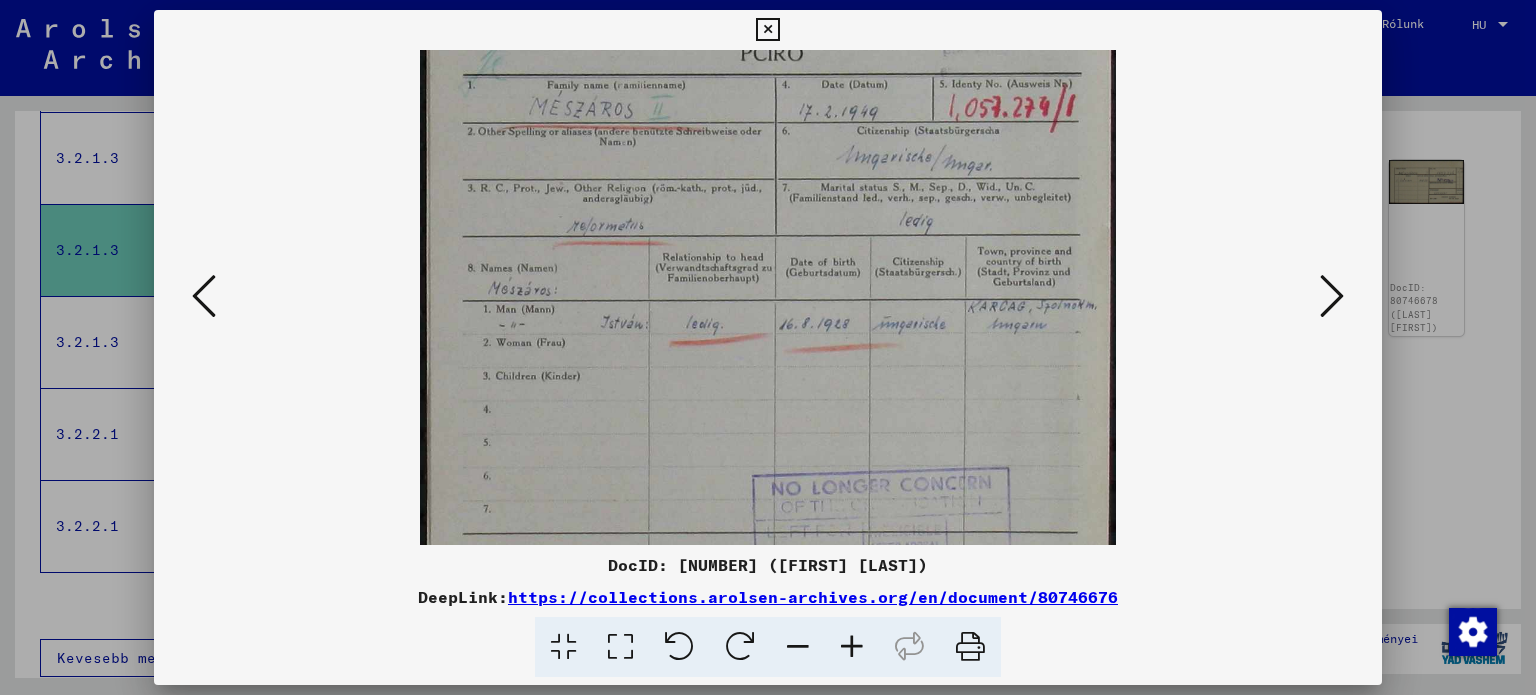 drag, startPoint x: 869, startPoint y: 423, endPoint x: 848, endPoint y: 328, distance: 97.29337 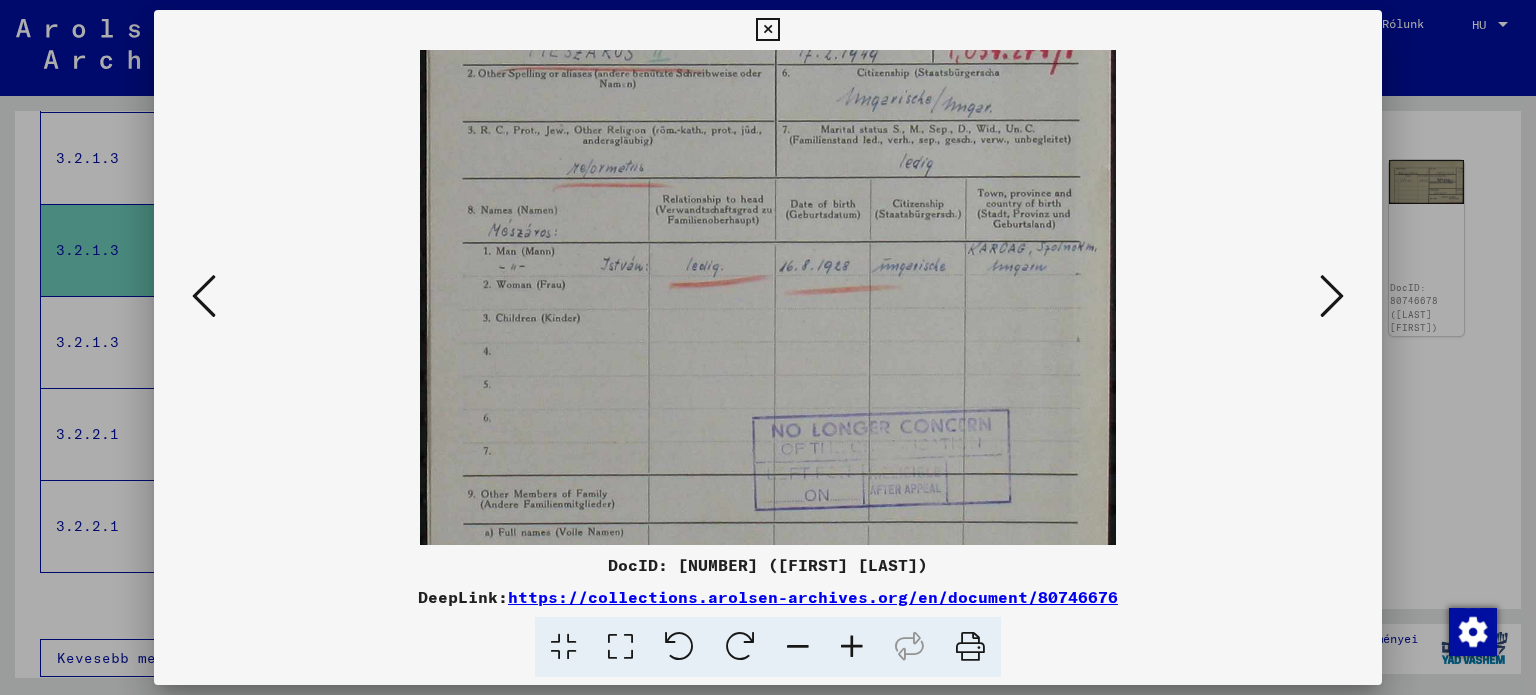 scroll, scrollTop: 192, scrollLeft: 0, axis: vertical 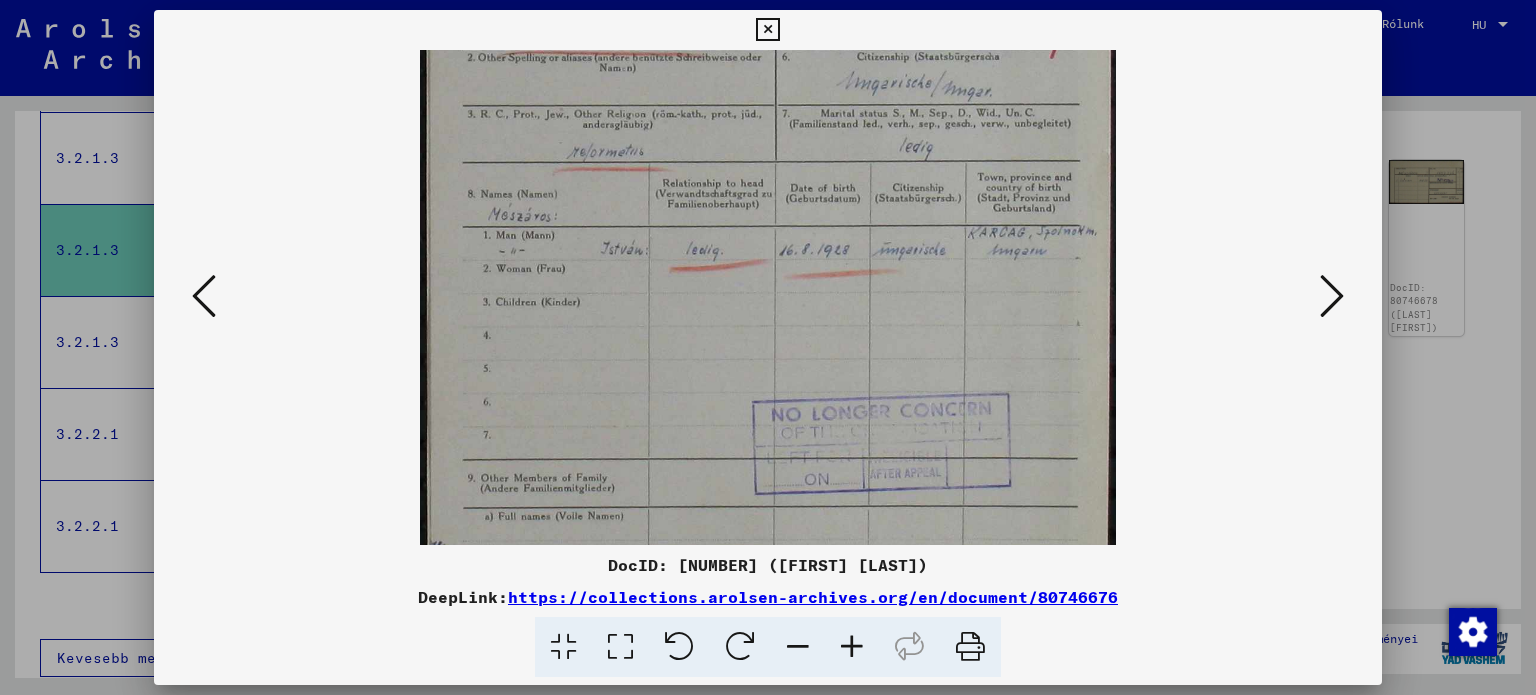 drag, startPoint x: 852, startPoint y: 356, endPoint x: 824, endPoint y: 282, distance: 79.12016 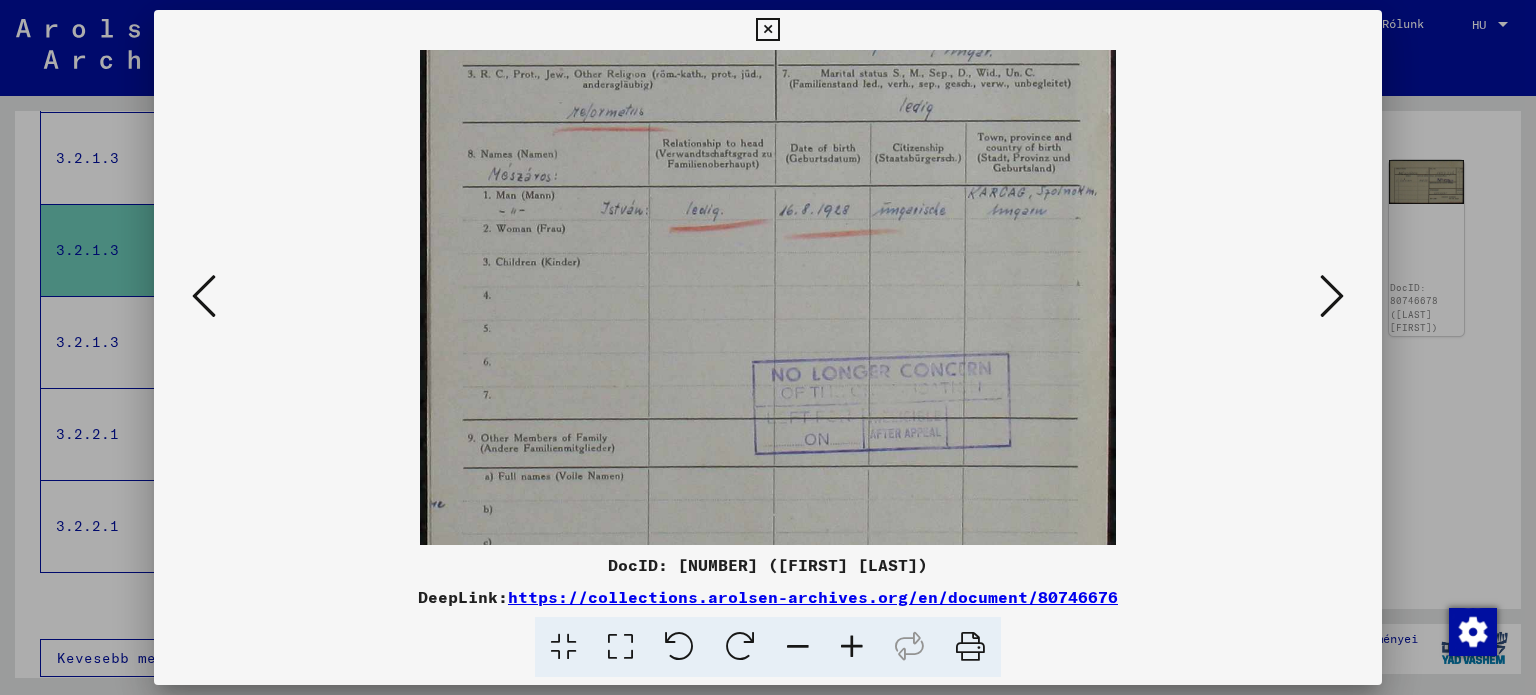 drag, startPoint x: 956, startPoint y: 291, endPoint x: 945, endPoint y: 252, distance: 40.5216 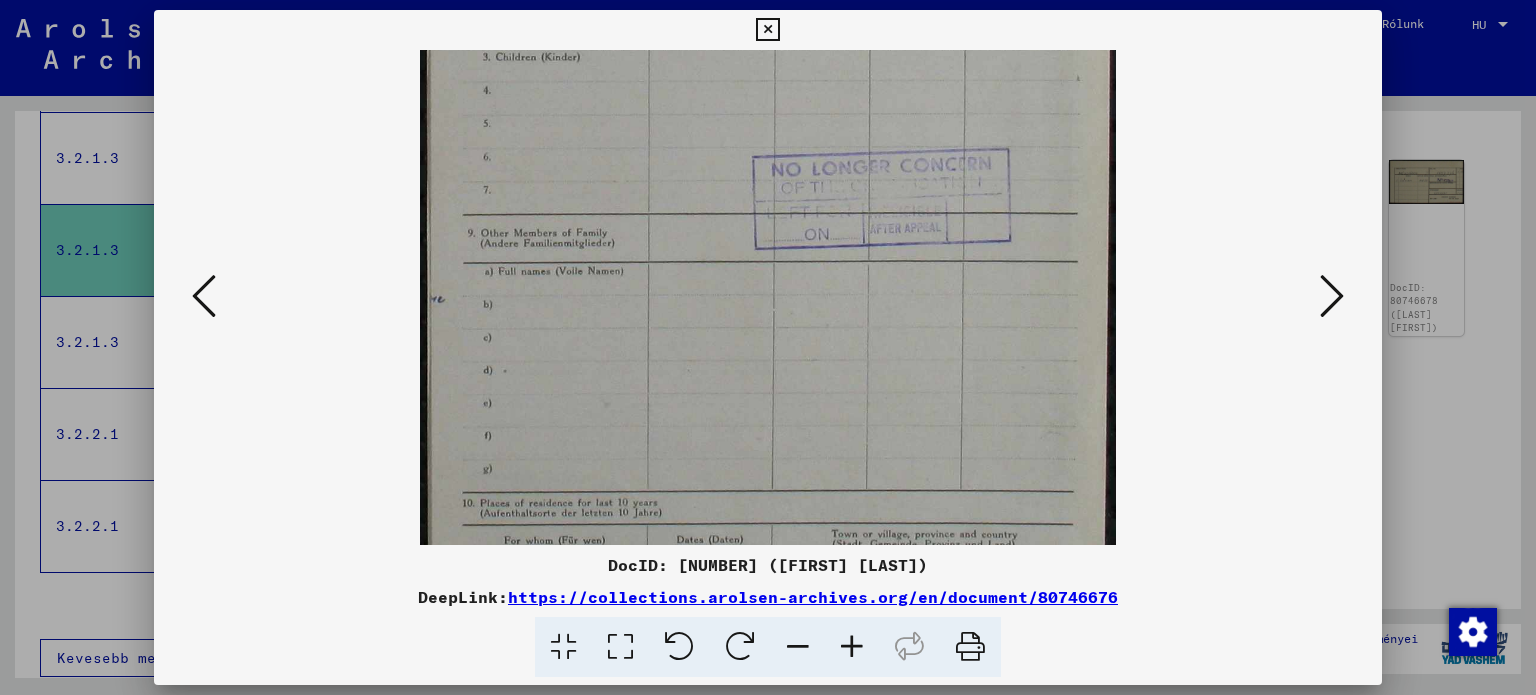 scroll, scrollTop: 600, scrollLeft: 0, axis: vertical 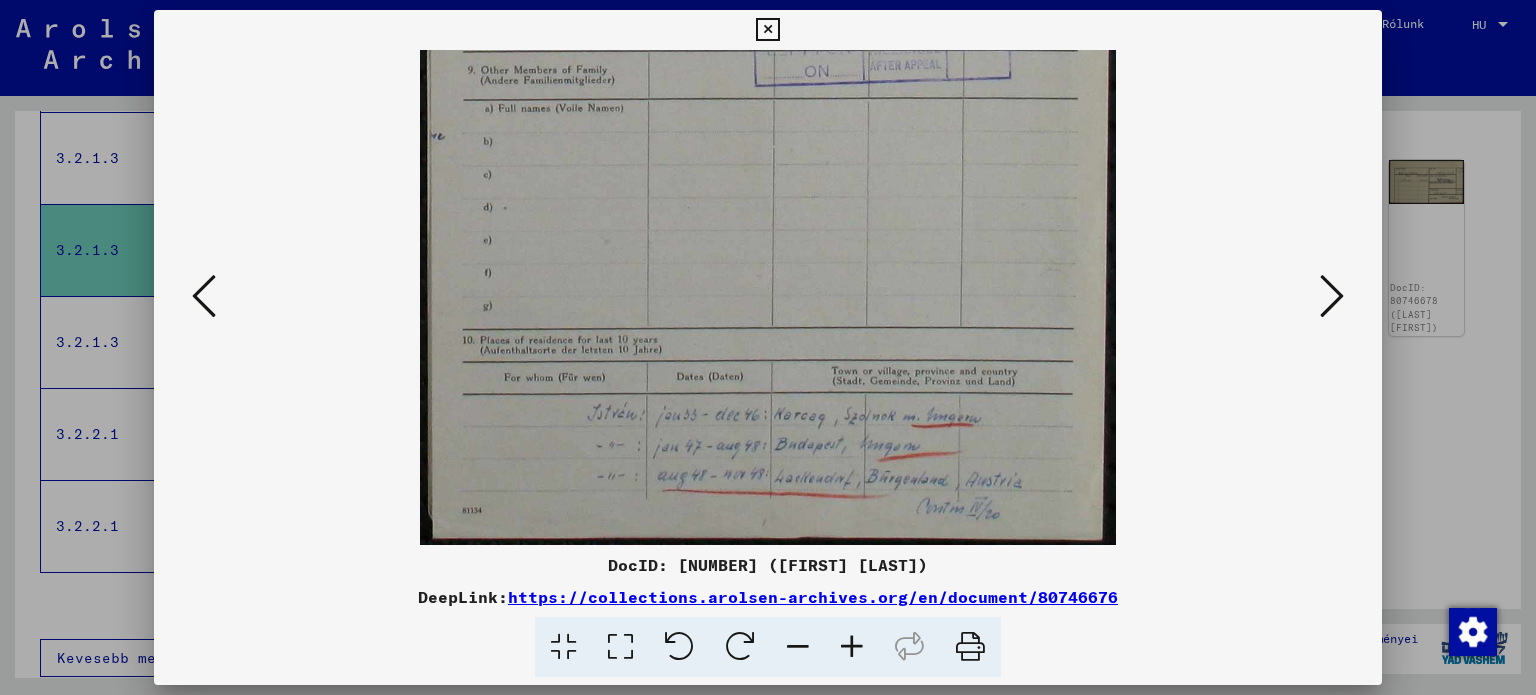 drag, startPoint x: 911, startPoint y: 354, endPoint x: 953, endPoint y: 98, distance: 259.42242 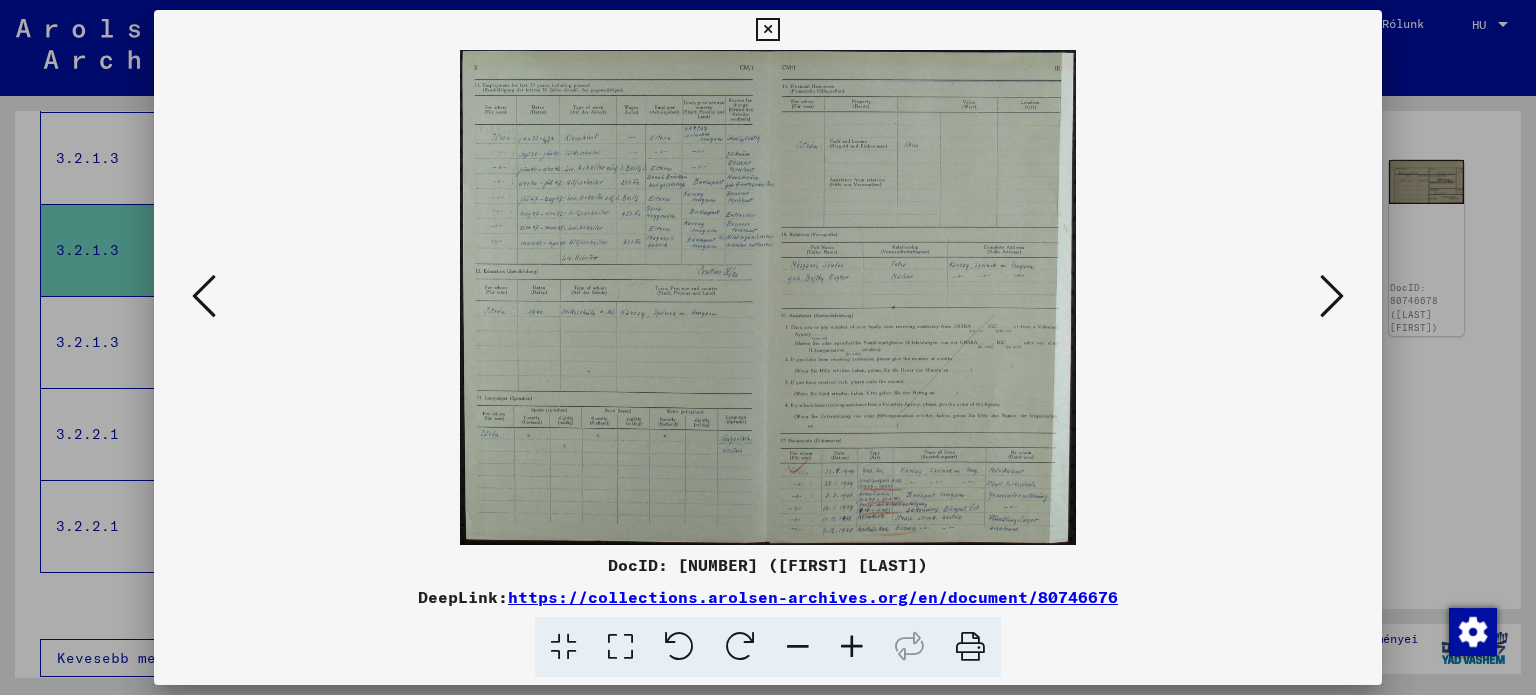 scroll, scrollTop: 0, scrollLeft: 0, axis: both 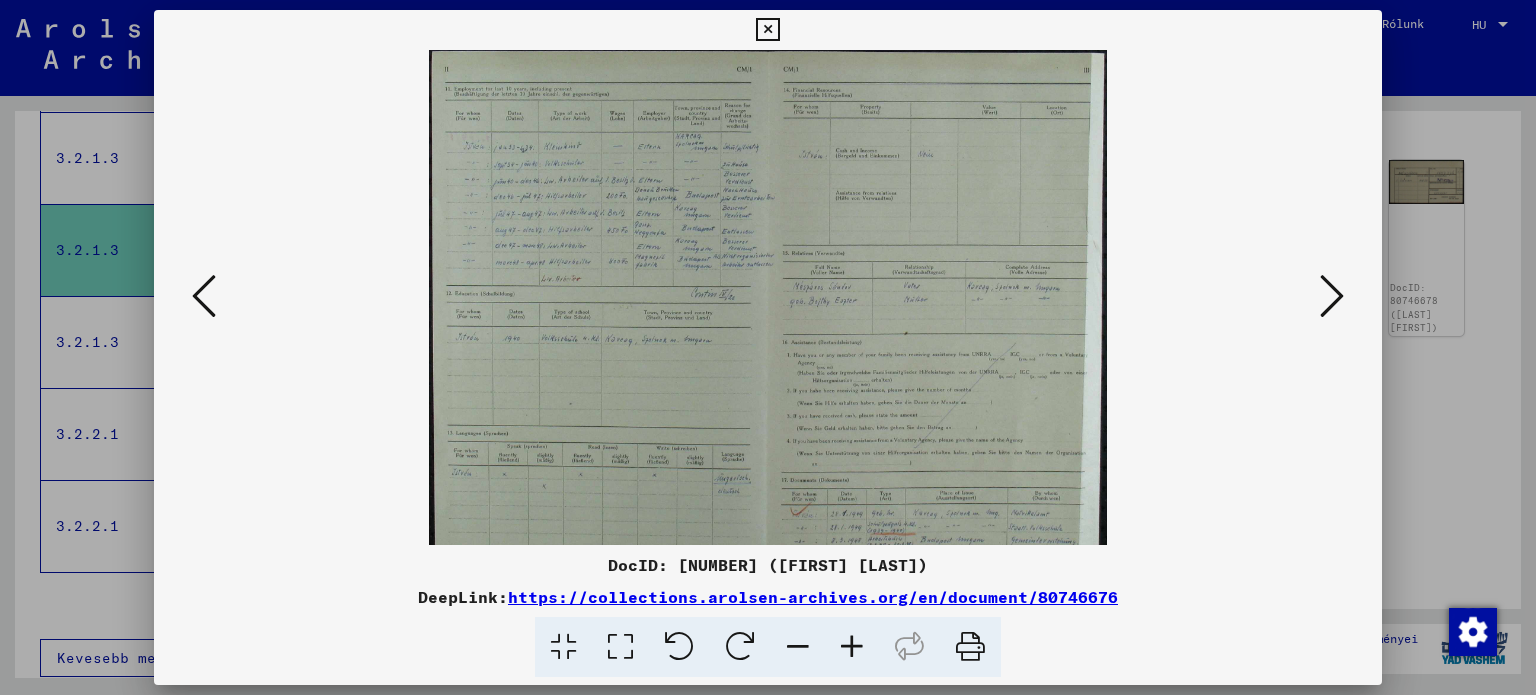 click at bounding box center [852, 647] 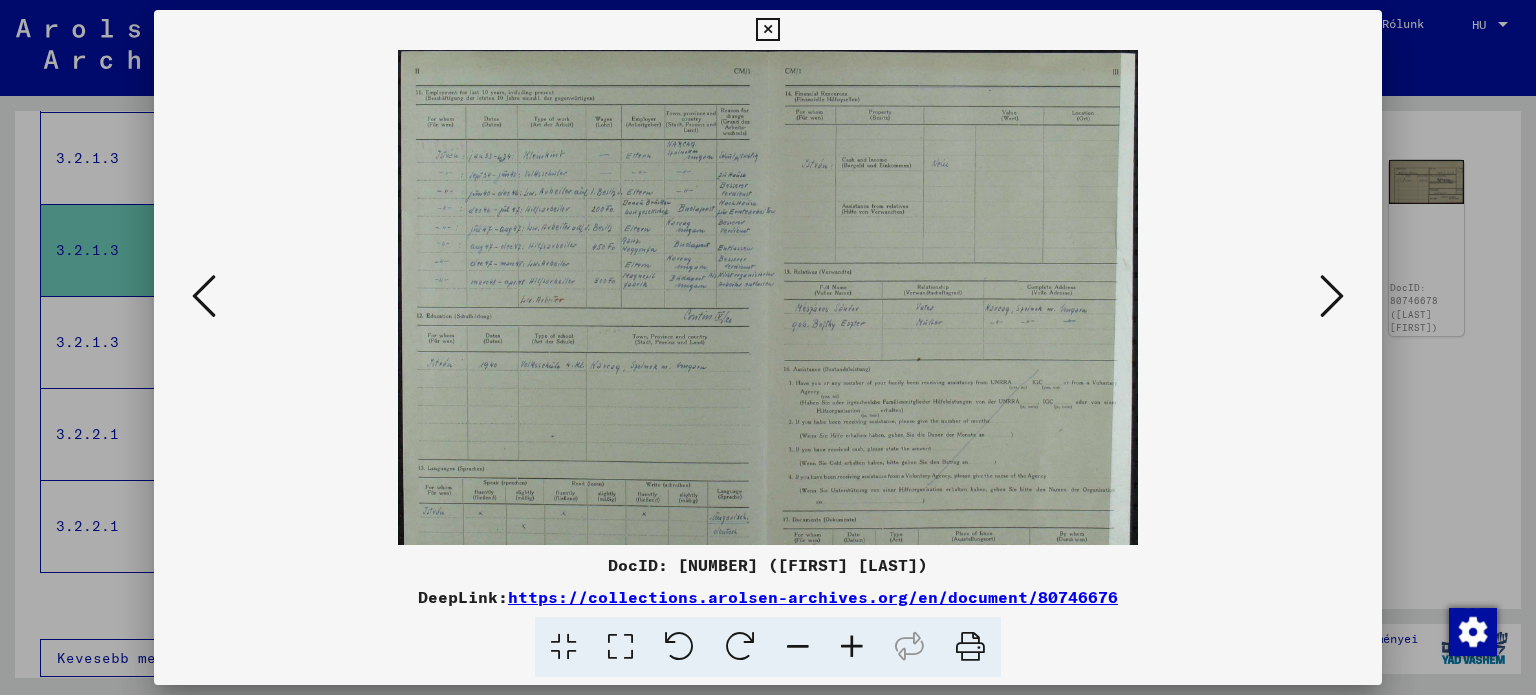 click at bounding box center [852, 647] 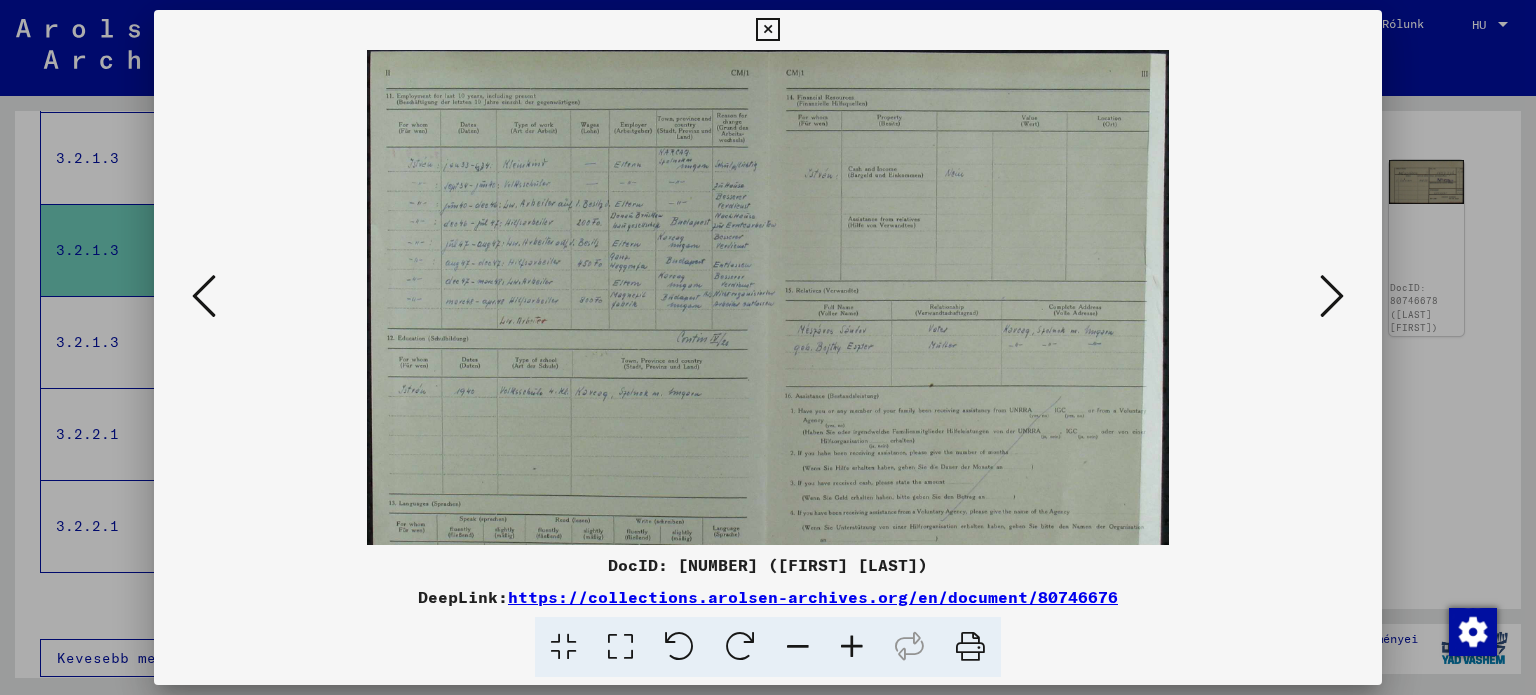 click at bounding box center [852, 647] 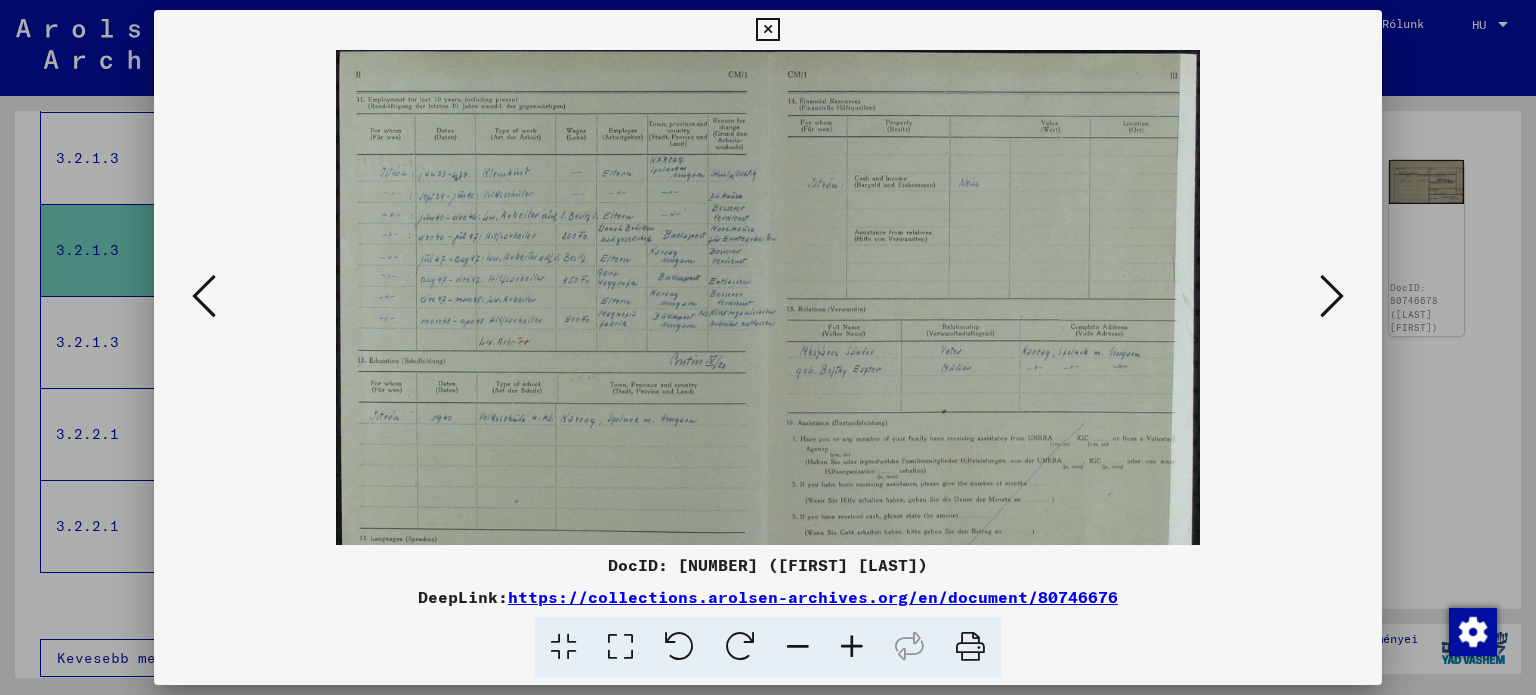 click at bounding box center [852, 647] 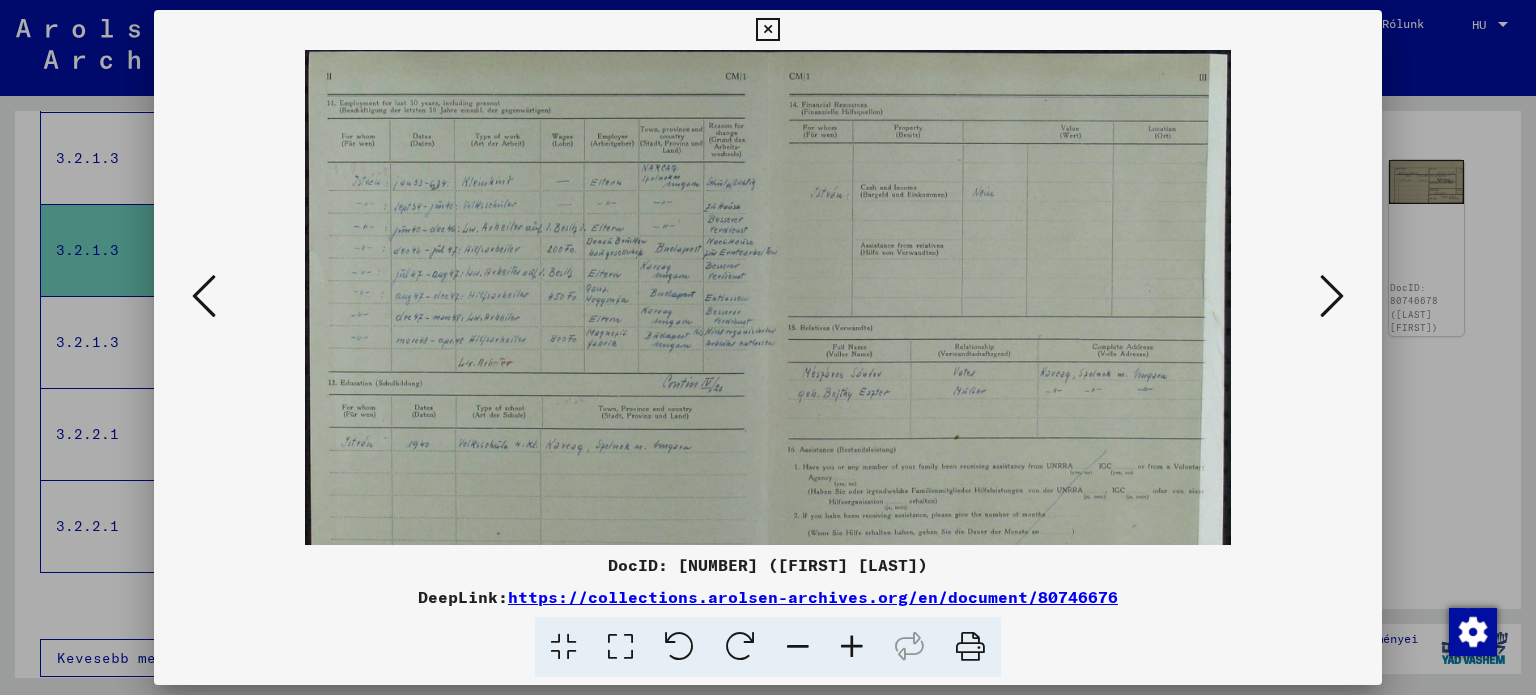 click at bounding box center (852, 647) 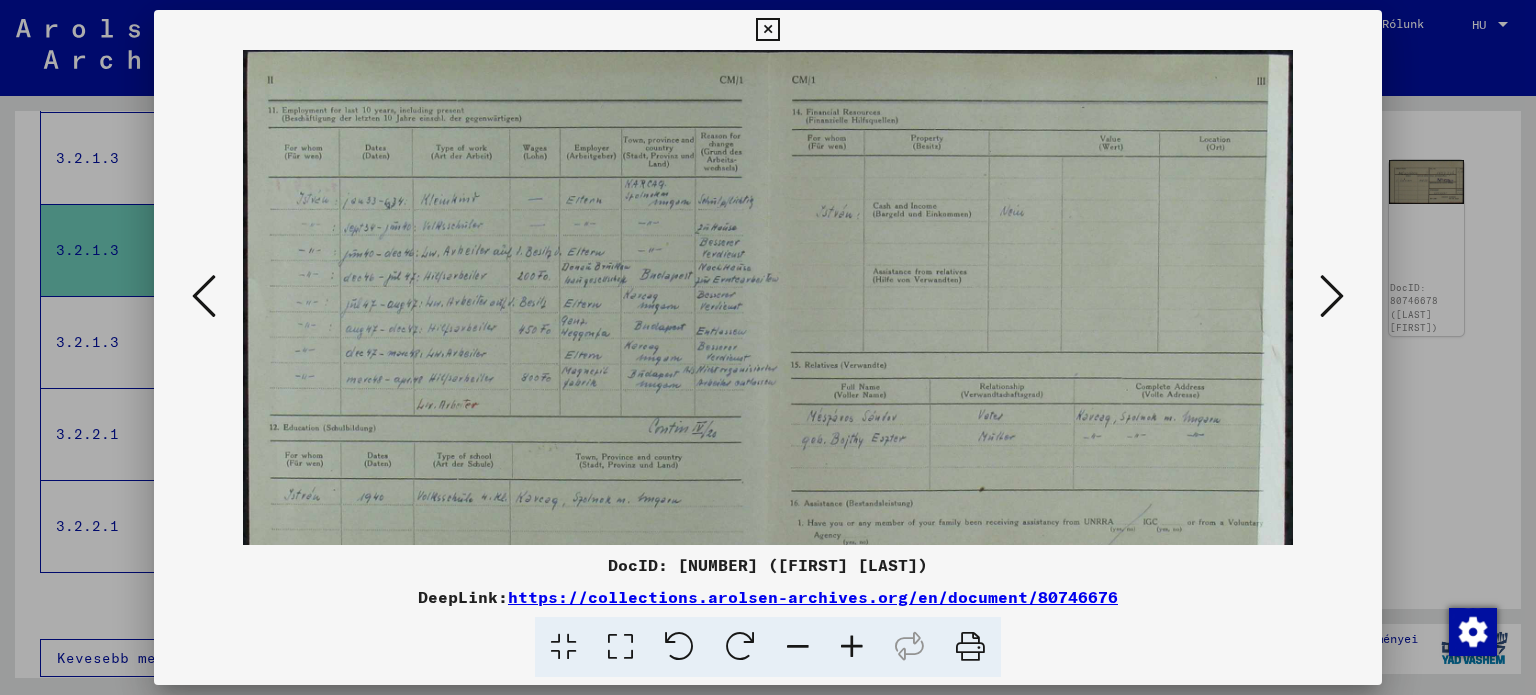 click at bounding box center (852, 647) 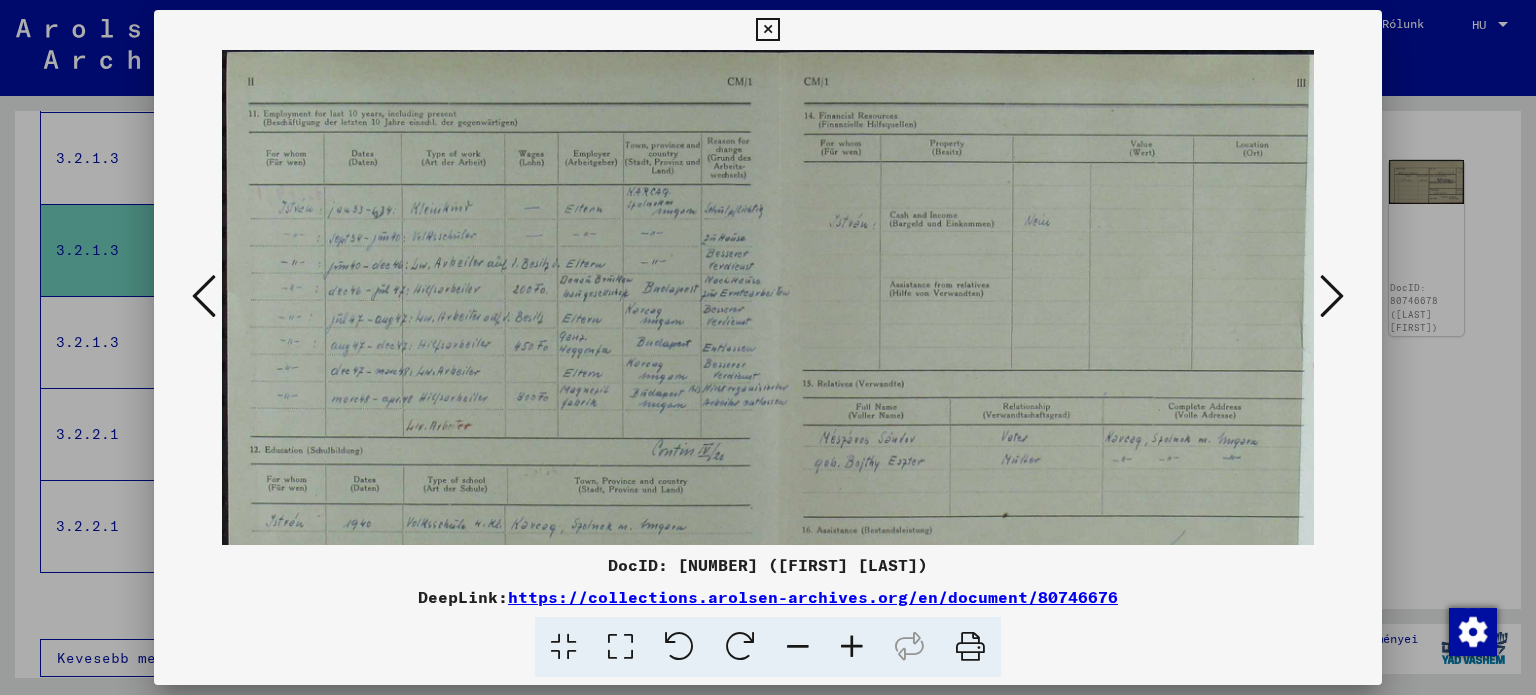 click at bounding box center (852, 647) 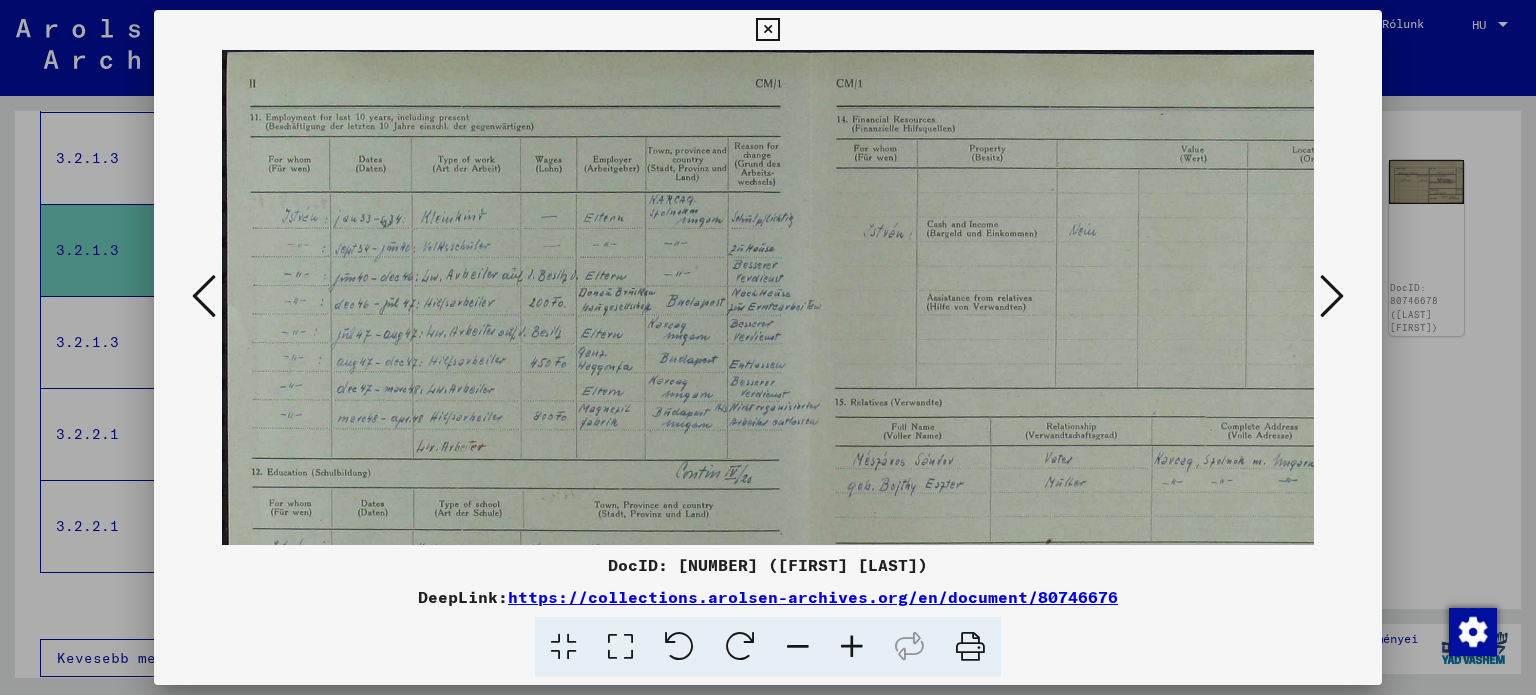 scroll, scrollTop: 37, scrollLeft: 0, axis: vertical 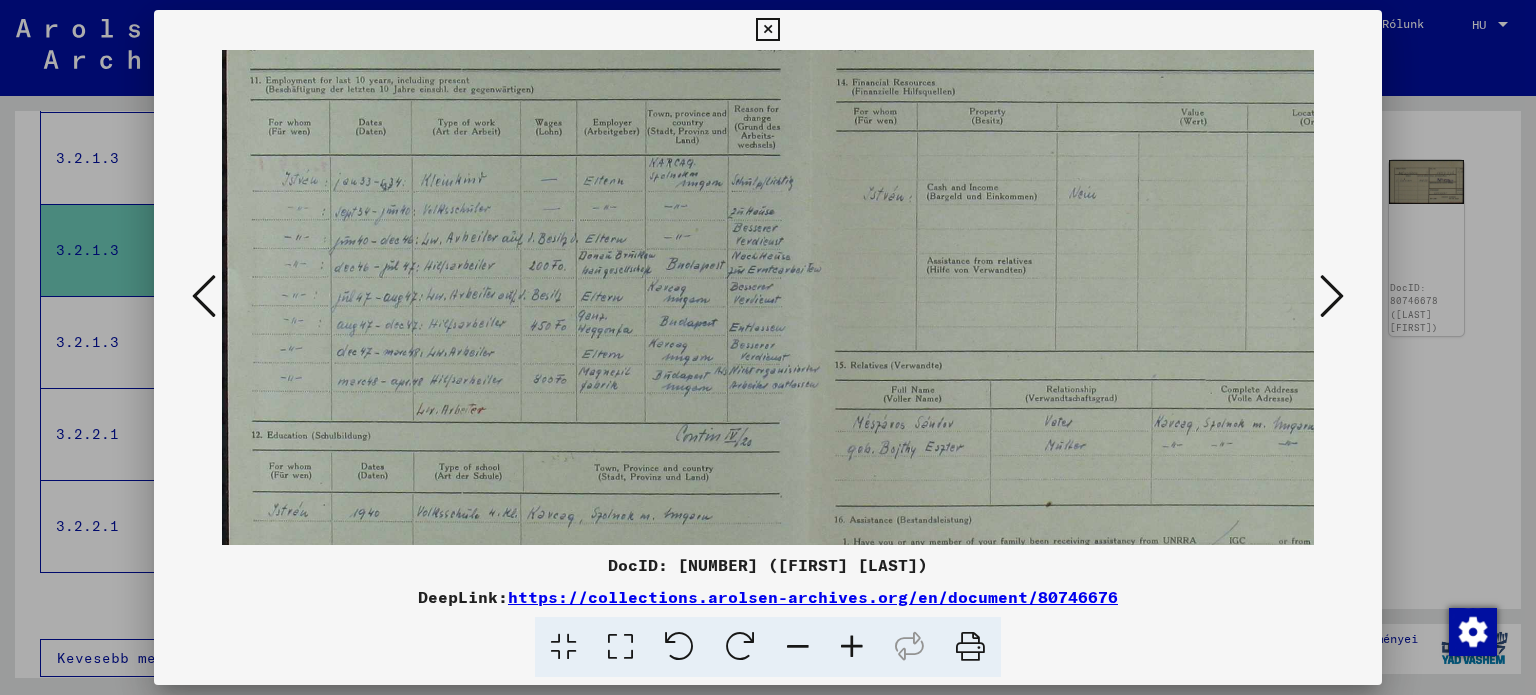 drag, startPoint x: 673, startPoint y: 447, endPoint x: 761, endPoint y: 410, distance: 95.462036 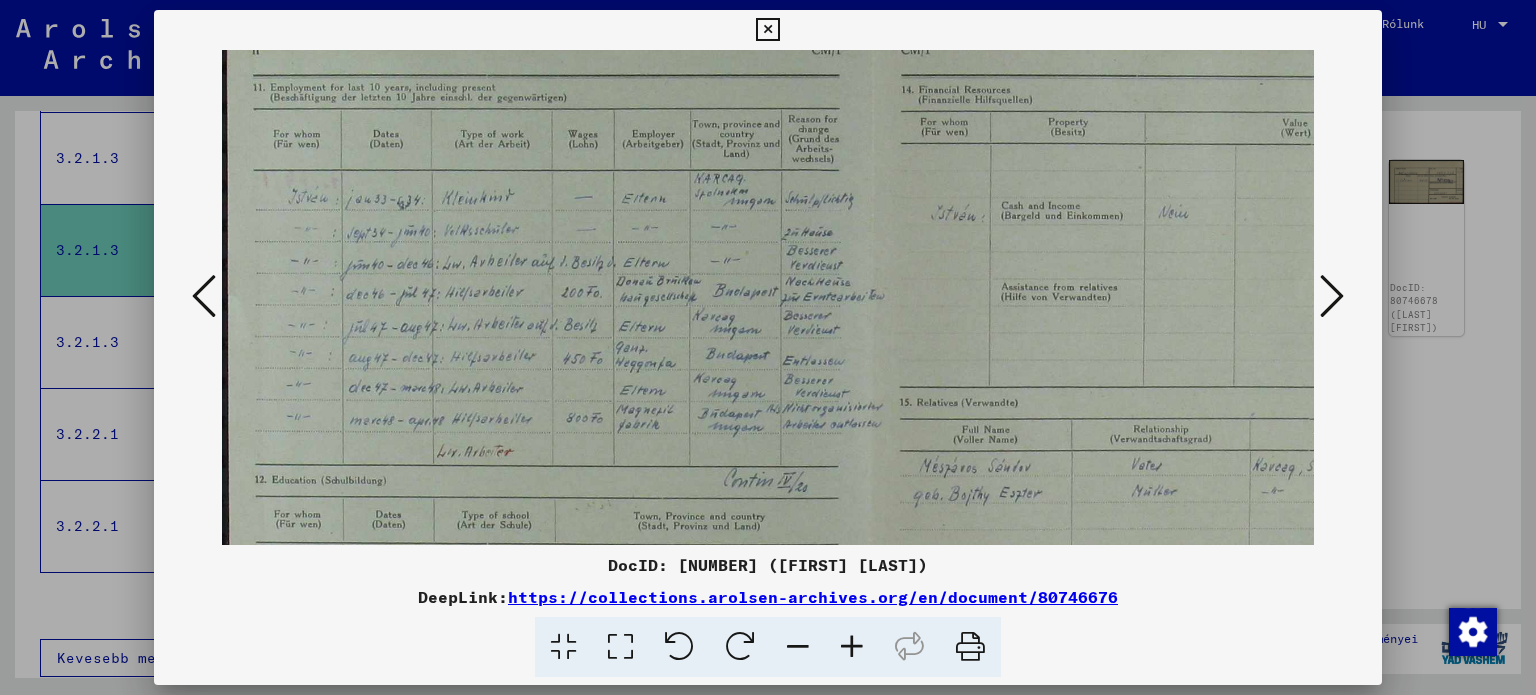 click at bounding box center [852, 647] 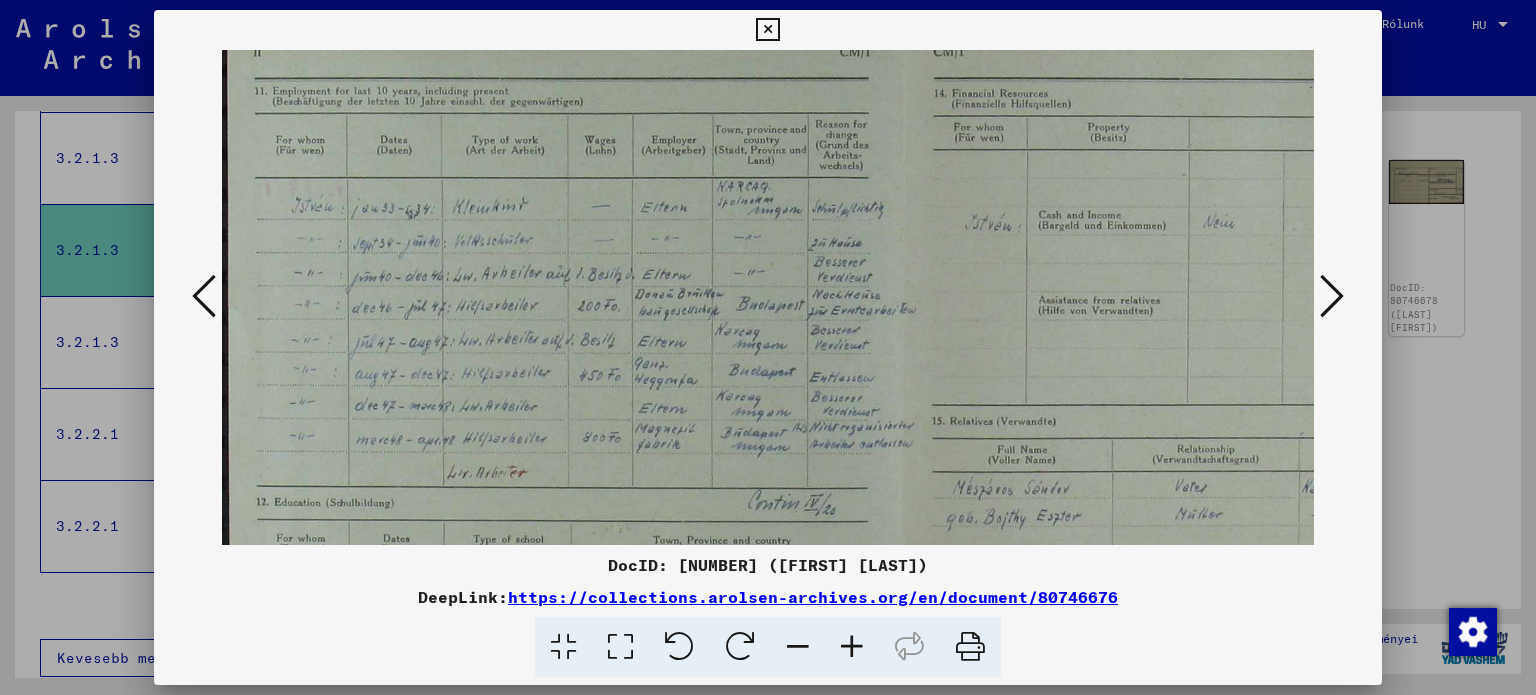 click at bounding box center [852, 647] 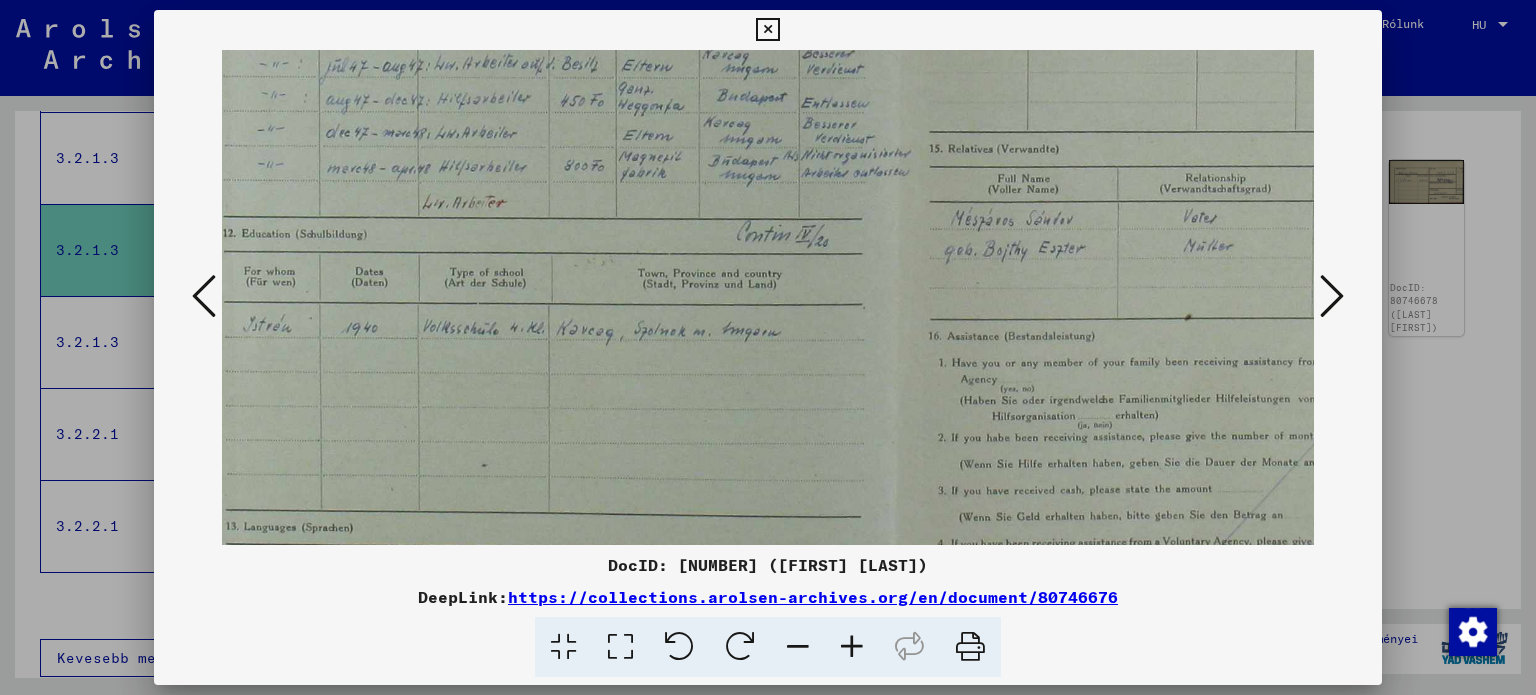 drag, startPoint x: 705, startPoint y: 375, endPoint x: 671, endPoint y: 82, distance: 294.9661 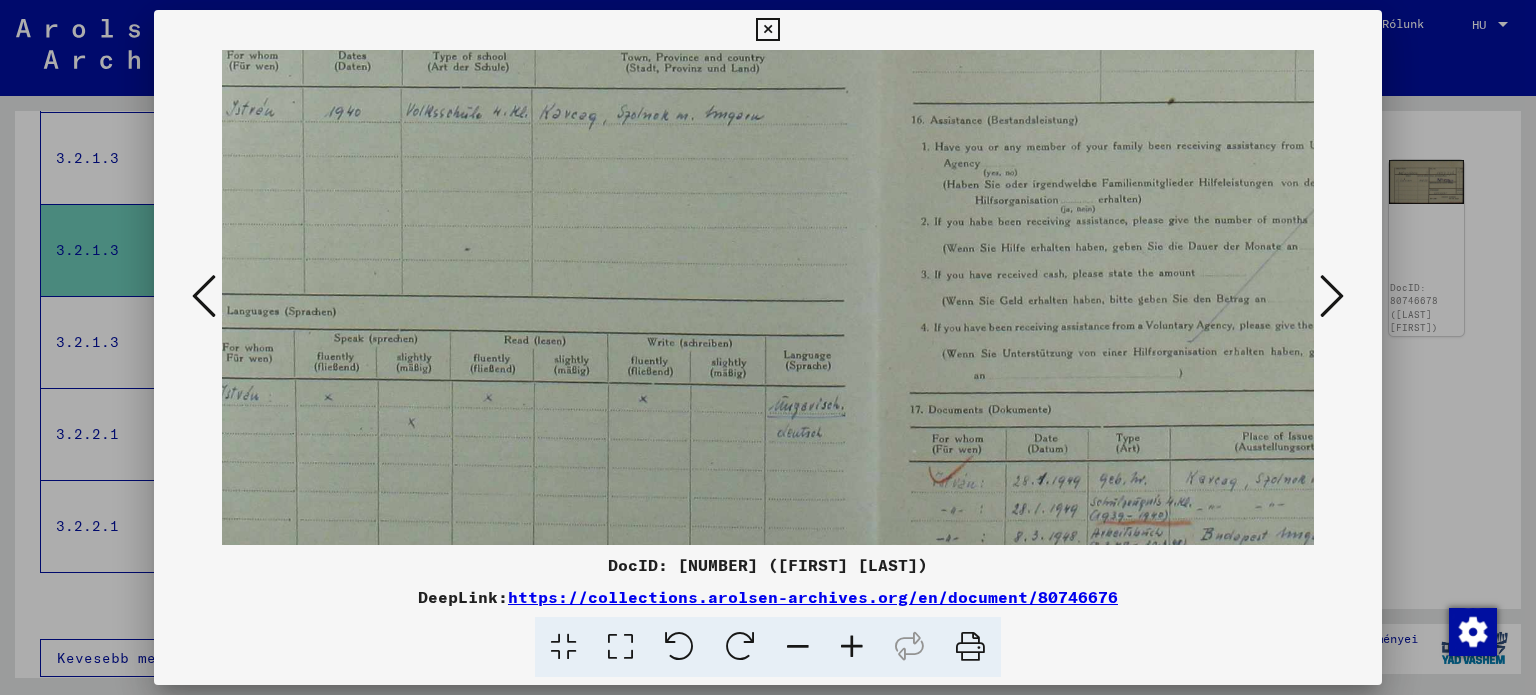 drag, startPoint x: 746, startPoint y: 342, endPoint x: 721, endPoint y: 93, distance: 250.25188 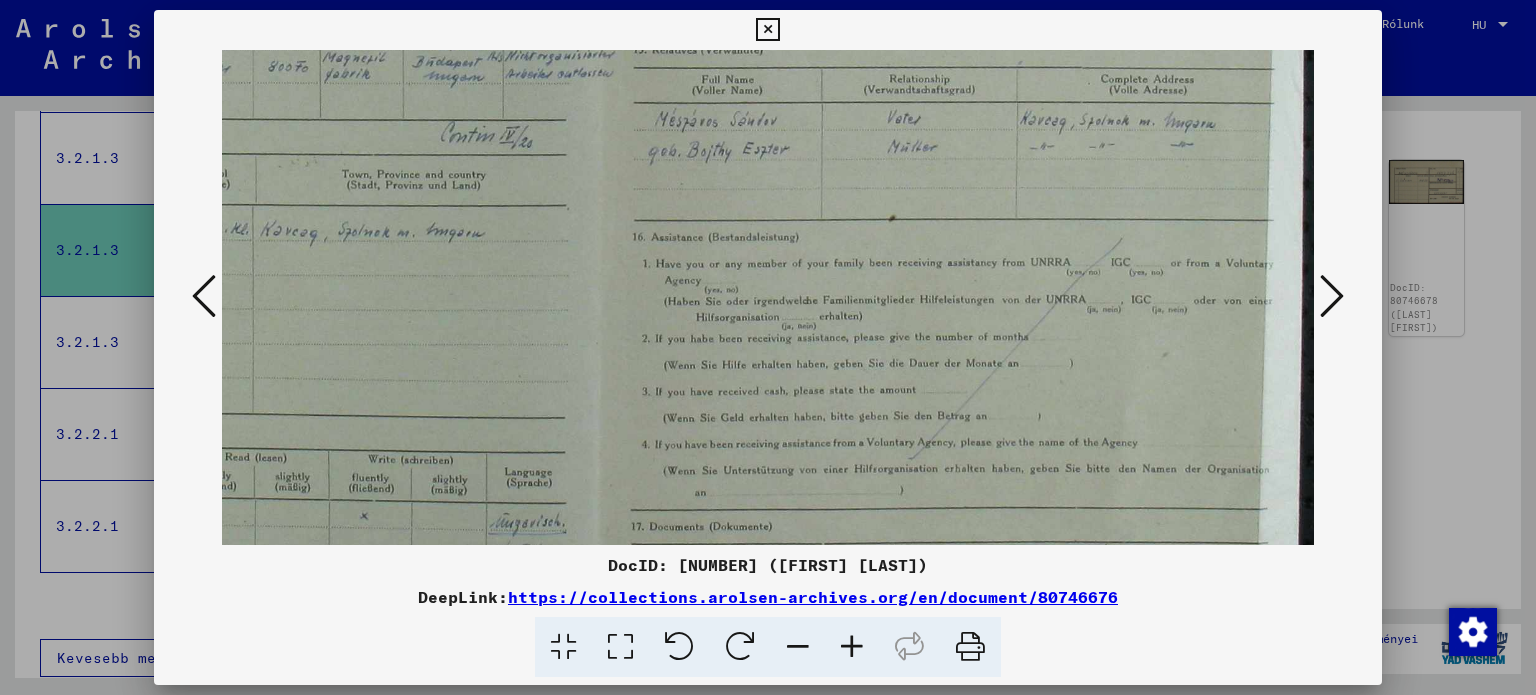 drag, startPoint x: 864, startPoint y: 307, endPoint x: 204, endPoint y: 486, distance: 683.84283 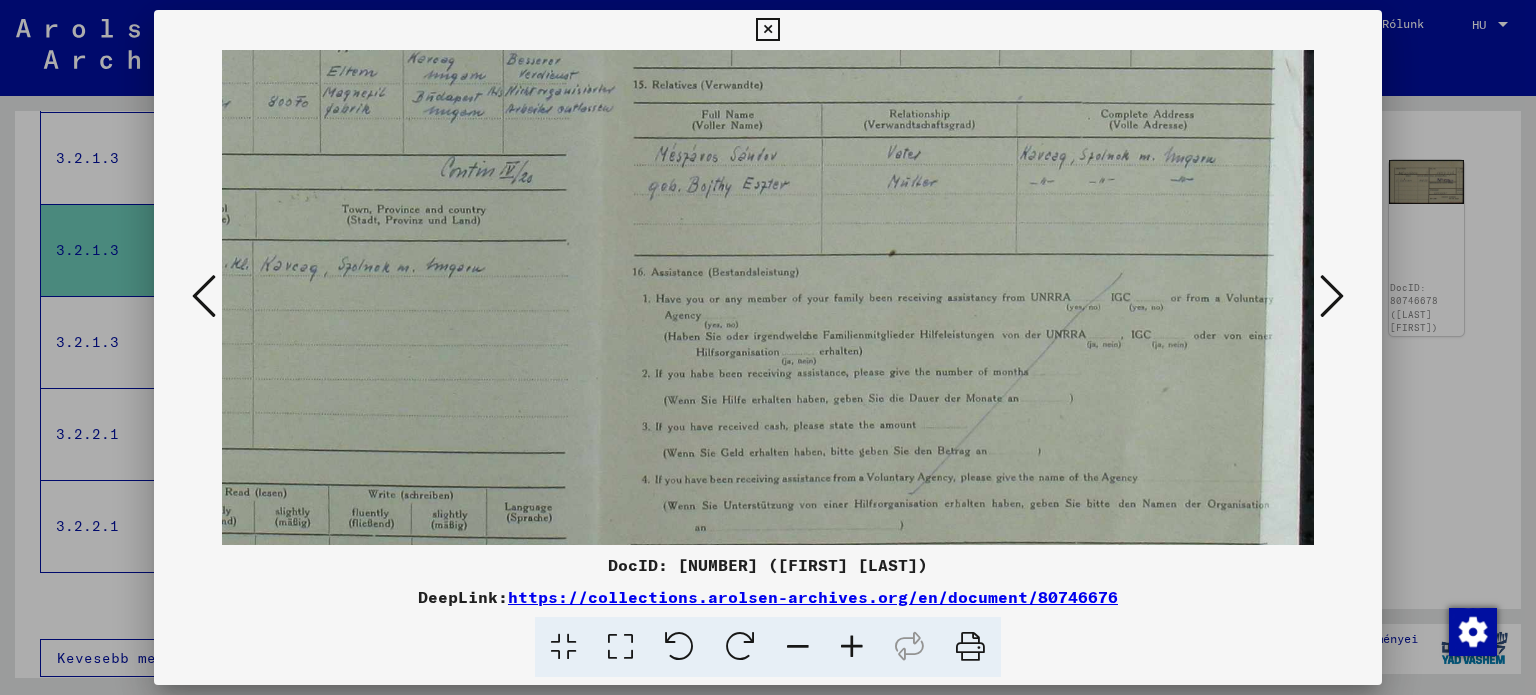 scroll, scrollTop: 308, scrollLeft: 331, axis: both 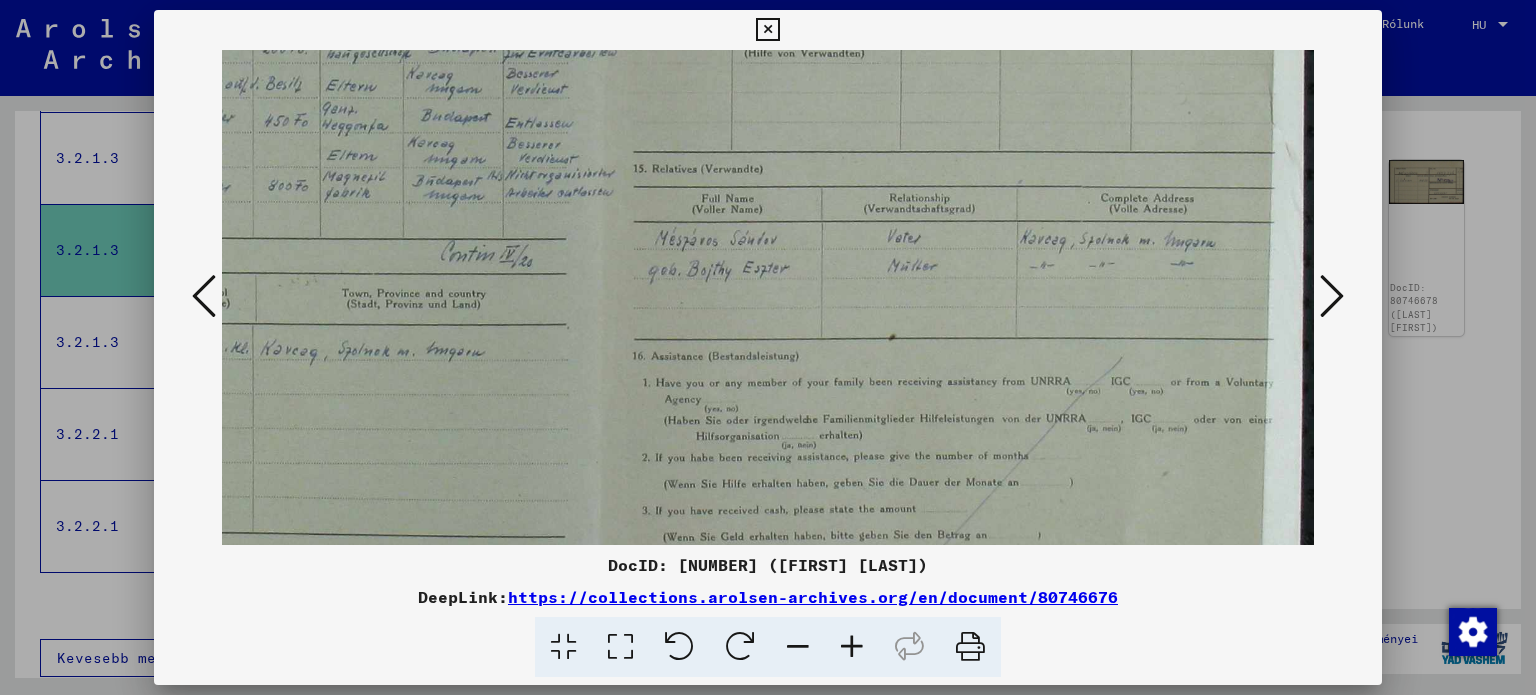 drag, startPoint x: 612, startPoint y: 271, endPoint x: 596, endPoint y: 368, distance: 98.31073 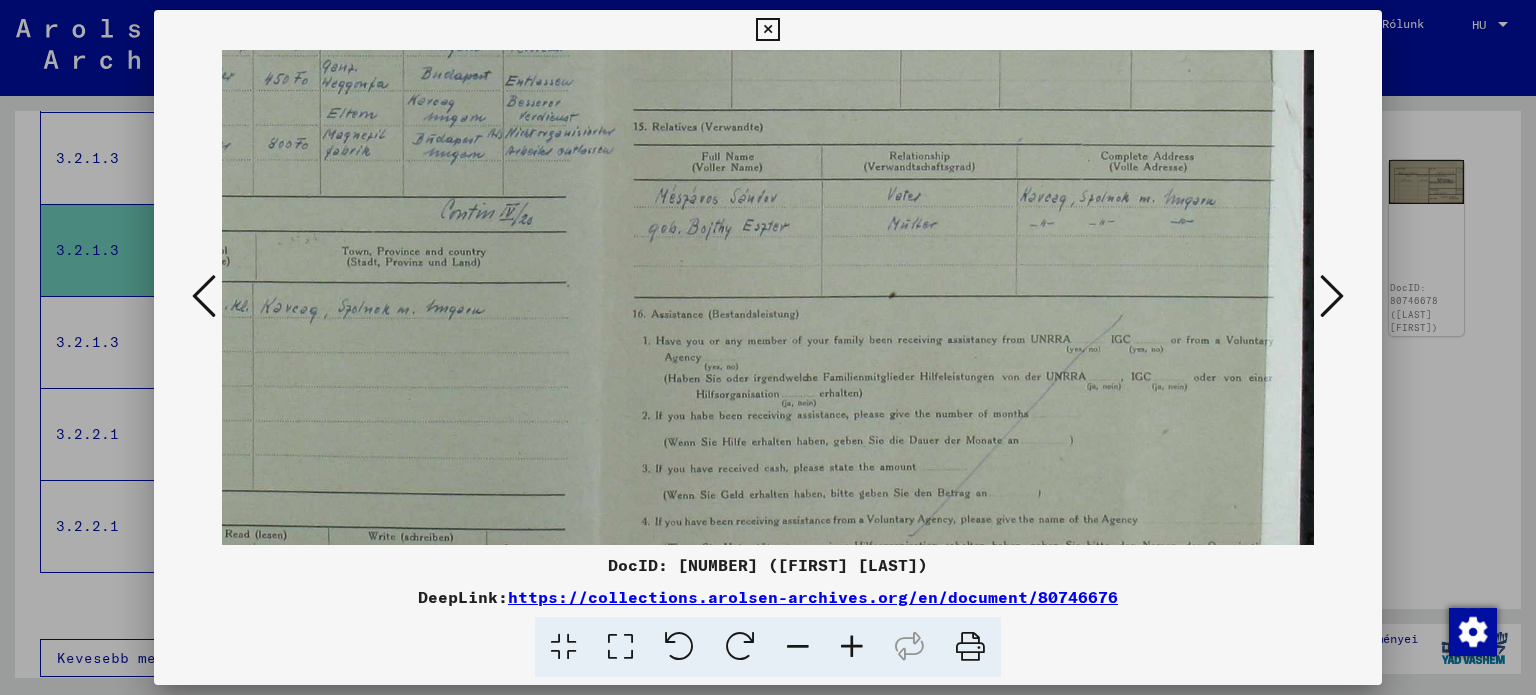 scroll, scrollTop: 468, scrollLeft: 331, axis: both 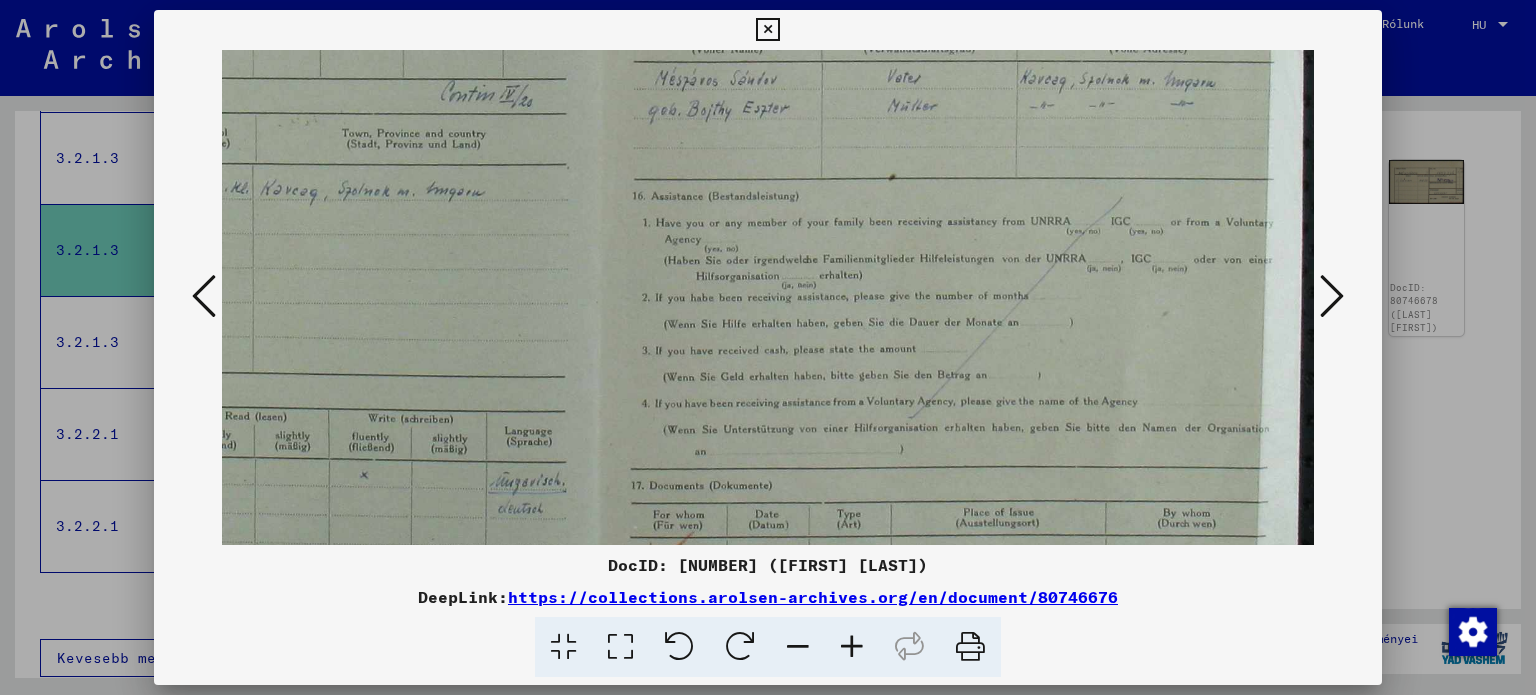drag, startPoint x: 701, startPoint y: 312, endPoint x: 525, endPoint y: 153, distance: 237.18558 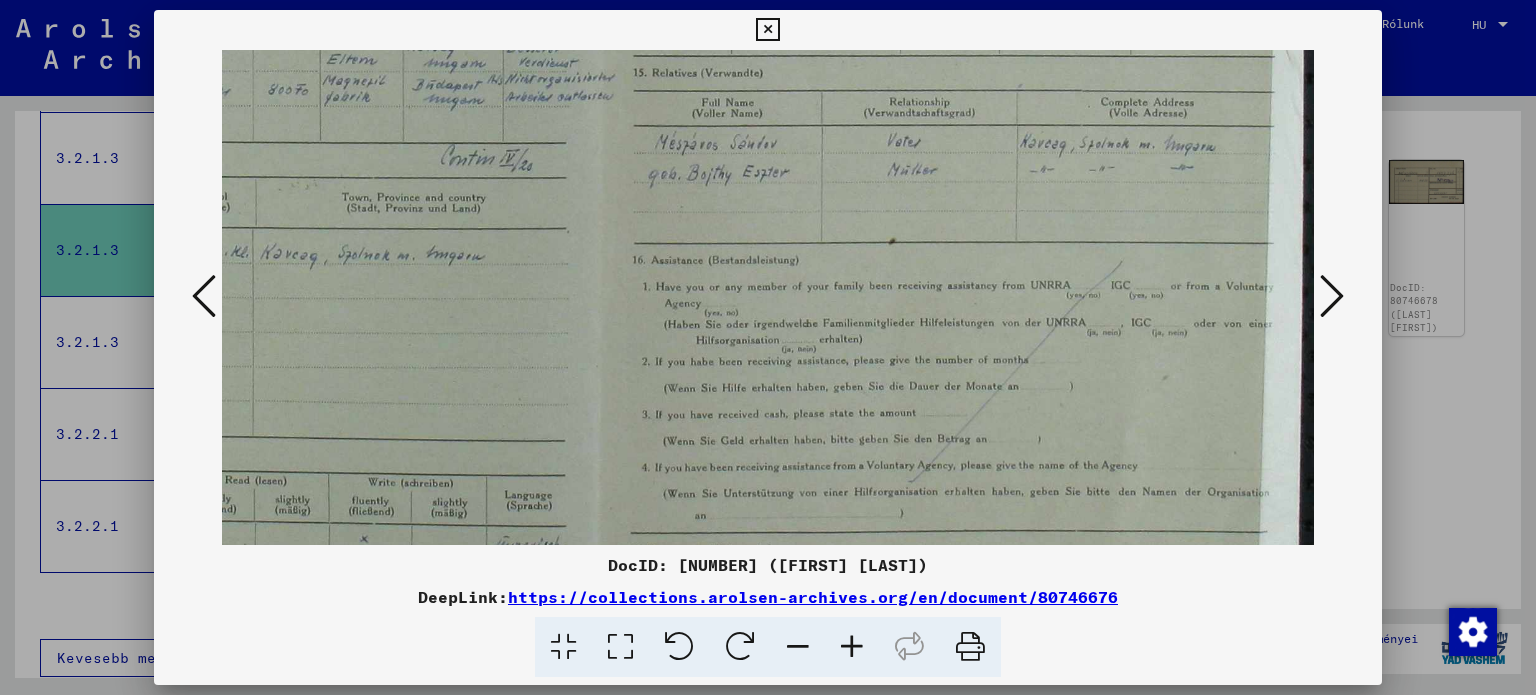scroll, scrollTop: 383, scrollLeft: 331, axis: both 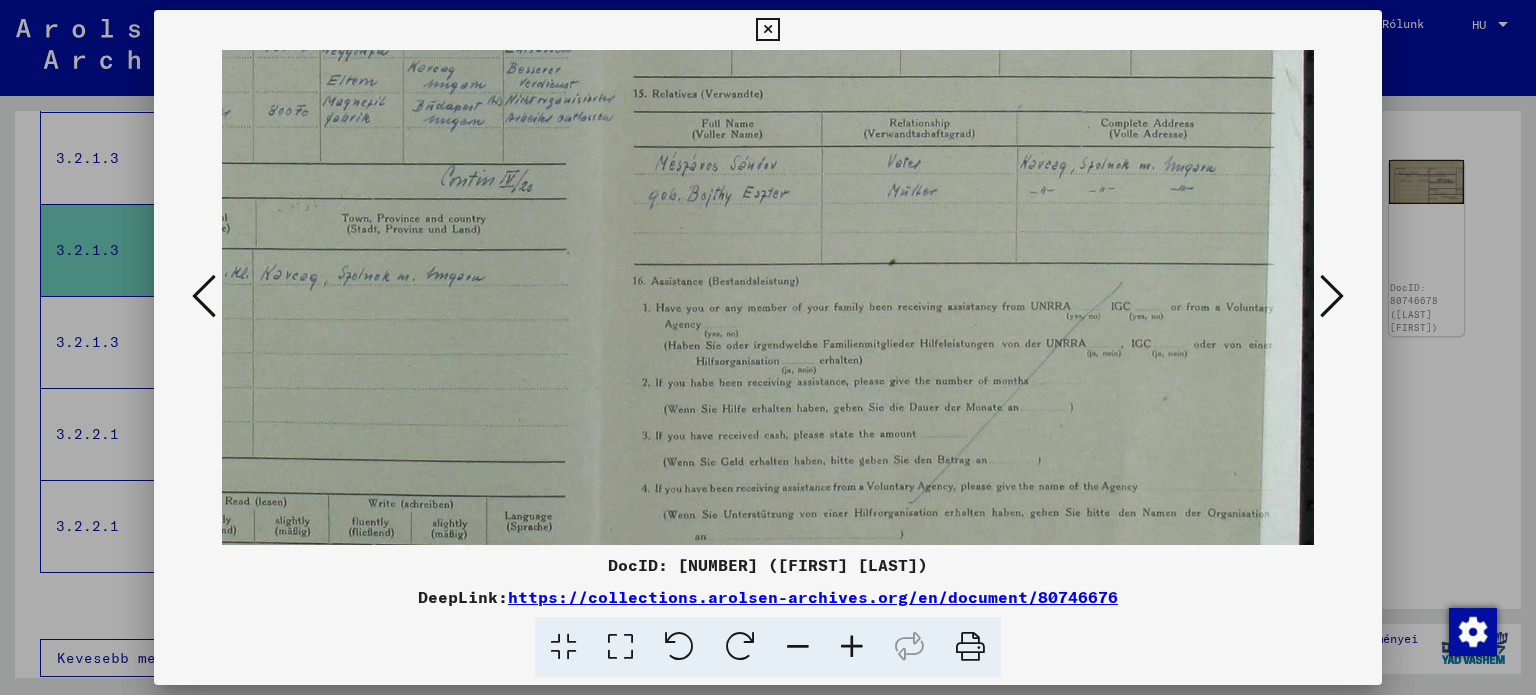 drag, startPoint x: 694, startPoint y: 151, endPoint x: 657, endPoint y: 237, distance: 93.62158 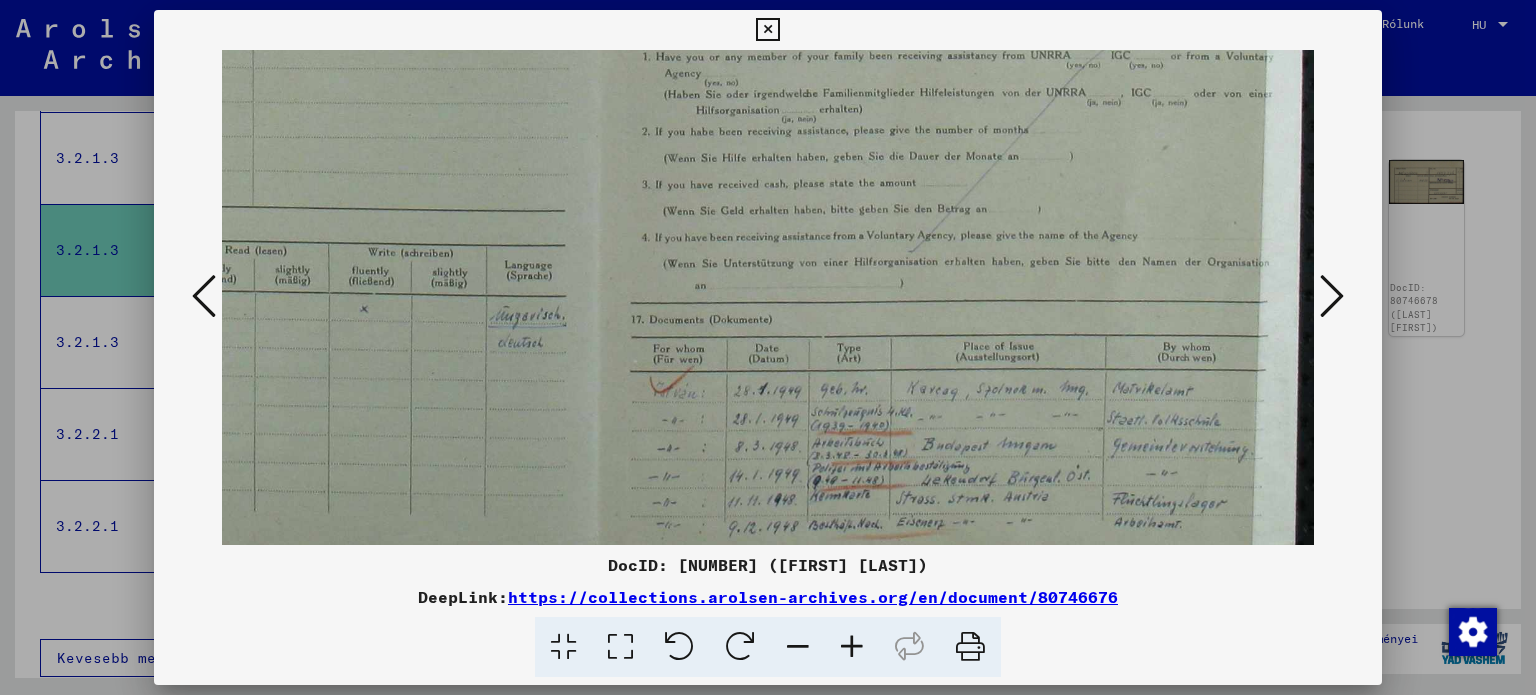 scroll, scrollTop: 649, scrollLeft: 331, axis: both 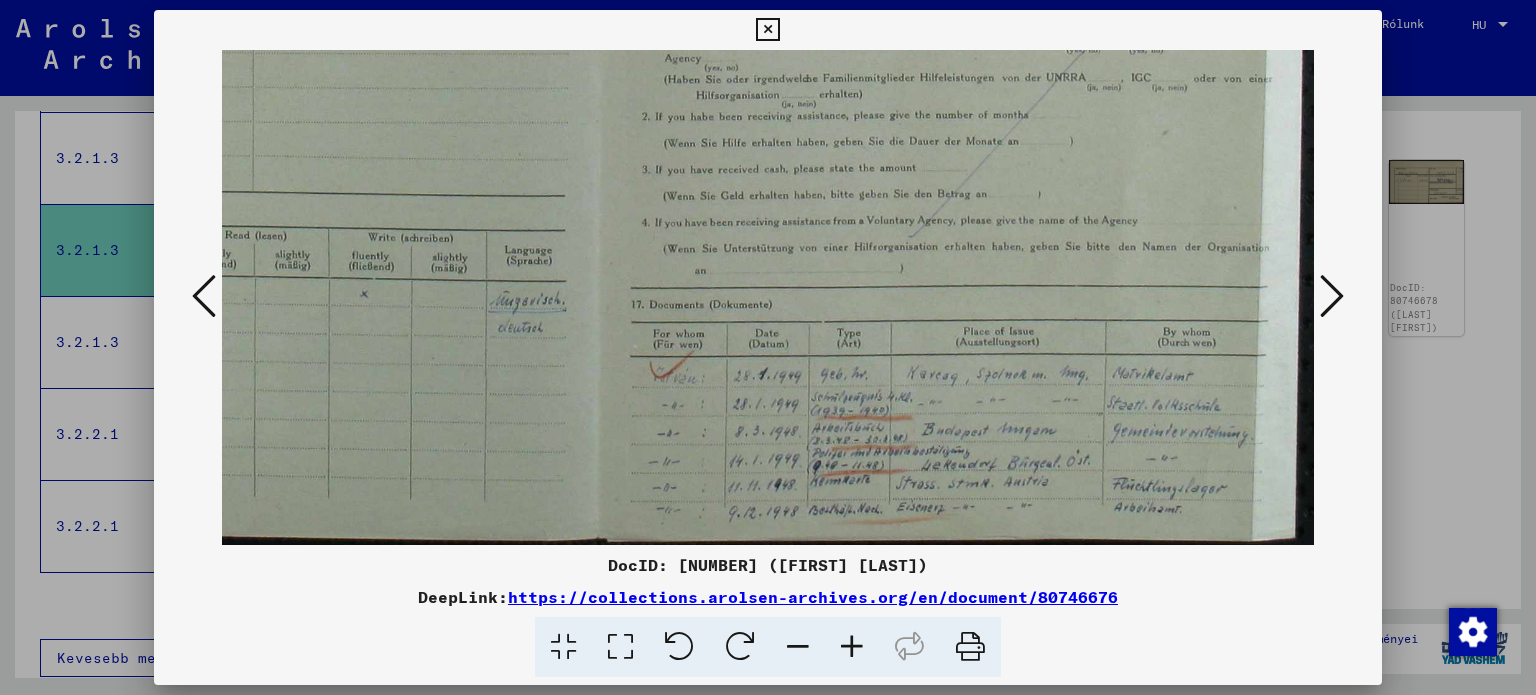 drag, startPoint x: 824, startPoint y: 267, endPoint x: 820, endPoint y: 111, distance: 156.05127 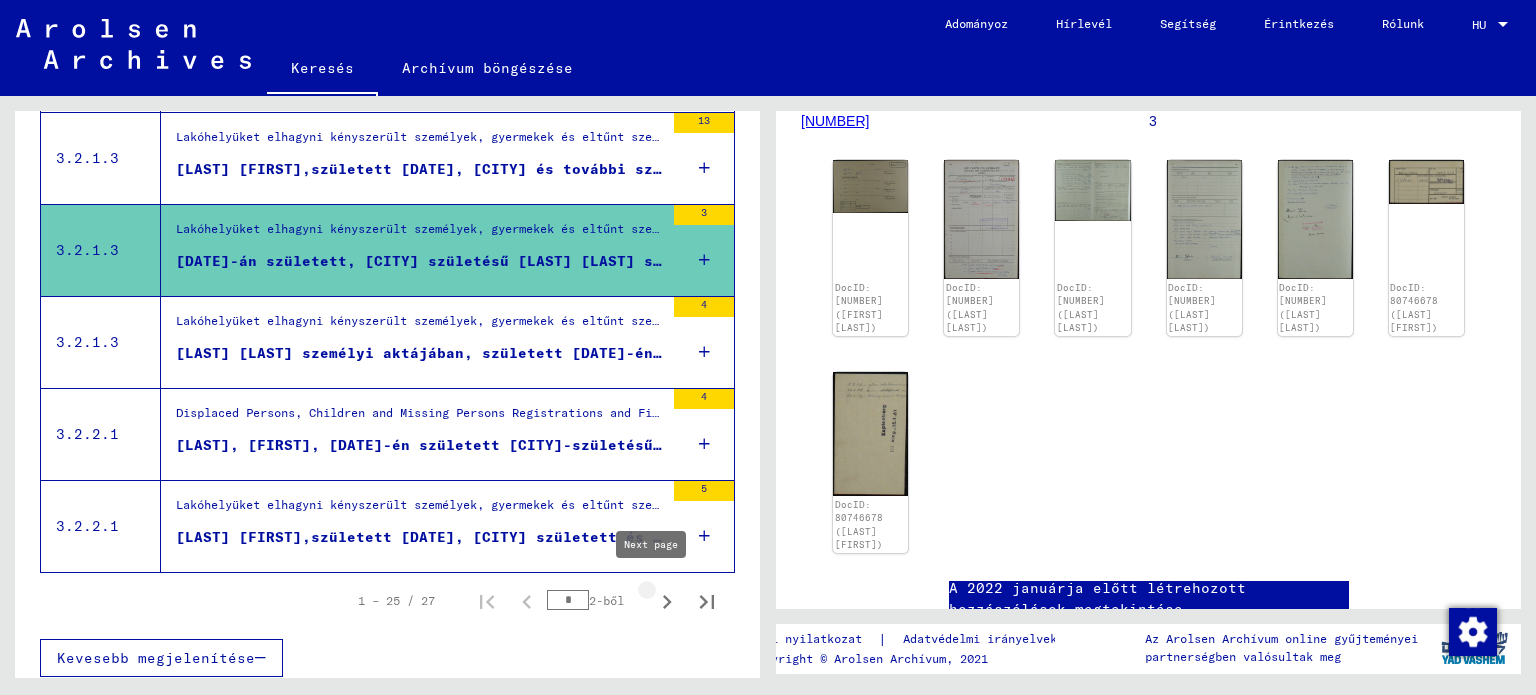 click 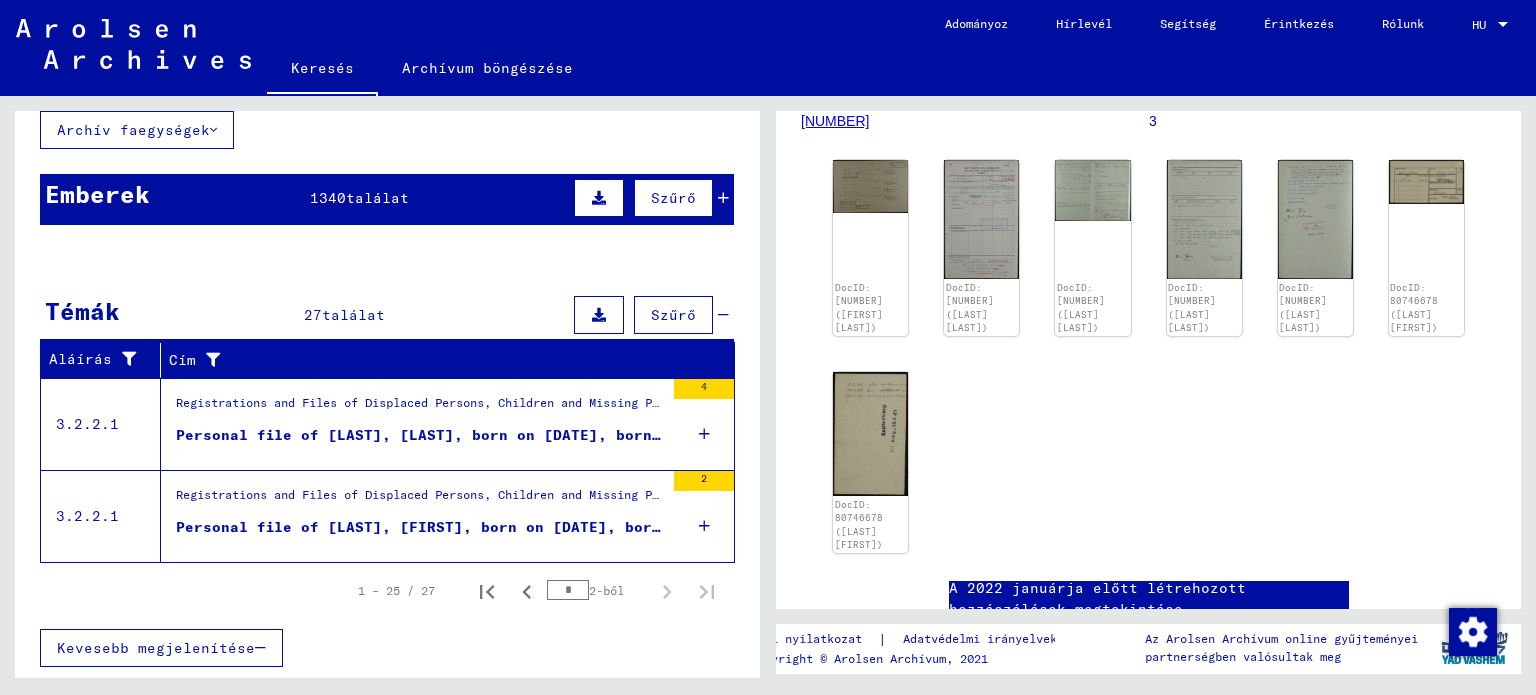 scroll, scrollTop: 118, scrollLeft: 0, axis: vertical 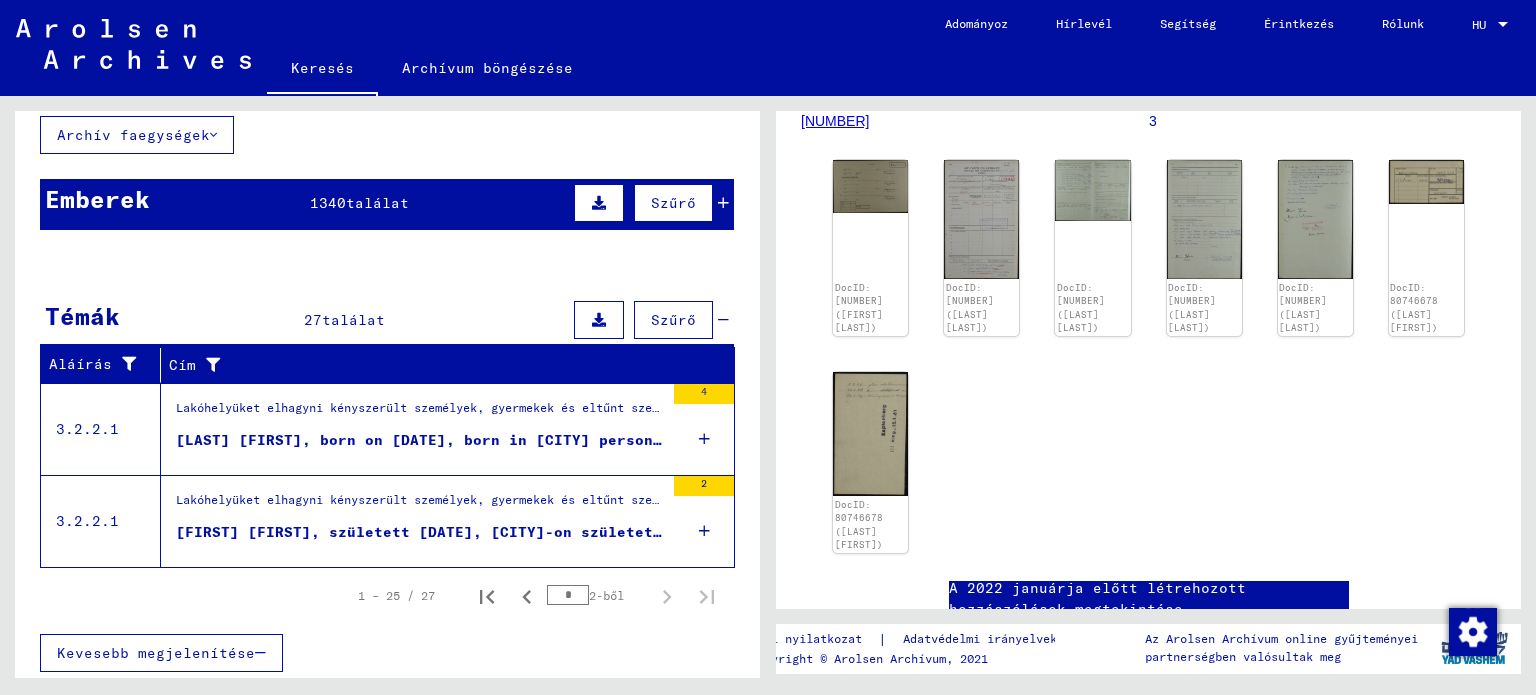 click on "[LAST] [FIRST], born on [DATE], born in [CITY] personal file" at bounding box center (445, 440) 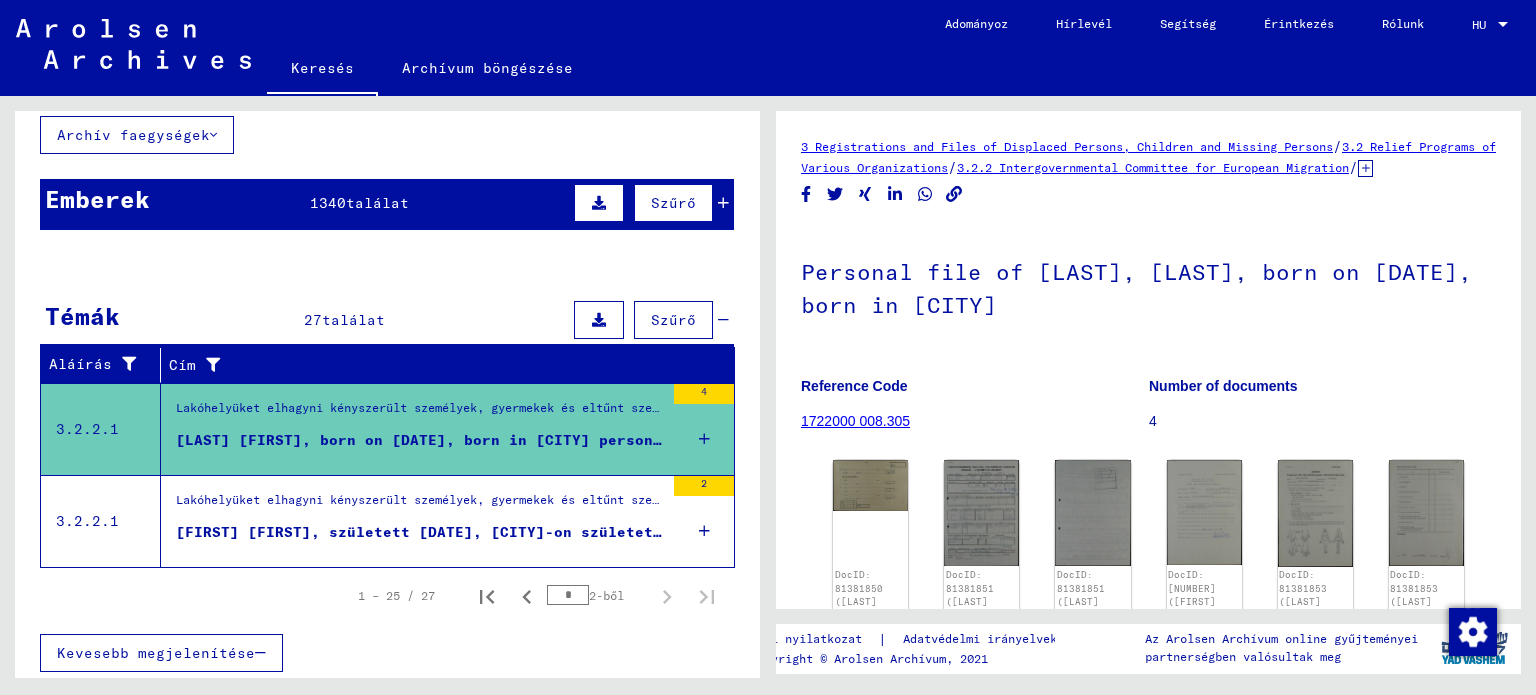 scroll, scrollTop: 0, scrollLeft: 0, axis: both 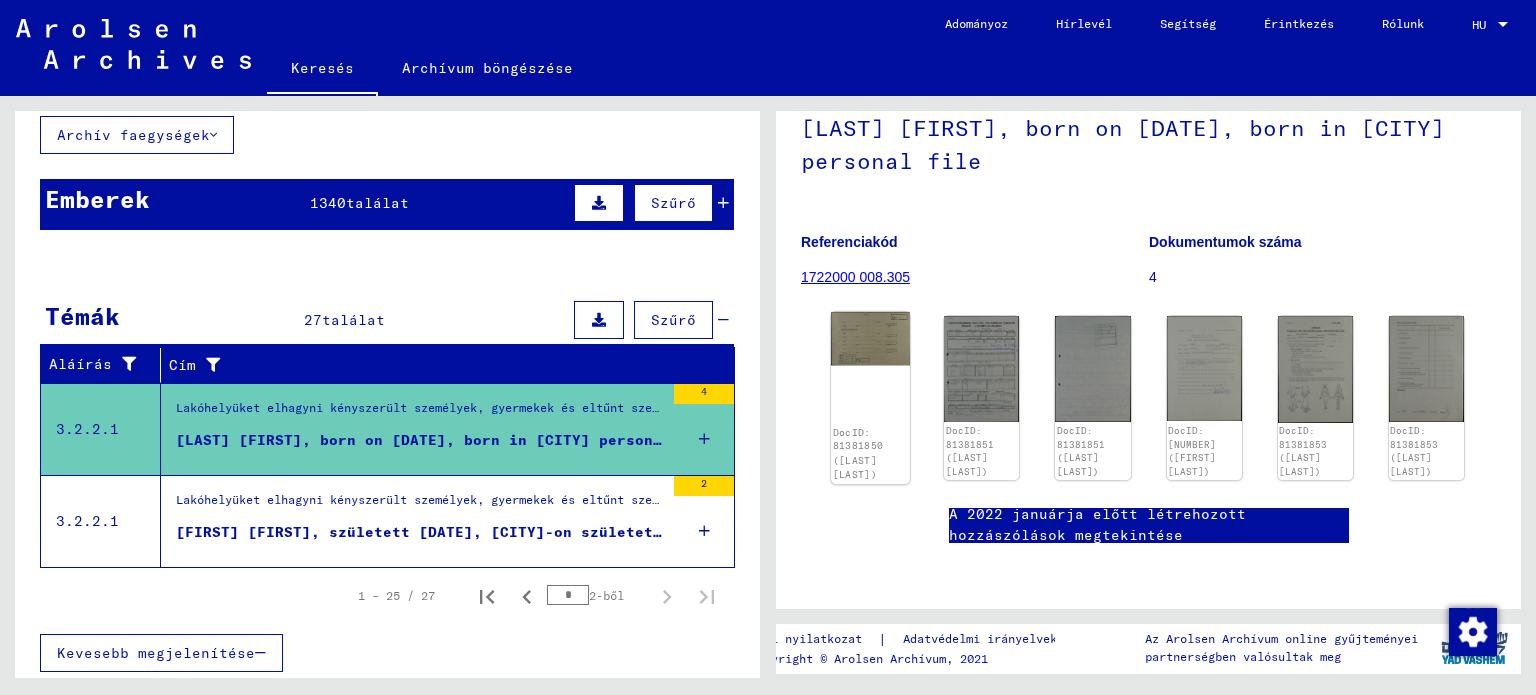 click 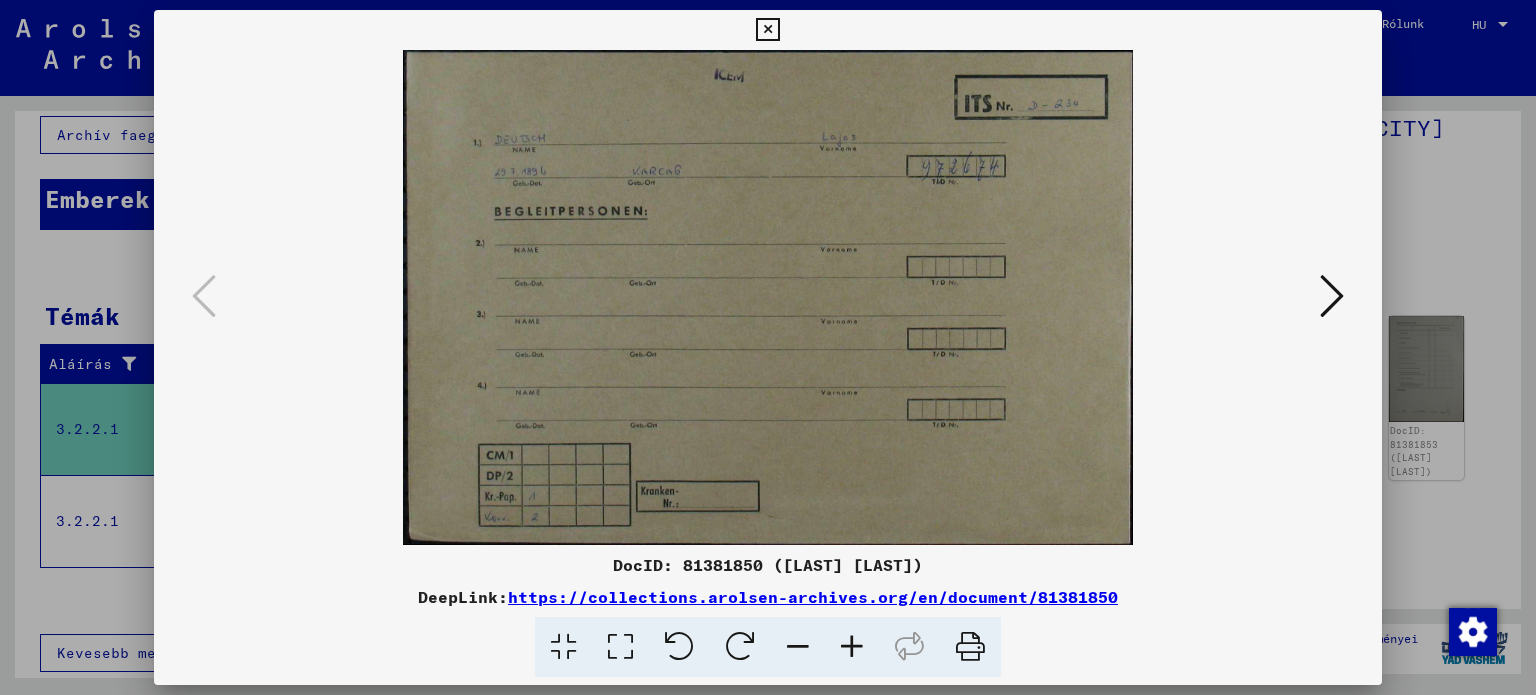 click at bounding box center (1332, 296) 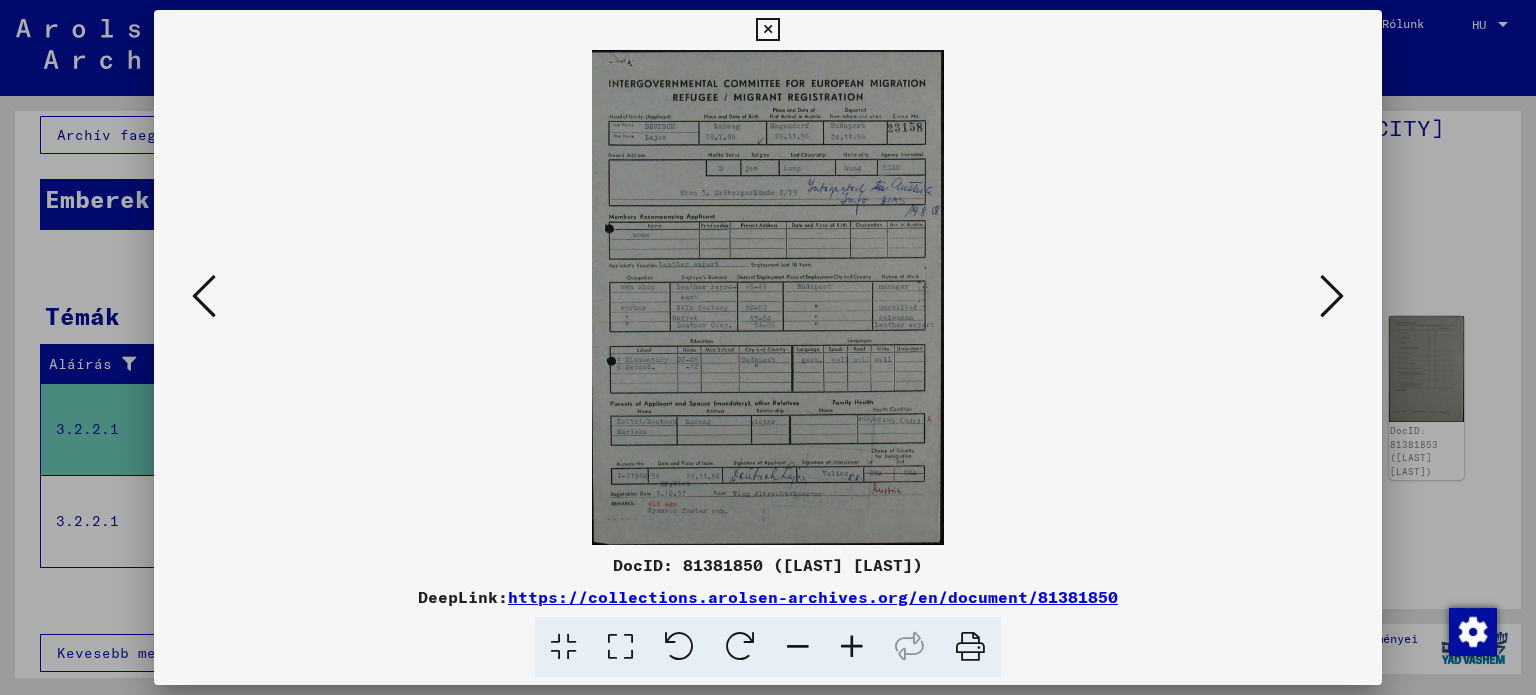 click at bounding box center [768, 297] 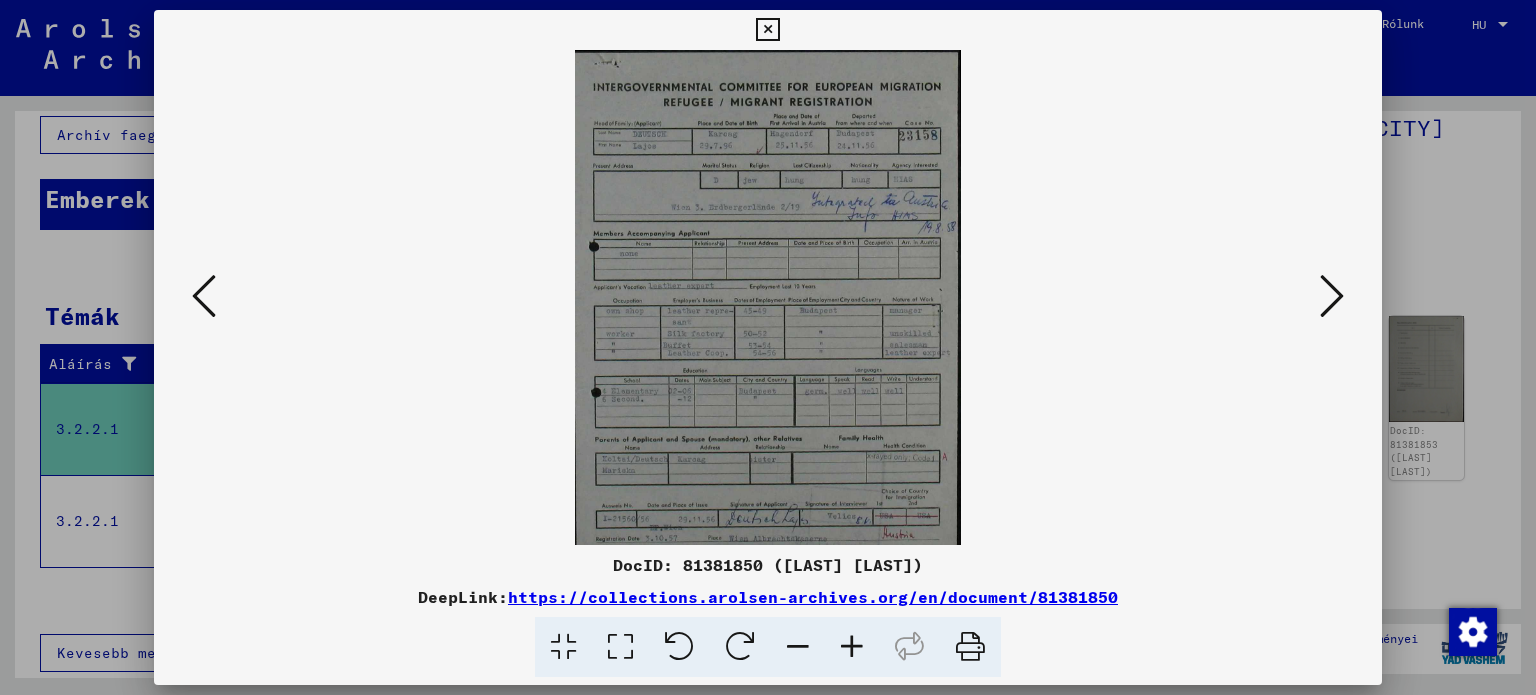 click at bounding box center [852, 647] 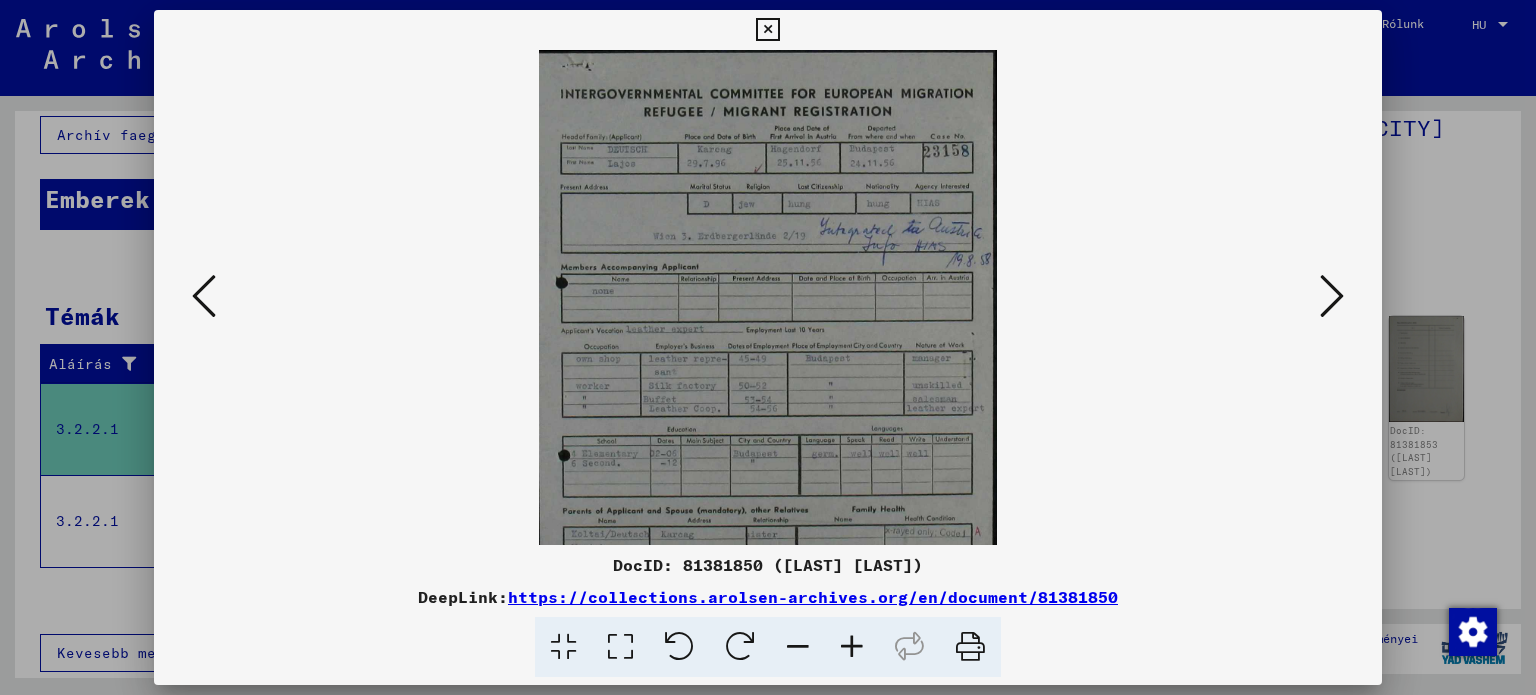 click at bounding box center (852, 647) 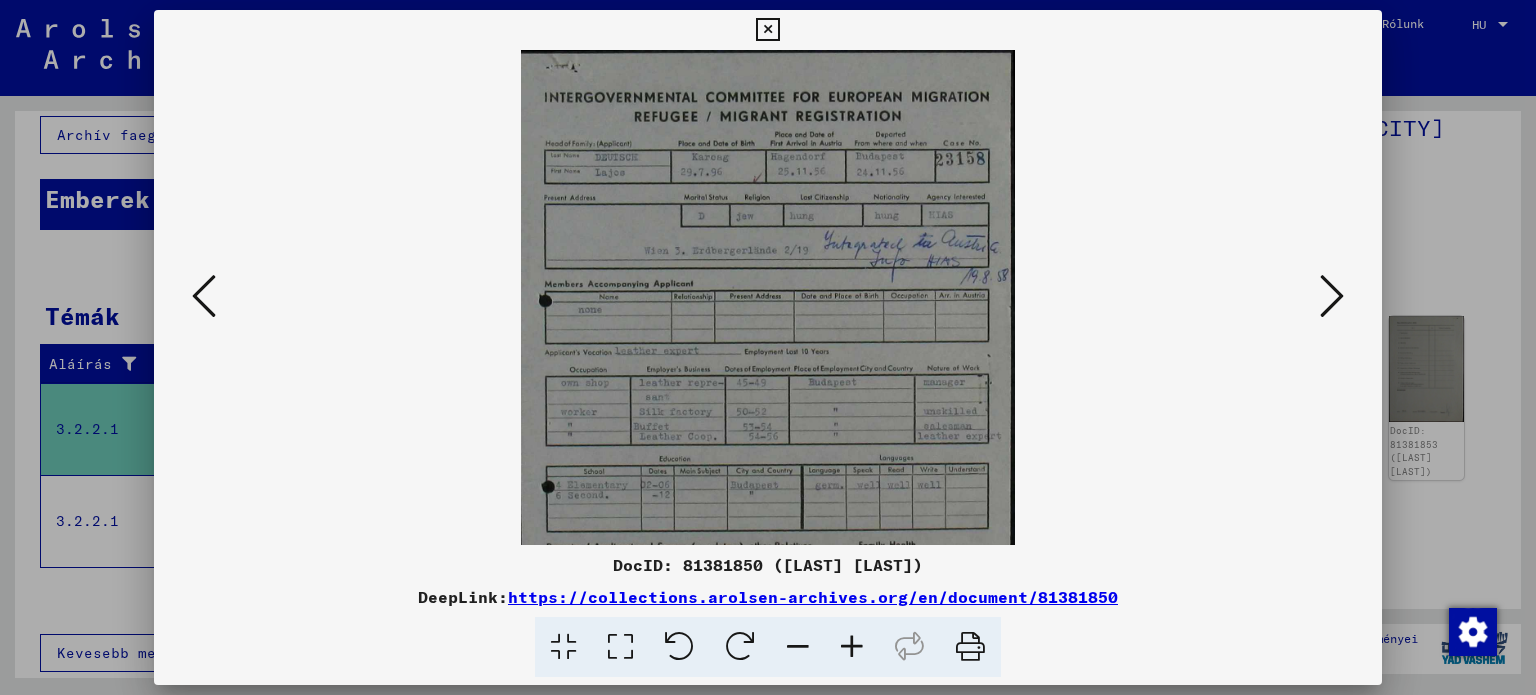 click at bounding box center [852, 647] 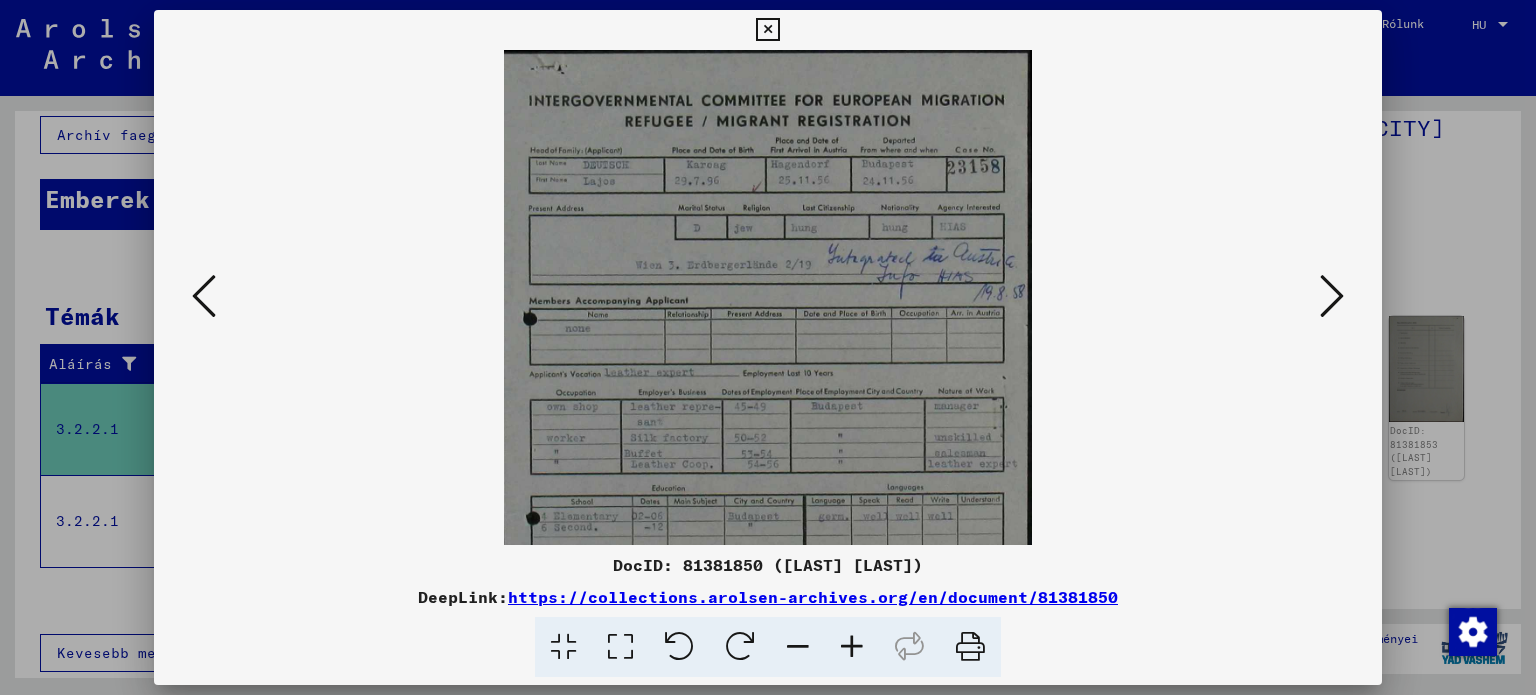 click at bounding box center (852, 647) 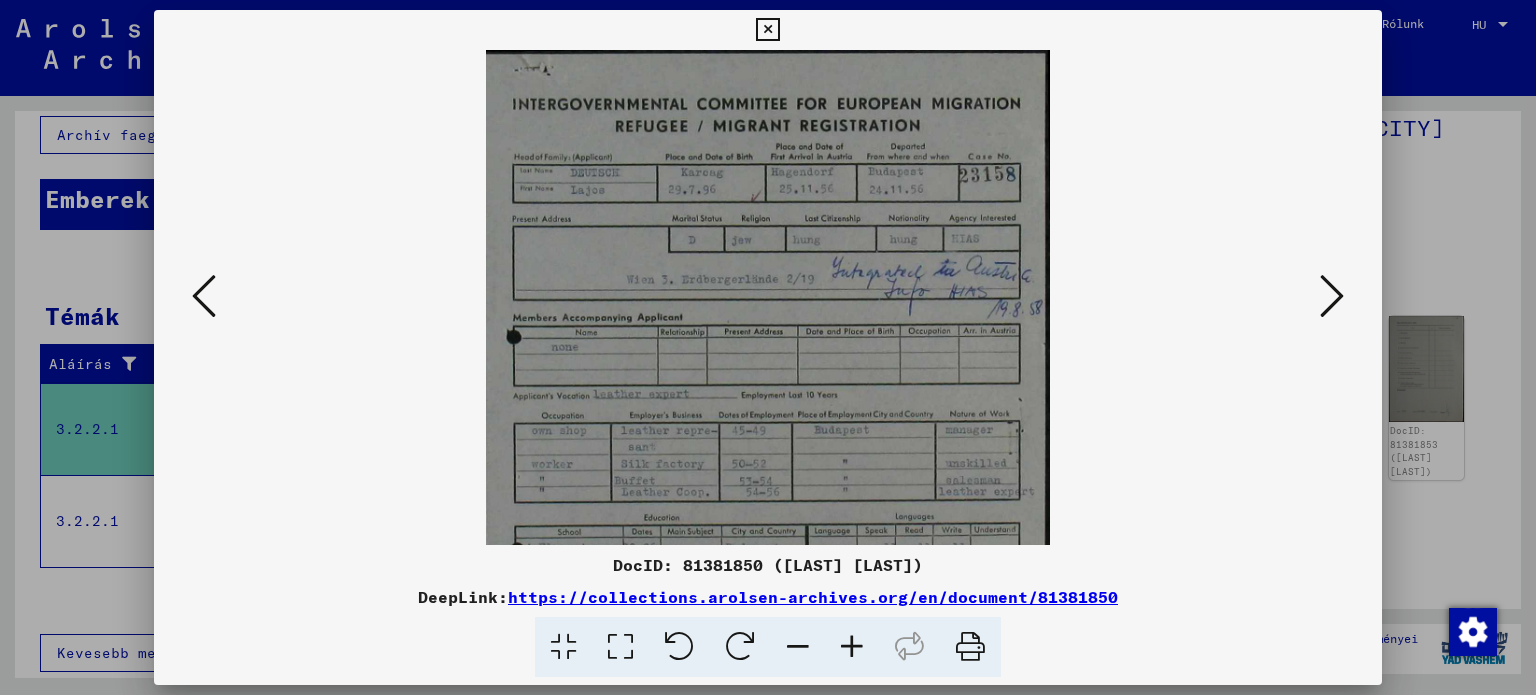 click at bounding box center (852, 647) 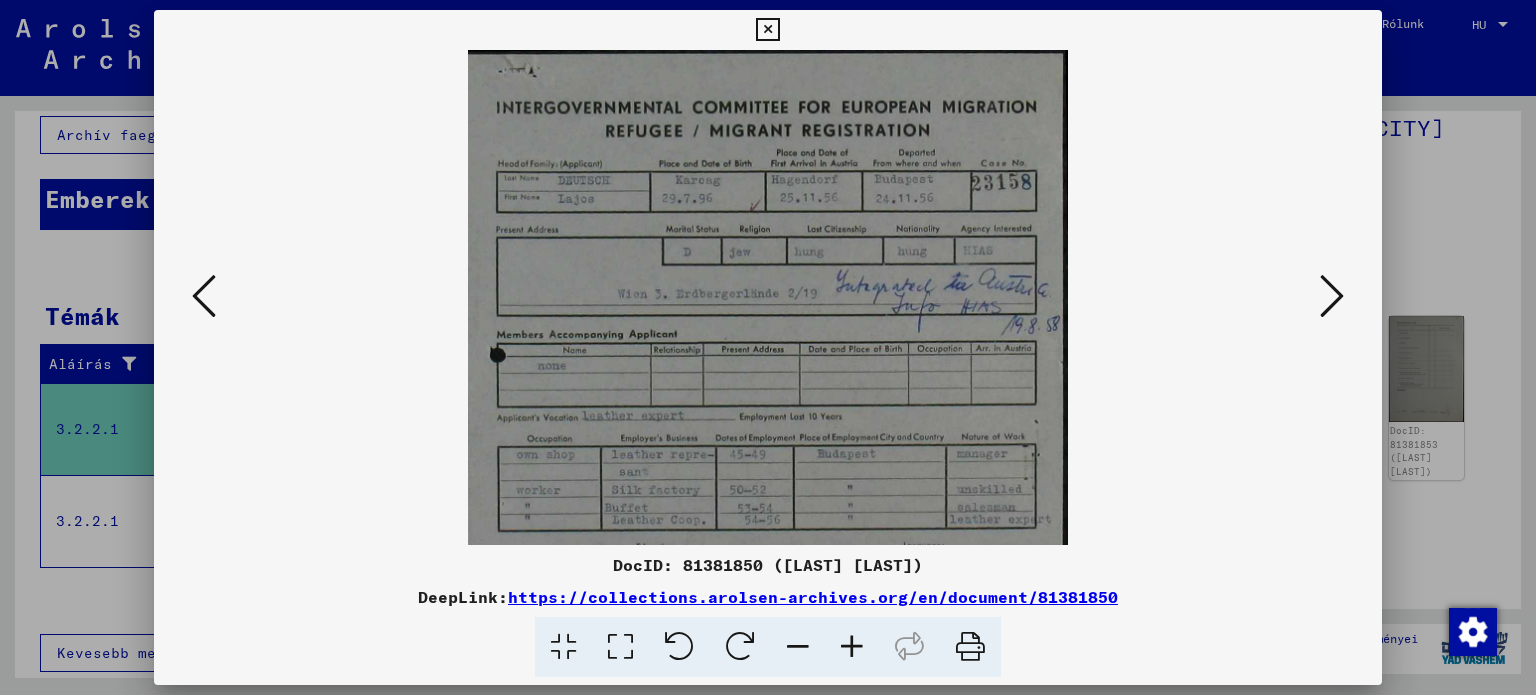 click at bounding box center [852, 647] 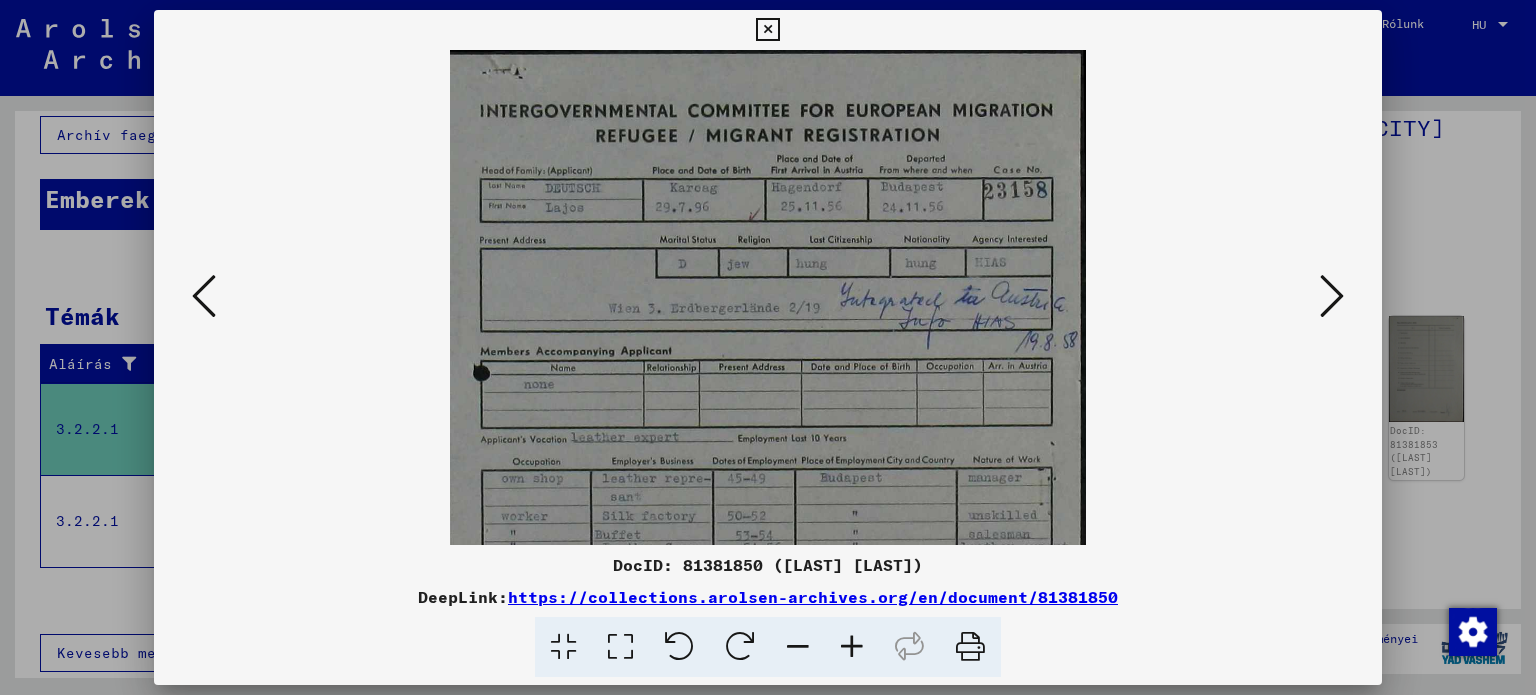 click at bounding box center [852, 647] 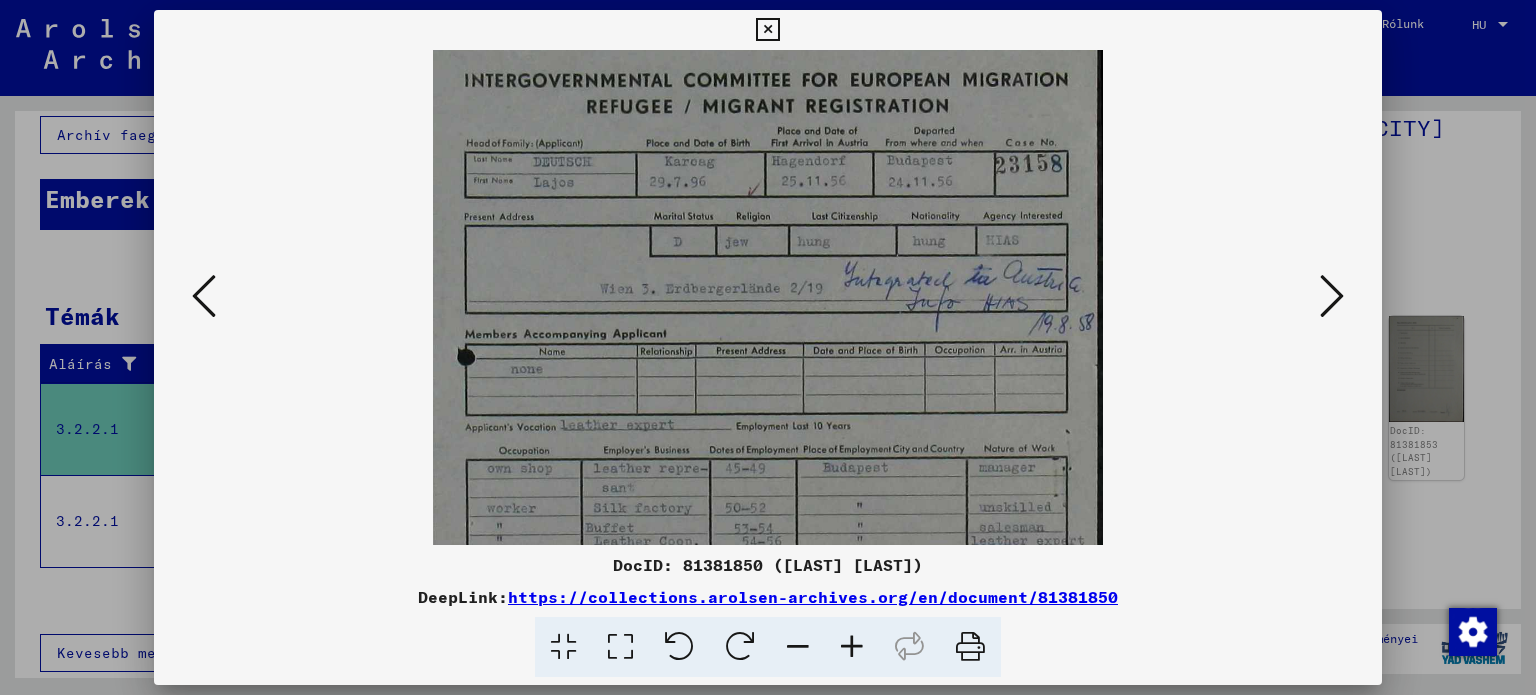 drag, startPoint x: 810, startPoint y: 350, endPoint x: 800, endPoint y: 304, distance: 47.07441 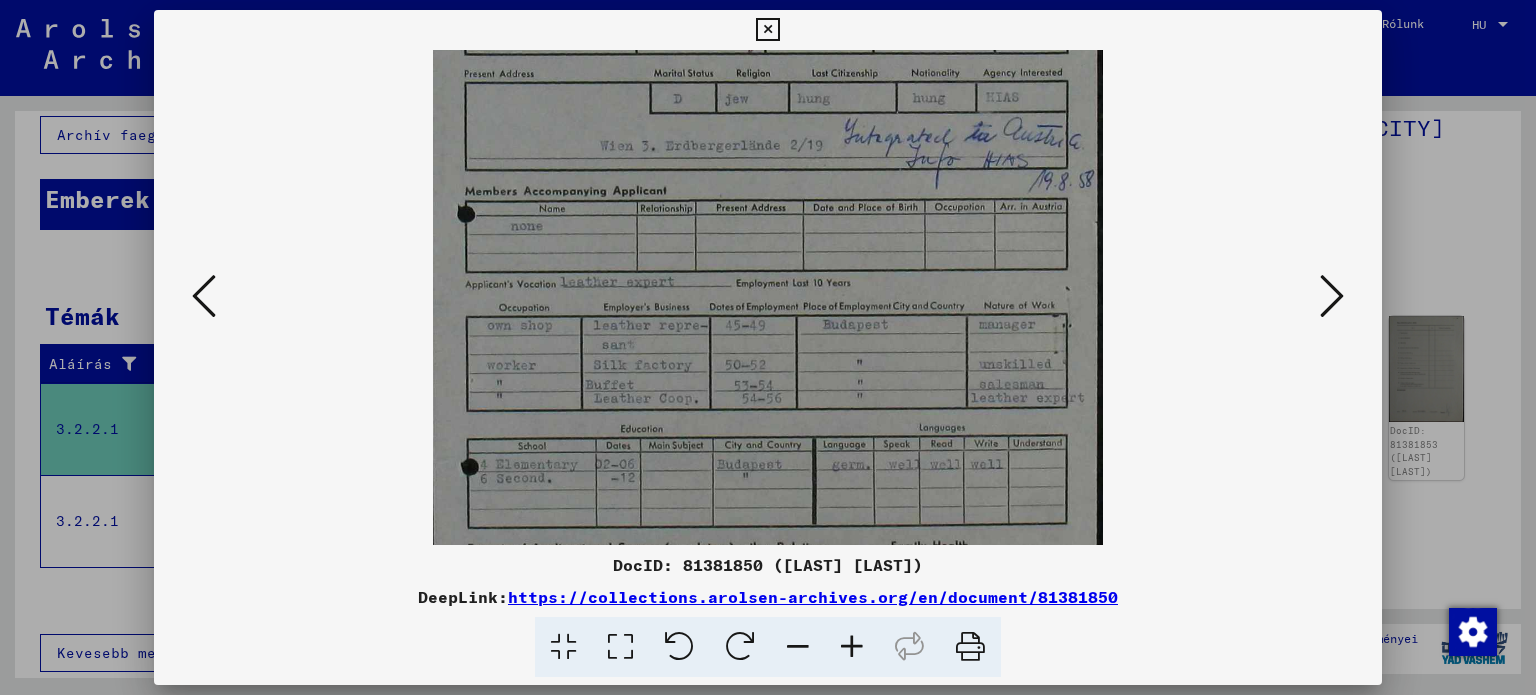 scroll, scrollTop: 220, scrollLeft: 0, axis: vertical 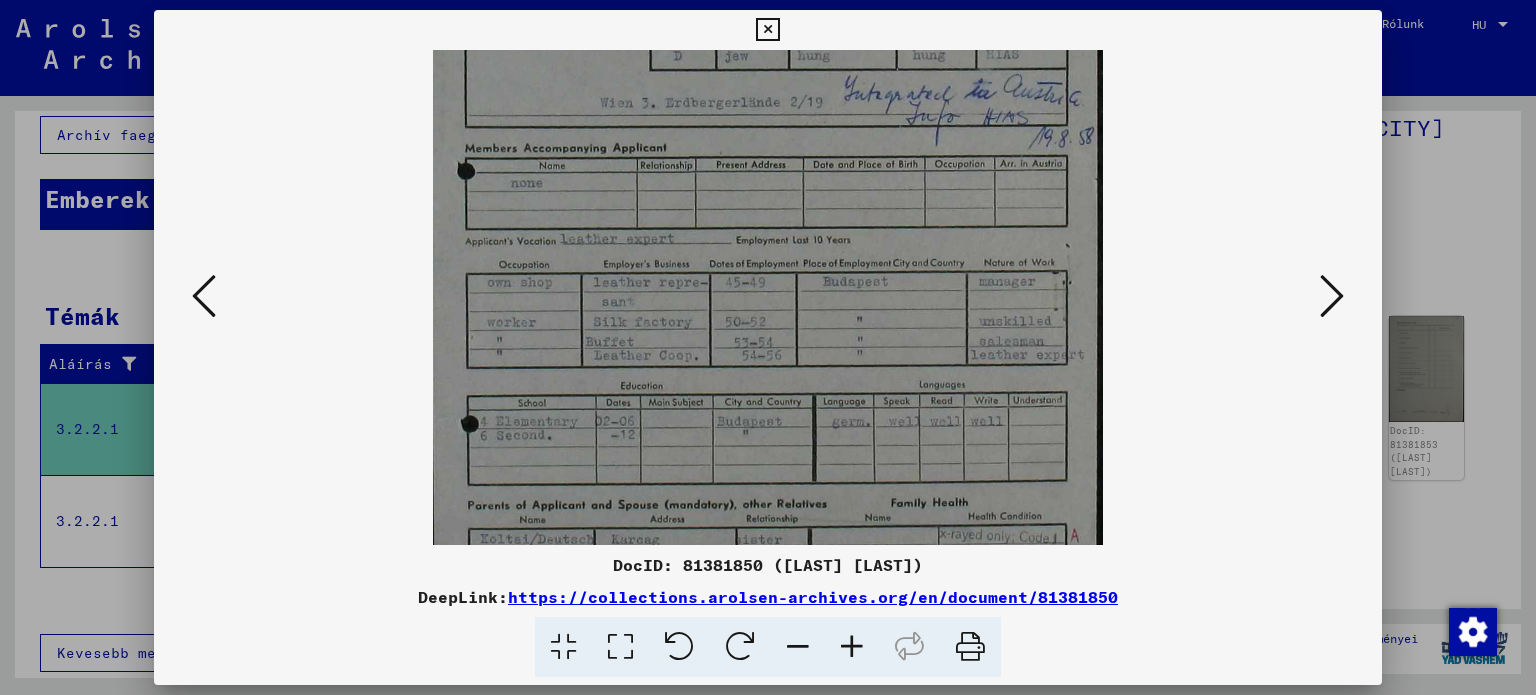 drag, startPoint x: 812, startPoint y: 340, endPoint x: 794, endPoint y: 169, distance: 171.94476 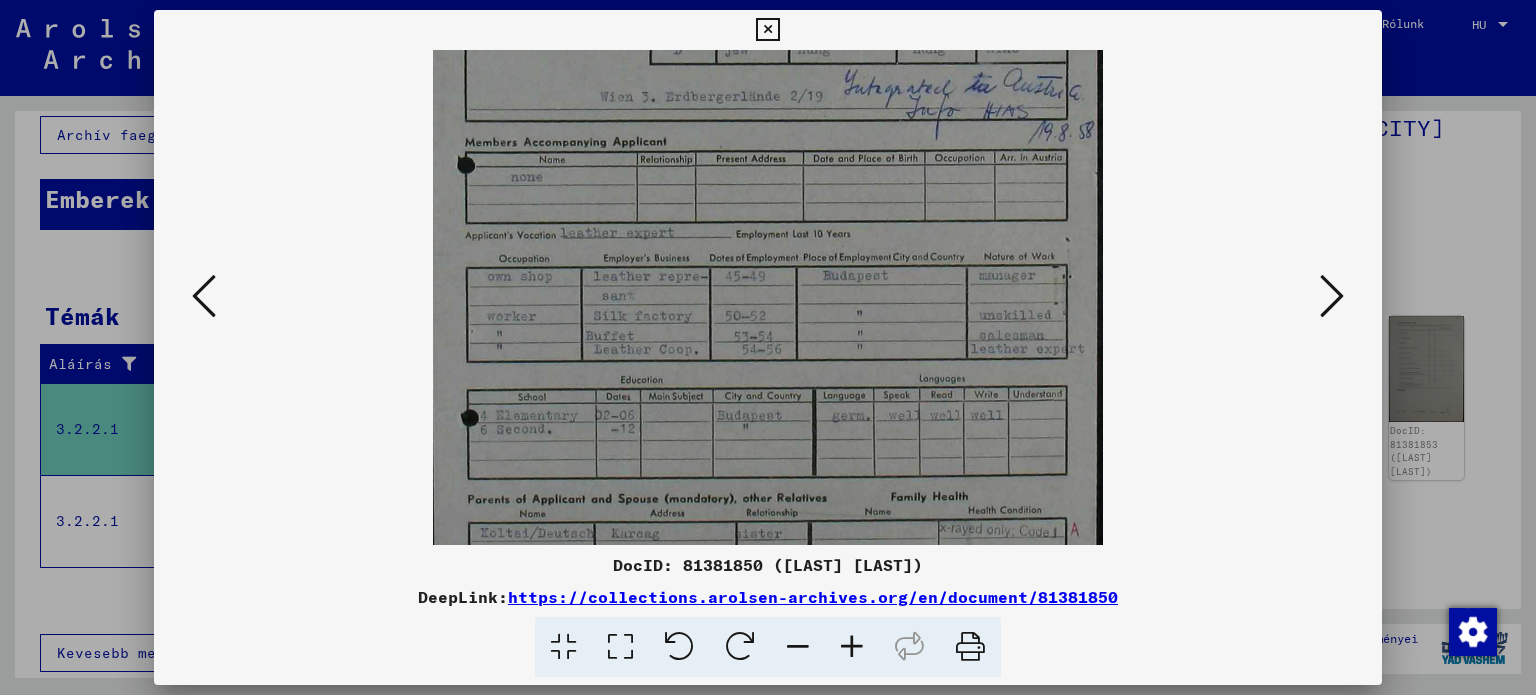 click at bounding box center [768, 296] 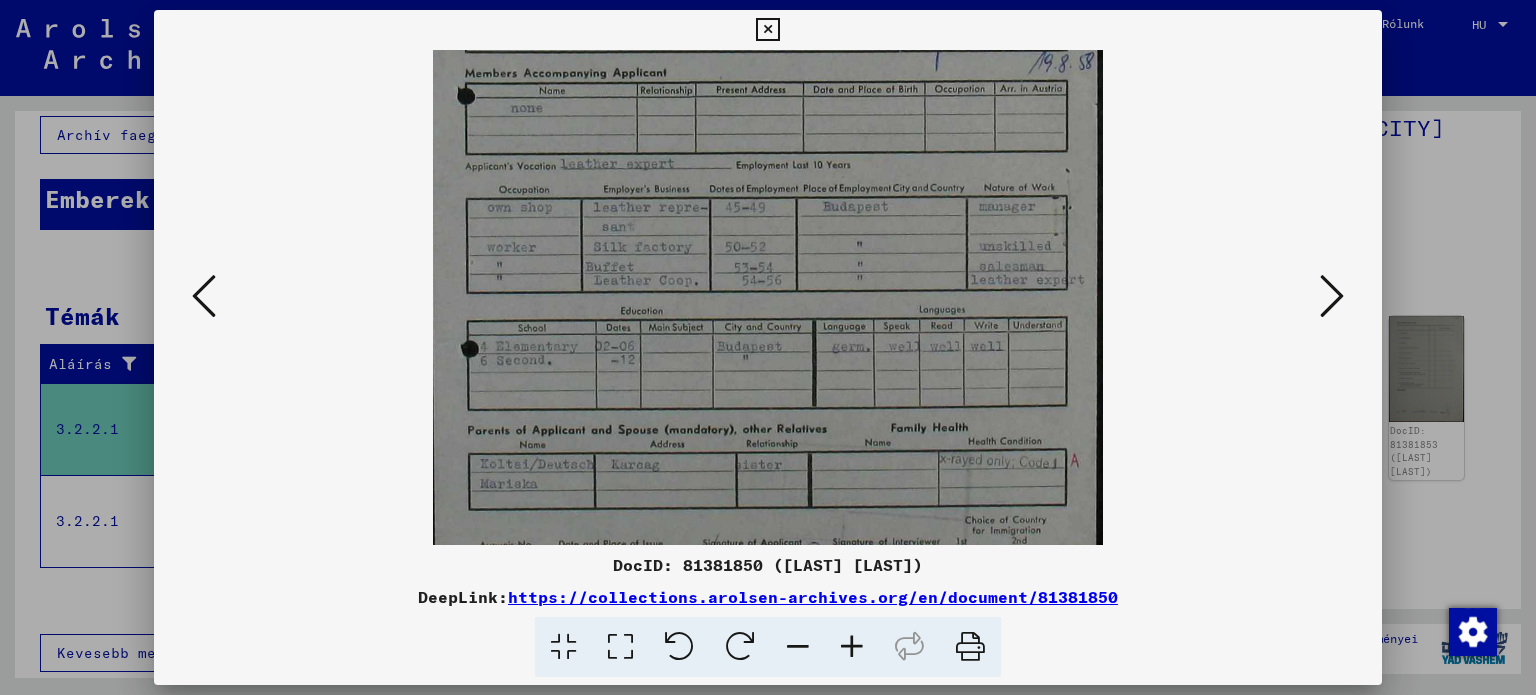 drag, startPoint x: 780, startPoint y: 371, endPoint x: 781, endPoint y: 291, distance: 80.00625 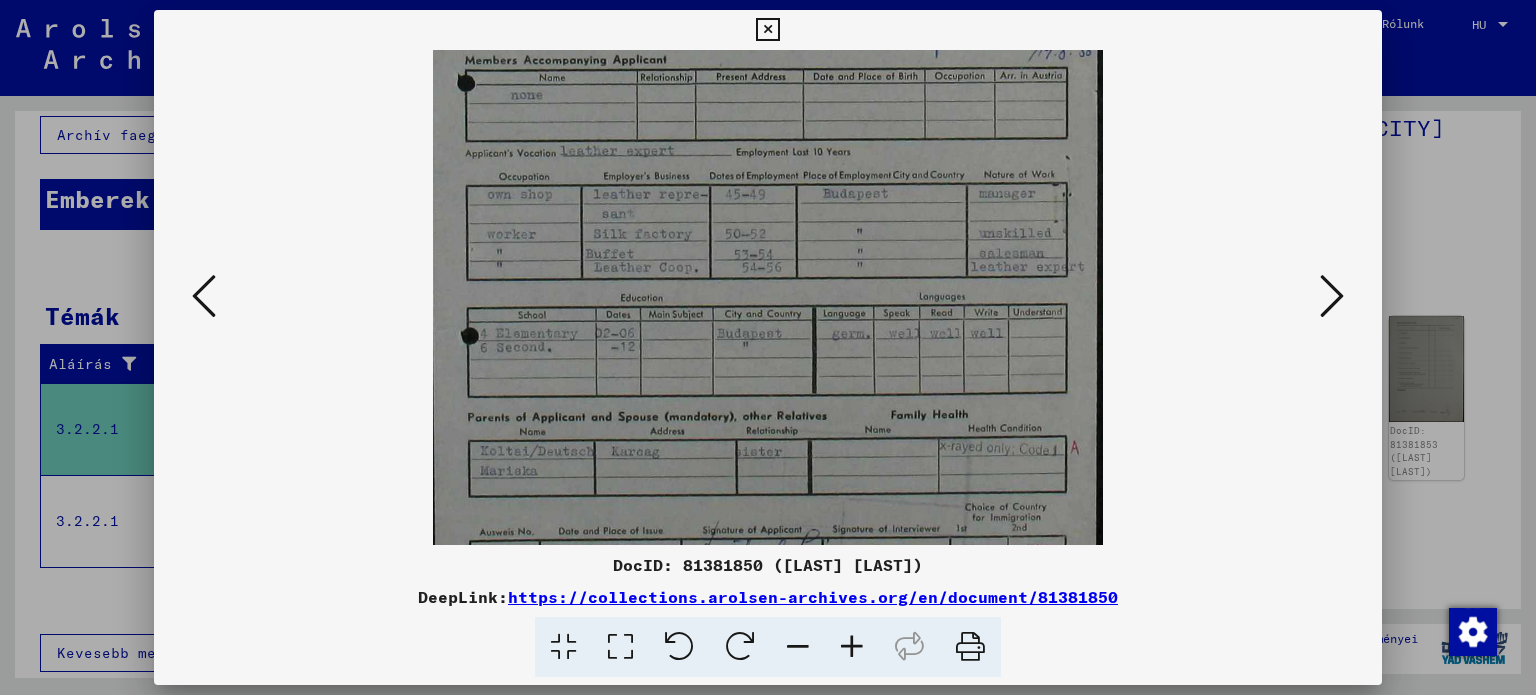 click at bounding box center [1332, 296] 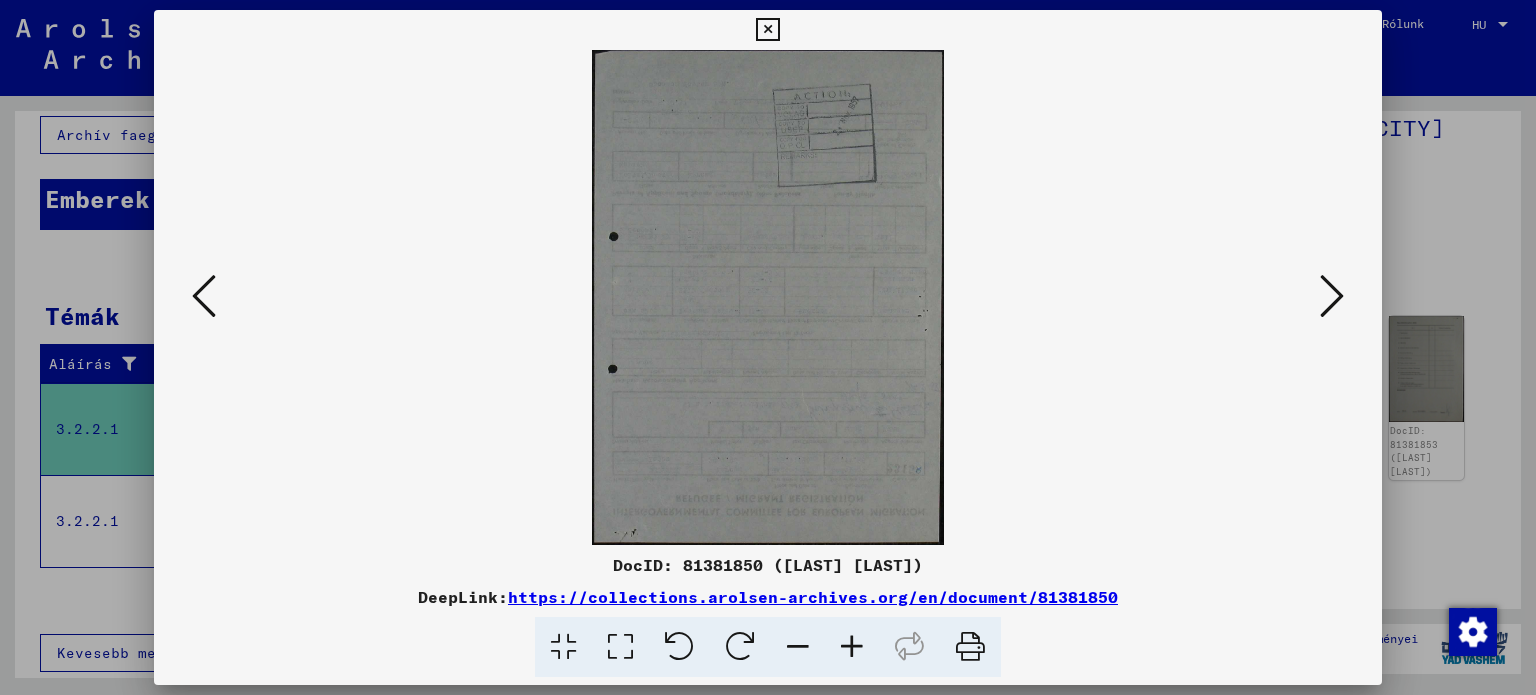 scroll, scrollTop: 0, scrollLeft: 0, axis: both 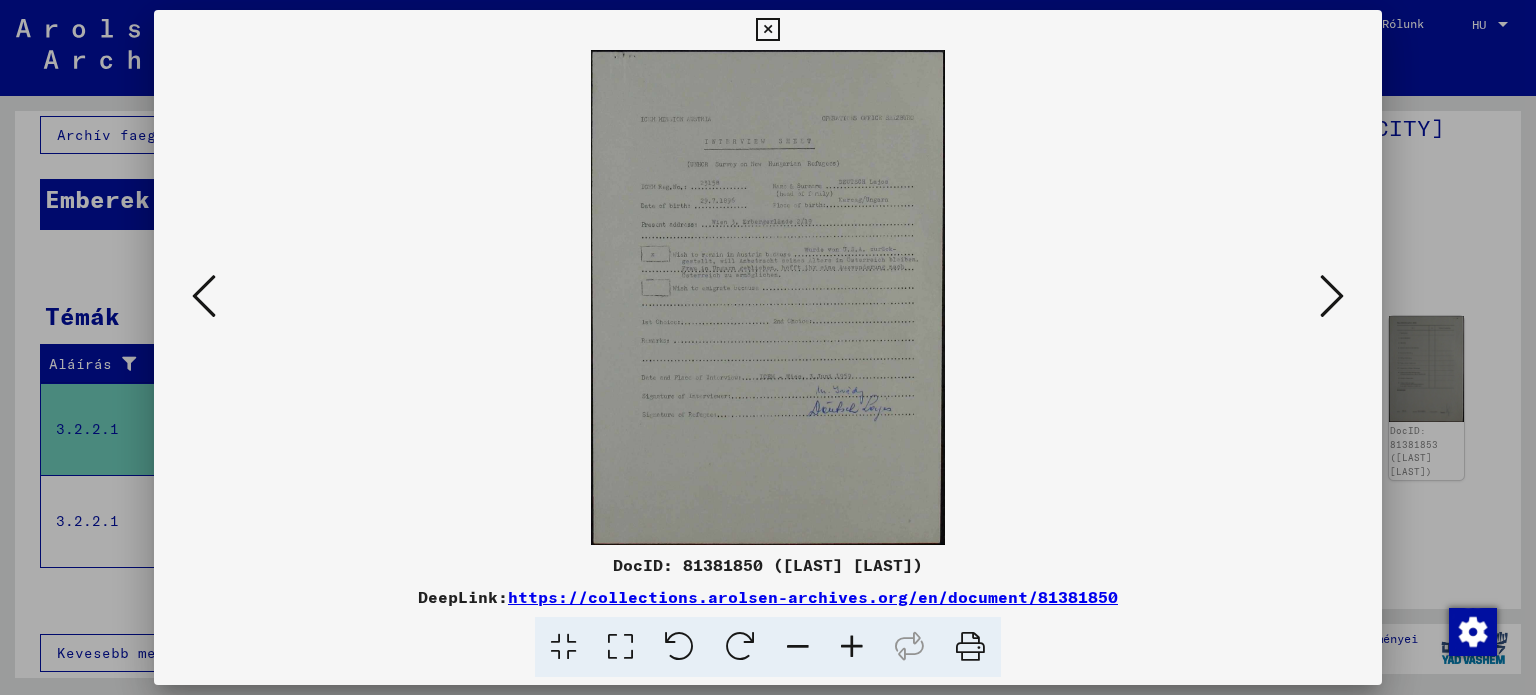click at bounding box center [852, 647] 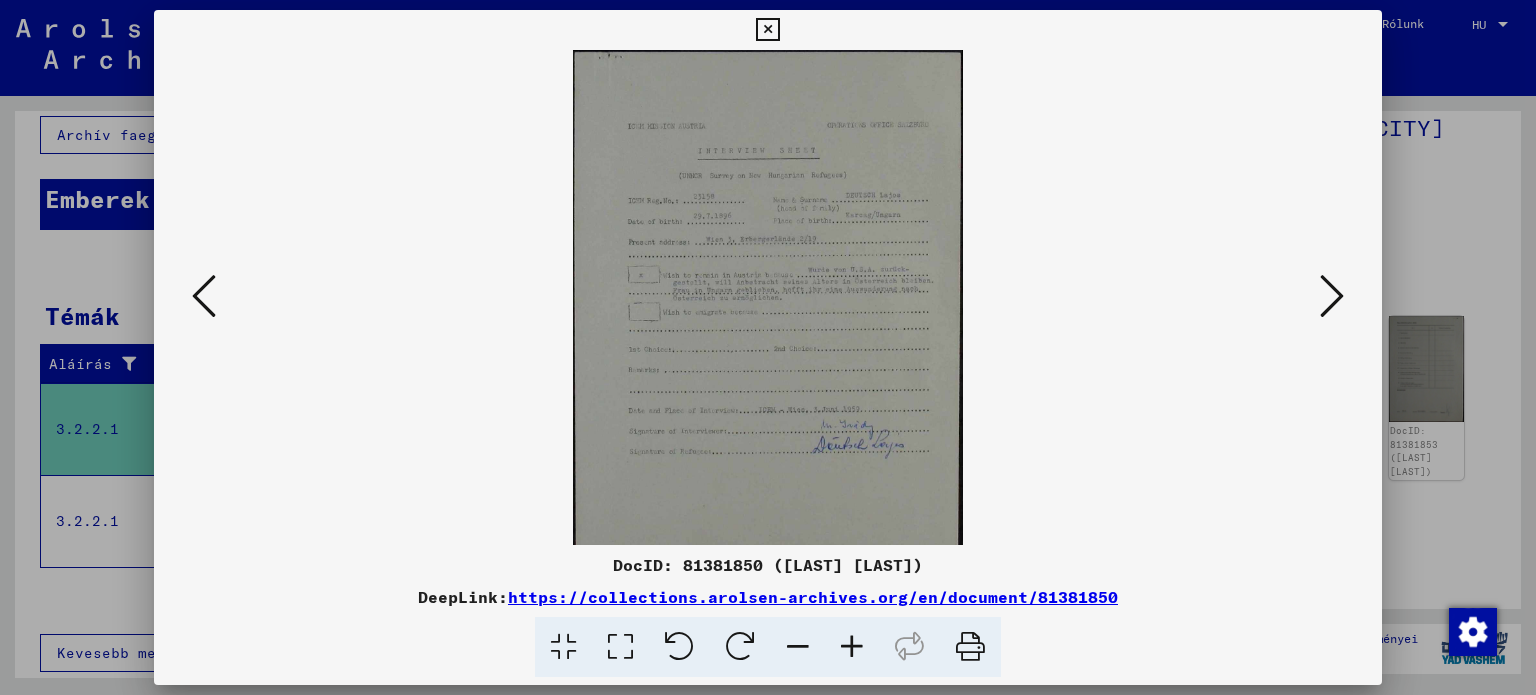 click at bounding box center (852, 647) 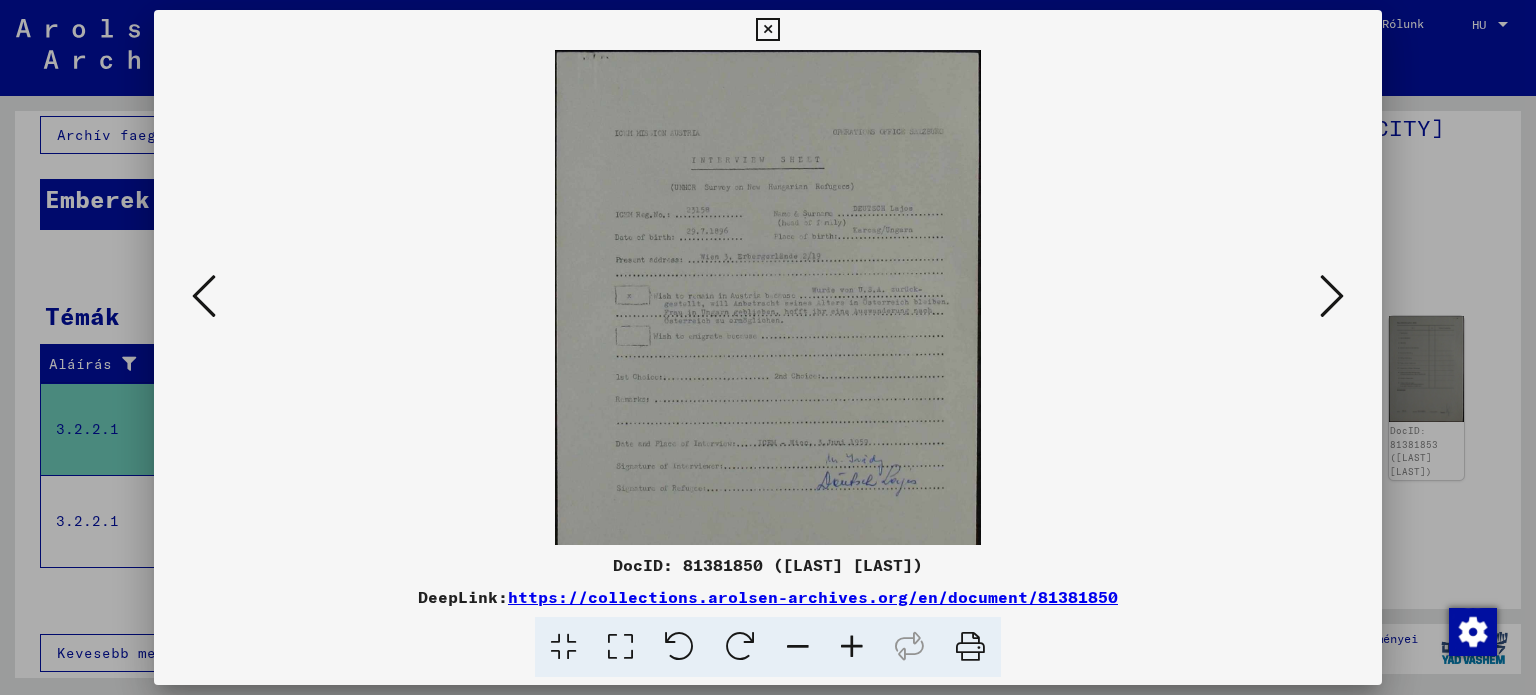 click at bounding box center [852, 647] 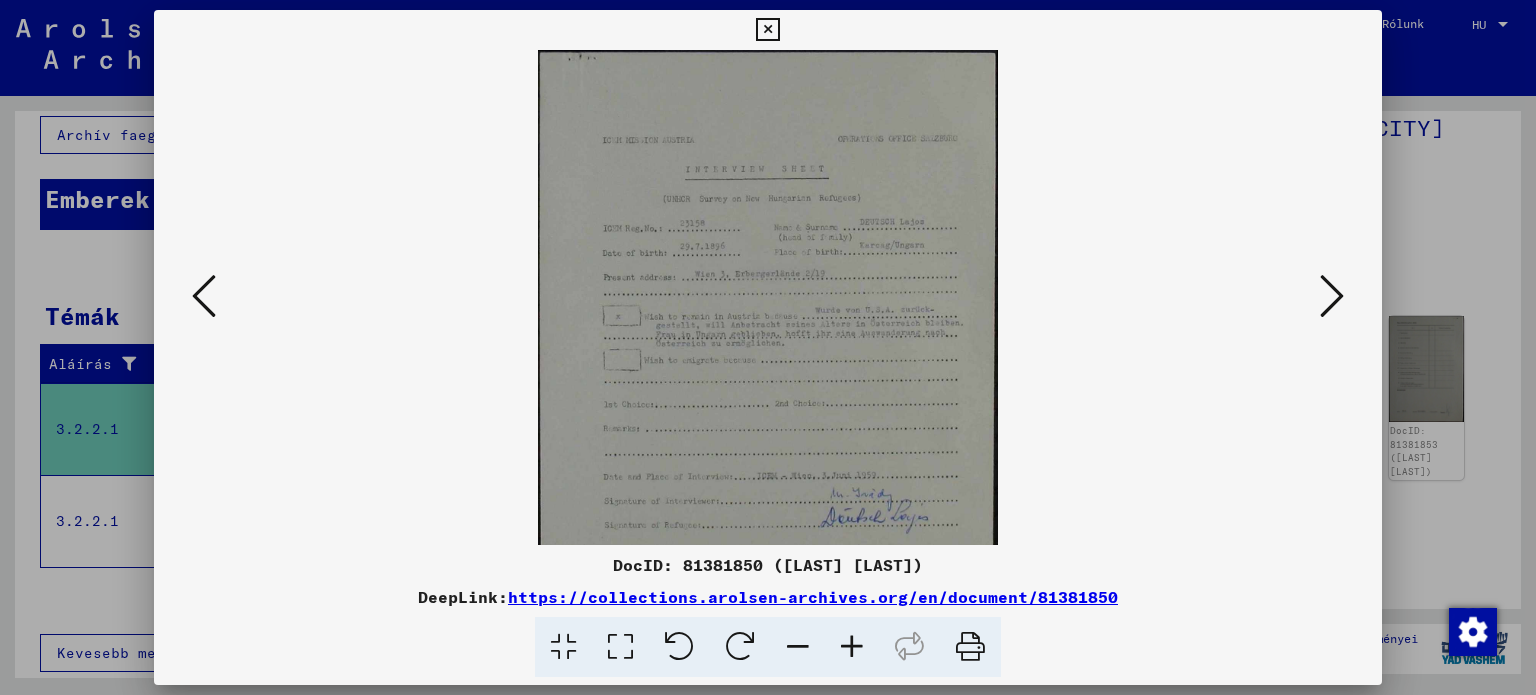 click at bounding box center [852, 647] 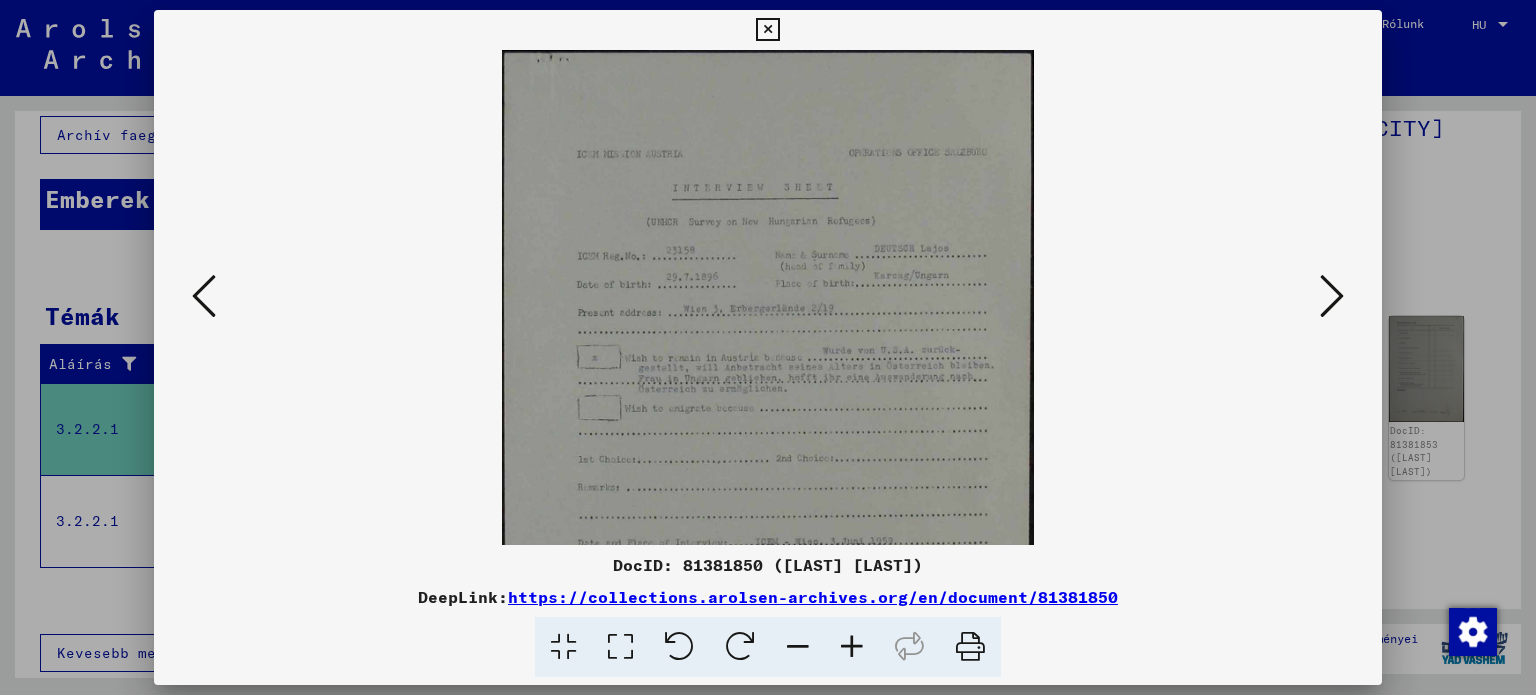 click at bounding box center [852, 647] 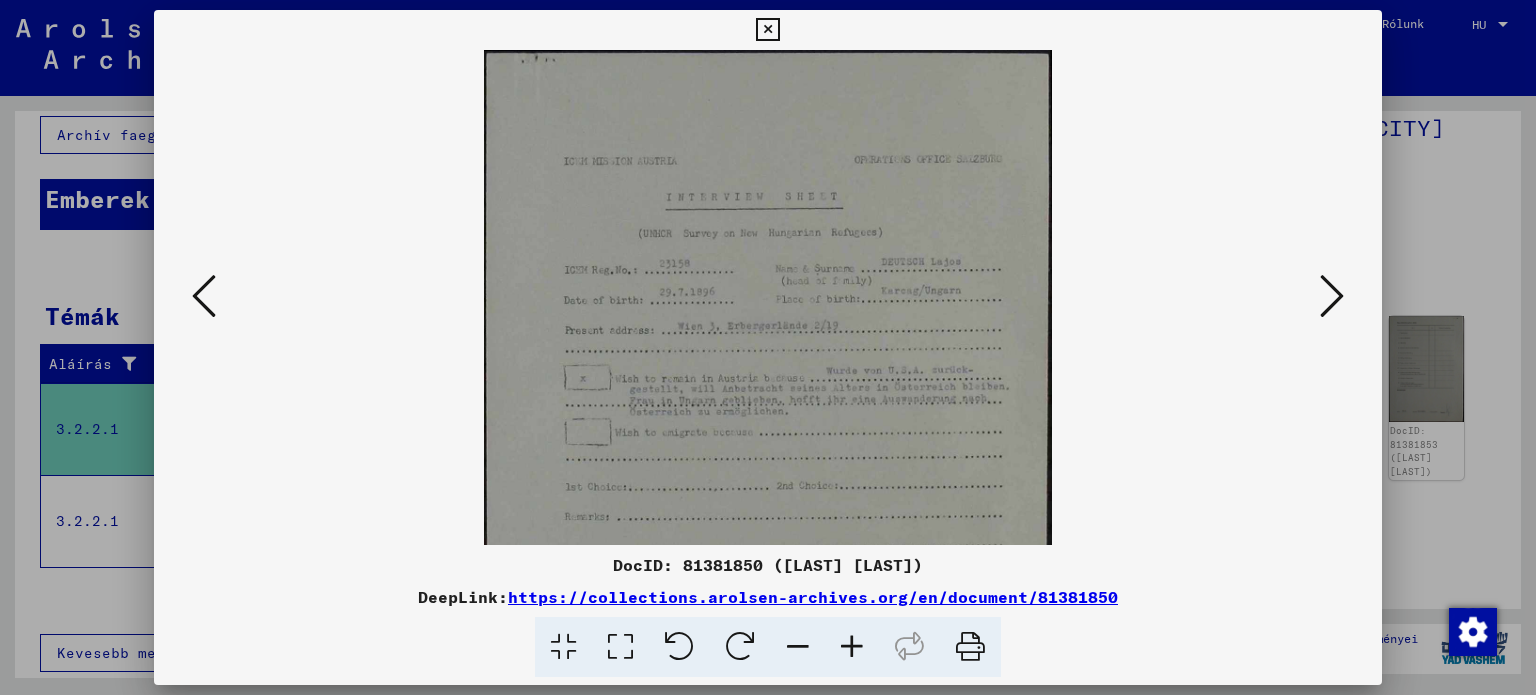 click at bounding box center [852, 647] 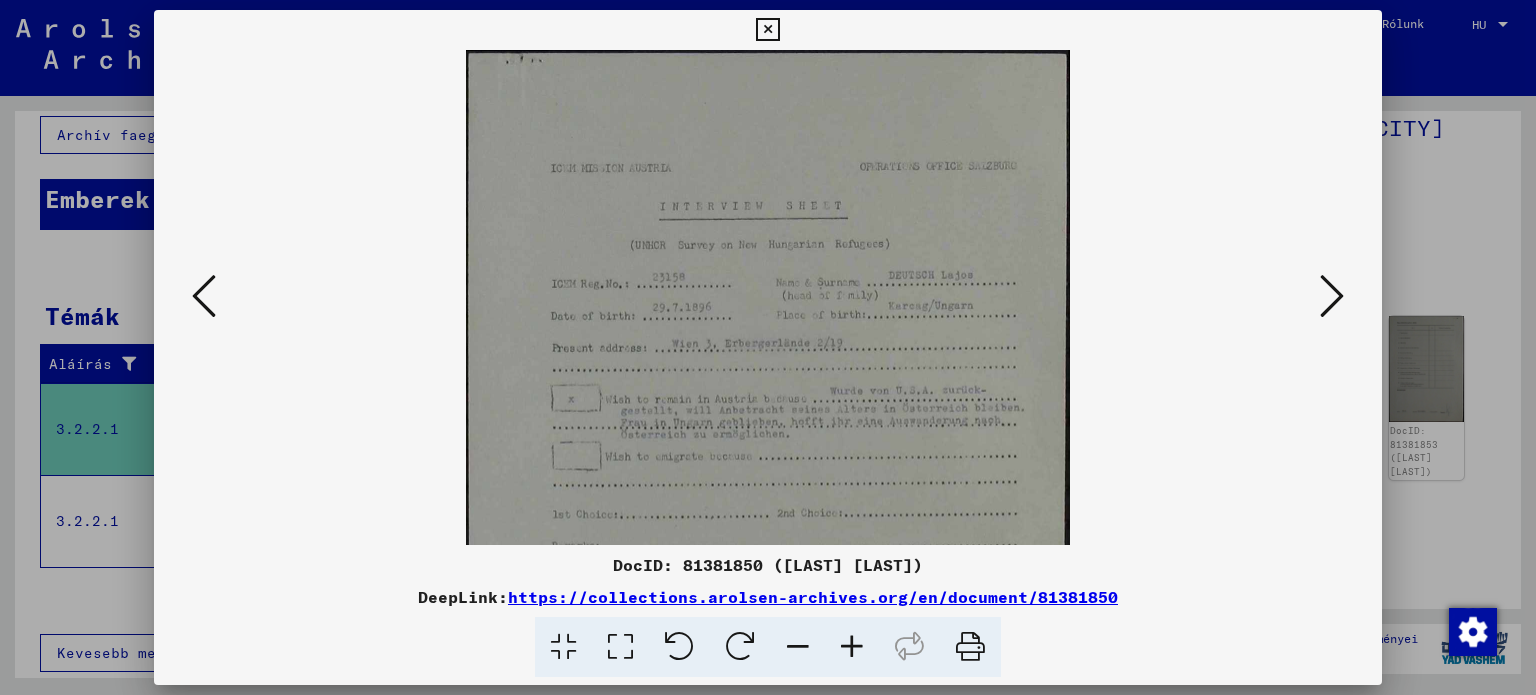 click at bounding box center (852, 647) 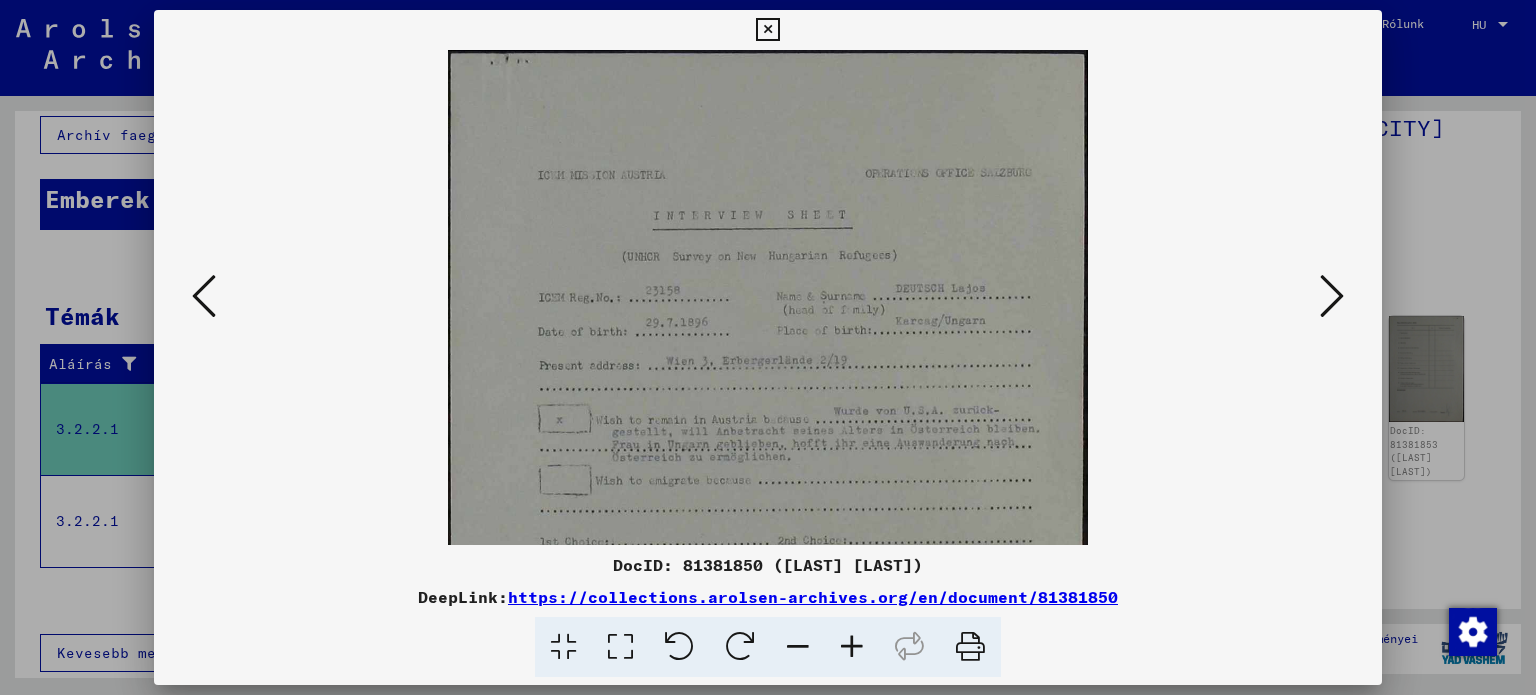 click at bounding box center (852, 647) 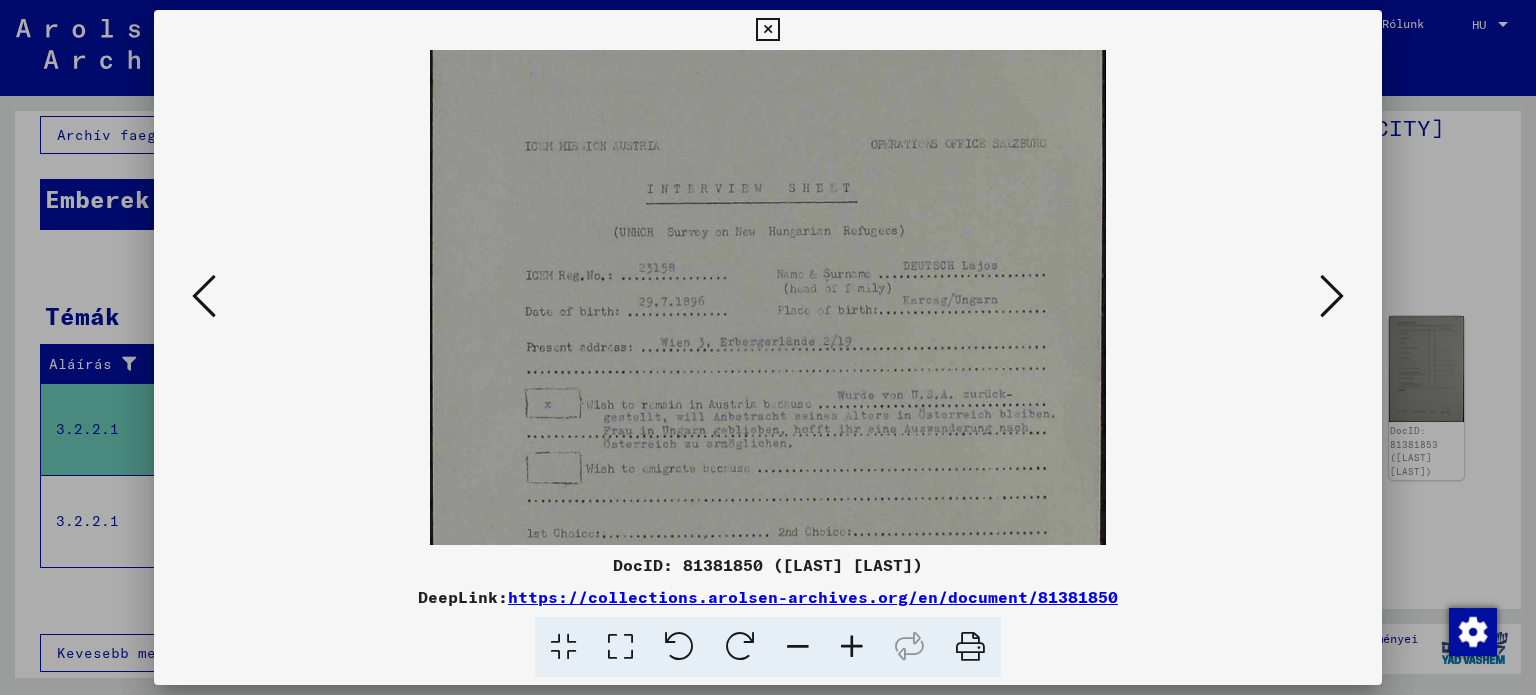 scroll, scrollTop: 88, scrollLeft: 0, axis: vertical 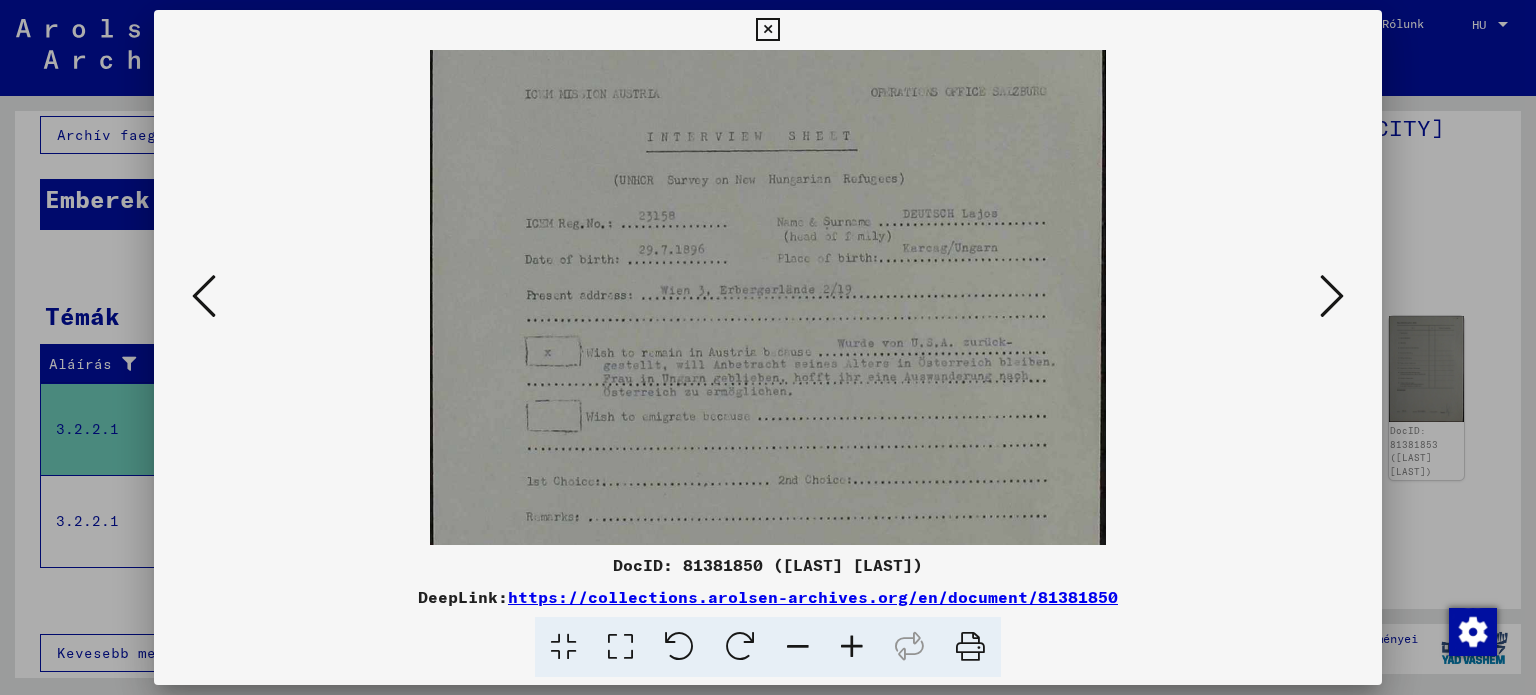 drag, startPoint x: 873, startPoint y: 454, endPoint x: 862, endPoint y: 367, distance: 87.69264 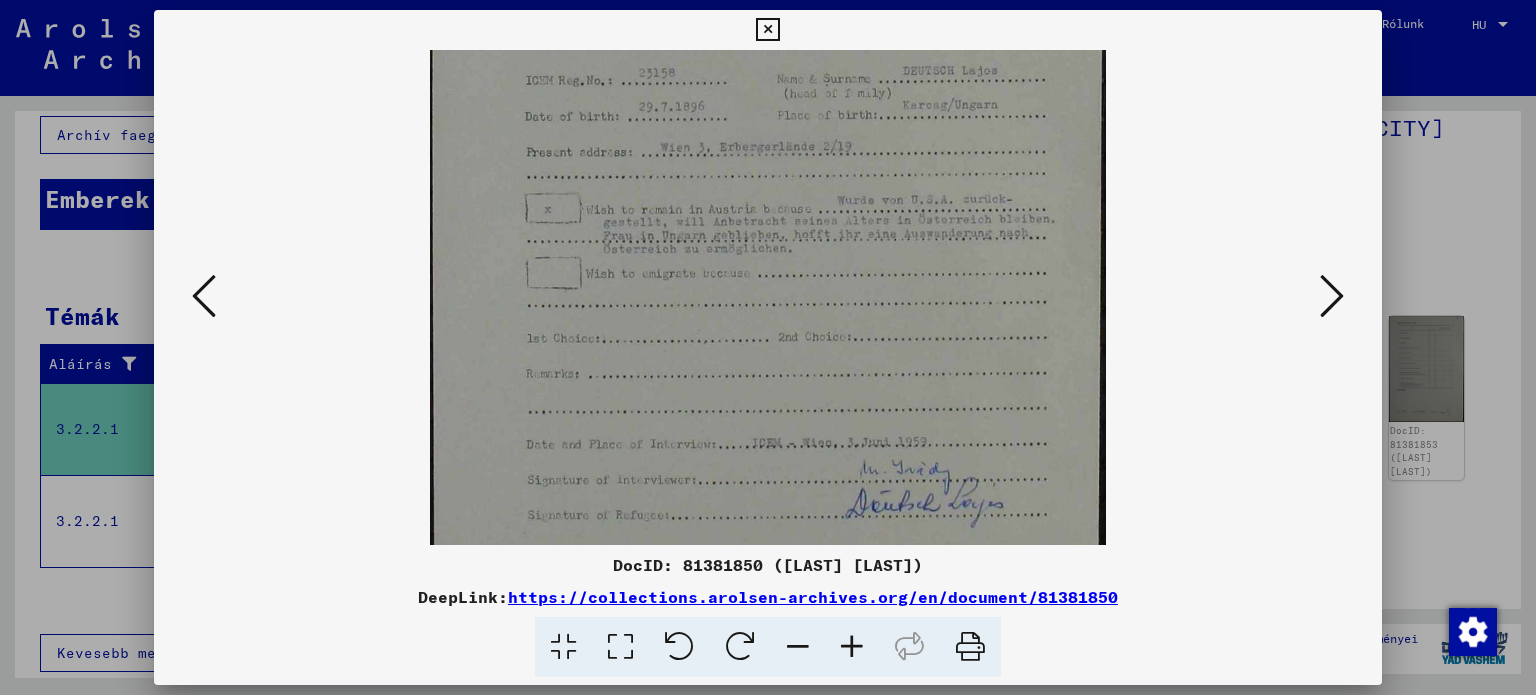 drag, startPoint x: 876, startPoint y: 393, endPoint x: 871, endPoint y: 218, distance: 175.07141 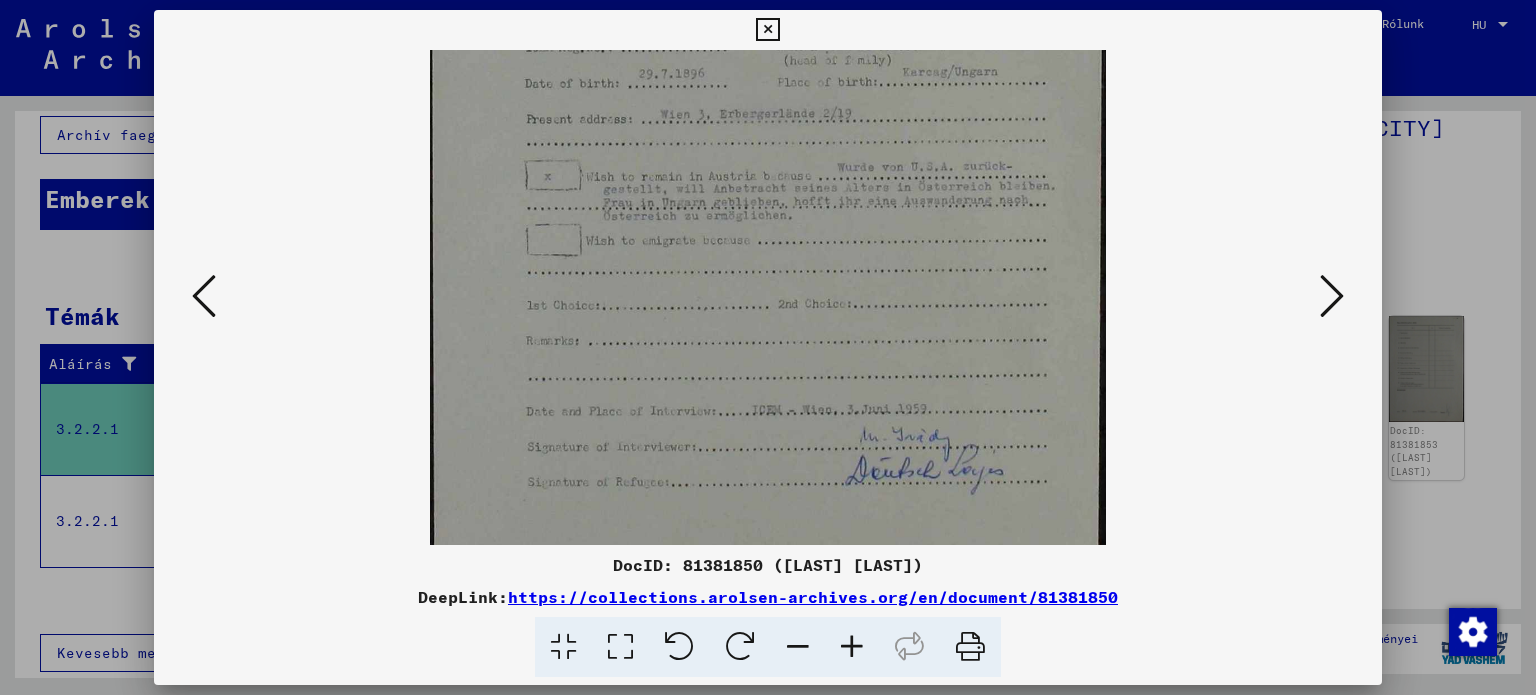 click at bounding box center (1332, 296) 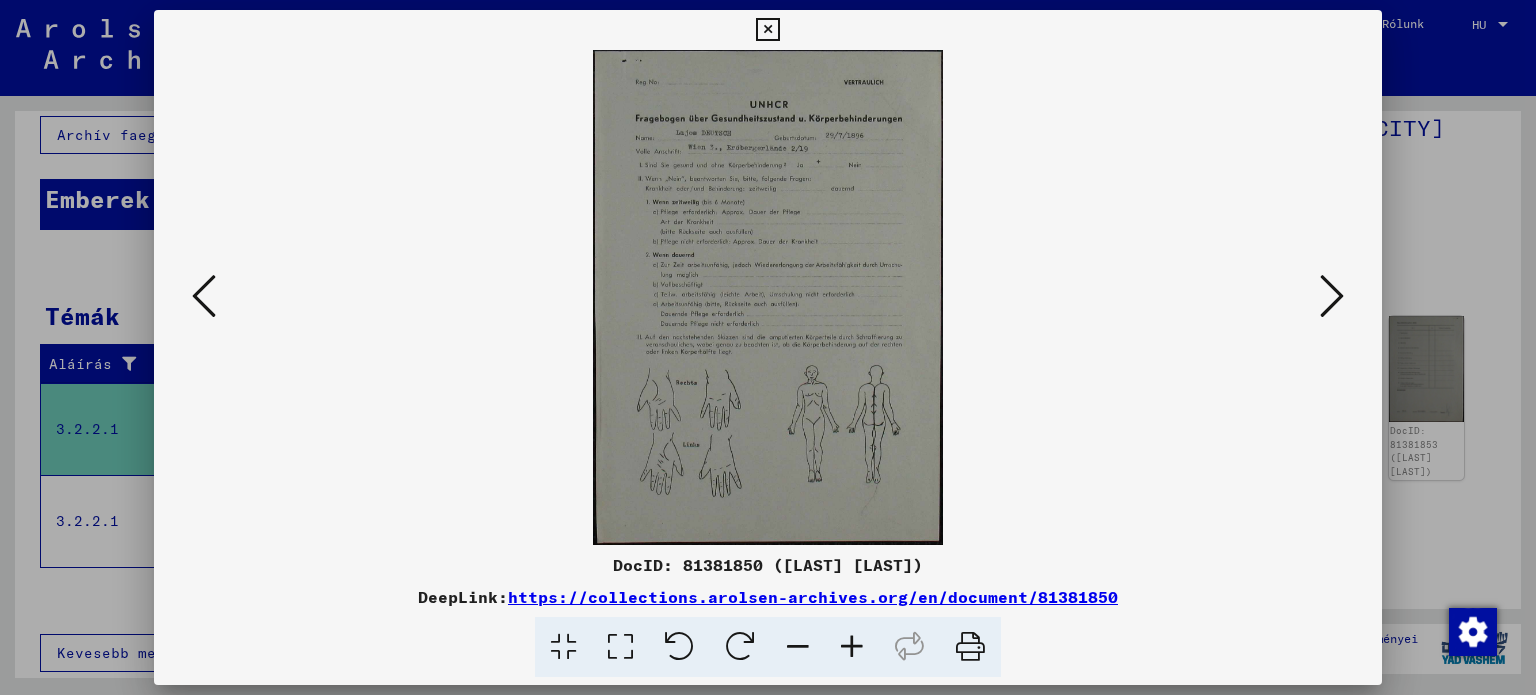 scroll, scrollTop: 0, scrollLeft: 0, axis: both 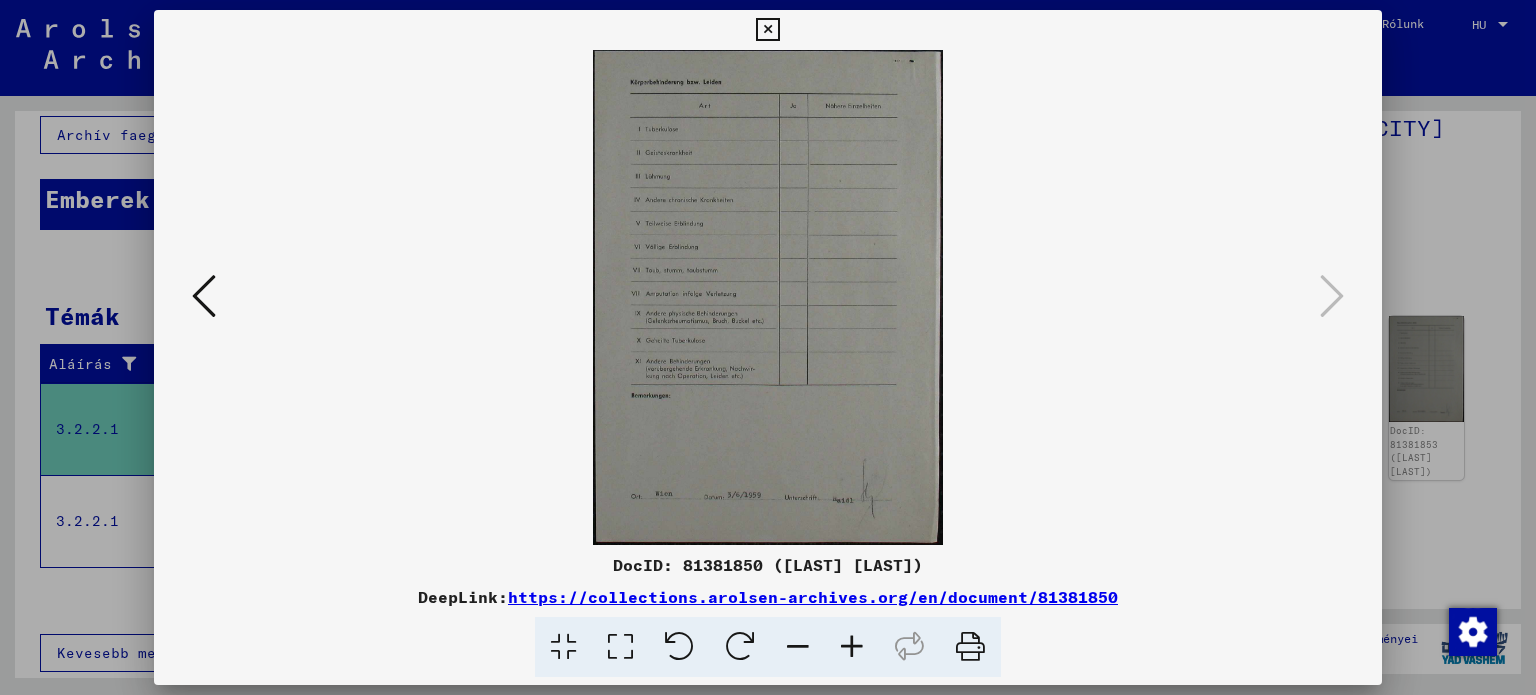 drag, startPoint x: 764, startPoint y: 27, endPoint x: 712, endPoint y: 66, distance: 65 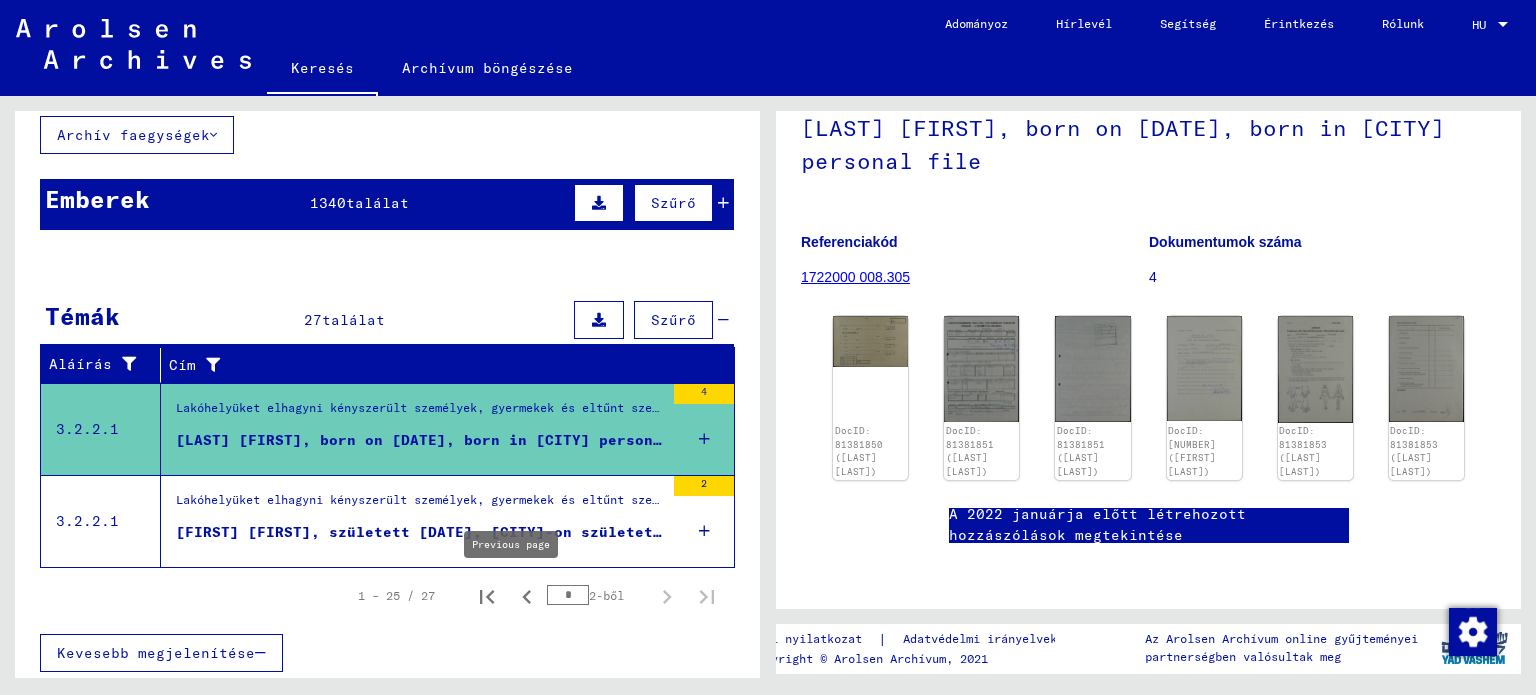 click 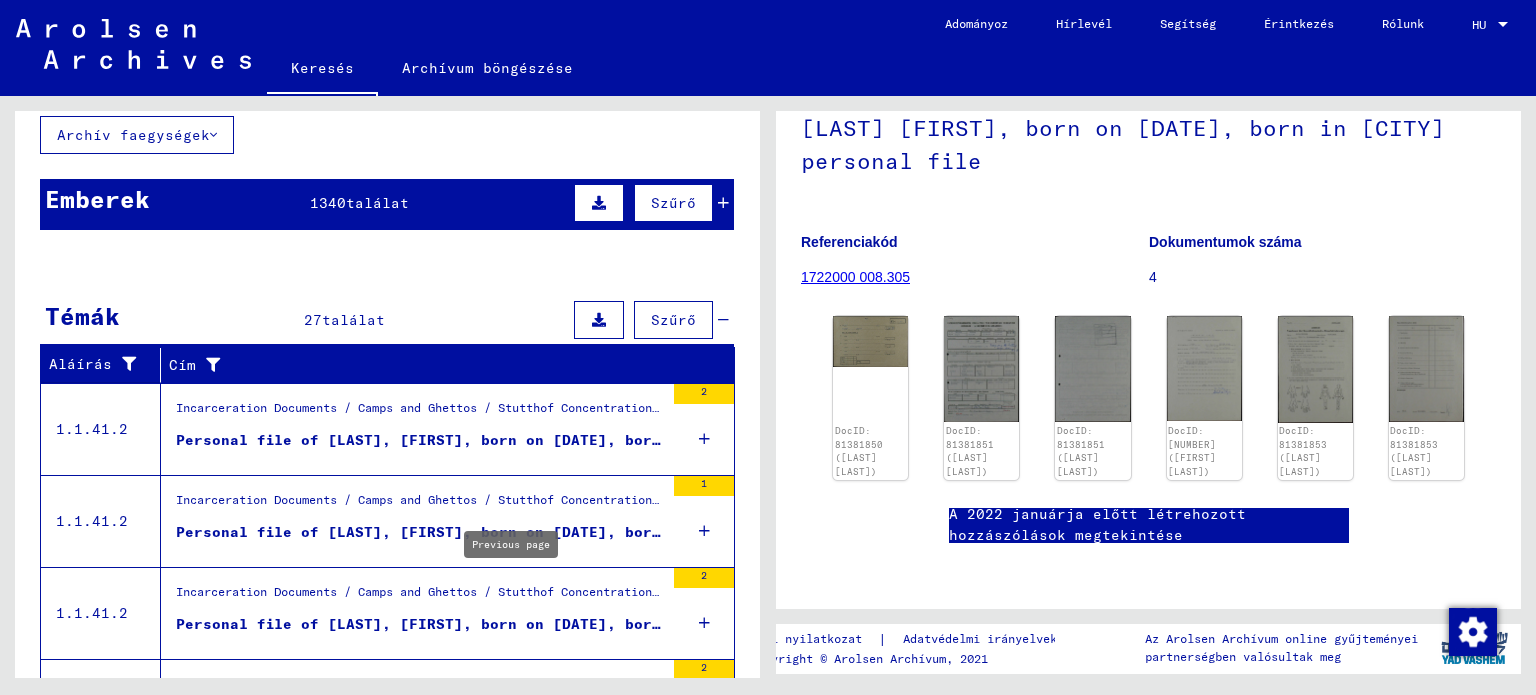 type on "*" 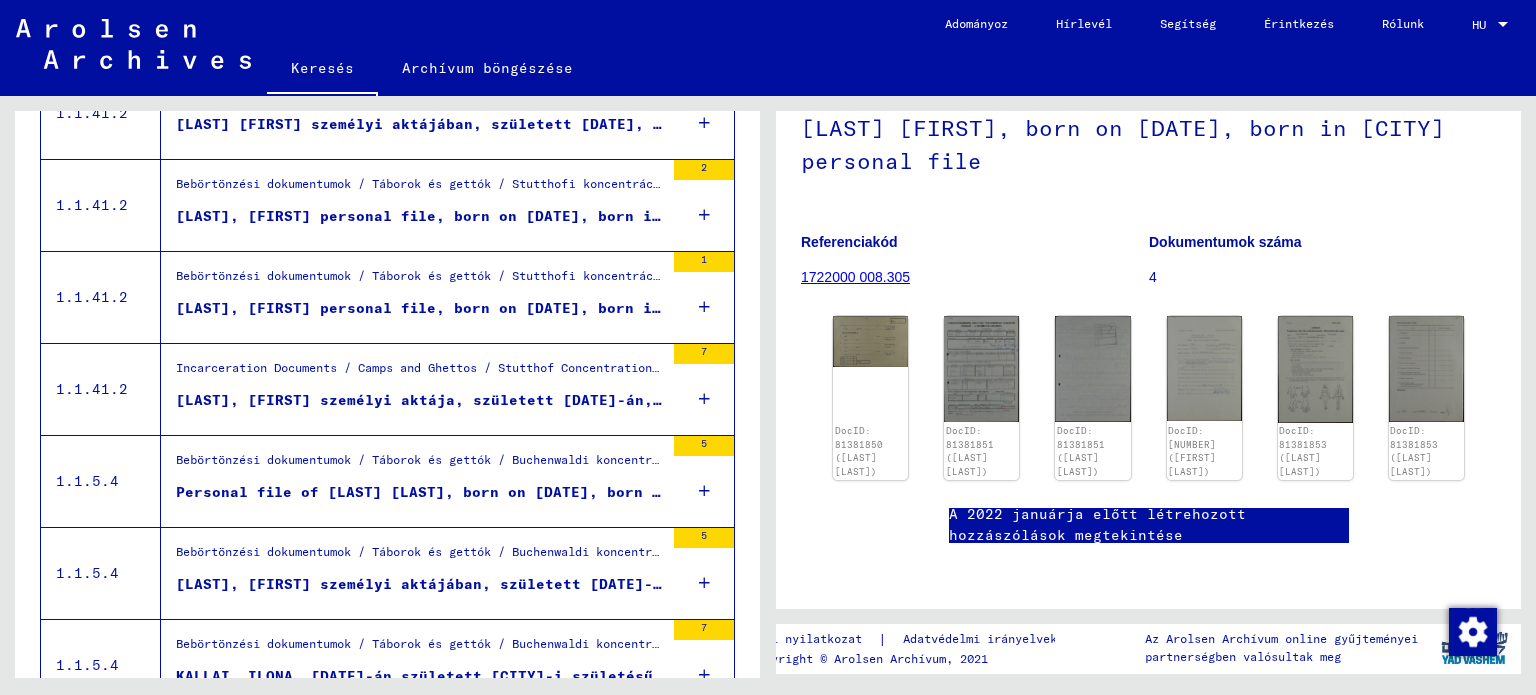 scroll, scrollTop: 818, scrollLeft: 0, axis: vertical 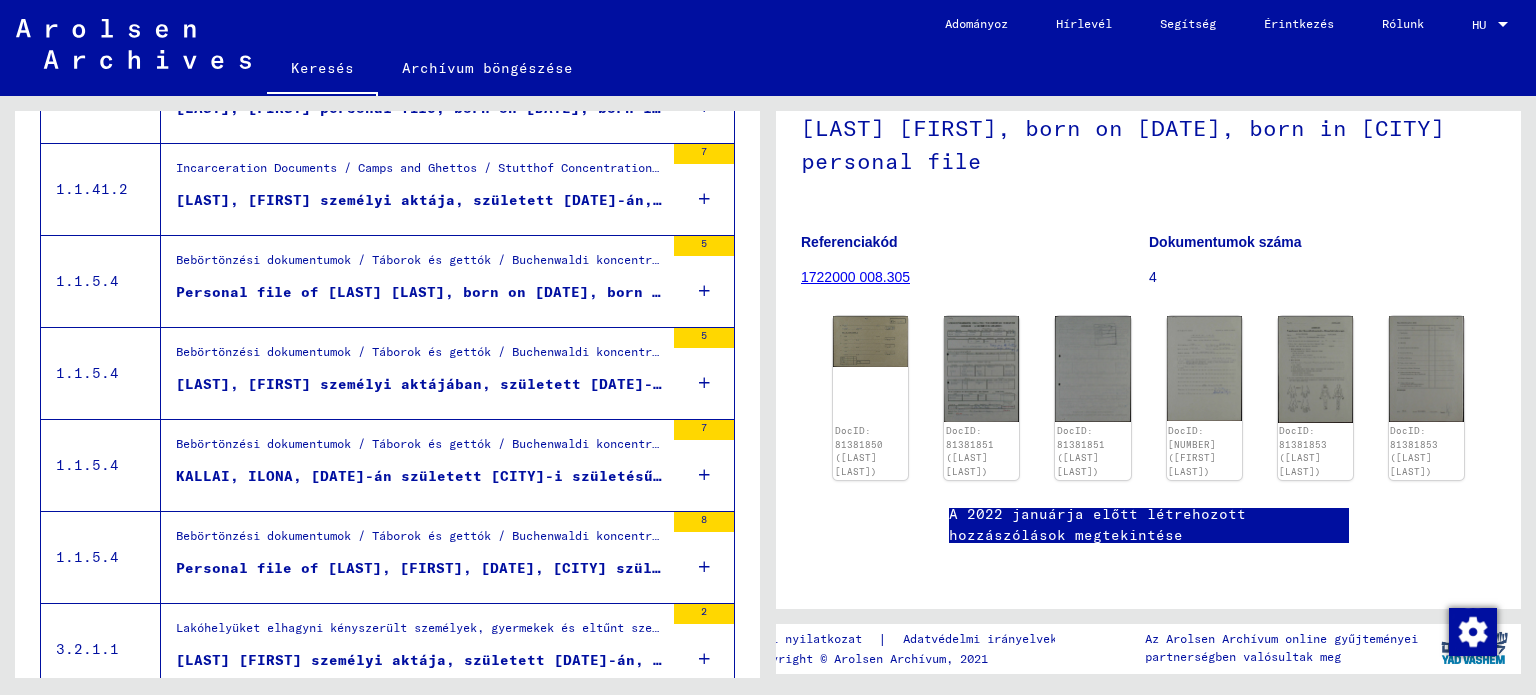 click on "Personal file of [LAST] [LAST], born on [DATE], born in [CITY] person's personal file." at bounding box center (562, 292) 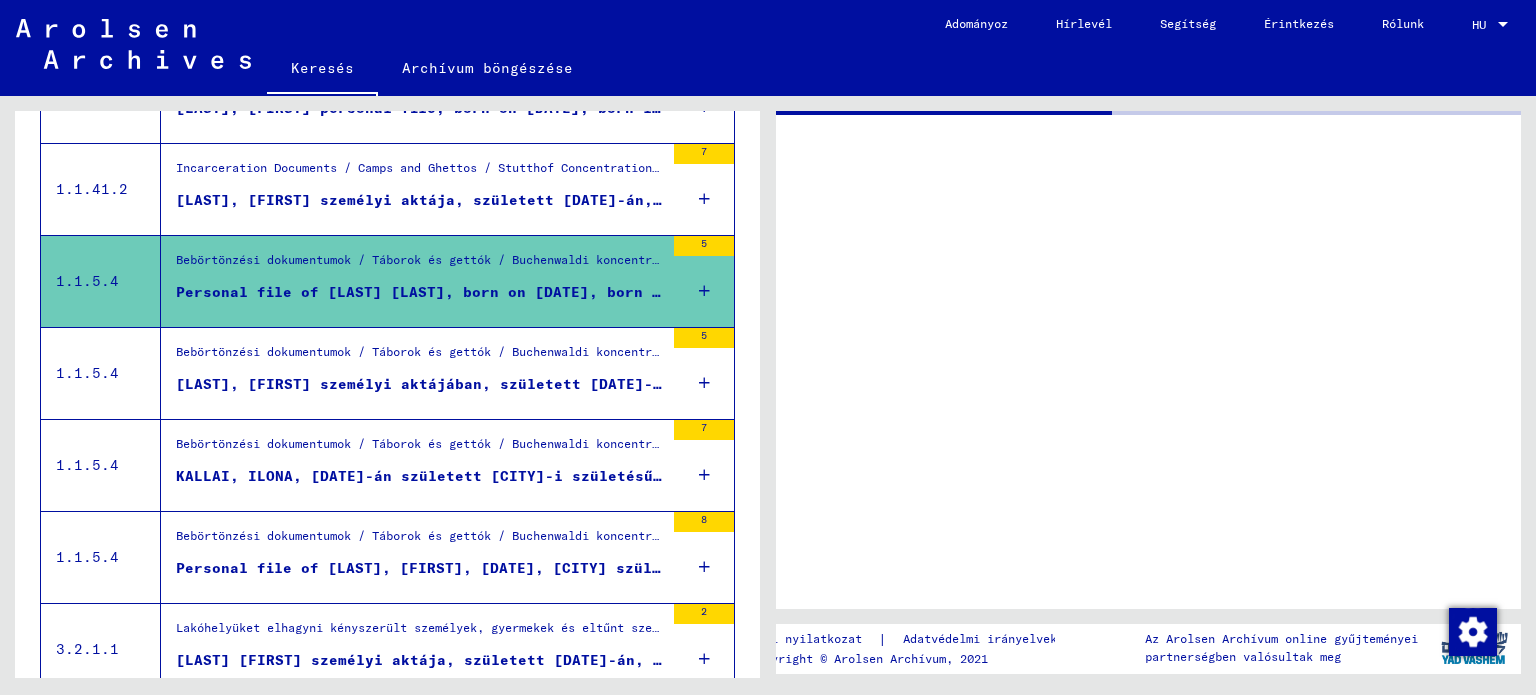 scroll, scrollTop: 0, scrollLeft: 0, axis: both 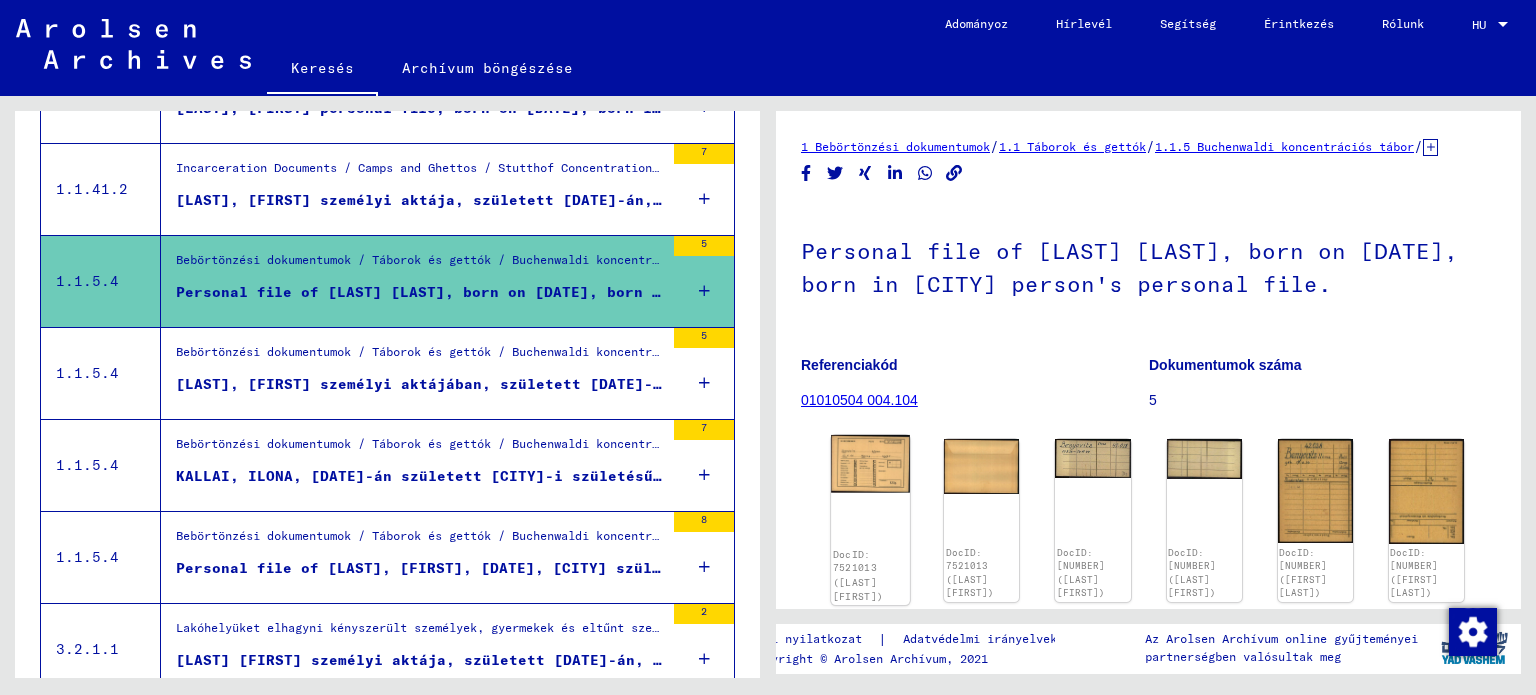 click 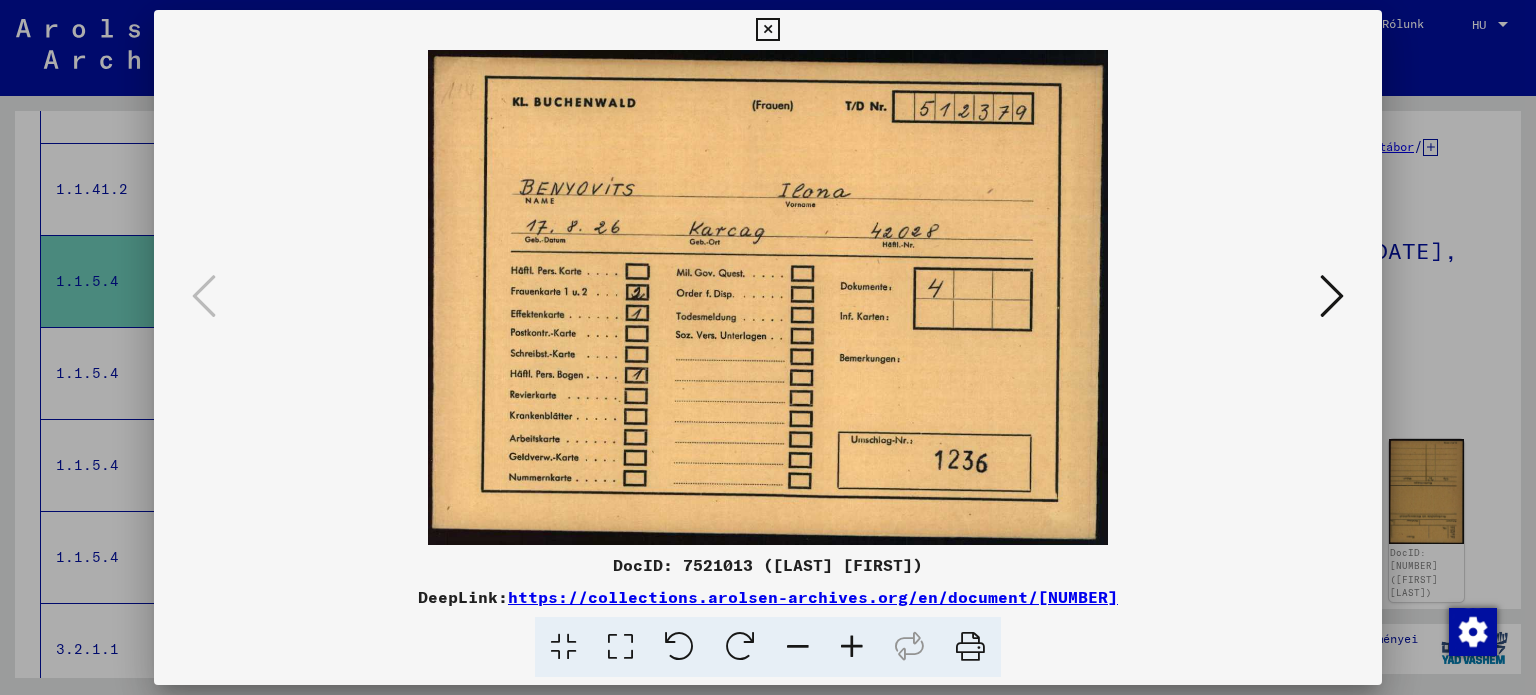 click at bounding box center (1332, 296) 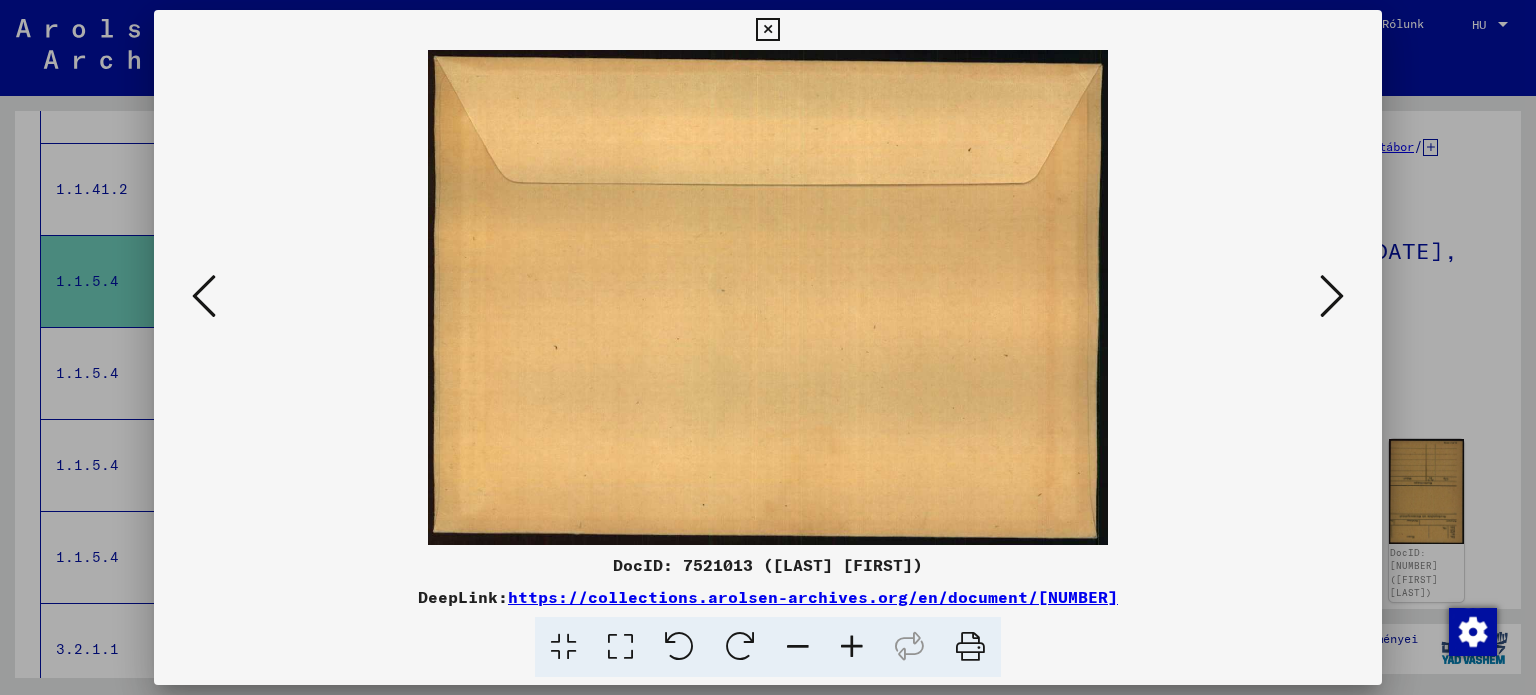 click at bounding box center [1332, 296] 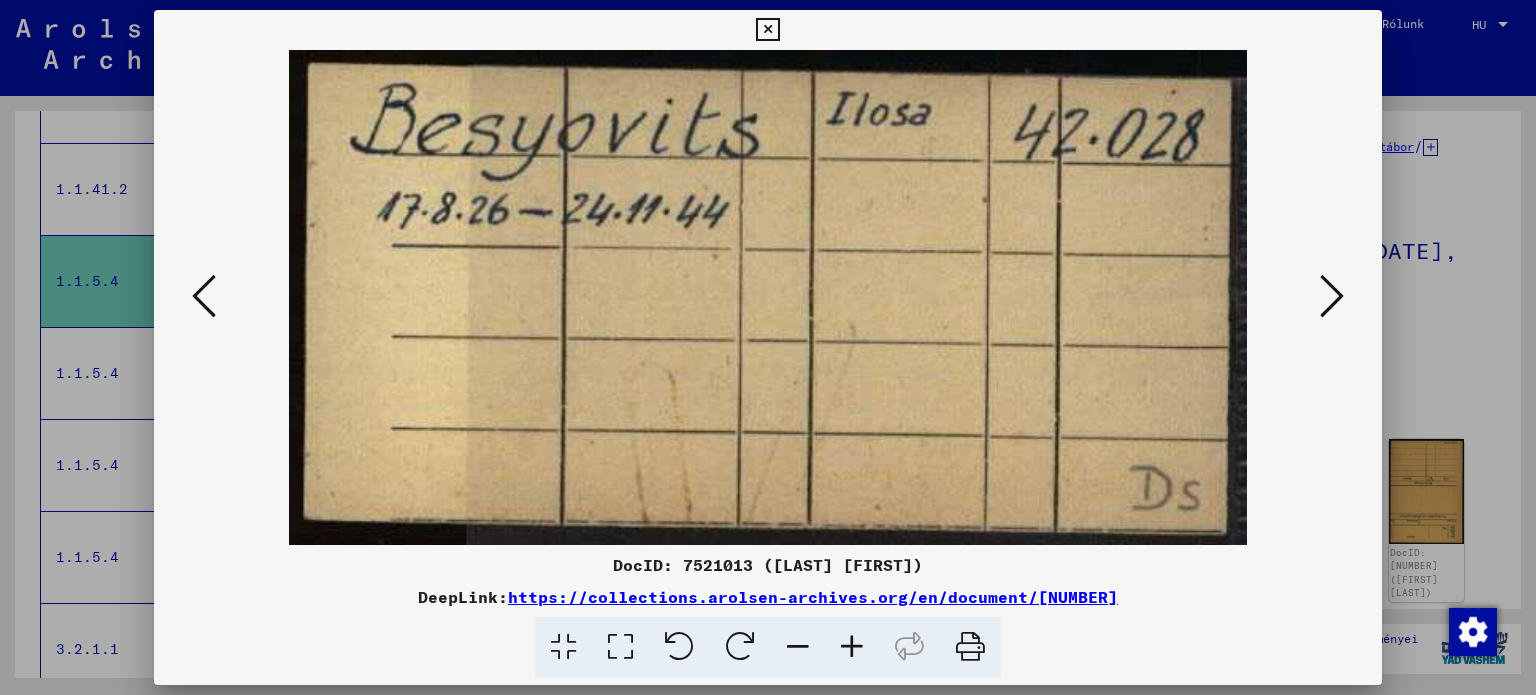 click at bounding box center (1332, 296) 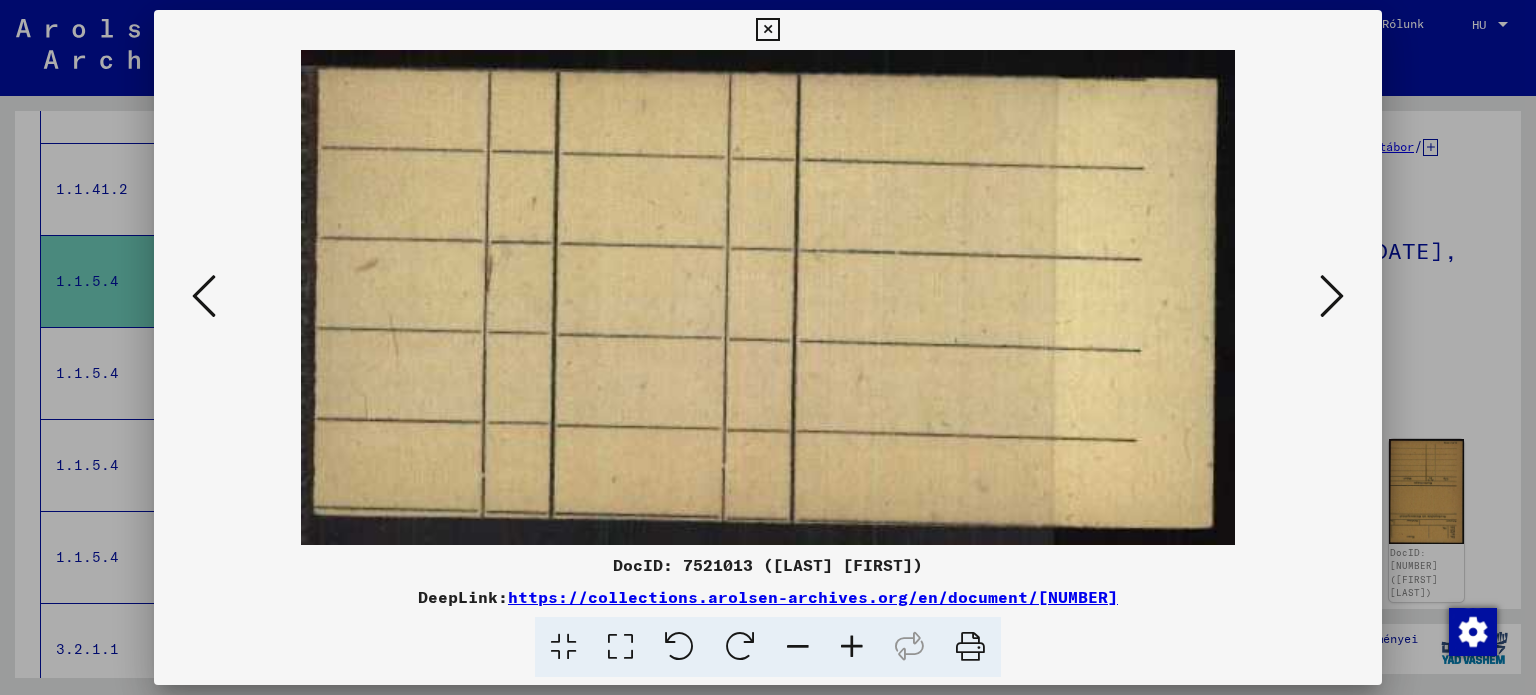 click at bounding box center (1332, 296) 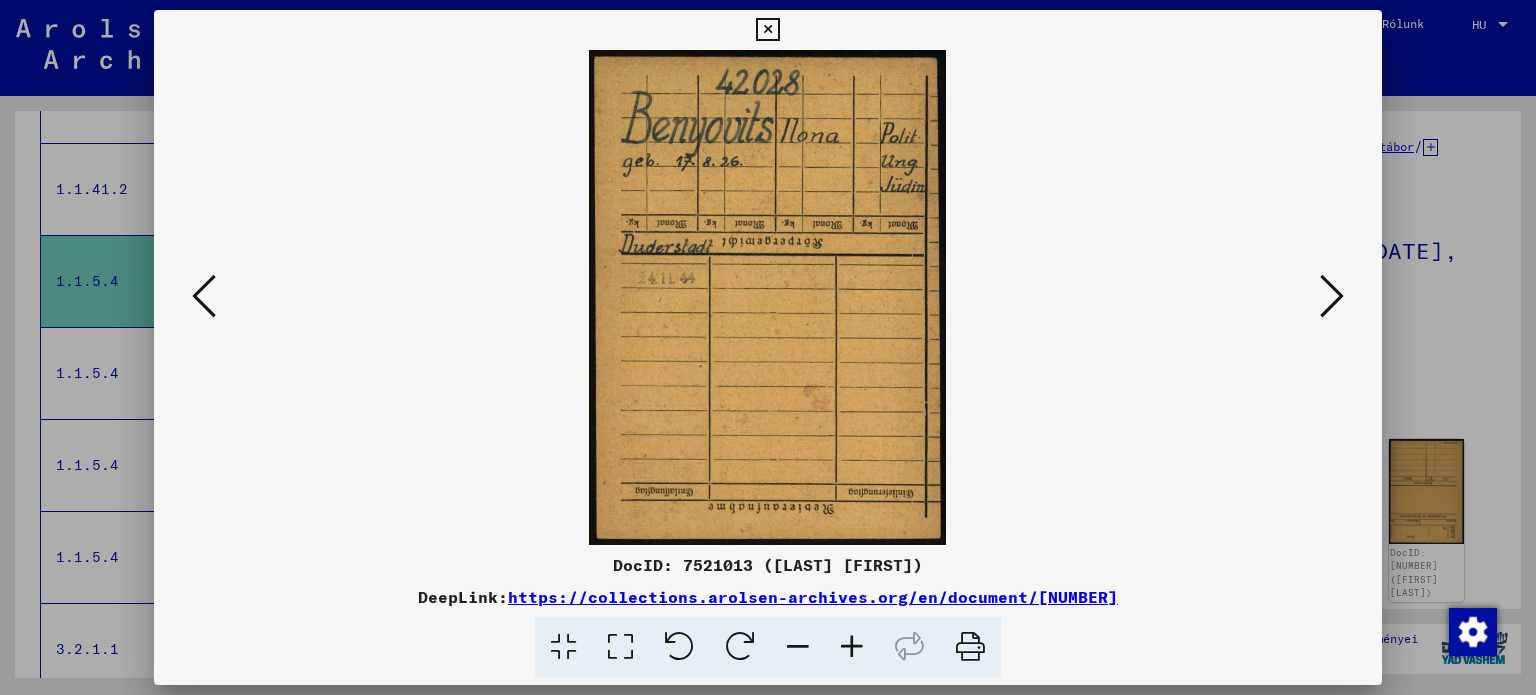 click at bounding box center (1332, 296) 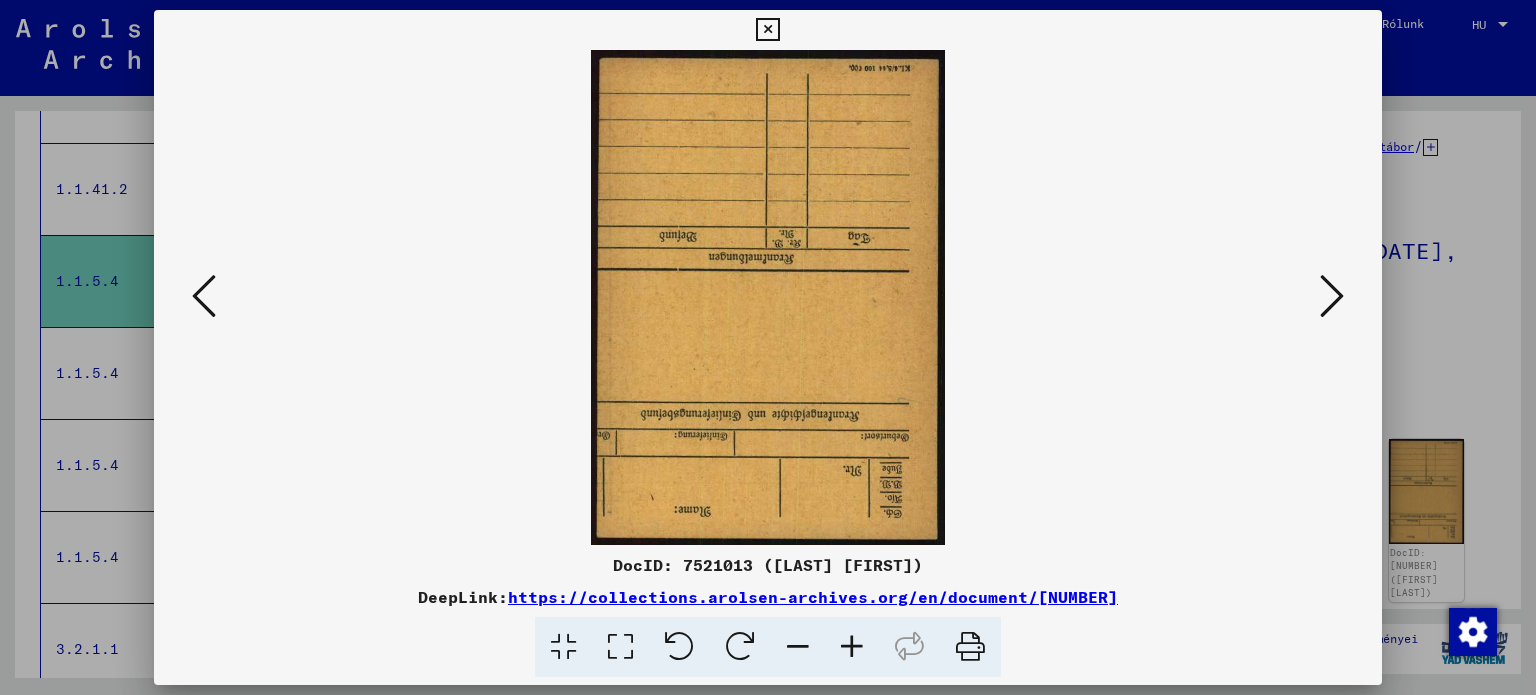 click at bounding box center [1332, 296] 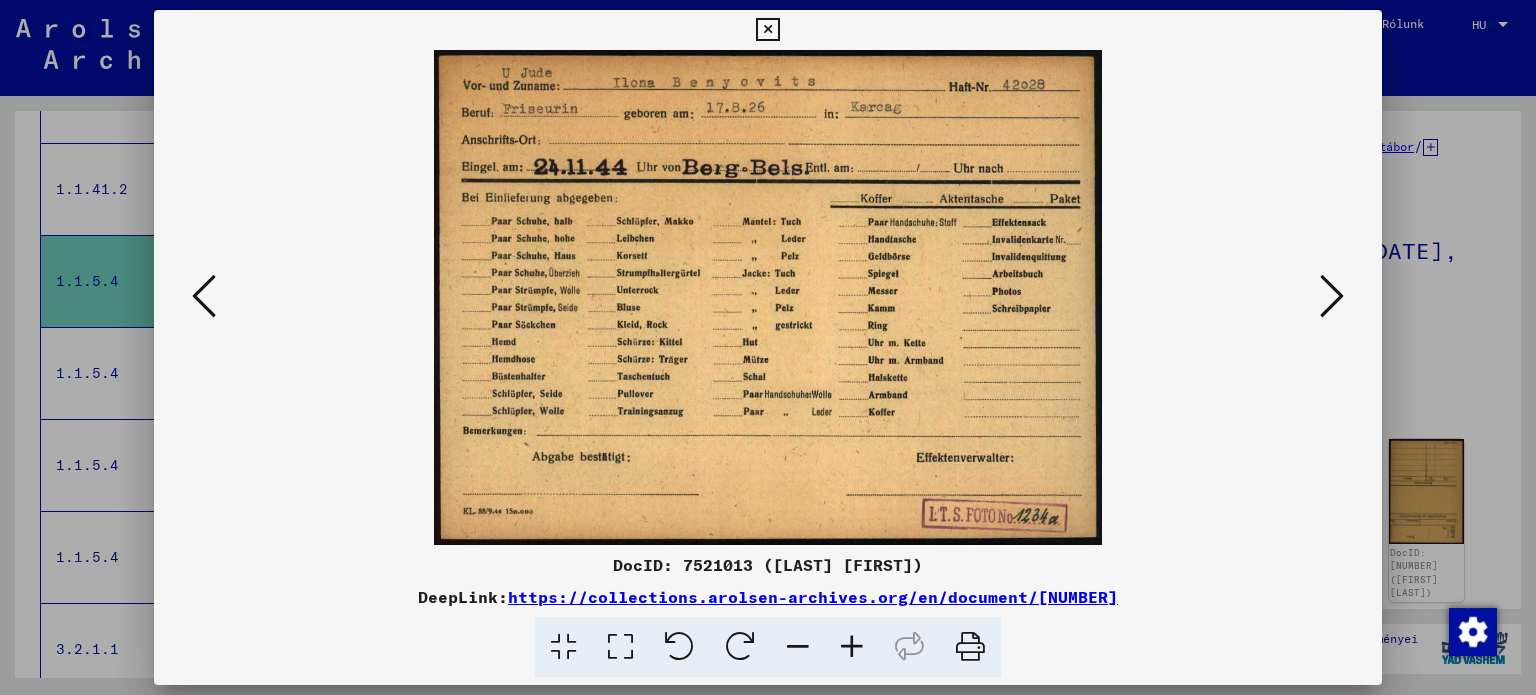 click at bounding box center (1332, 296) 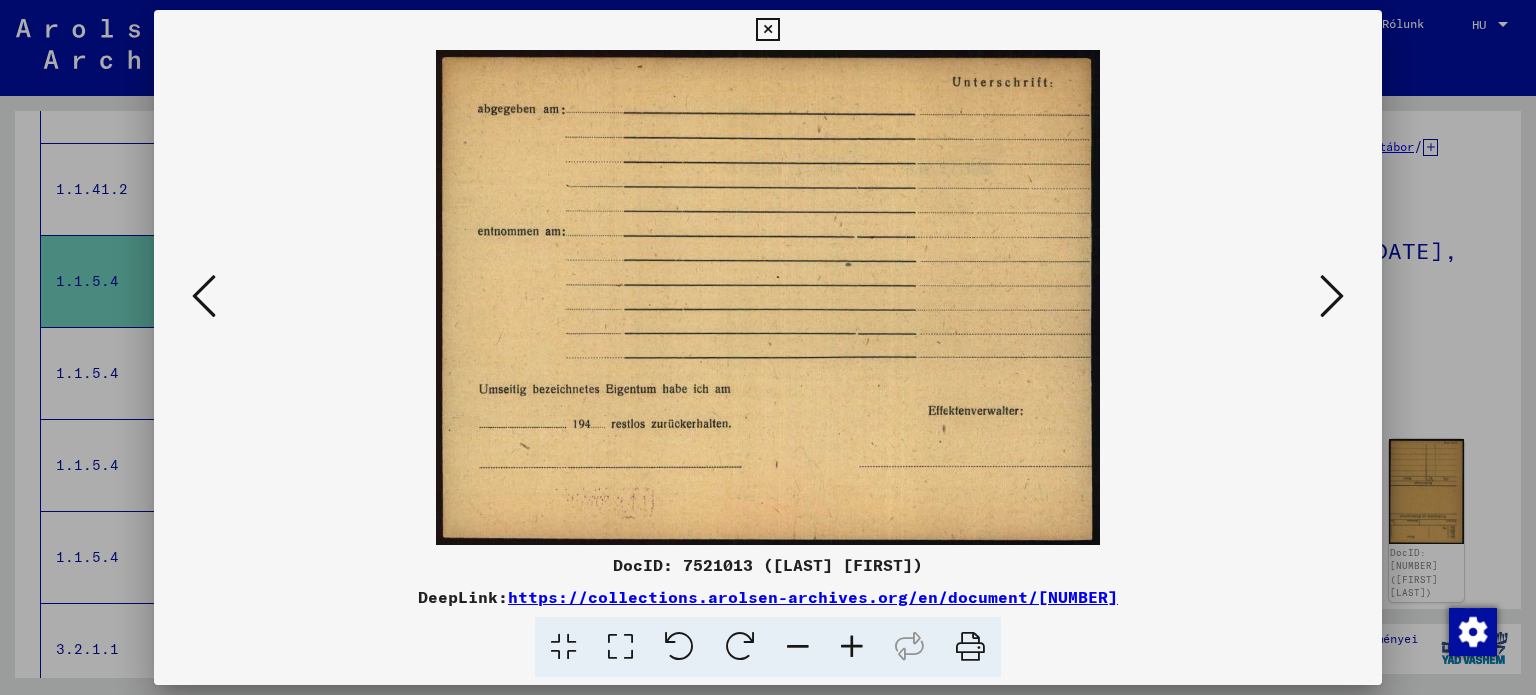 click at bounding box center [1332, 296] 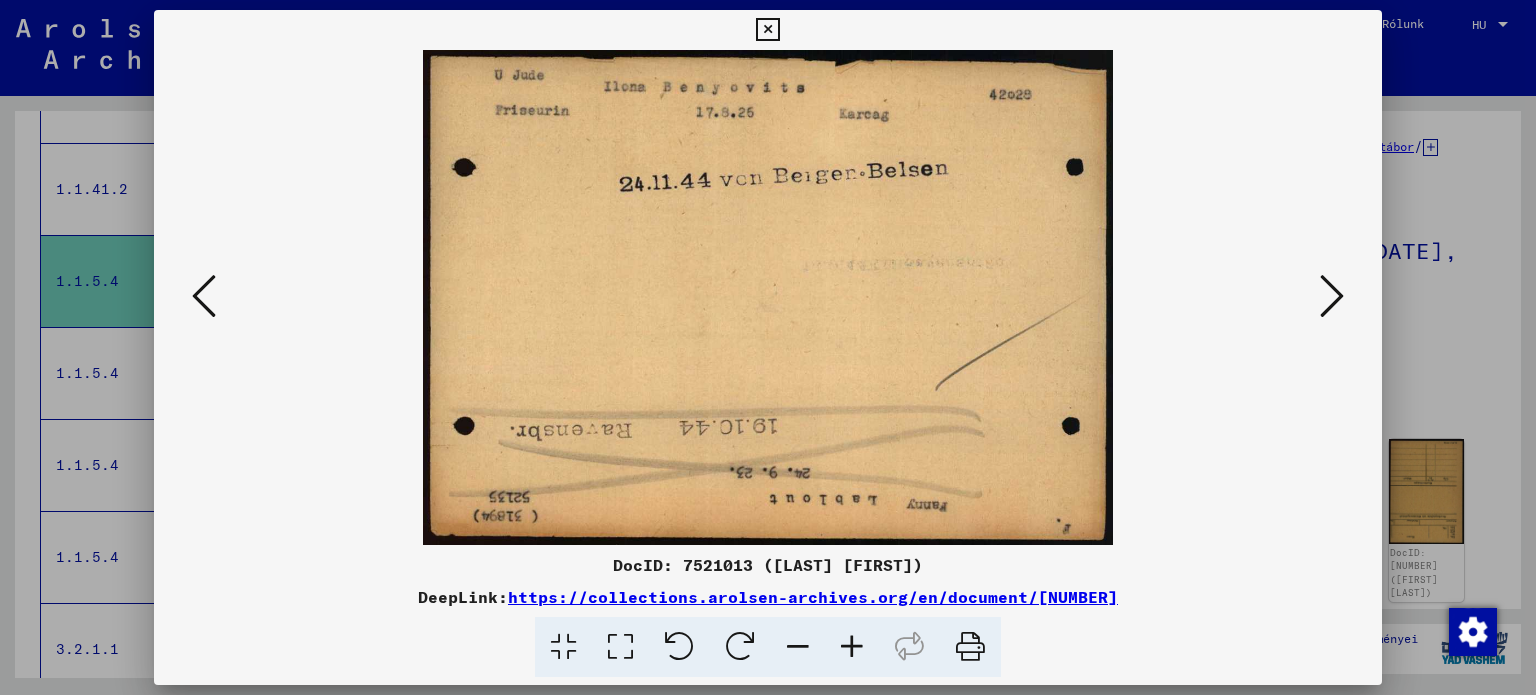click at bounding box center (1332, 296) 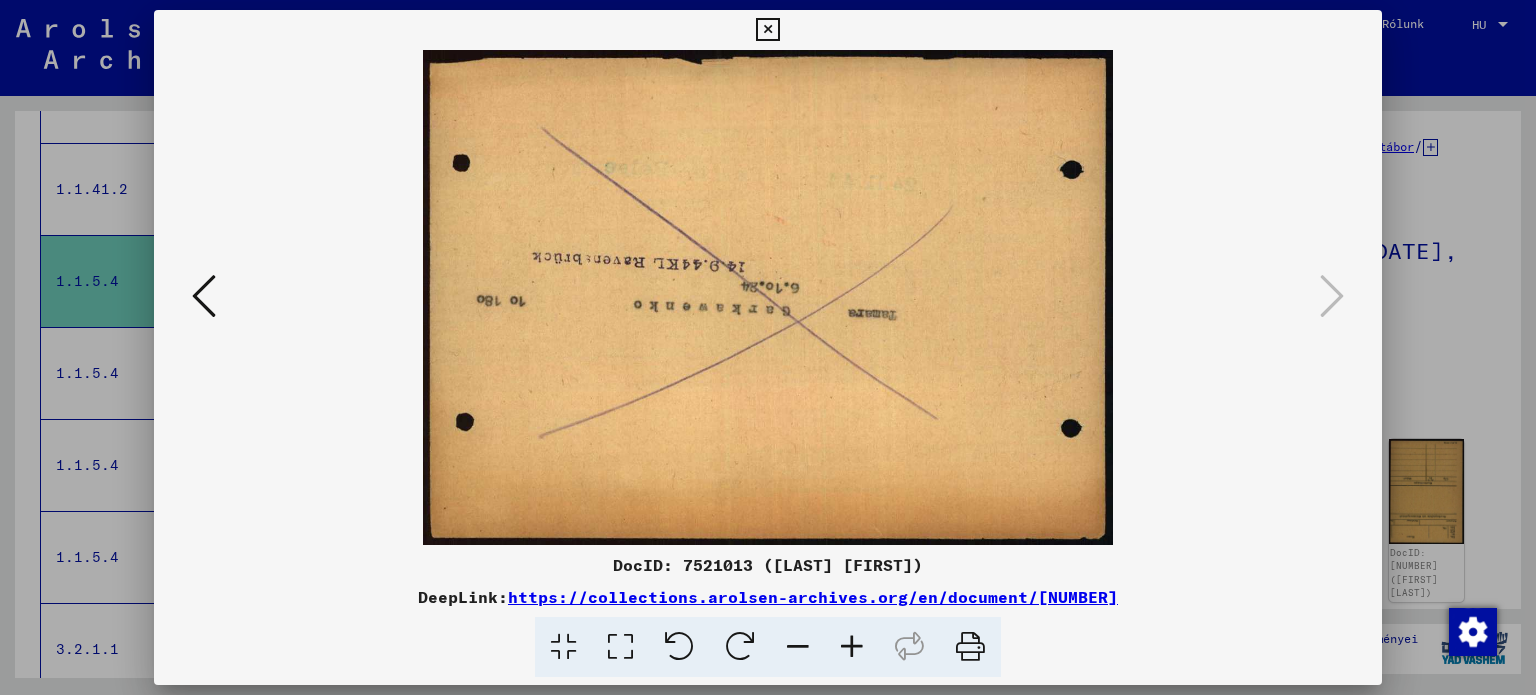 click at bounding box center (767, 30) 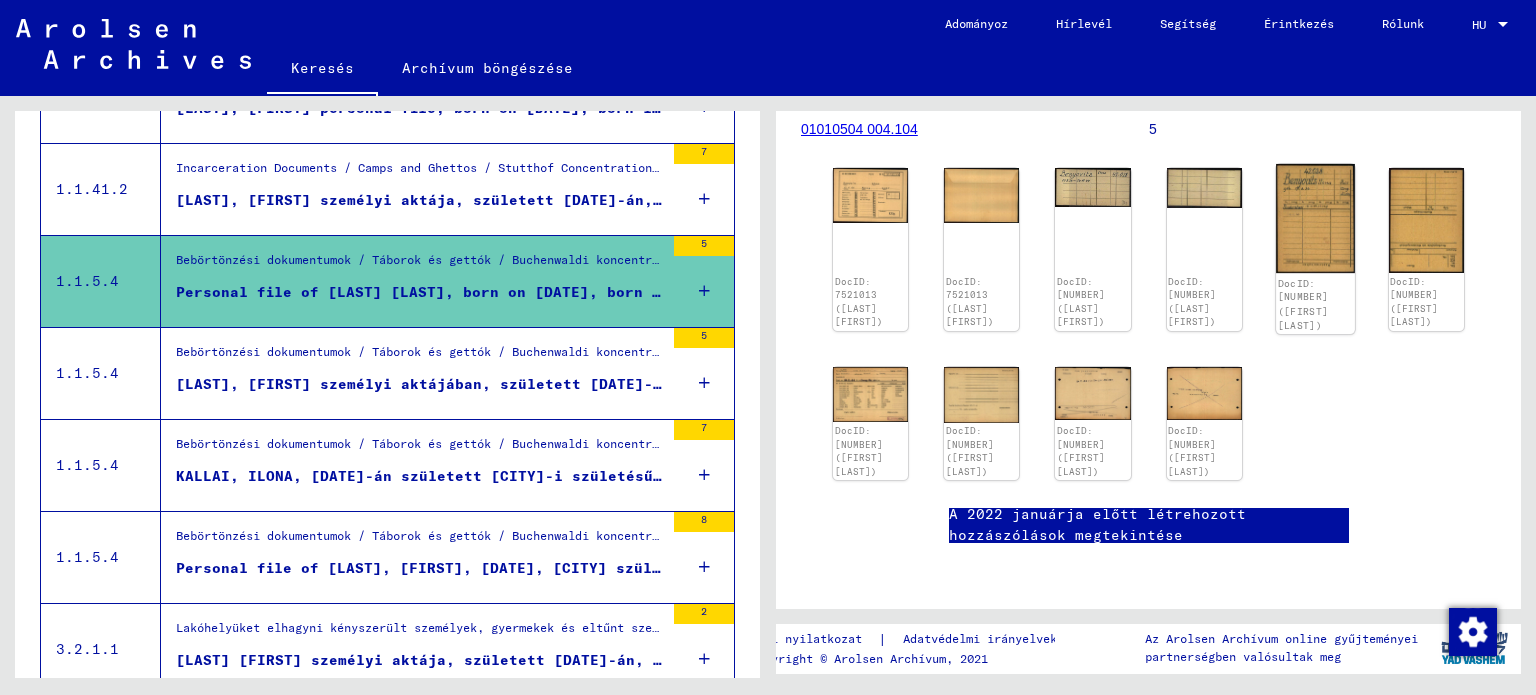 scroll, scrollTop: 500, scrollLeft: 0, axis: vertical 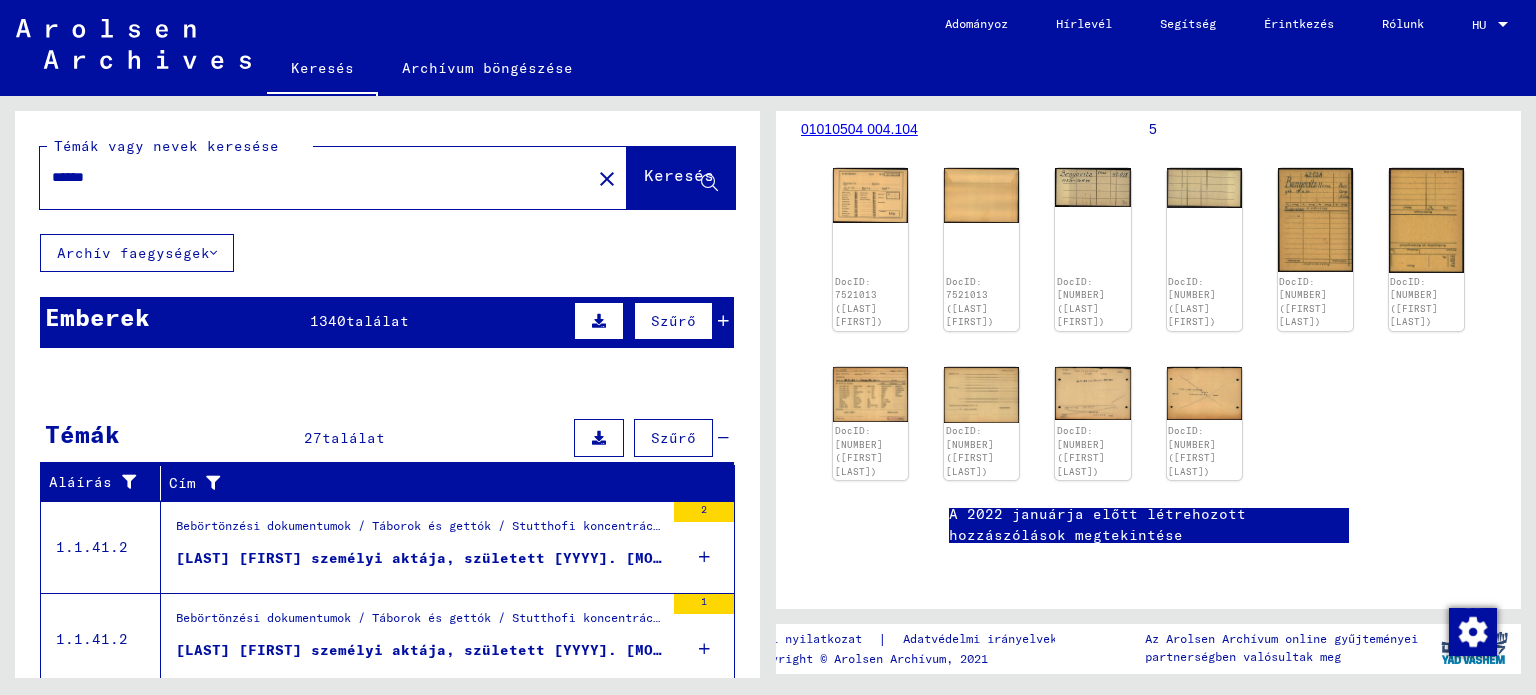 drag, startPoint x: 245, startPoint y: 177, endPoint x: 0, endPoint y: 178, distance: 245.00204 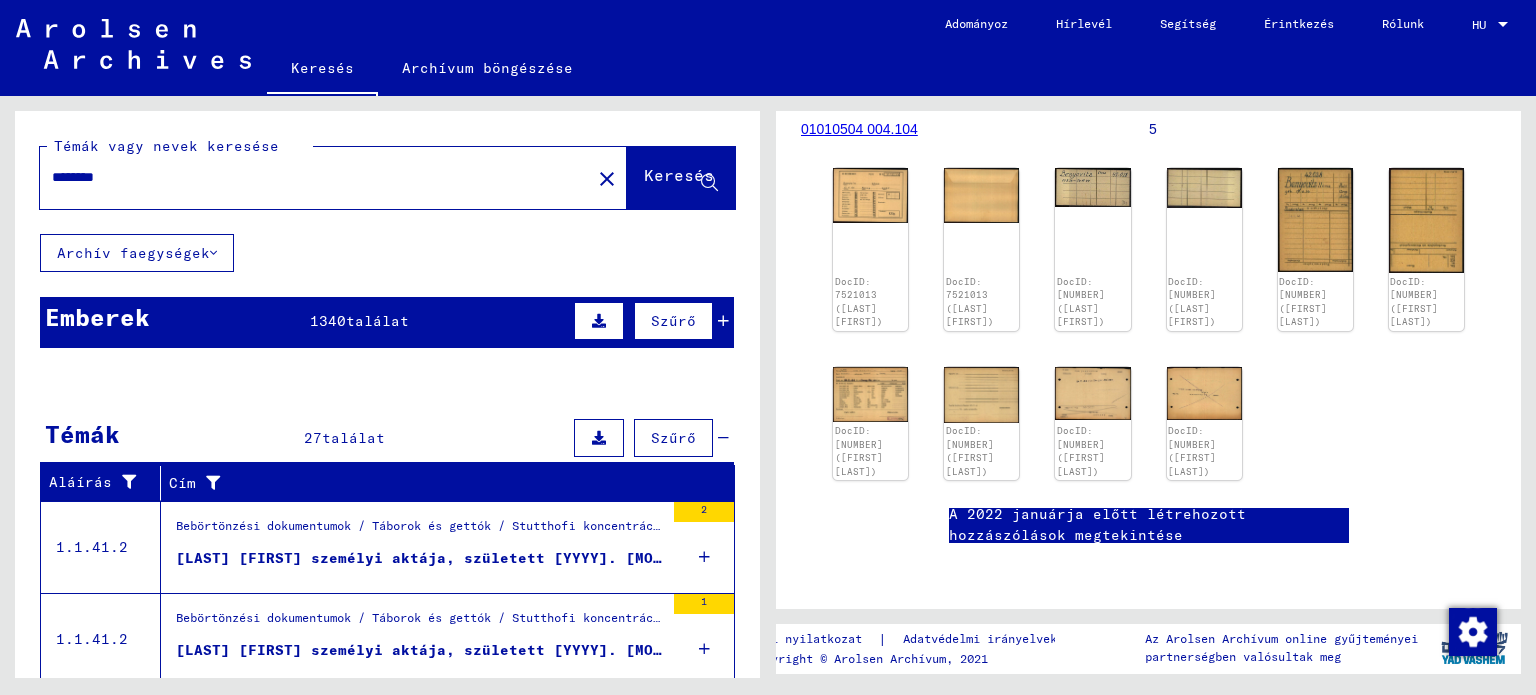 scroll, scrollTop: 0, scrollLeft: 0, axis: both 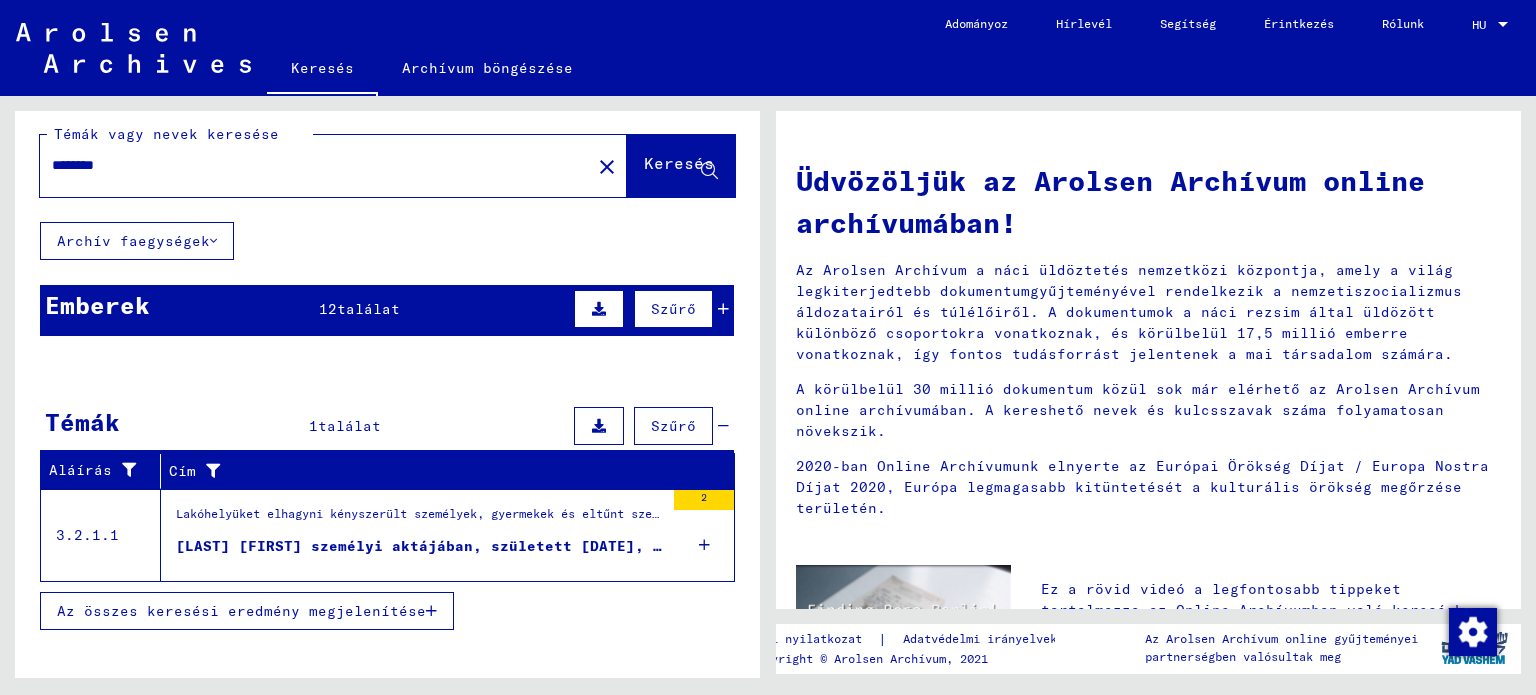 click on "Lakóhelyüket elhagyni kényszerült személyek, gyermekek és eltűnt személyek nyilvántartása és iratai / Különböző szervezetek segélyprogramjai / IRO „Gondozási és fenntartási” program / Németországból származó CM/1 iratok / Németországból, Arizonából származó CM/1 iratok / SZYMURA-ból származó neveket tartalmazó iratok" at bounding box center [420, 519] 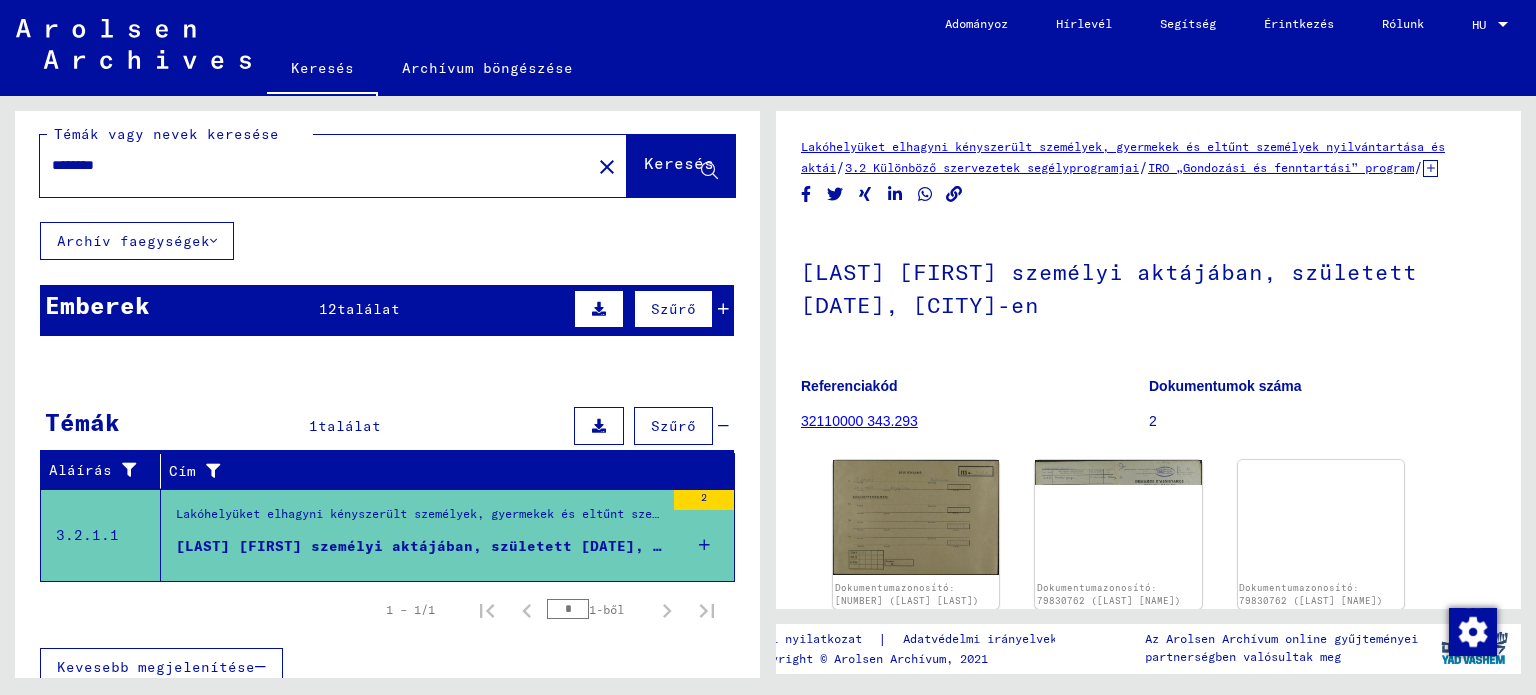 scroll, scrollTop: 0, scrollLeft: 0, axis: both 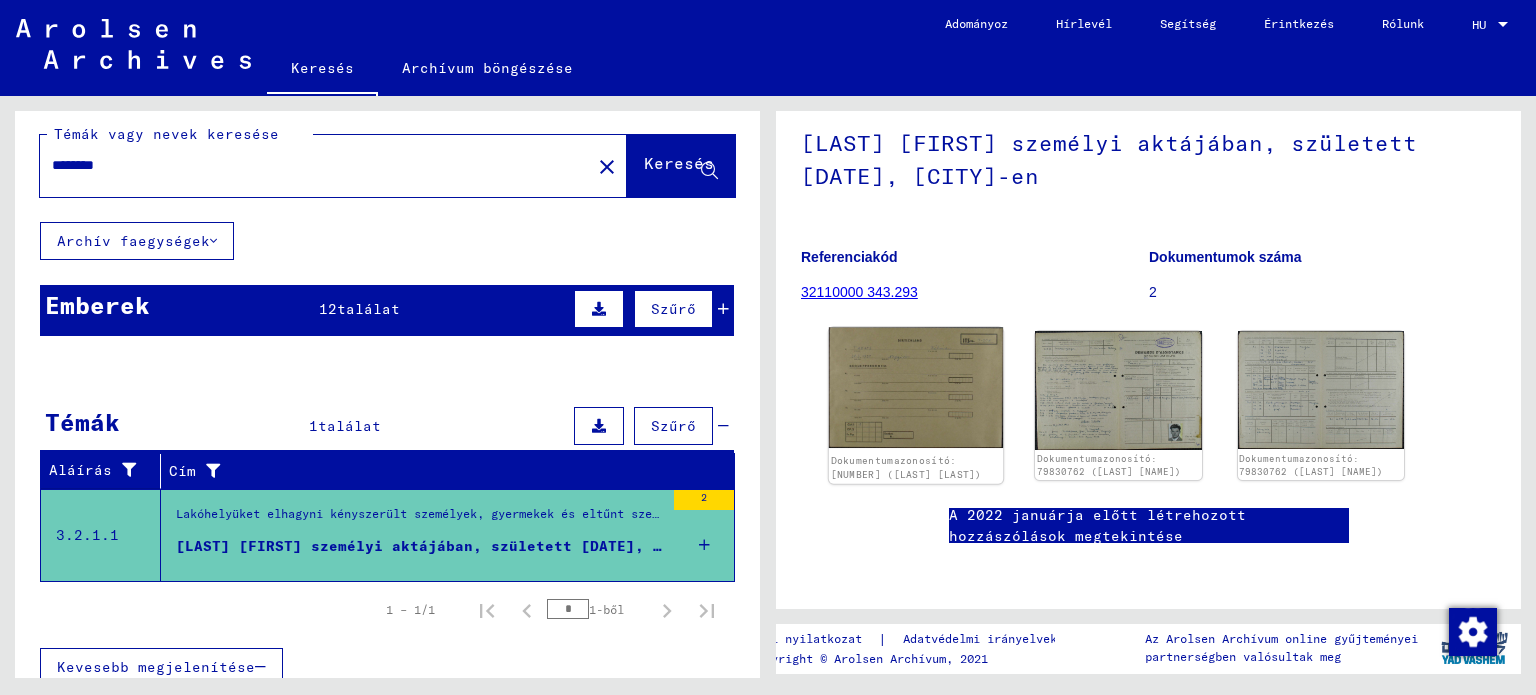 click 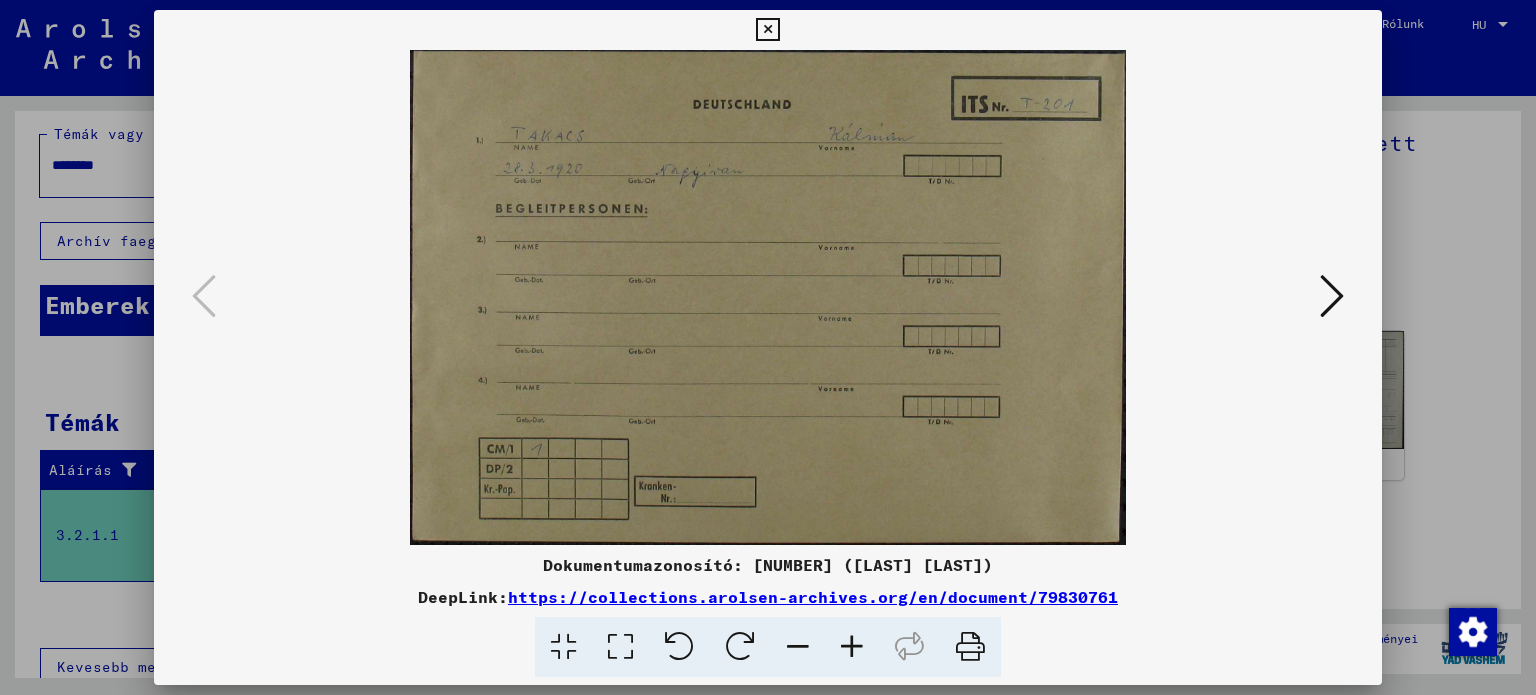 click at bounding box center [1332, 296] 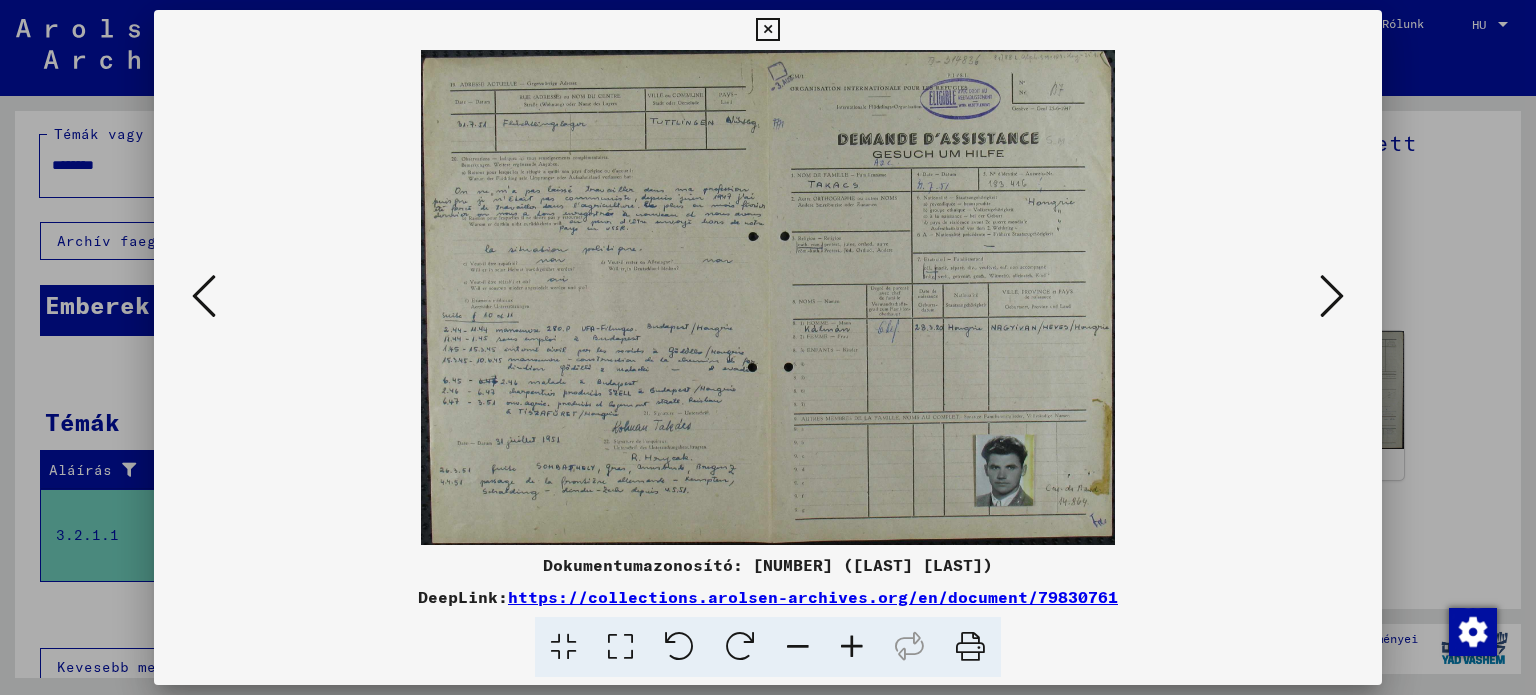 click at bounding box center (1332, 296) 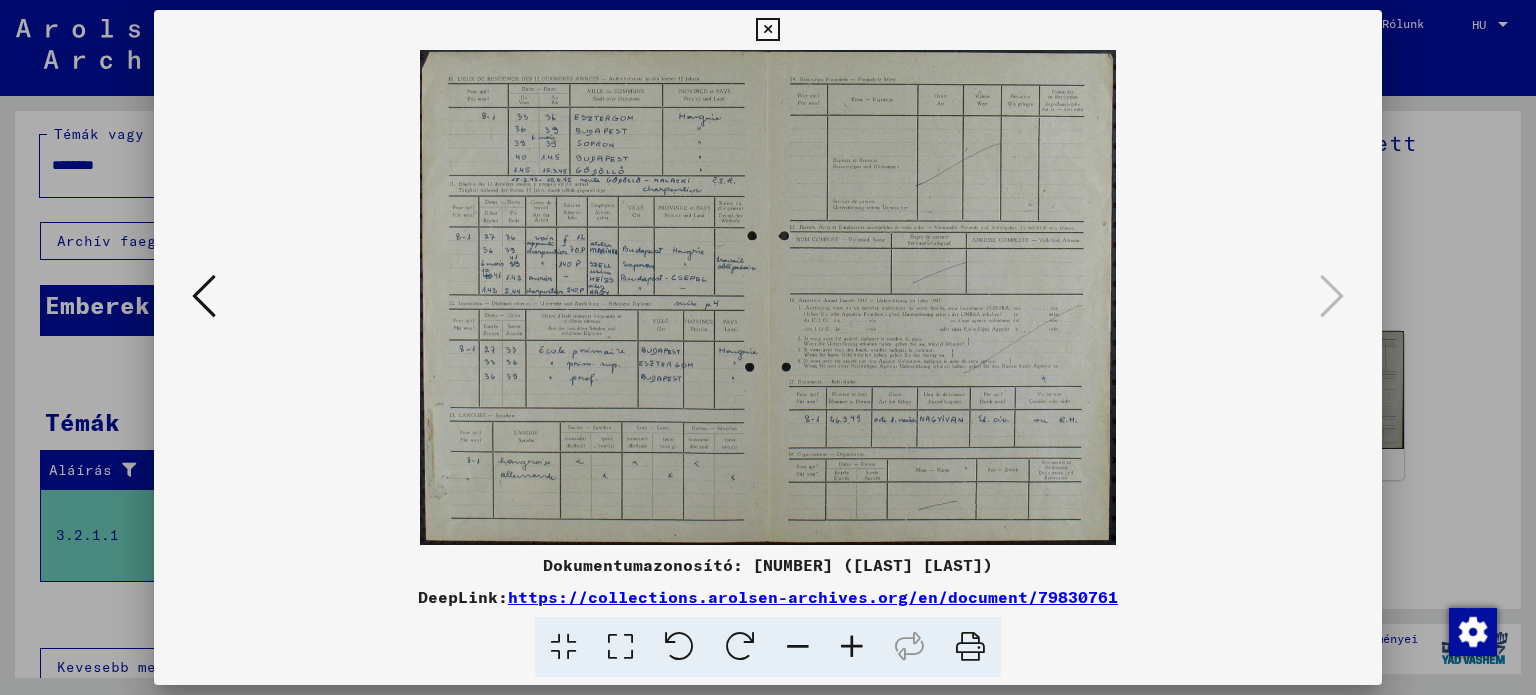 click at bounding box center [852, 647] 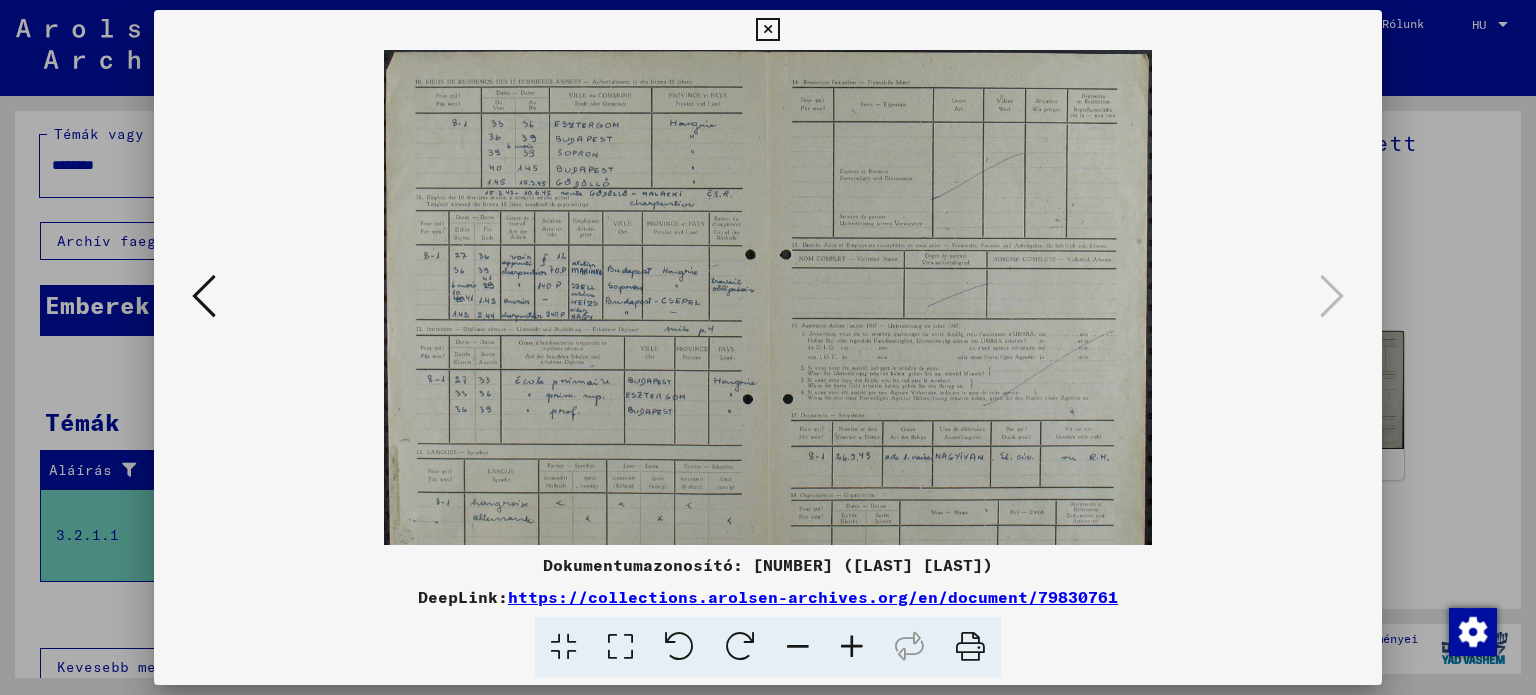 click at bounding box center [852, 647] 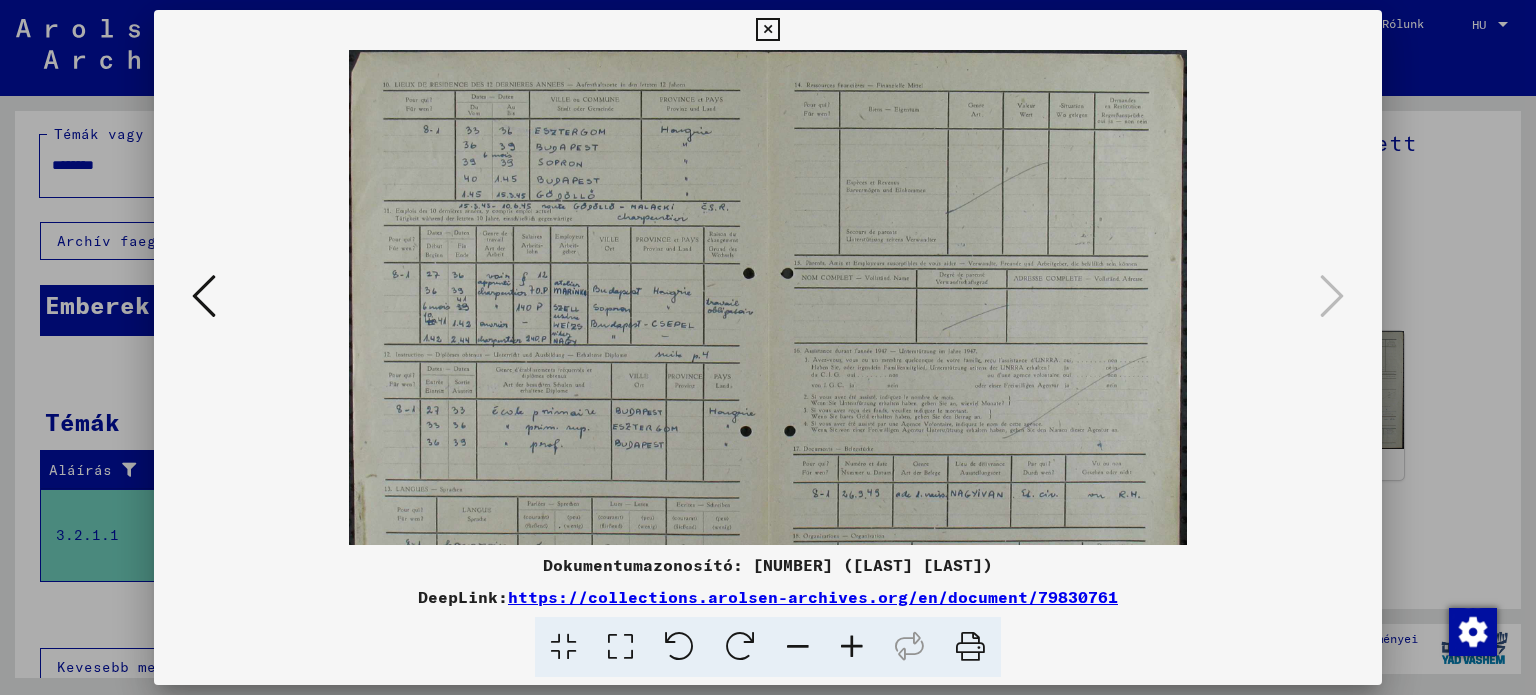click at bounding box center (852, 647) 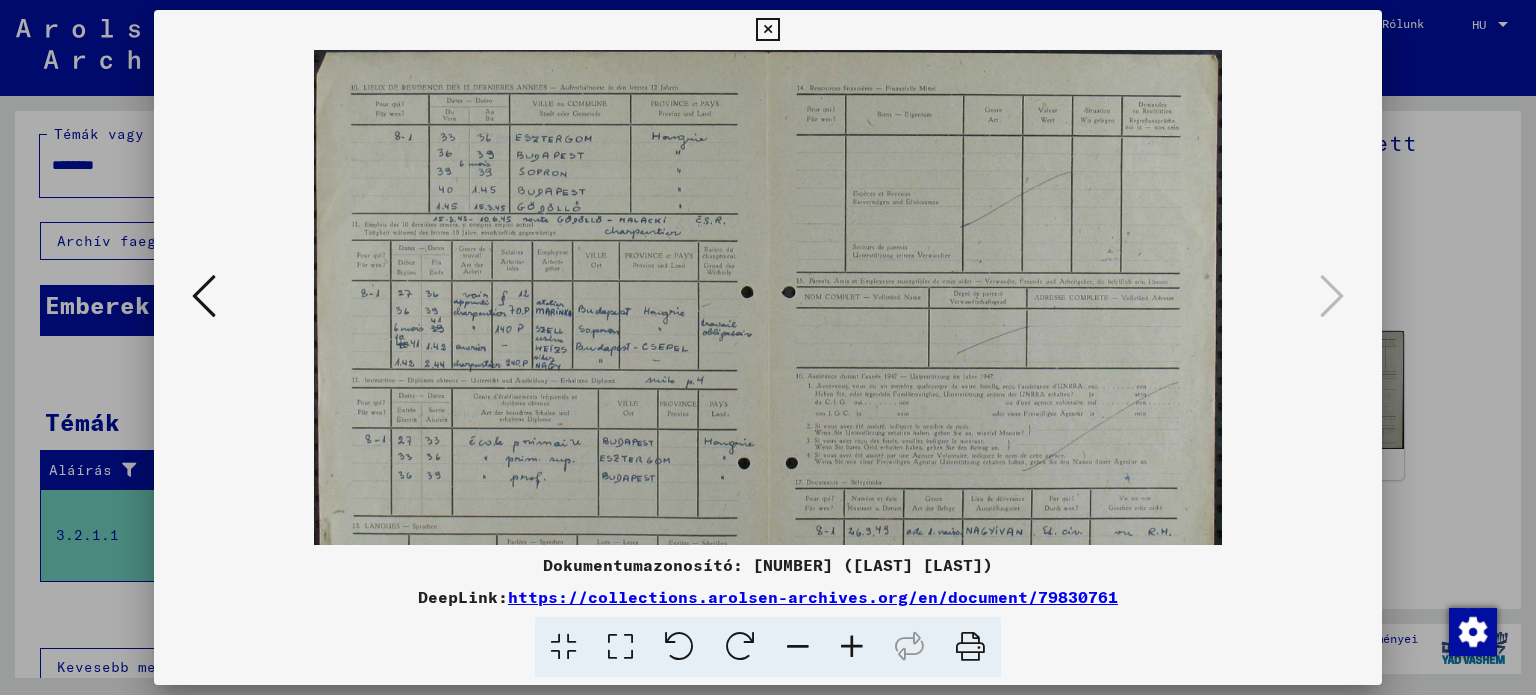 click at bounding box center [852, 647] 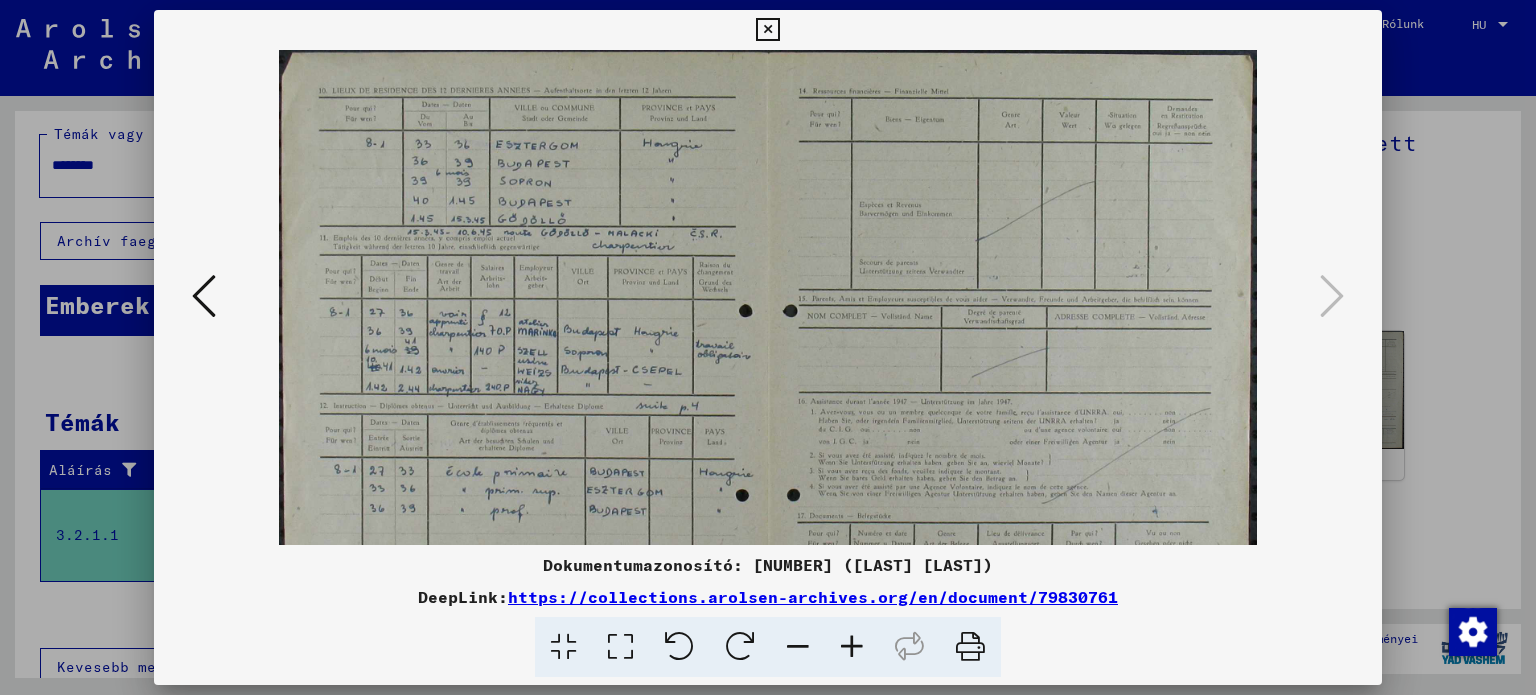 click at bounding box center (852, 647) 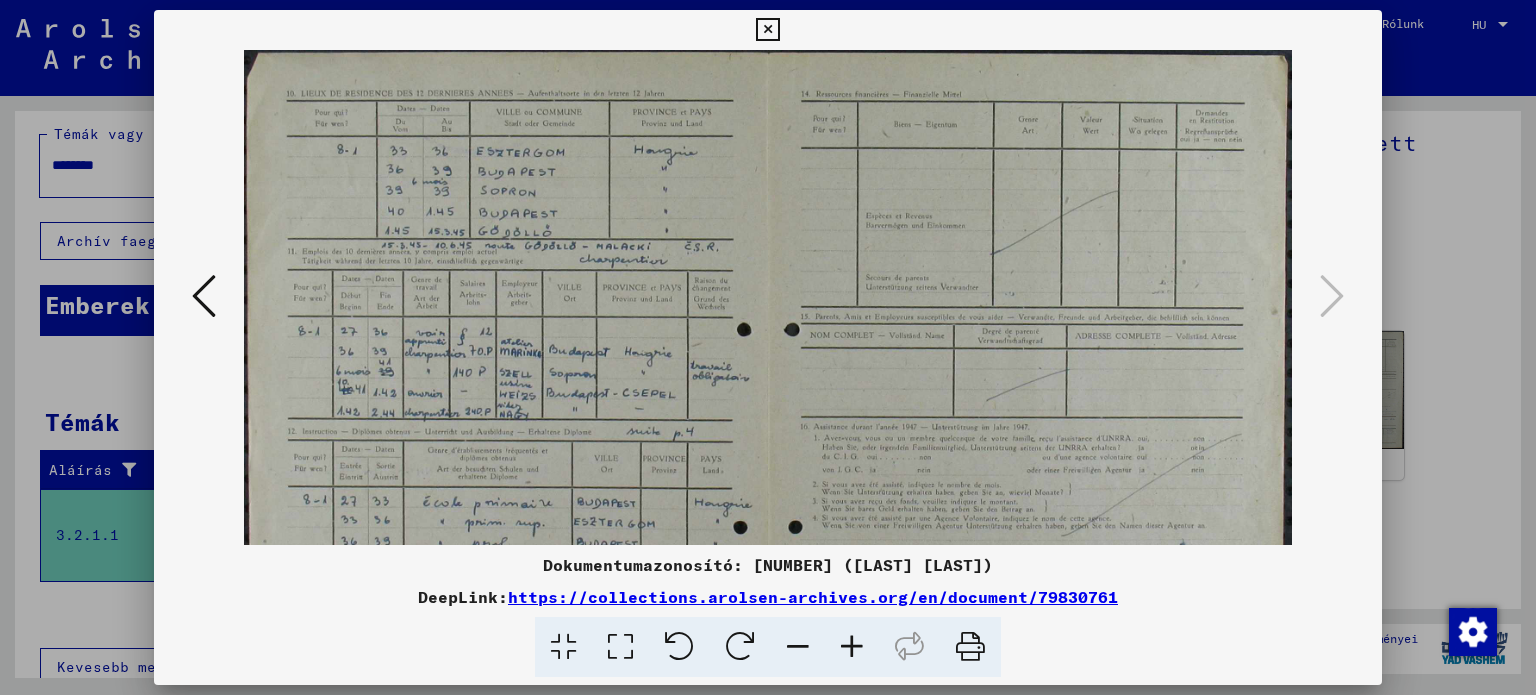click at bounding box center (852, 647) 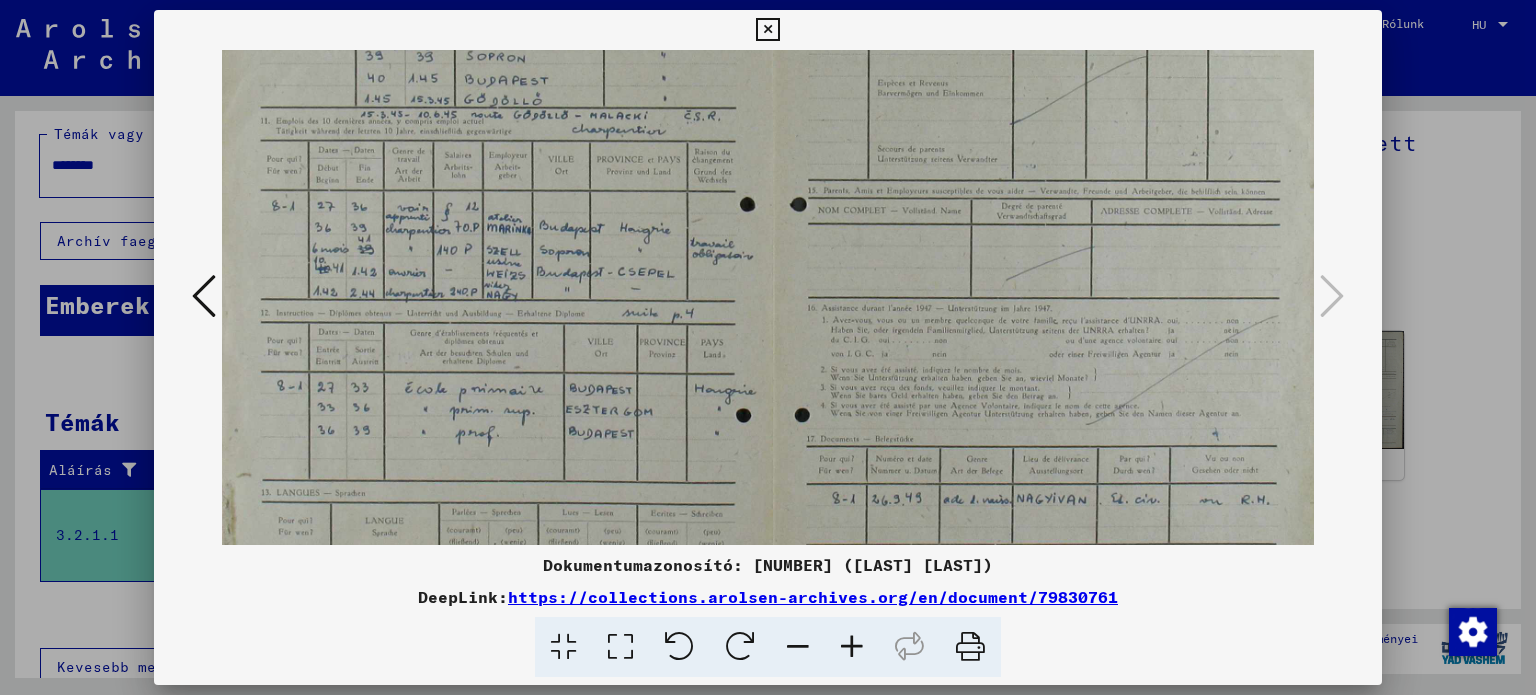 scroll, scrollTop: 152, scrollLeft: 8, axis: both 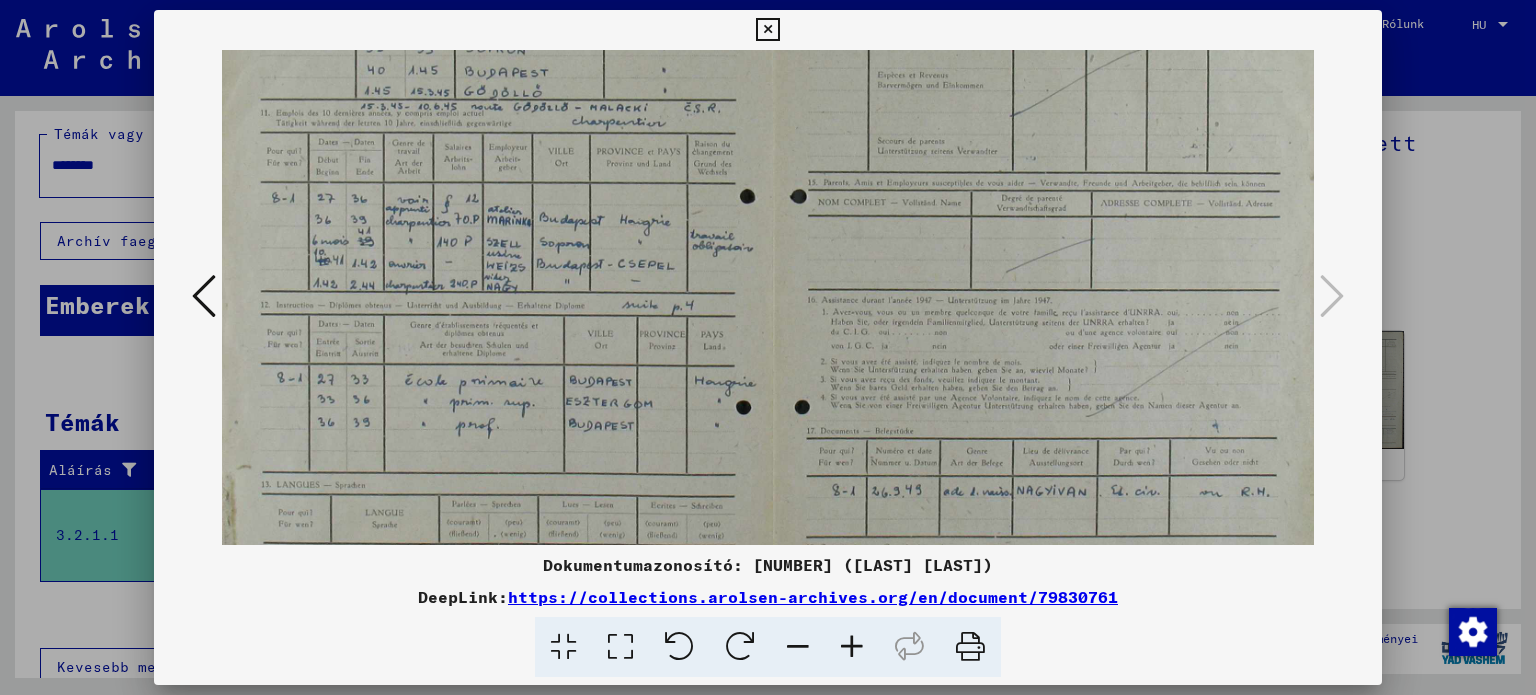 drag, startPoint x: 662, startPoint y: 422, endPoint x: 654, endPoint y: 272, distance: 150.21318 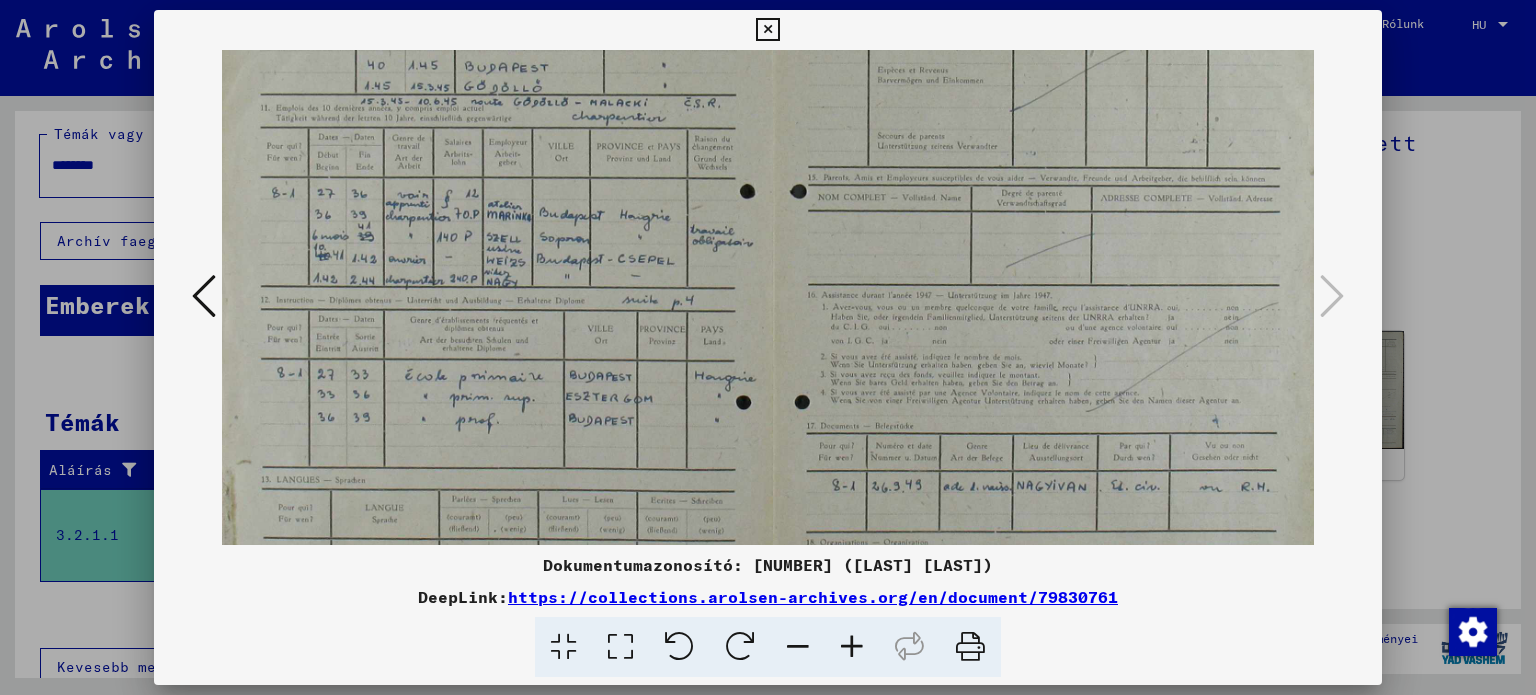 scroll, scrollTop: 159, scrollLeft: 8, axis: both 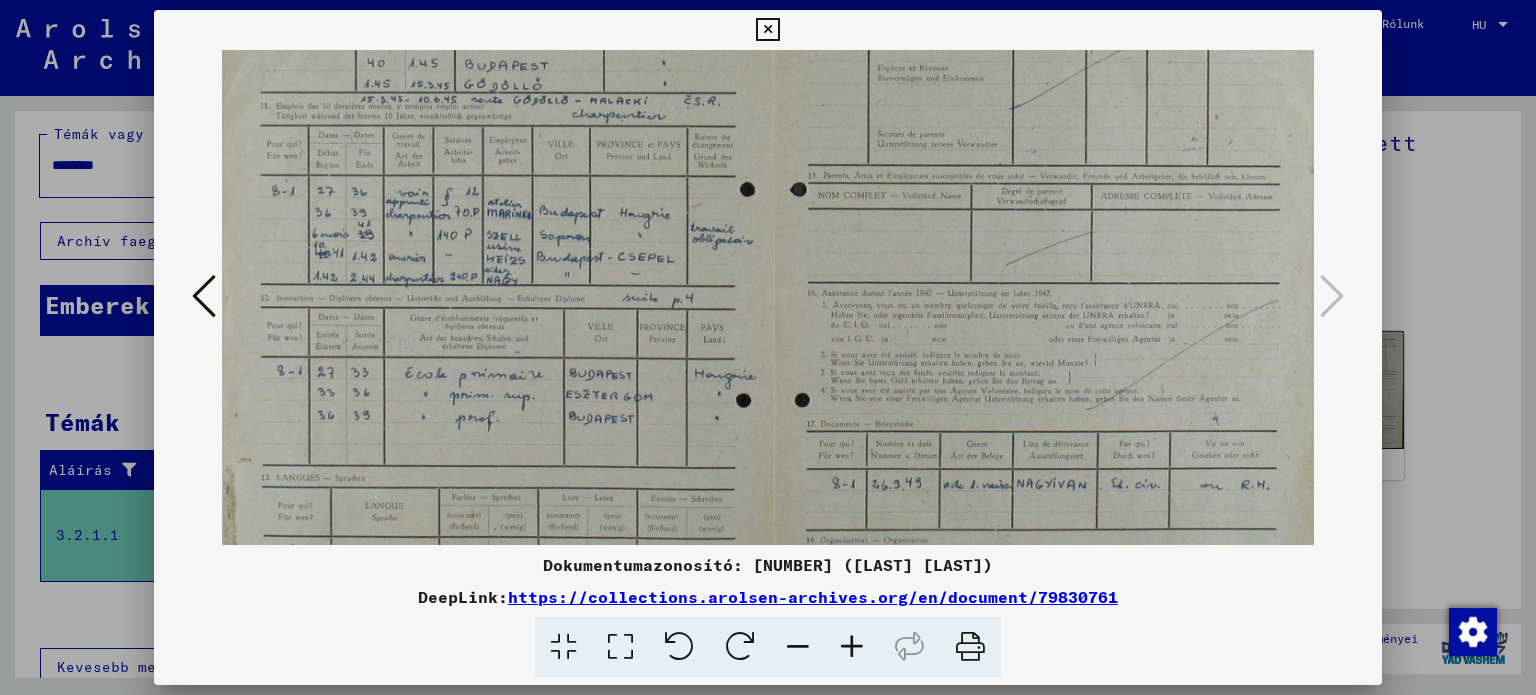 click at bounding box center [773, 288] 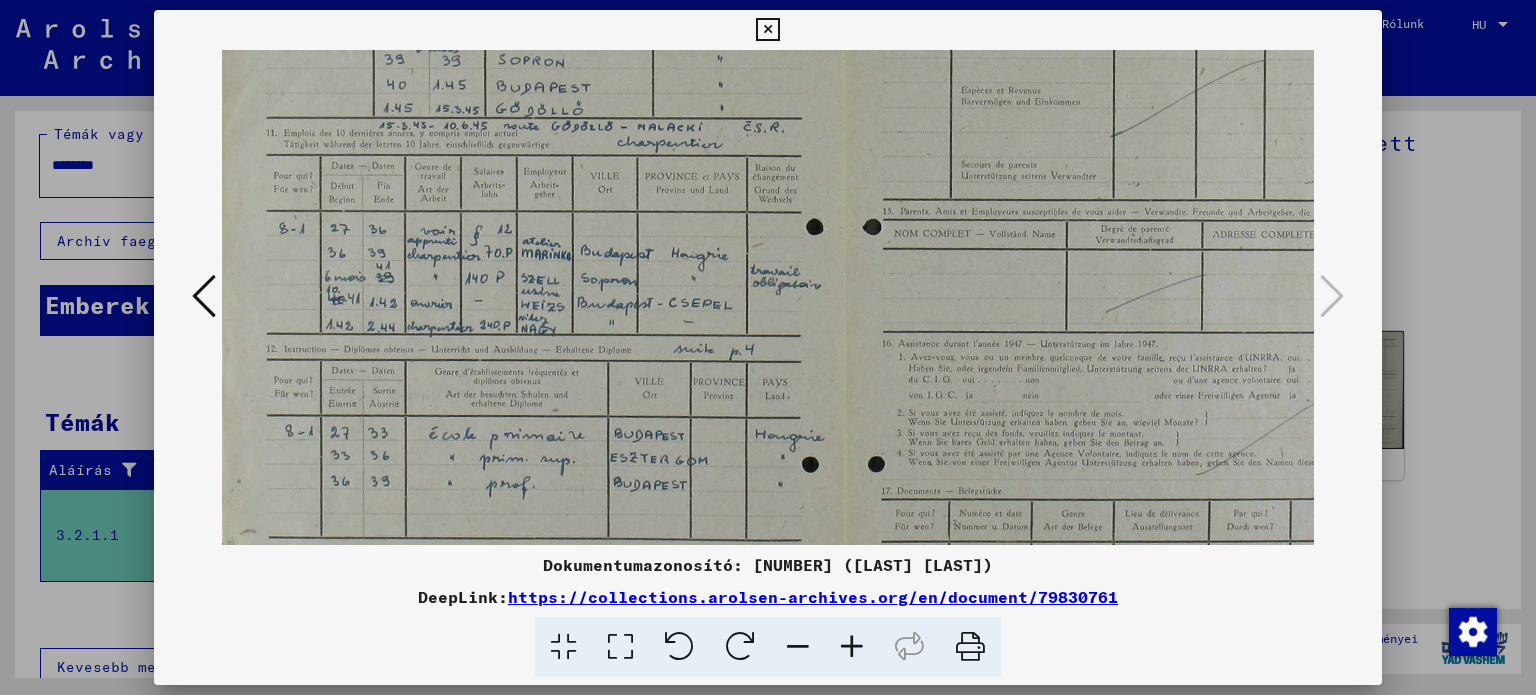 click at bounding box center [852, 647] 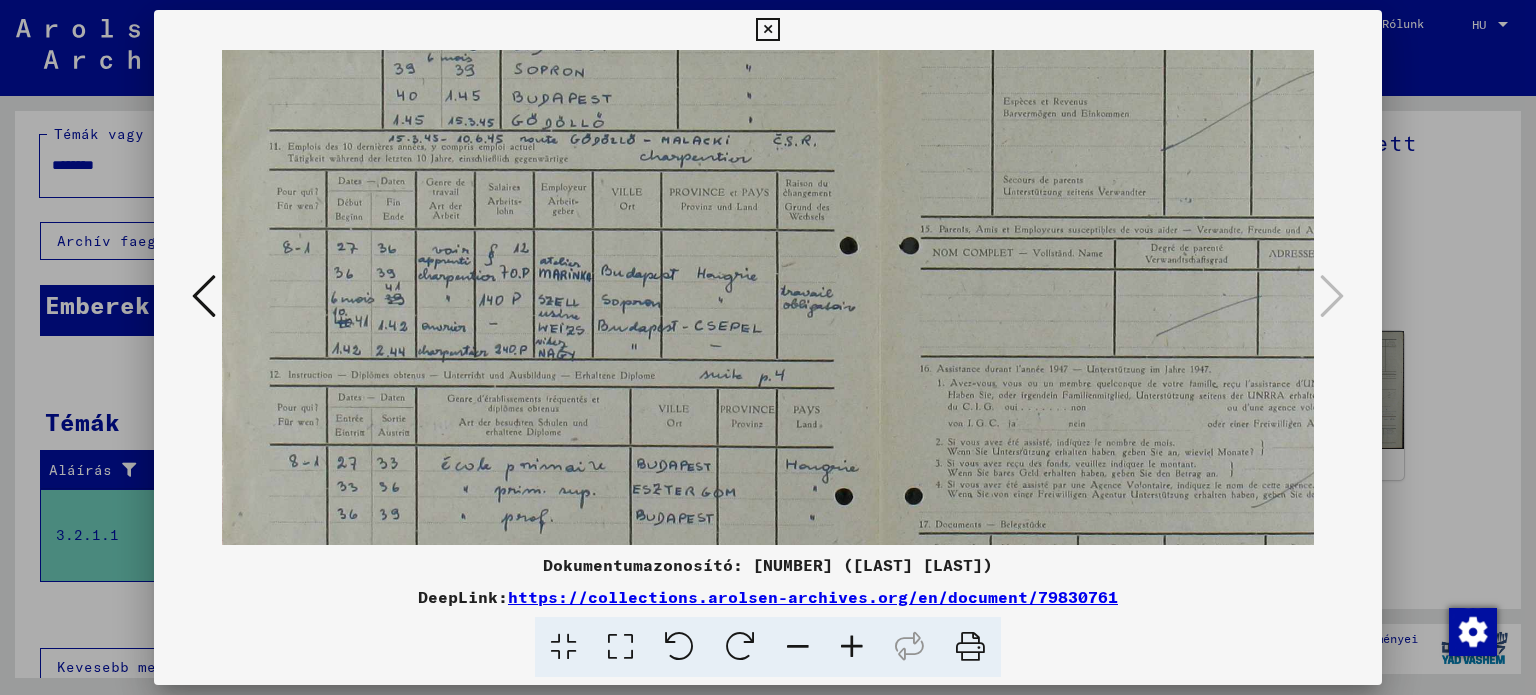 click at bounding box center [852, 647] 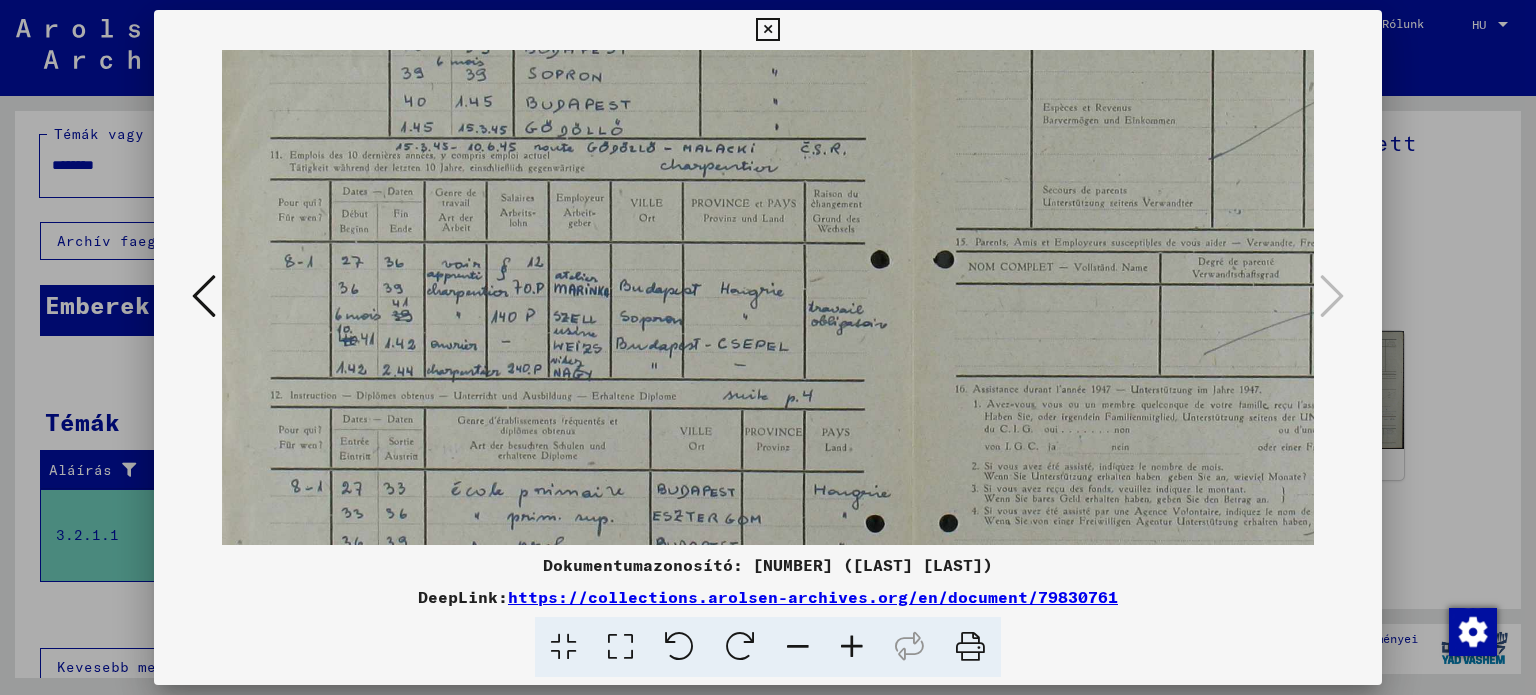 scroll, scrollTop: 167, scrollLeft: 10, axis: both 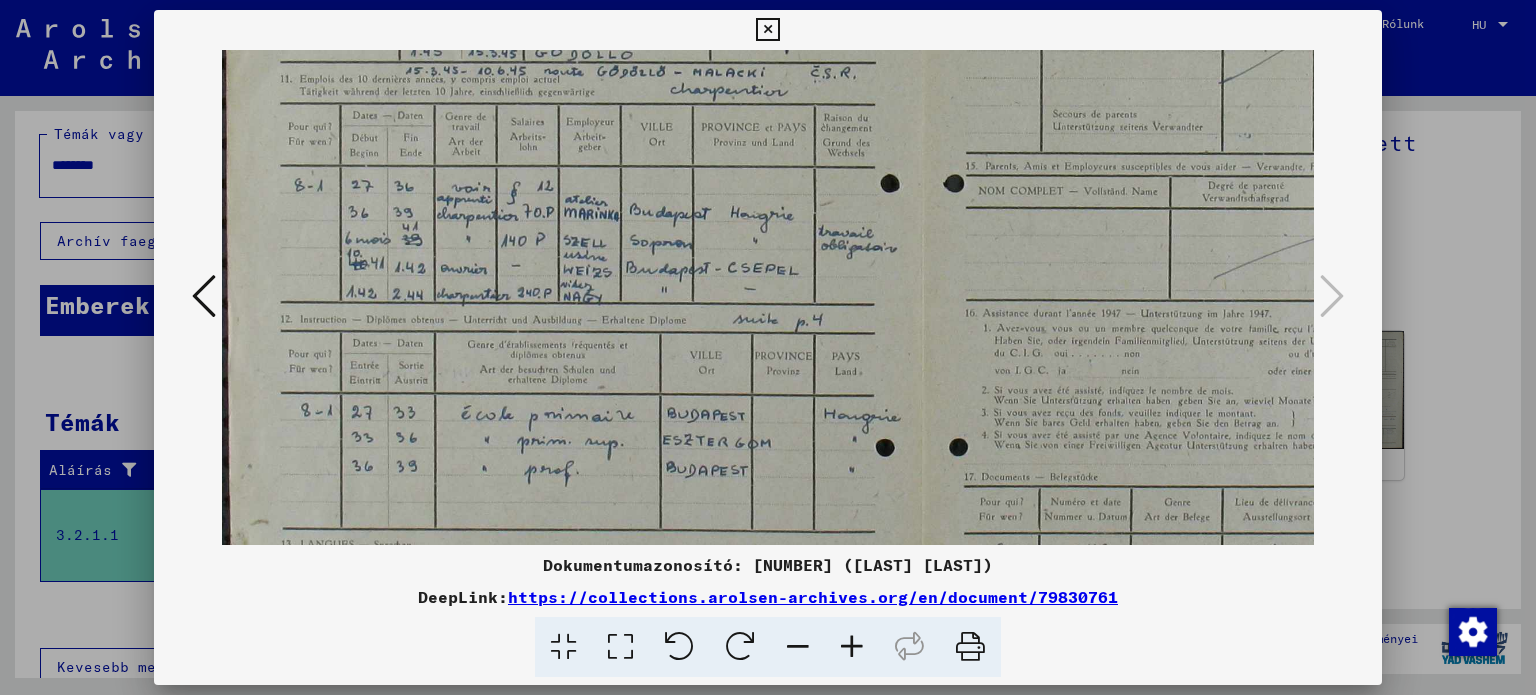 drag, startPoint x: 626, startPoint y: 420, endPoint x: 654, endPoint y: 323, distance: 100.96039 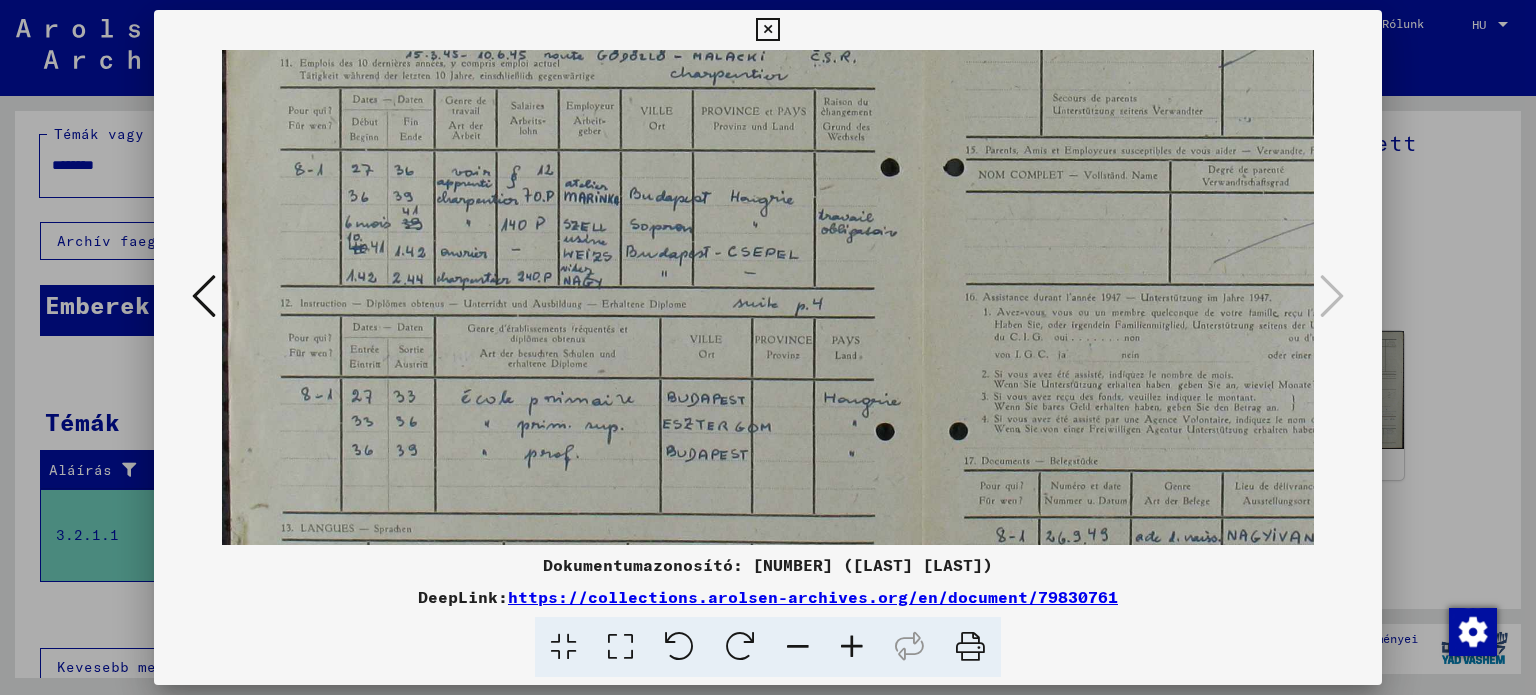 click at bounding box center (204, 297) 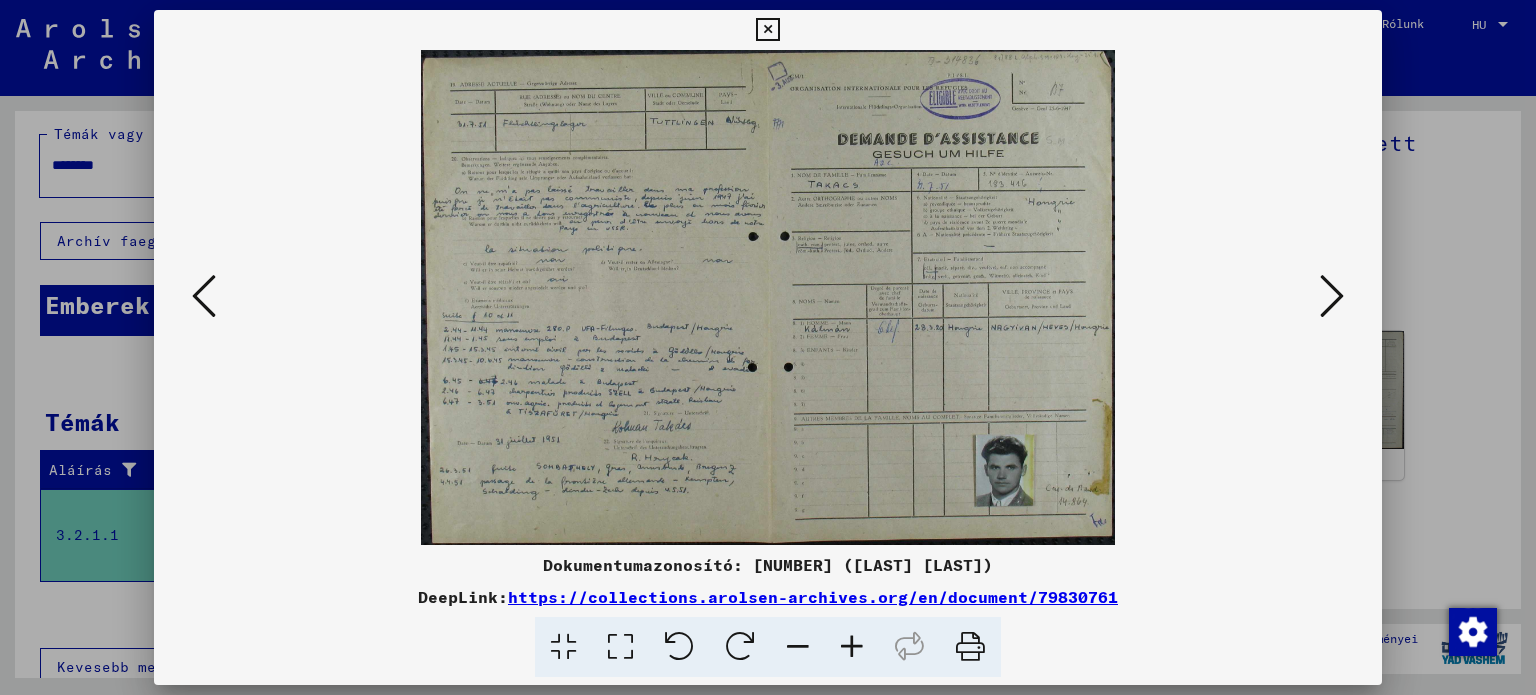 click at bounding box center (852, 647) 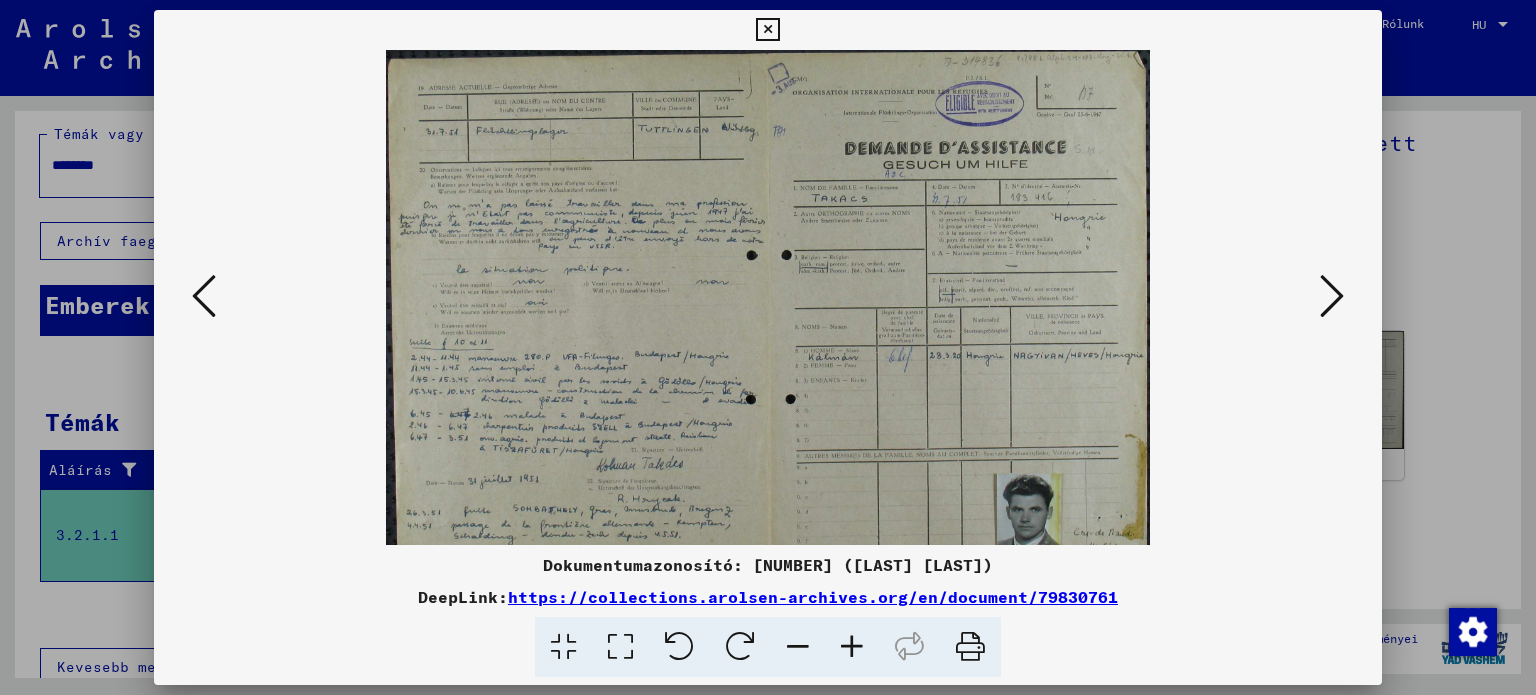 click at bounding box center [852, 647] 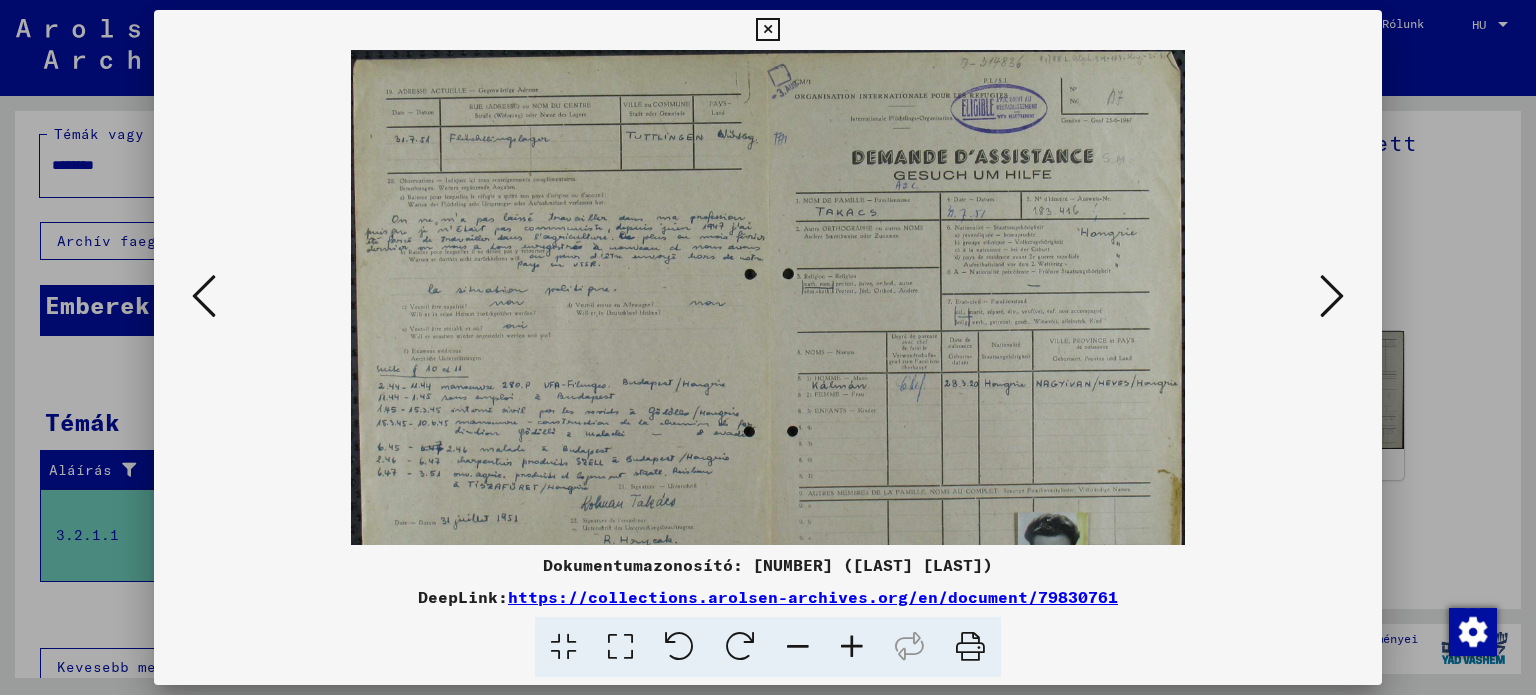 click at bounding box center [852, 647] 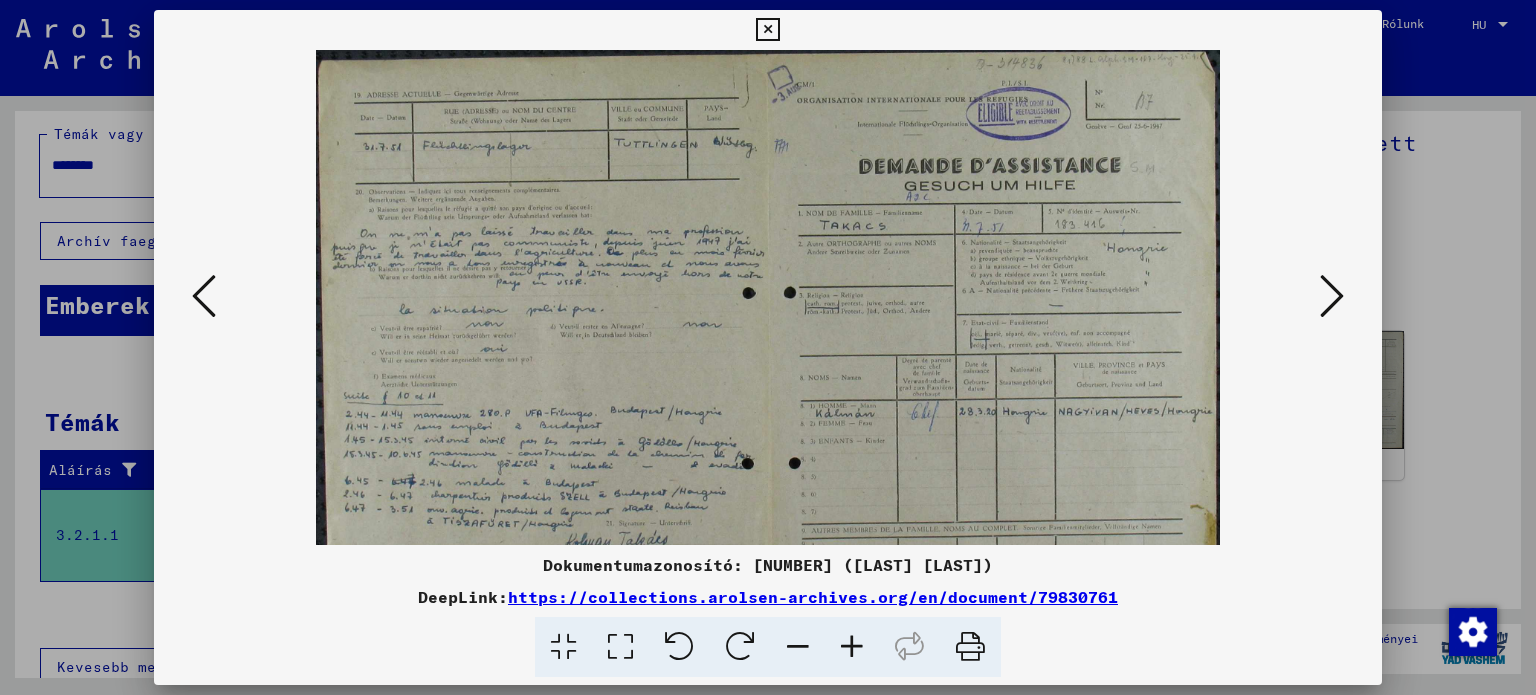 click at bounding box center [852, 647] 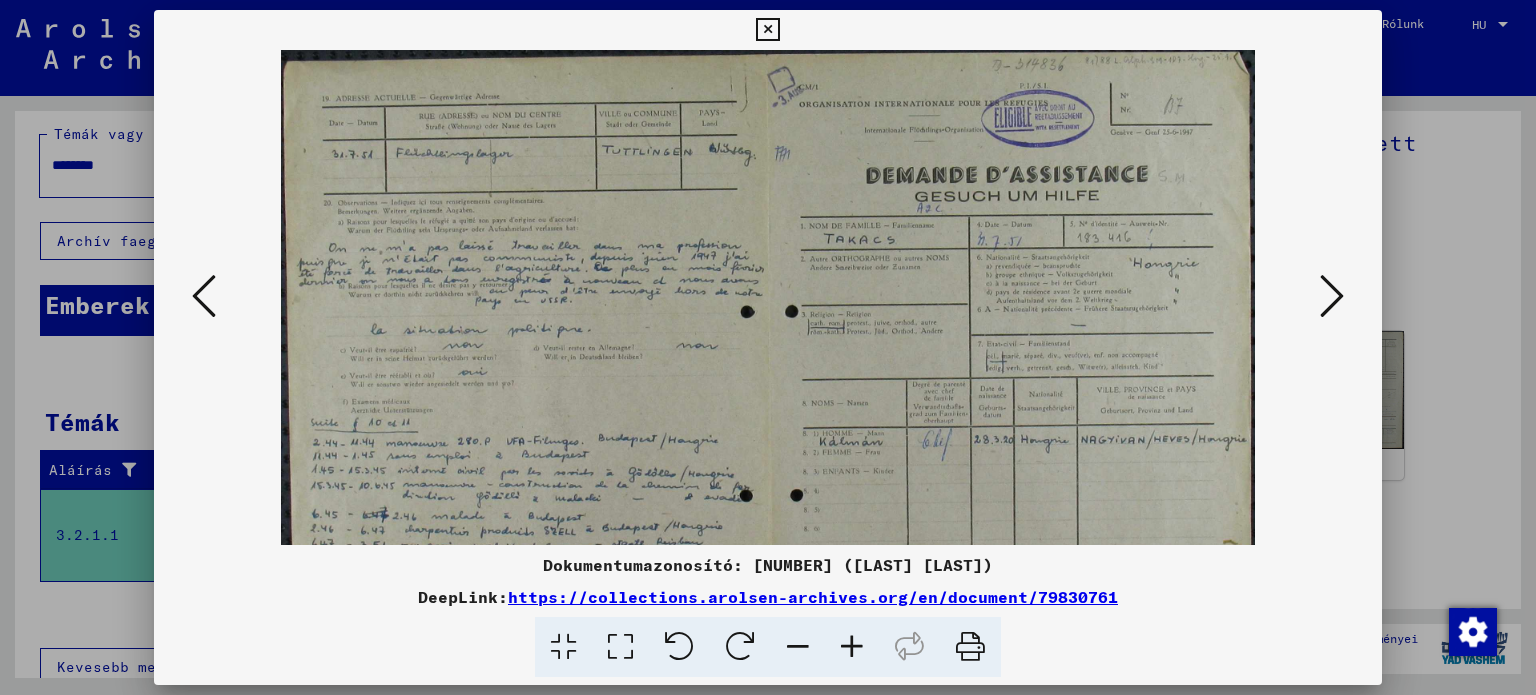 click at bounding box center (852, 647) 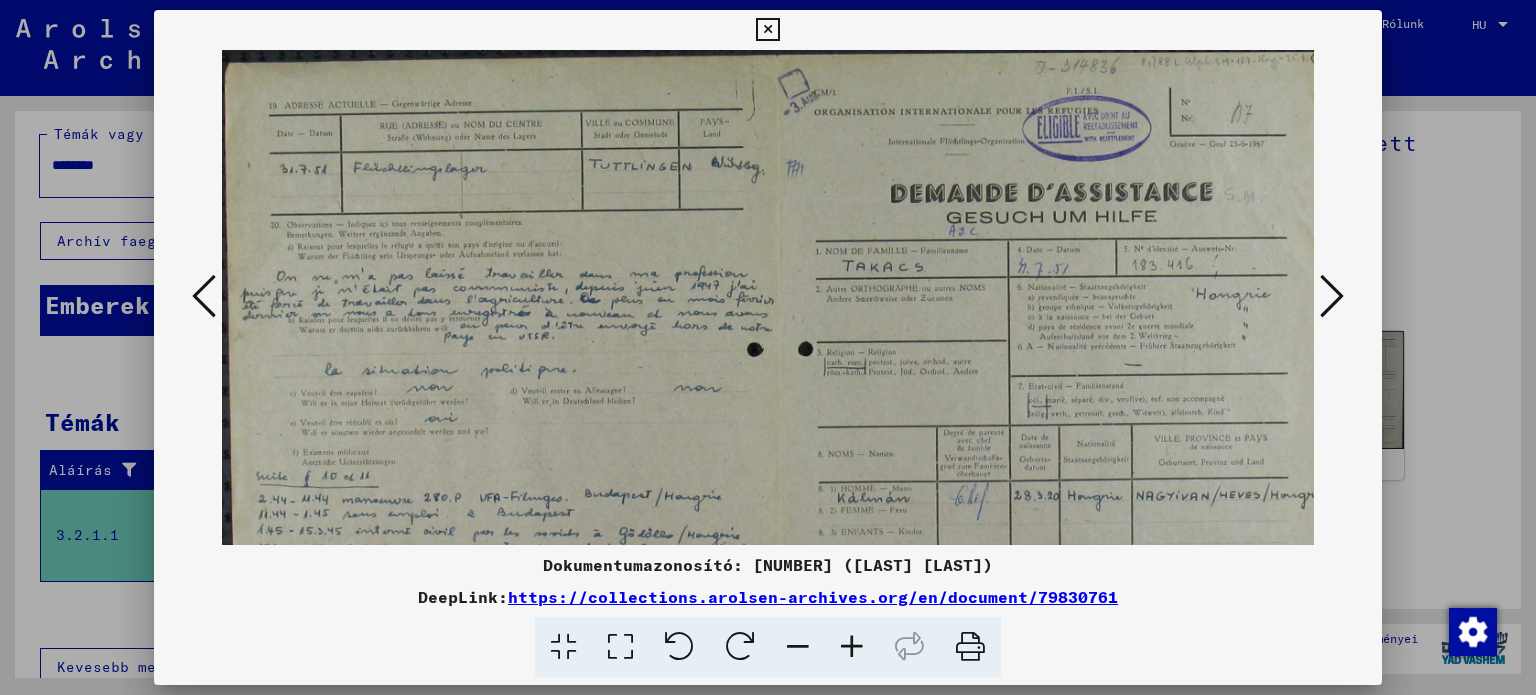click at bounding box center (852, 647) 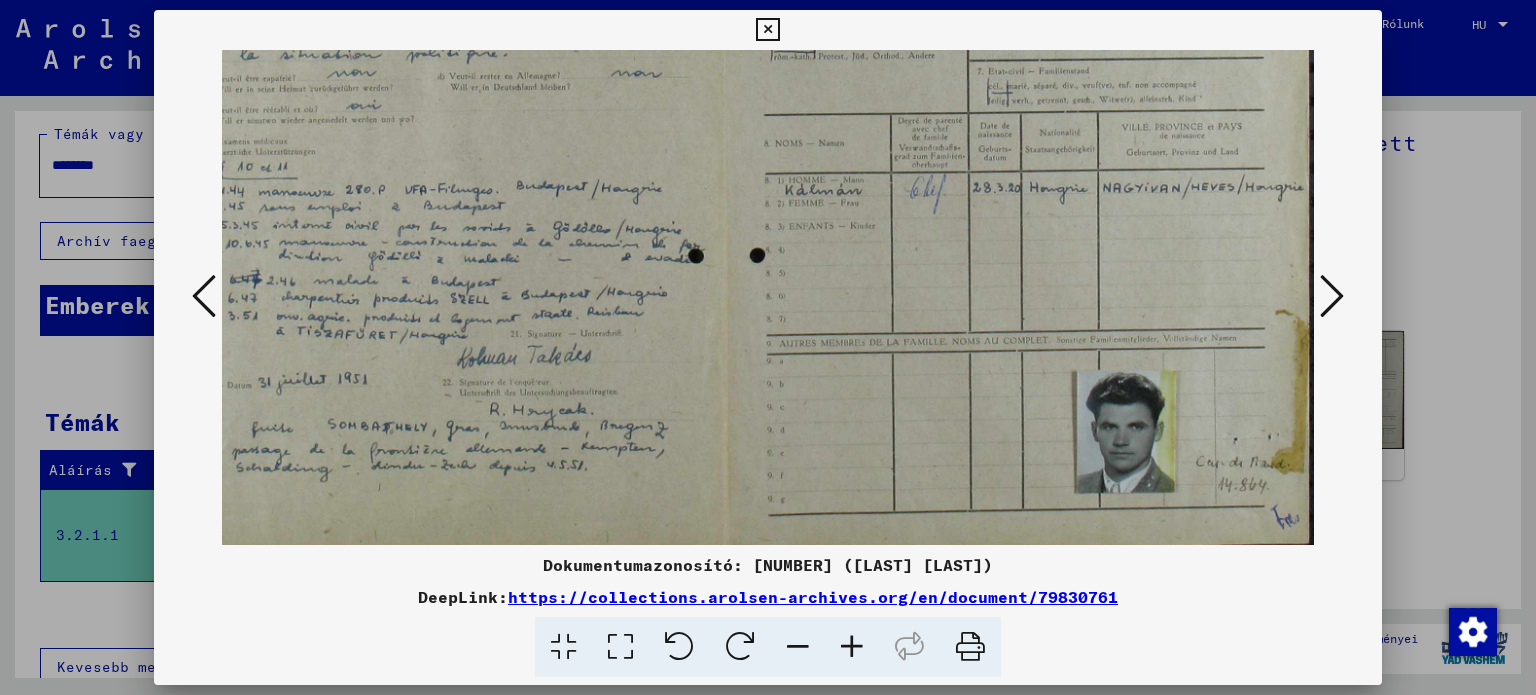 drag, startPoint x: 998, startPoint y: 441, endPoint x: 608, endPoint y: 102, distance: 516.7407 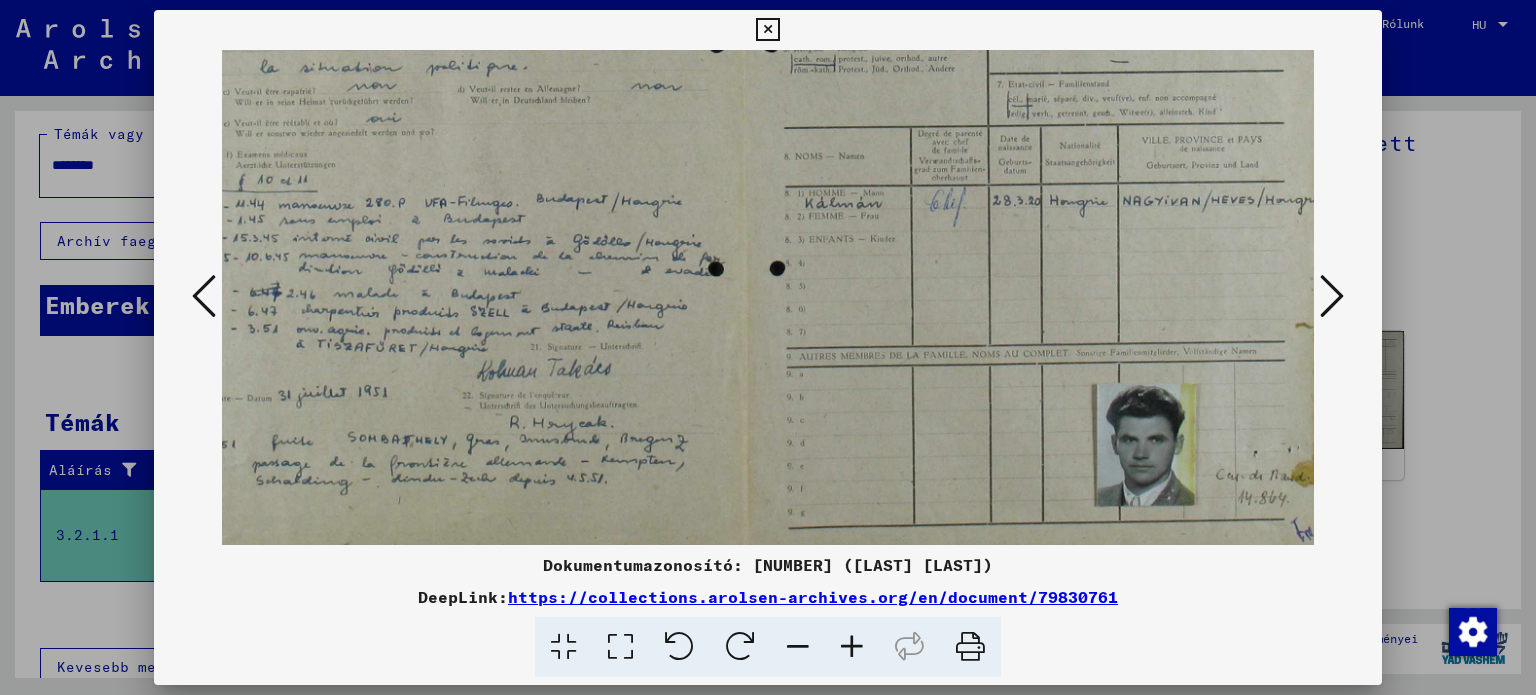 drag, startPoint x: 754, startPoint y: 227, endPoint x: 771, endPoint y: 245, distance: 24.758837 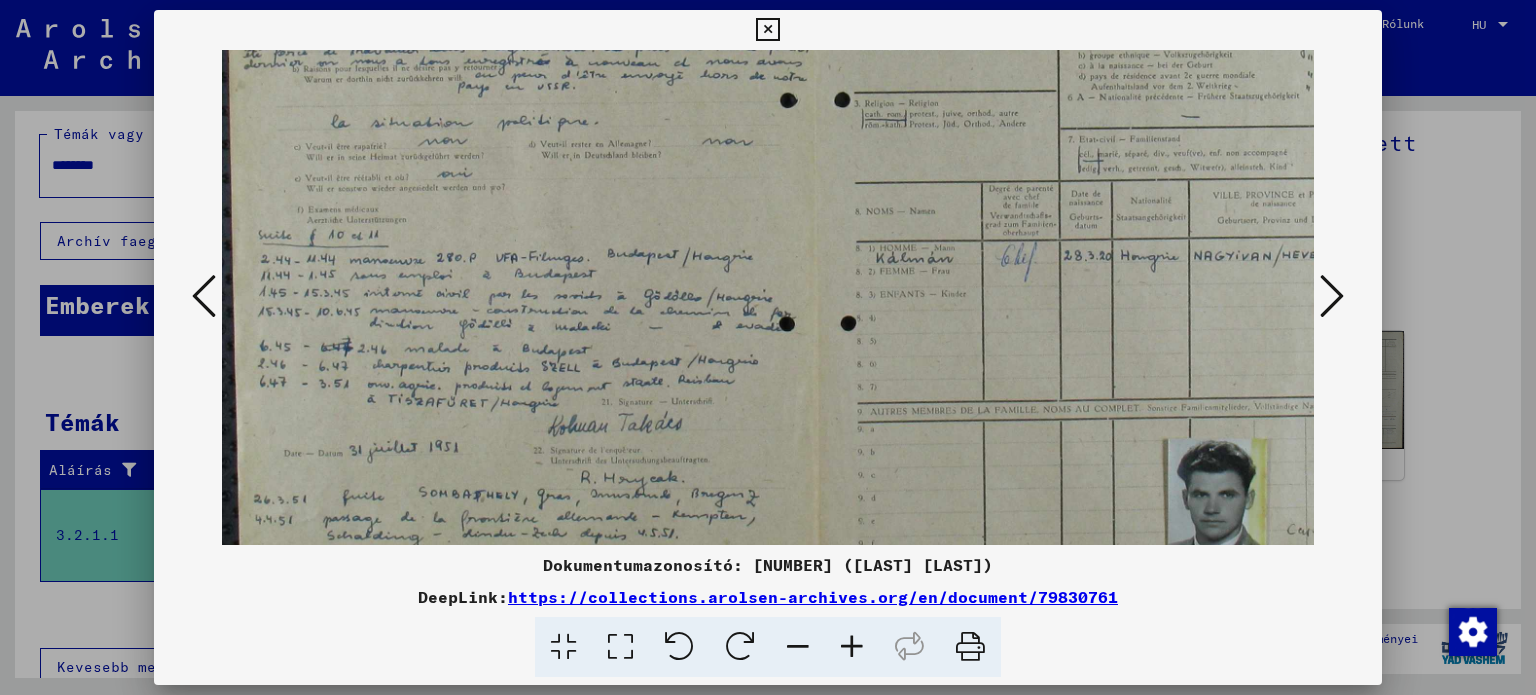 scroll, scrollTop: 263, scrollLeft: 0, axis: vertical 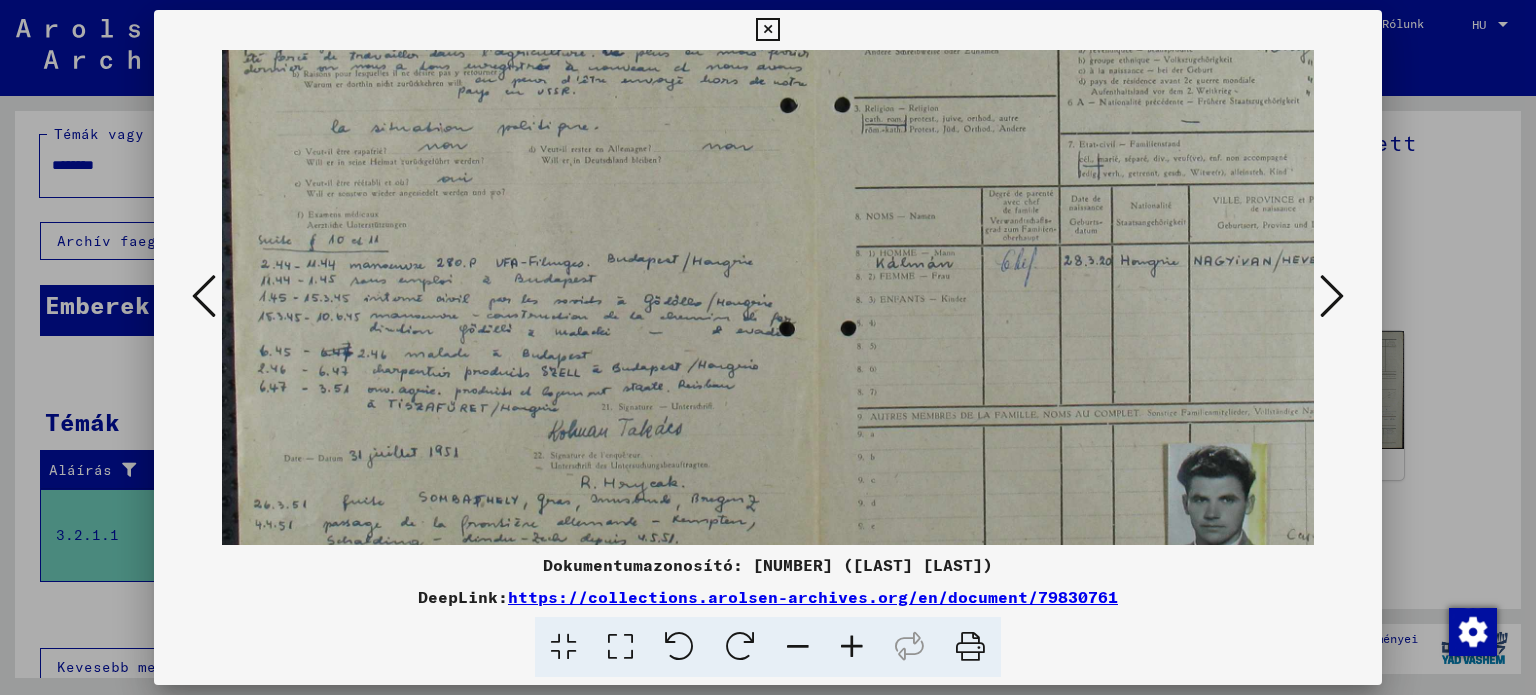 drag, startPoint x: 632, startPoint y: 205, endPoint x: 814, endPoint y: 265, distance: 191.63507 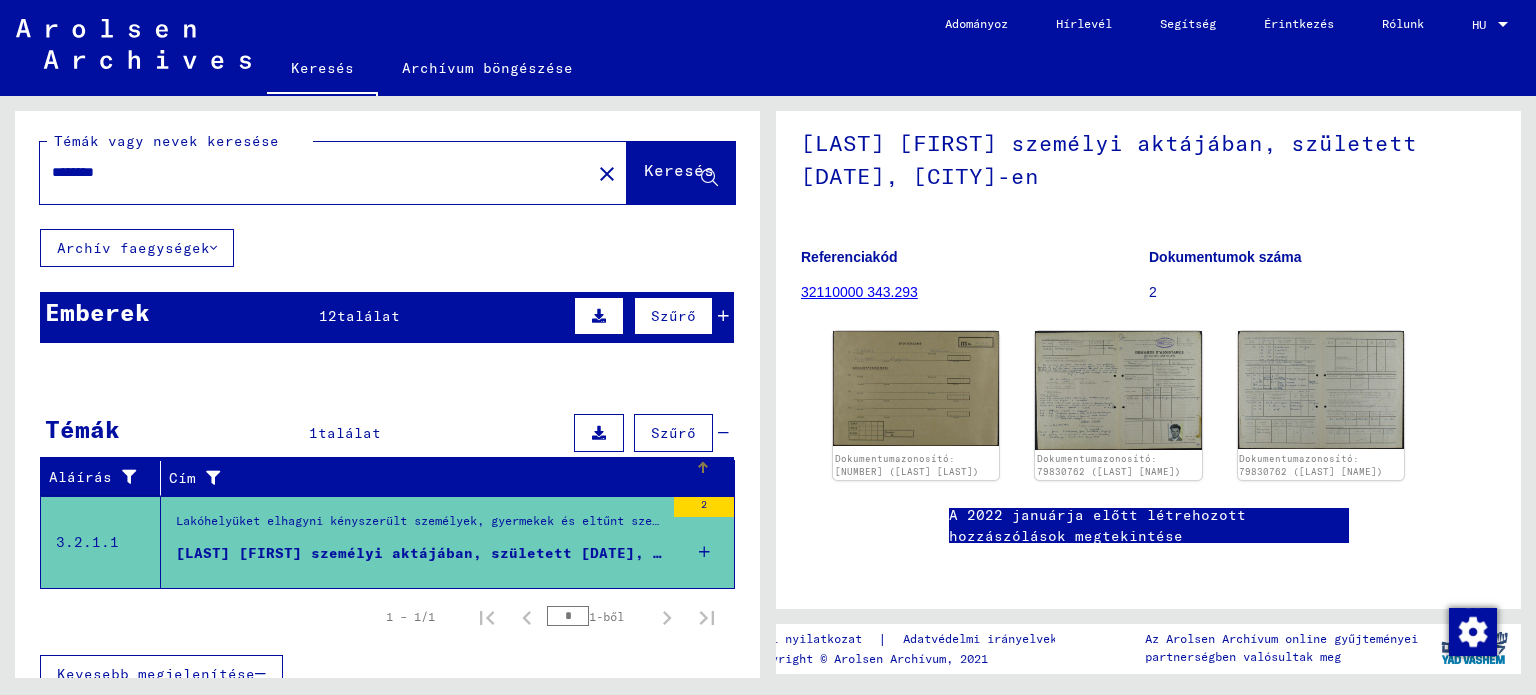 scroll, scrollTop: 0, scrollLeft: 0, axis: both 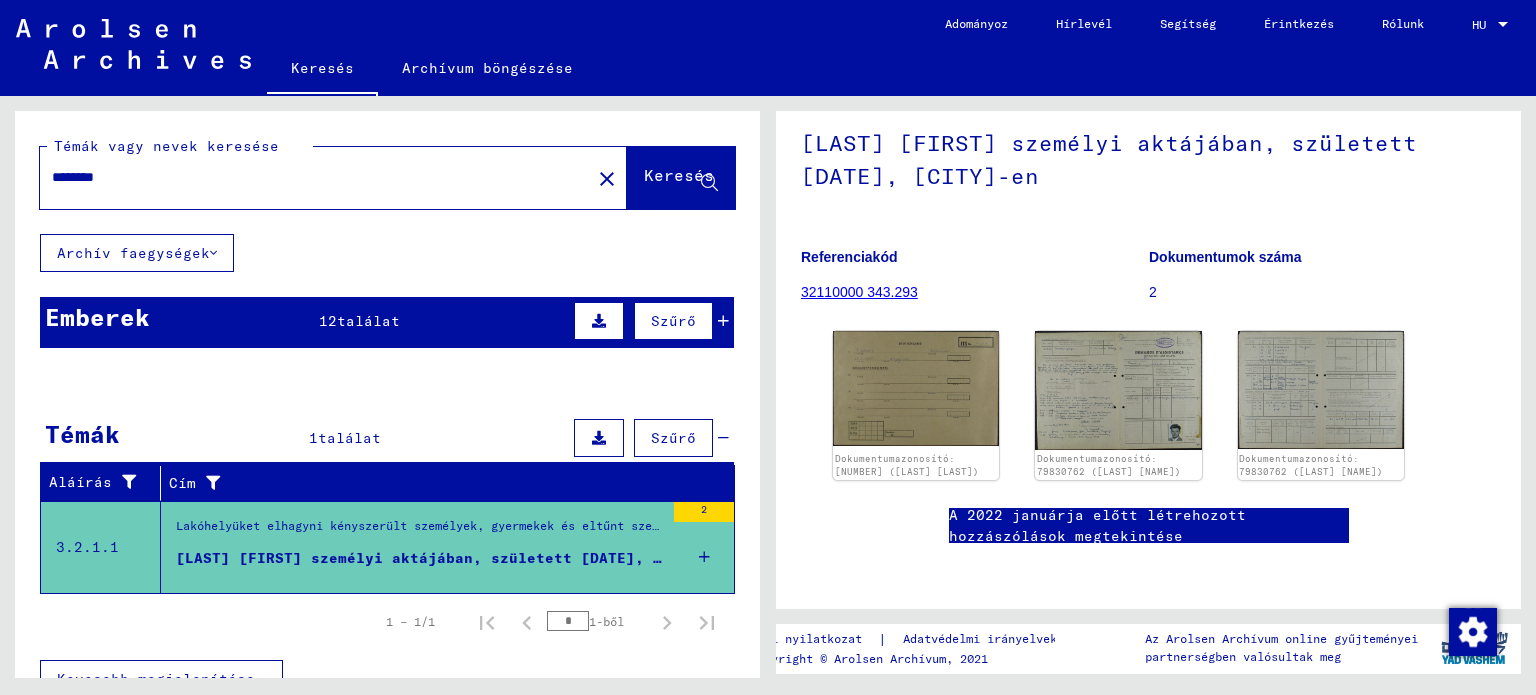 drag, startPoint x: 123, startPoint y: 184, endPoint x: 0, endPoint y: 192, distance: 123.25989 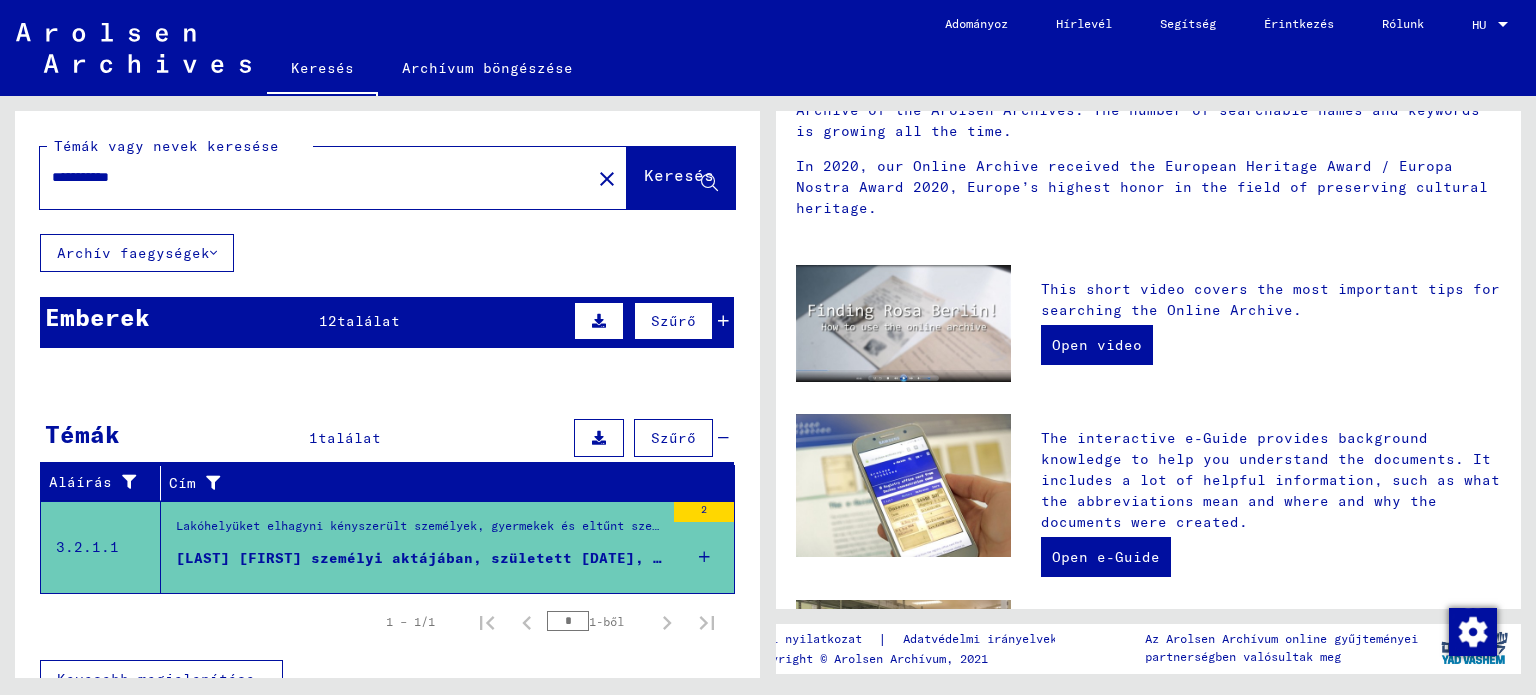 scroll, scrollTop: 0, scrollLeft: 0, axis: both 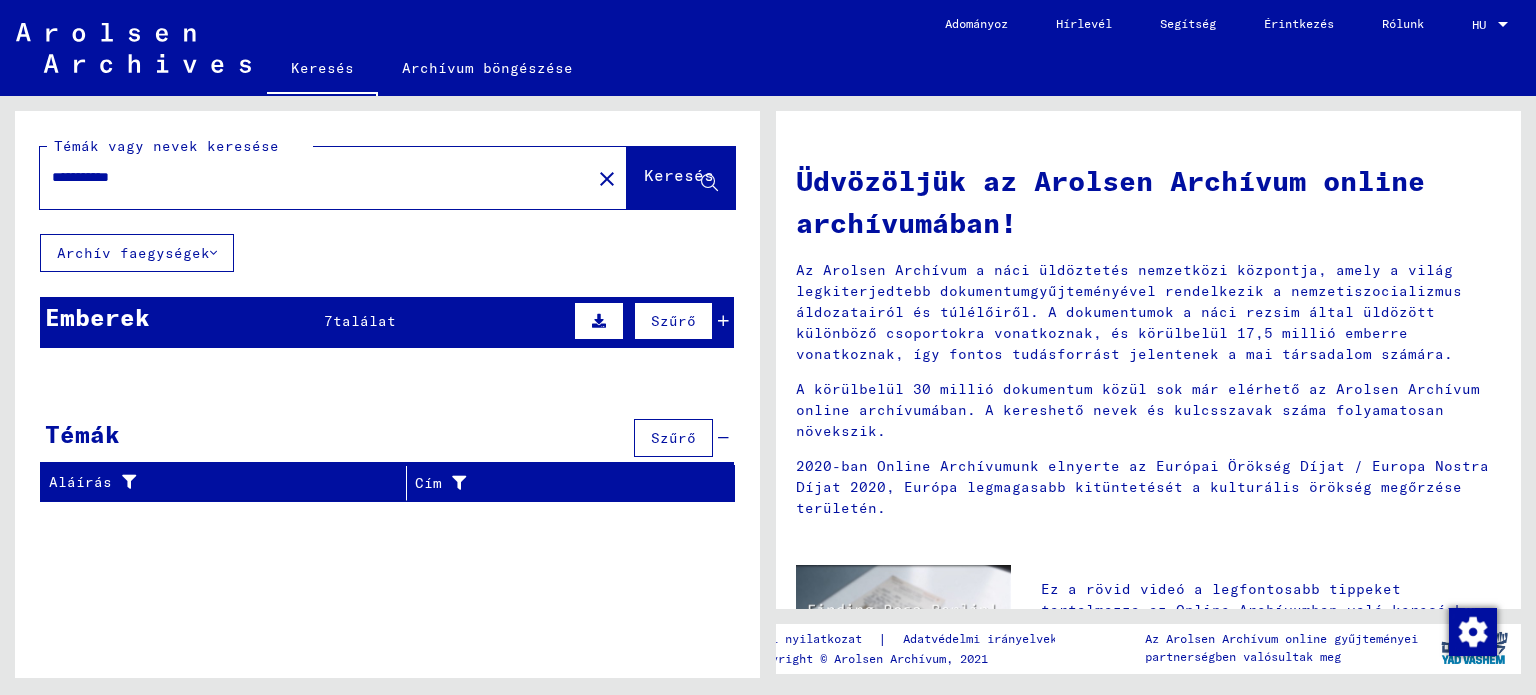 drag, startPoint x: 137, startPoint y: 171, endPoint x: 256, endPoint y: 196, distance: 121.597694 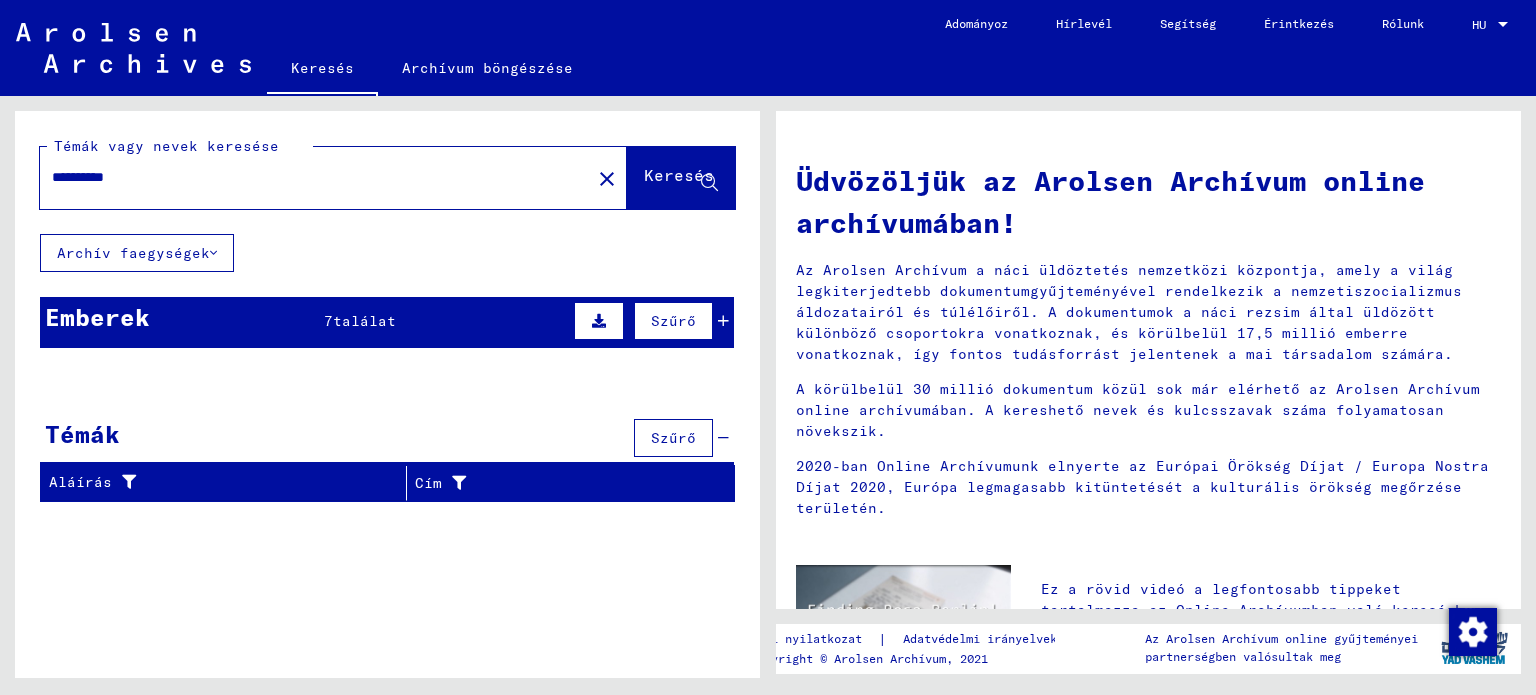 drag, startPoint x: 161, startPoint y: 170, endPoint x: 0, endPoint y: 179, distance: 161.25136 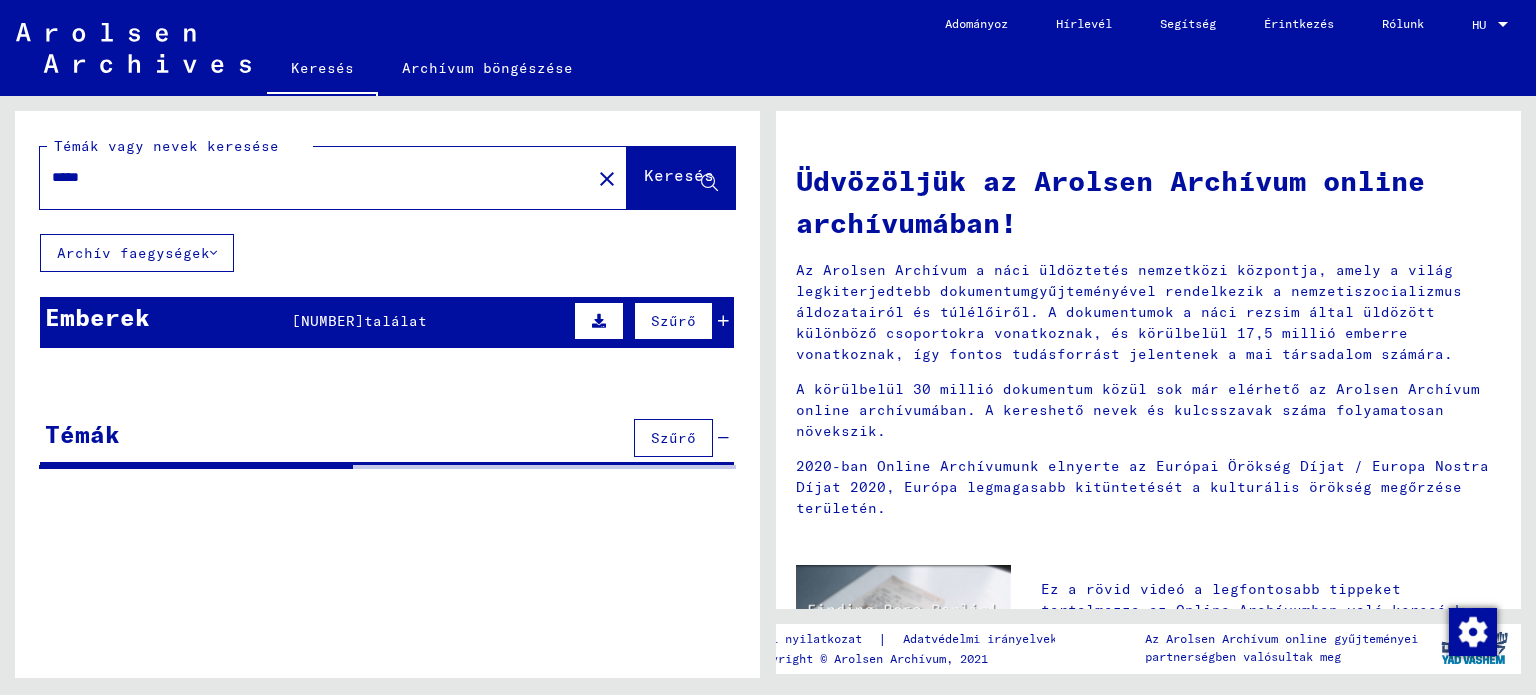 click on "*****" at bounding box center (309, 177) 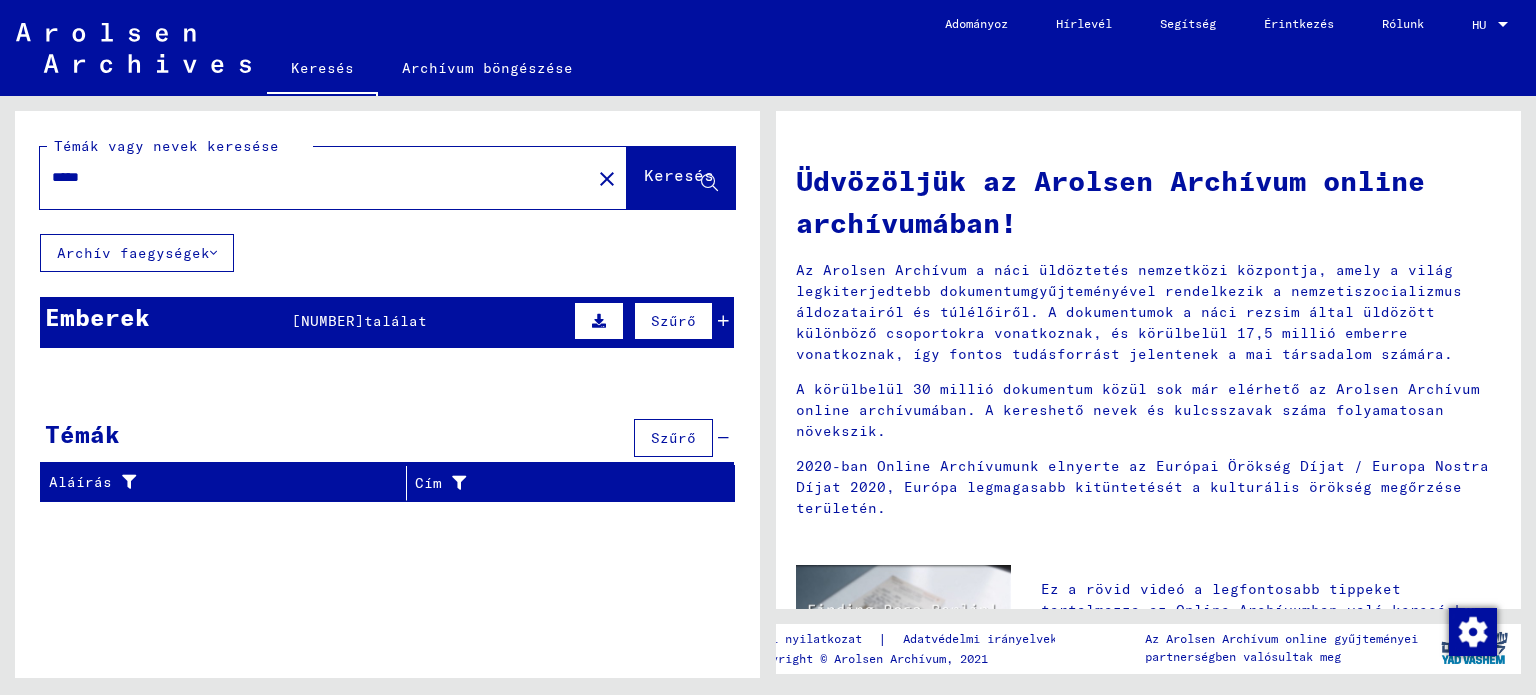 click on "*****" at bounding box center [309, 177] 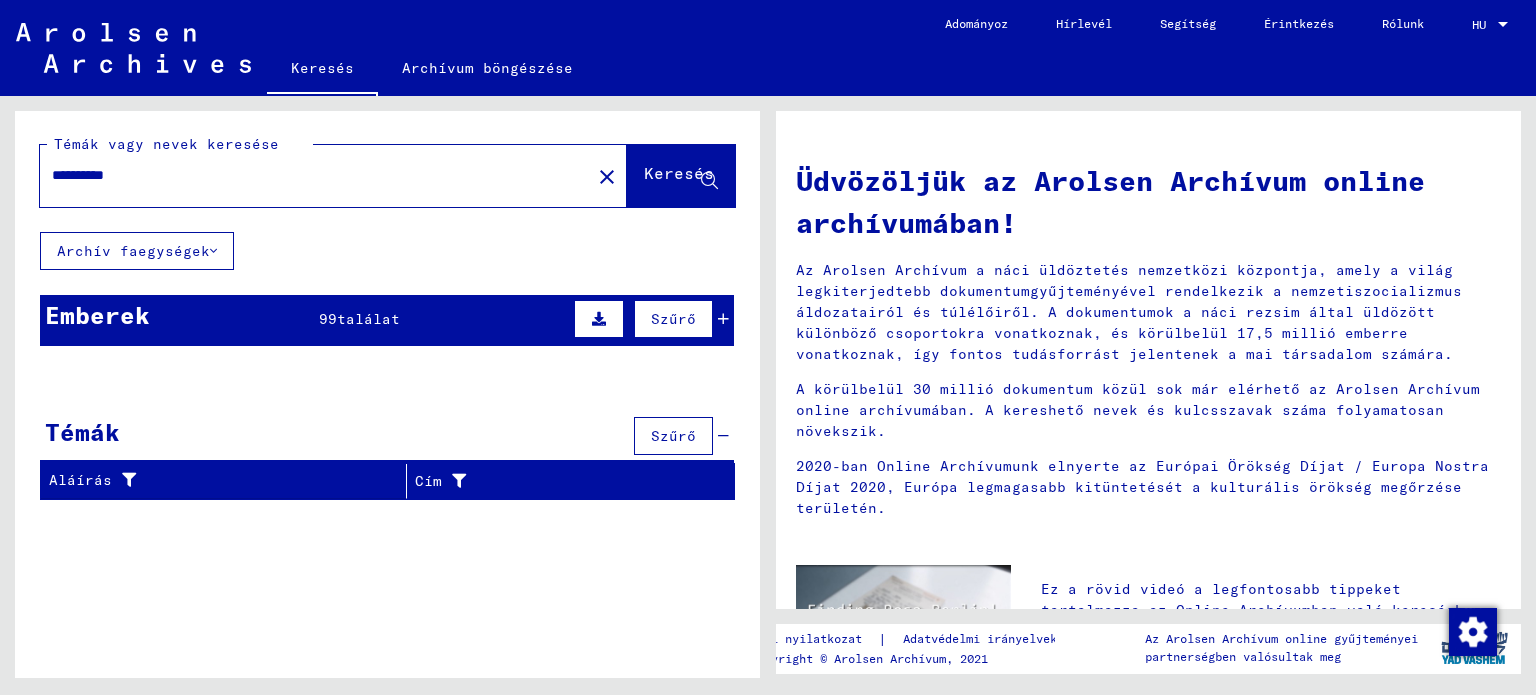 scroll, scrollTop: 0, scrollLeft: 0, axis: both 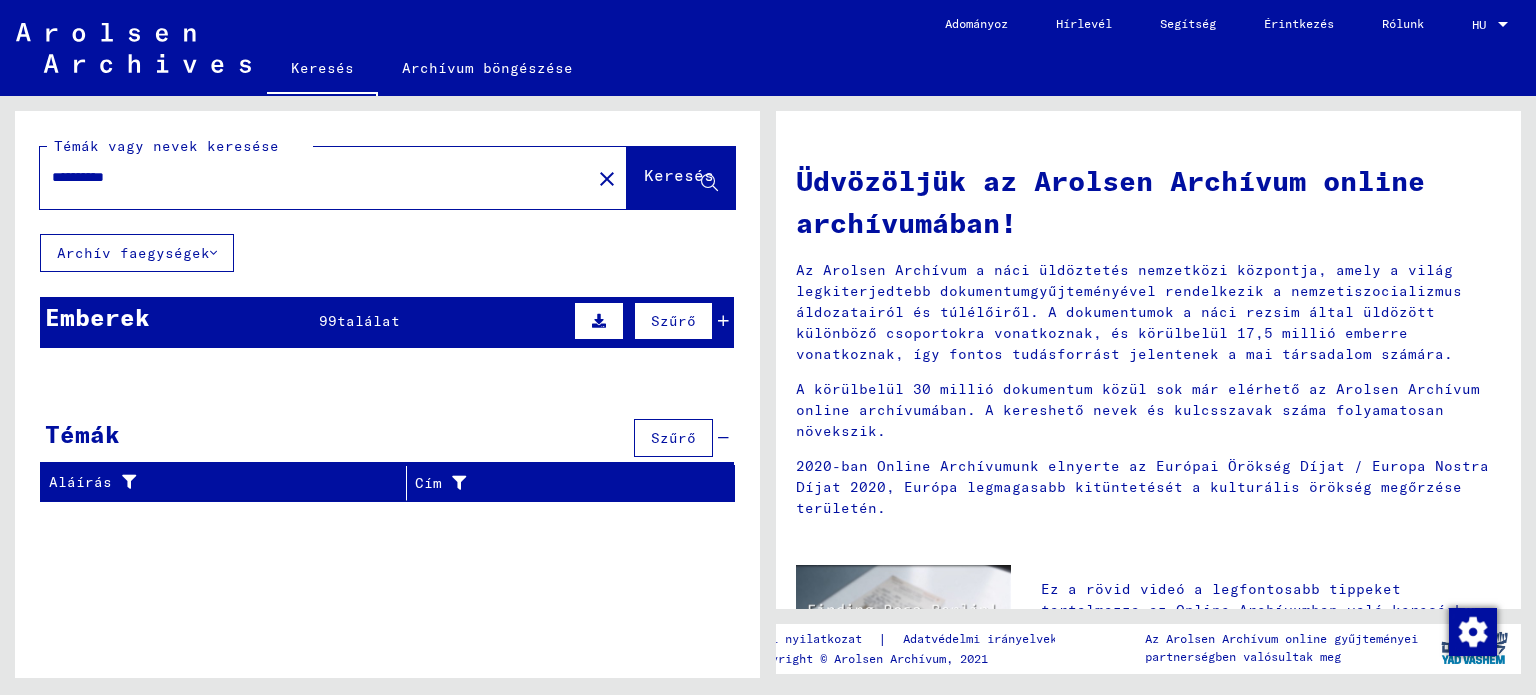 click on "Emberek 99  találat Szűrő" at bounding box center [387, 322] 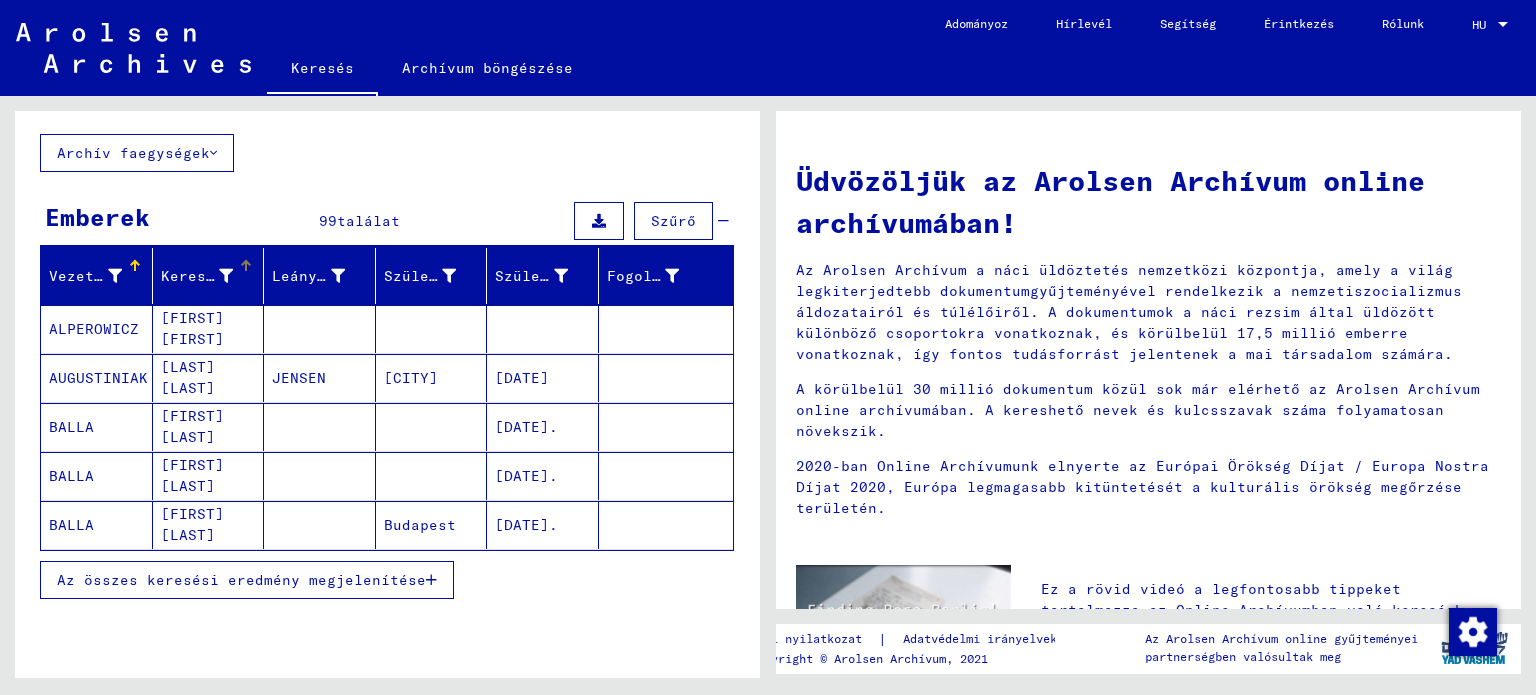 scroll, scrollTop: 0, scrollLeft: 0, axis: both 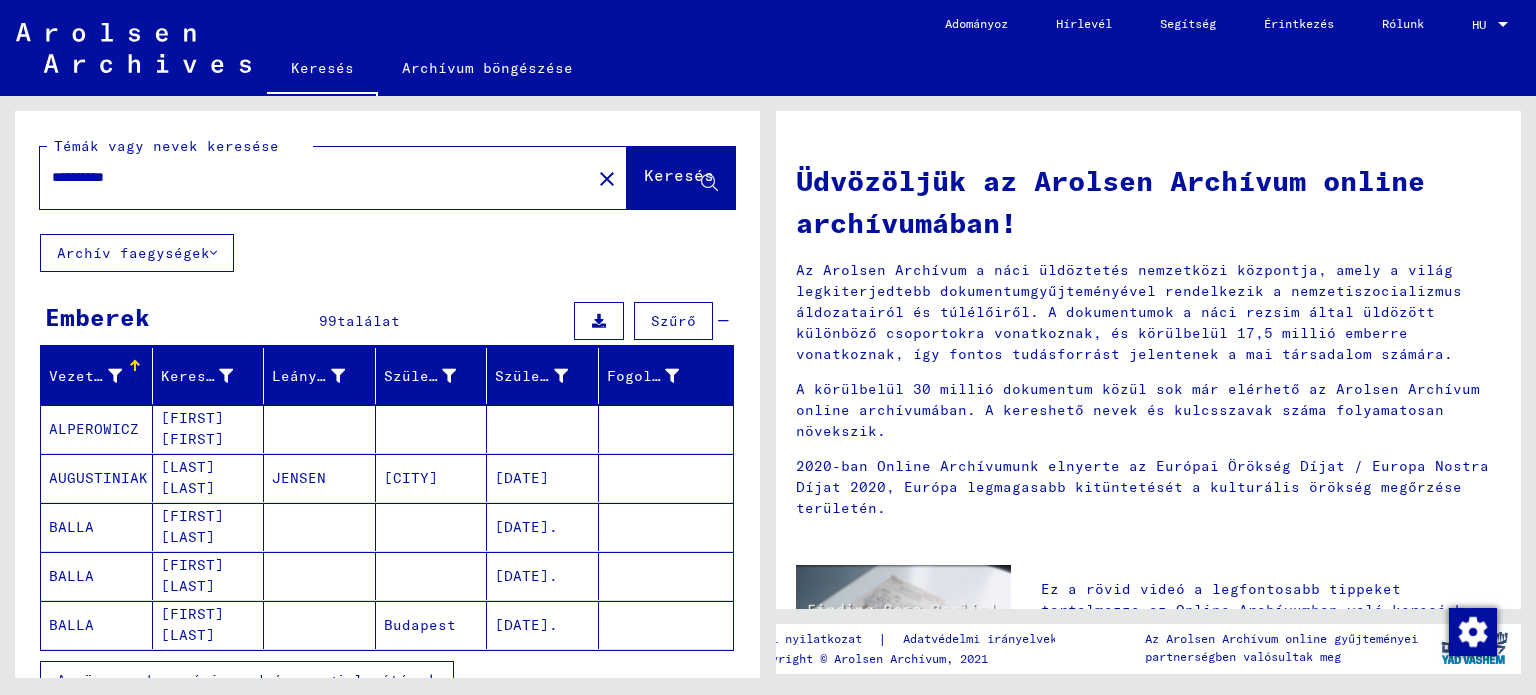 click on "Szűrő" at bounding box center (673, 321) 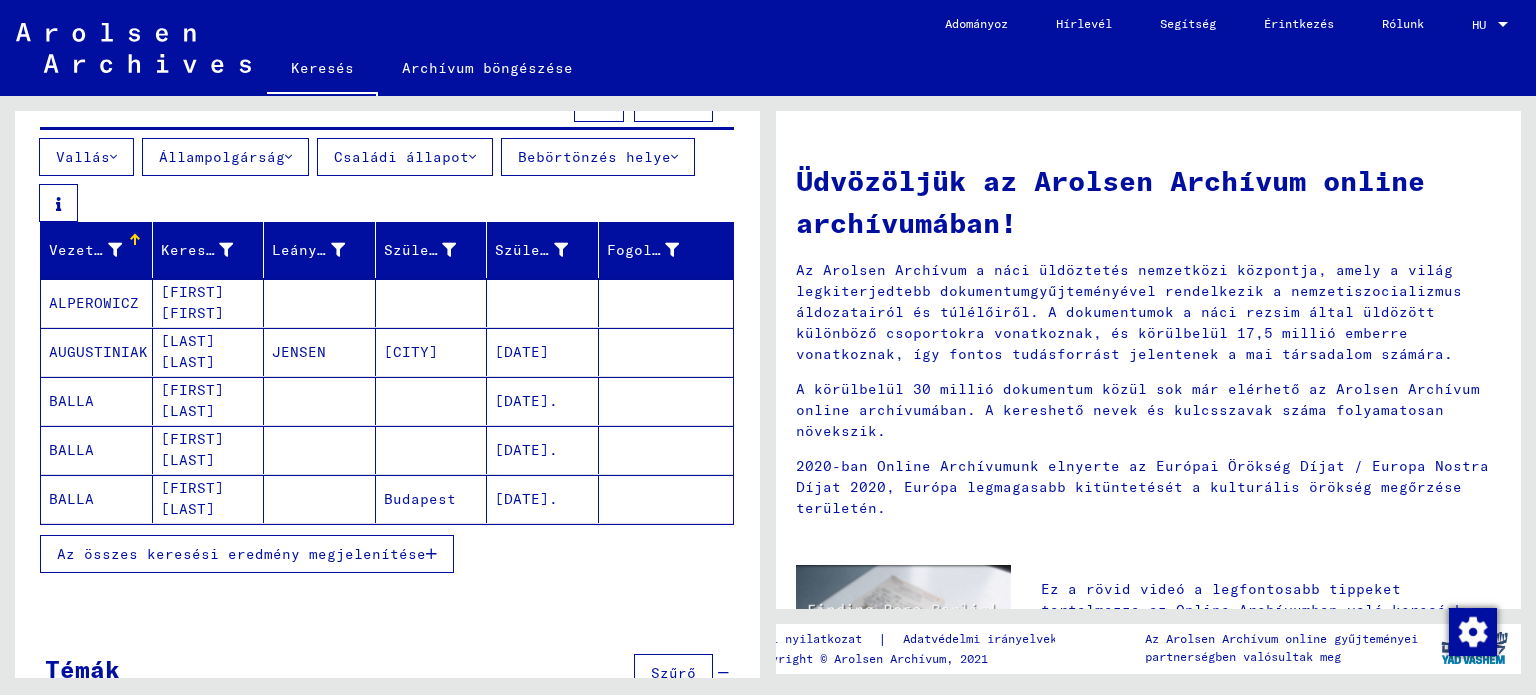 scroll, scrollTop: 271, scrollLeft: 0, axis: vertical 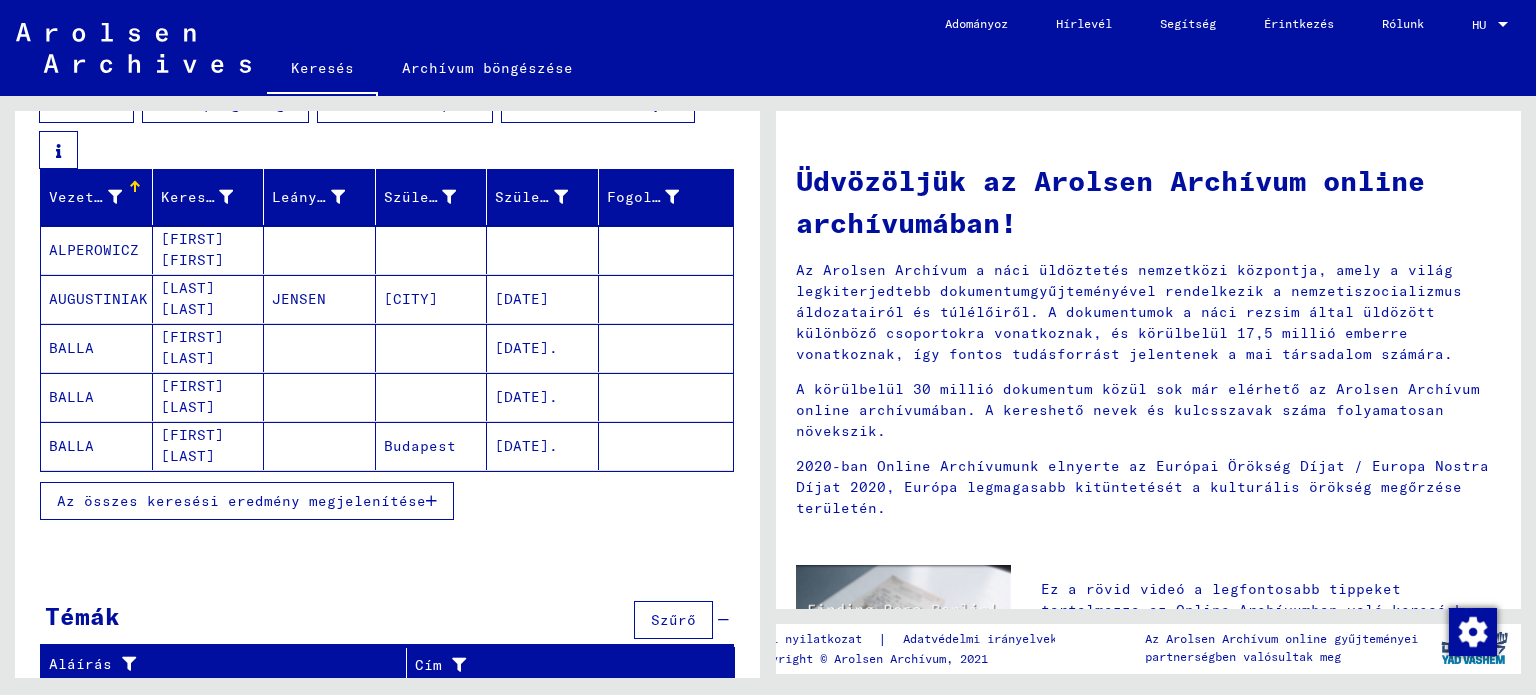 click on "Az összes keresési eredmény megjelenítése" at bounding box center [247, 501] 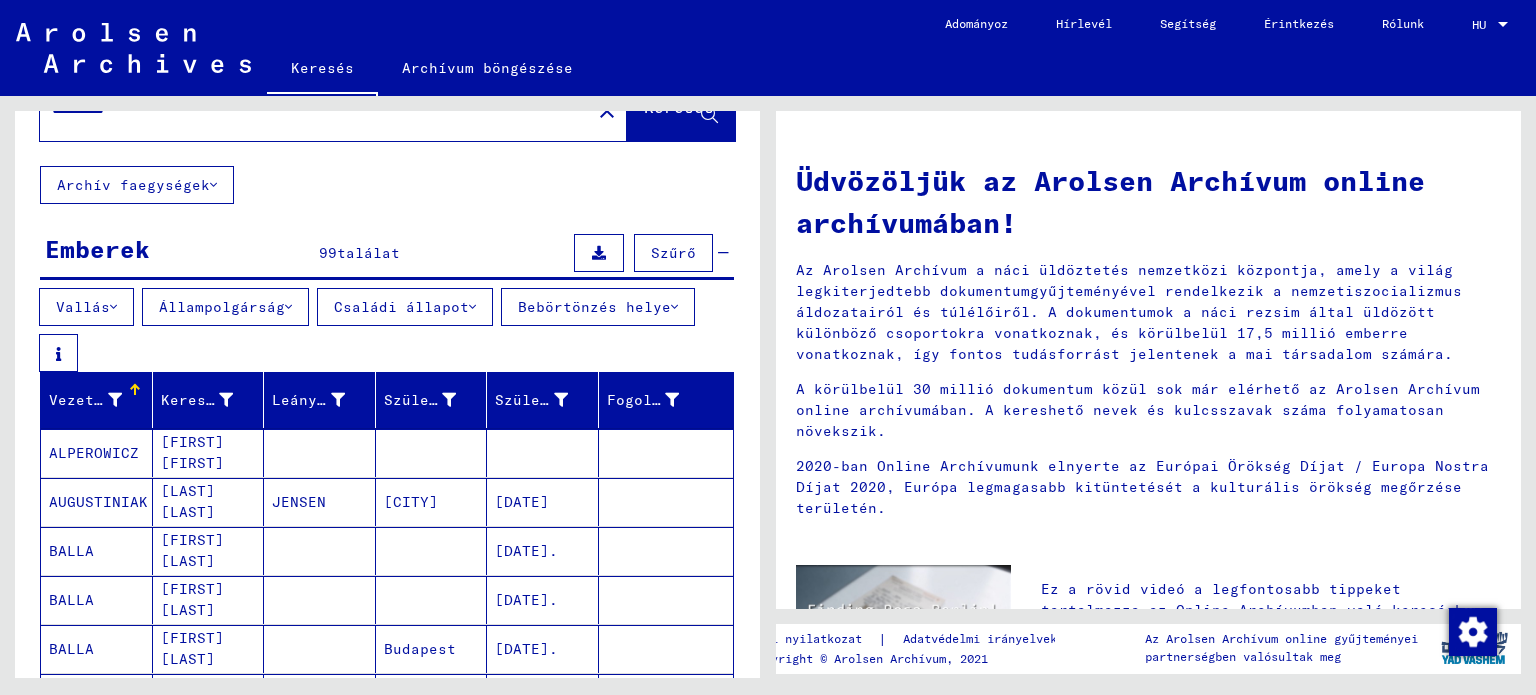 scroll, scrollTop: 0, scrollLeft: 0, axis: both 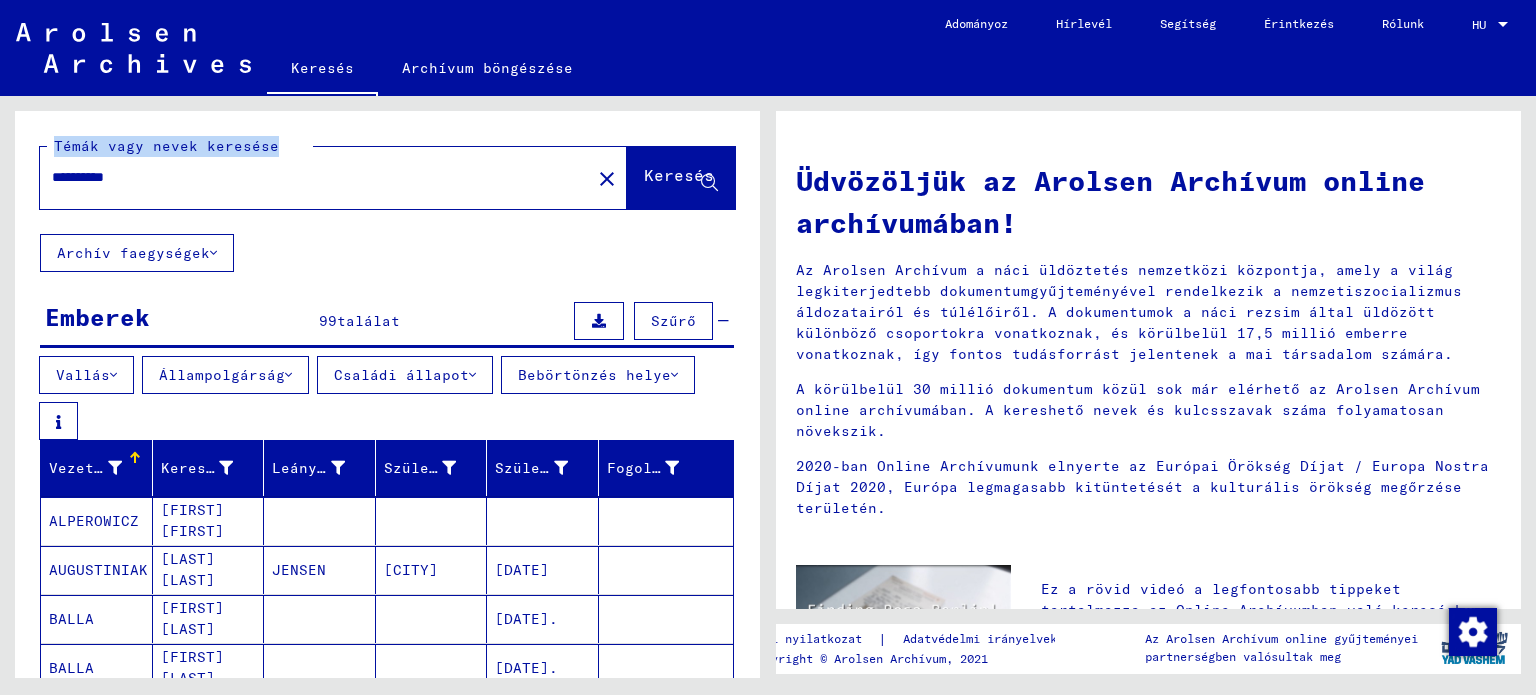drag, startPoint x: 144, startPoint y: 165, endPoint x: 0, endPoint y: 151, distance: 144.67896 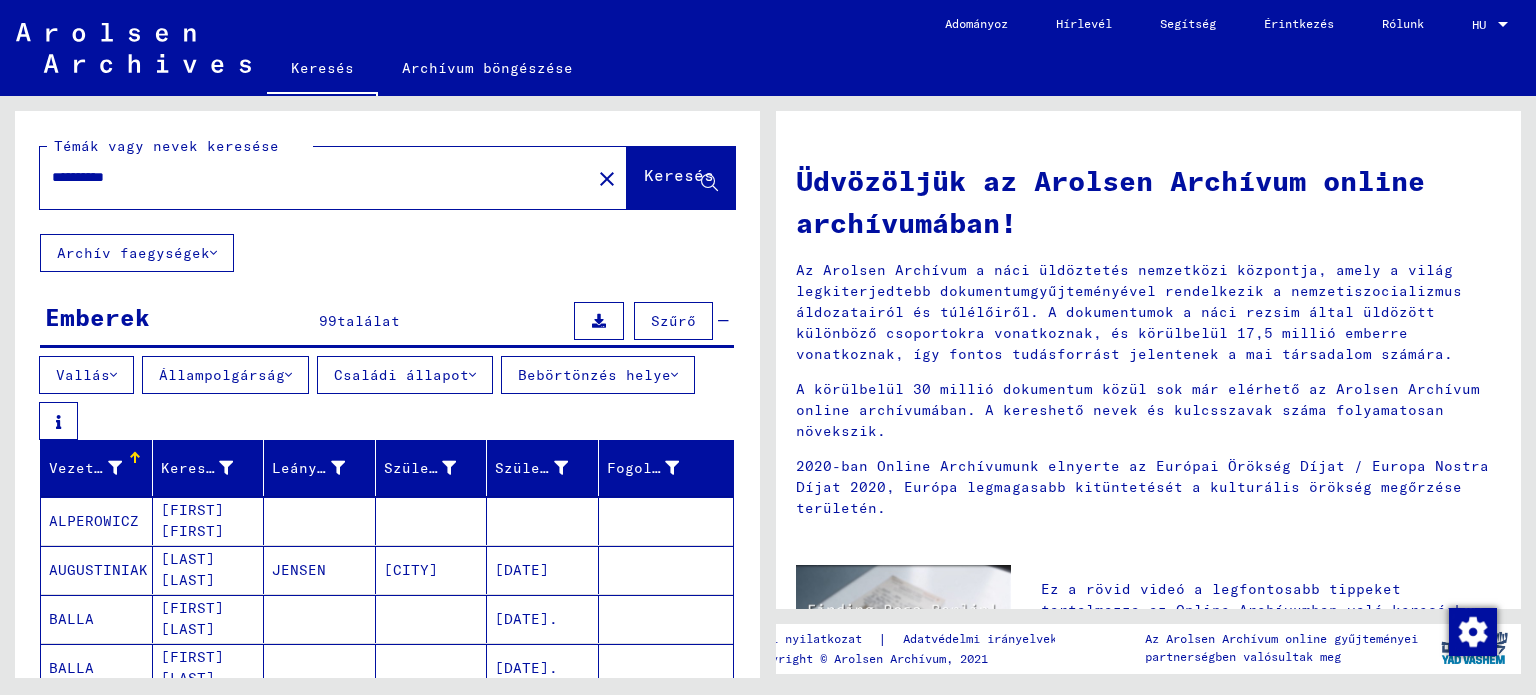 drag, startPoint x: 176, startPoint y: 192, endPoint x: 0, endPoint y: 195, distance: 176.02557 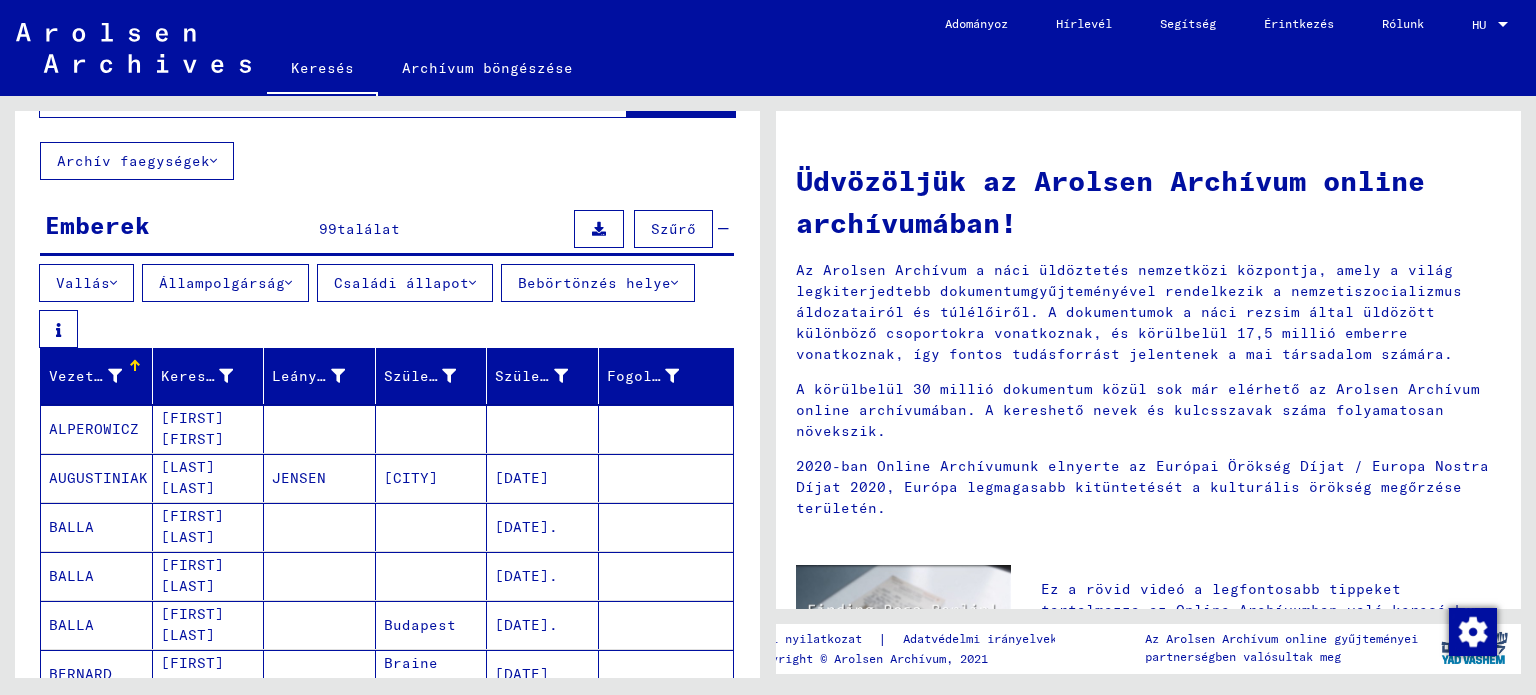 scroll, scrollTop: 0, scrollLeft: 0, axis: both 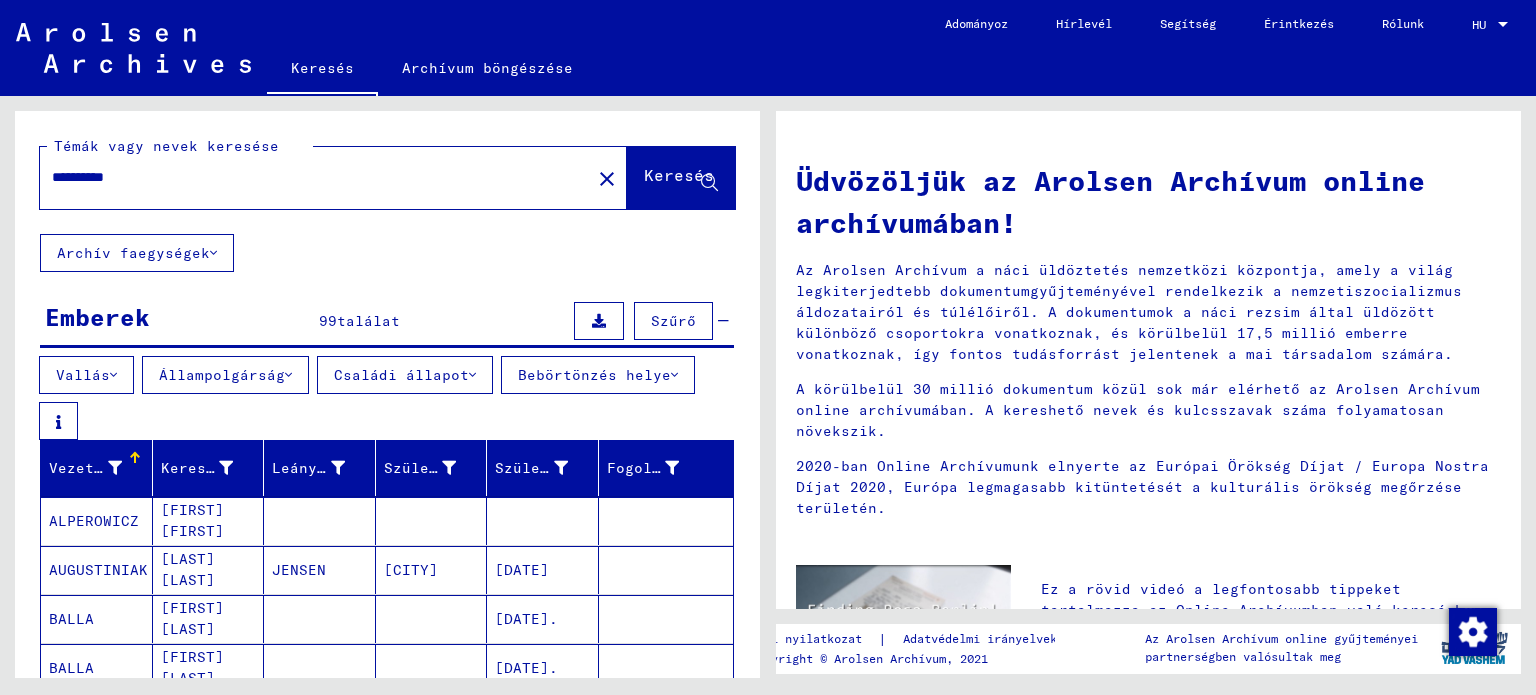 click on "**********" at bounding box center [309, 177] 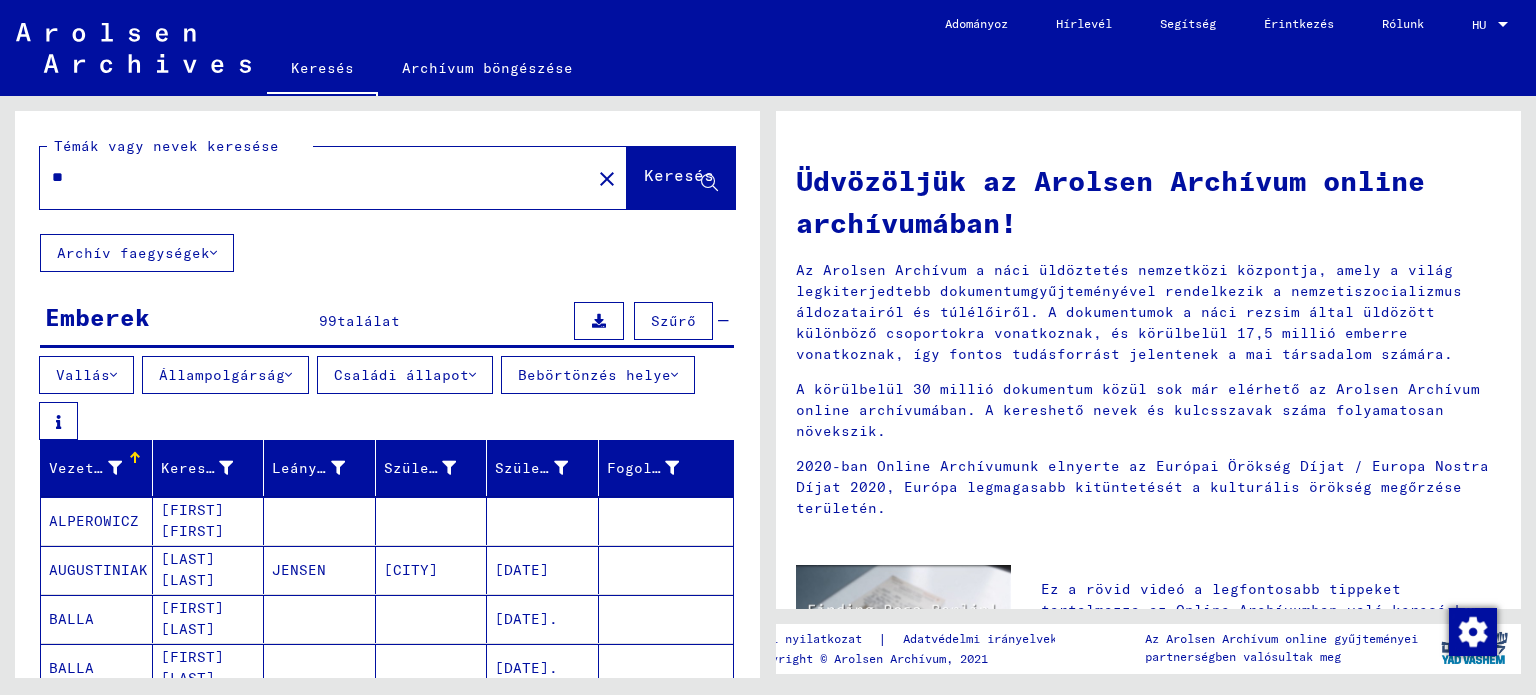type on "*" 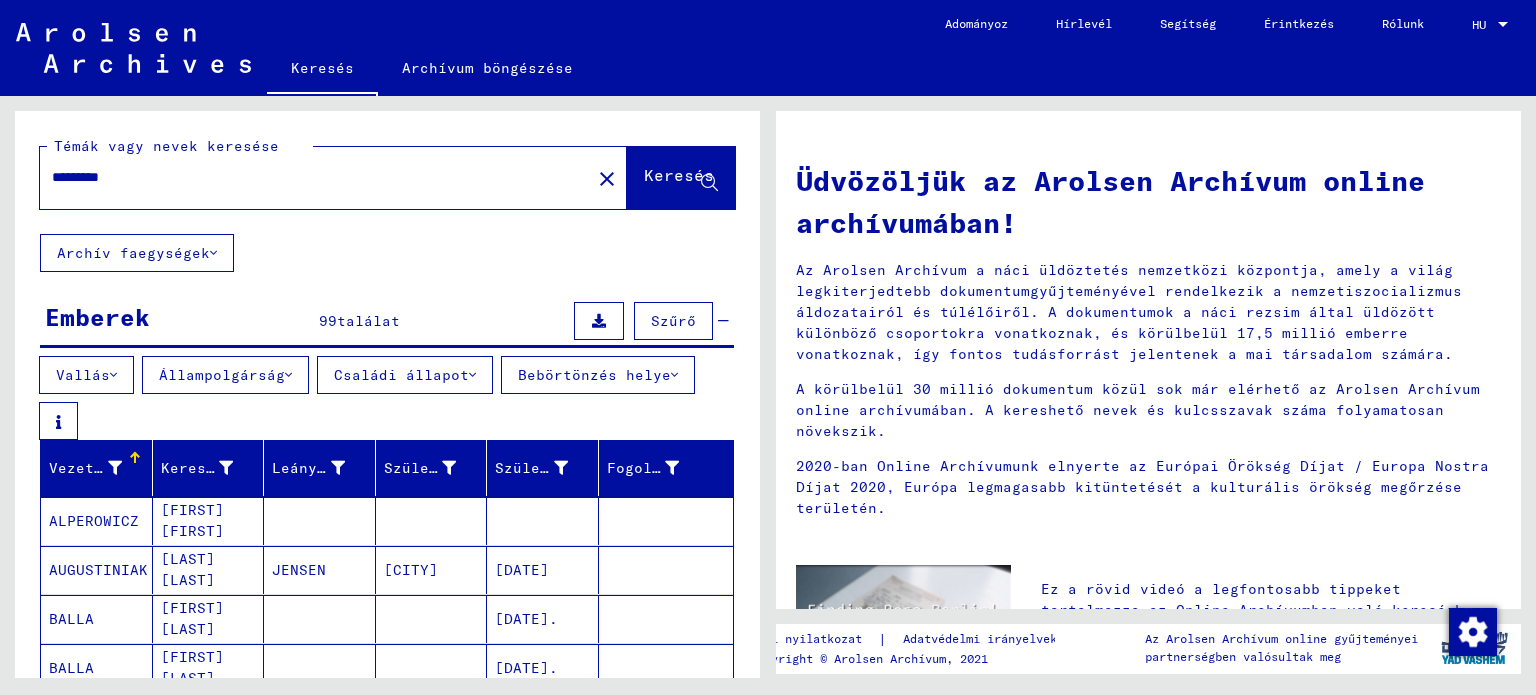 type on "*********" 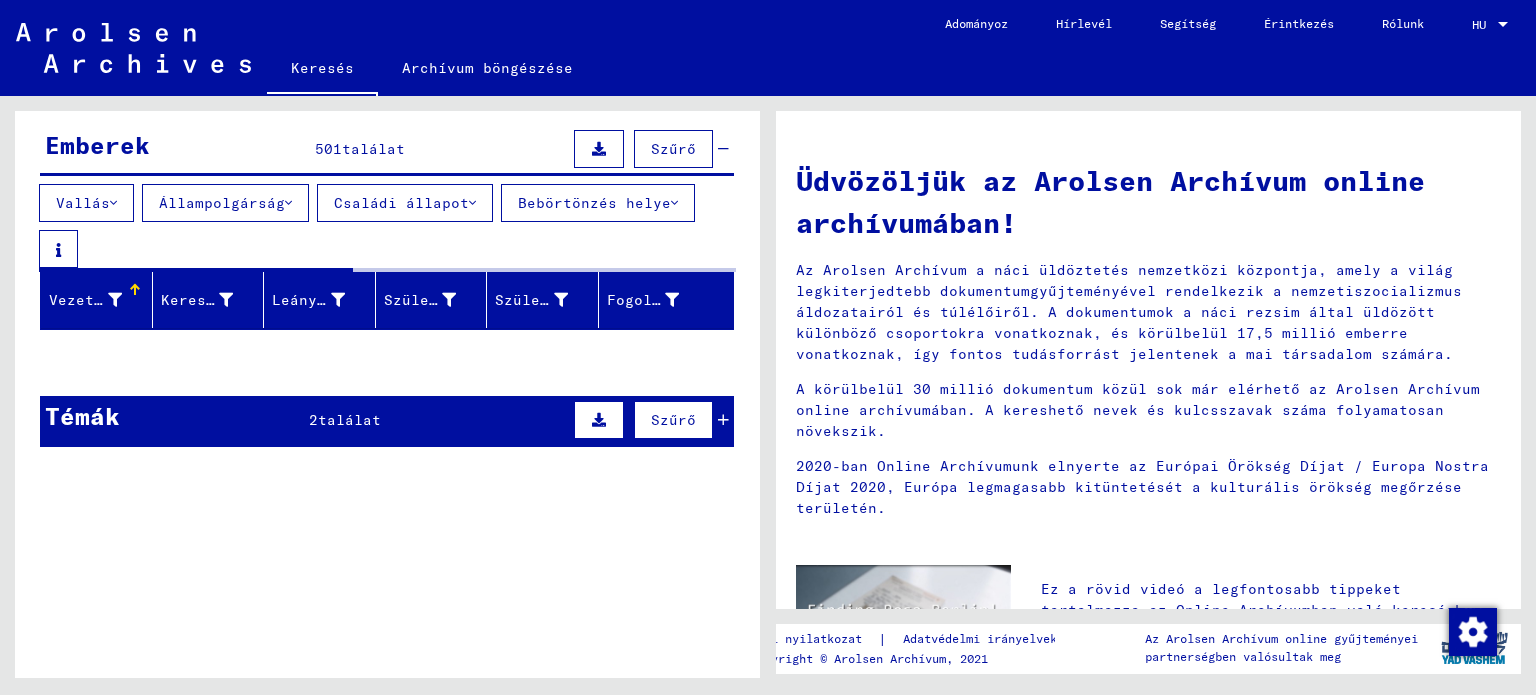 scroll, scrollTop: 199, scrollLeft: 0, axis: vertical 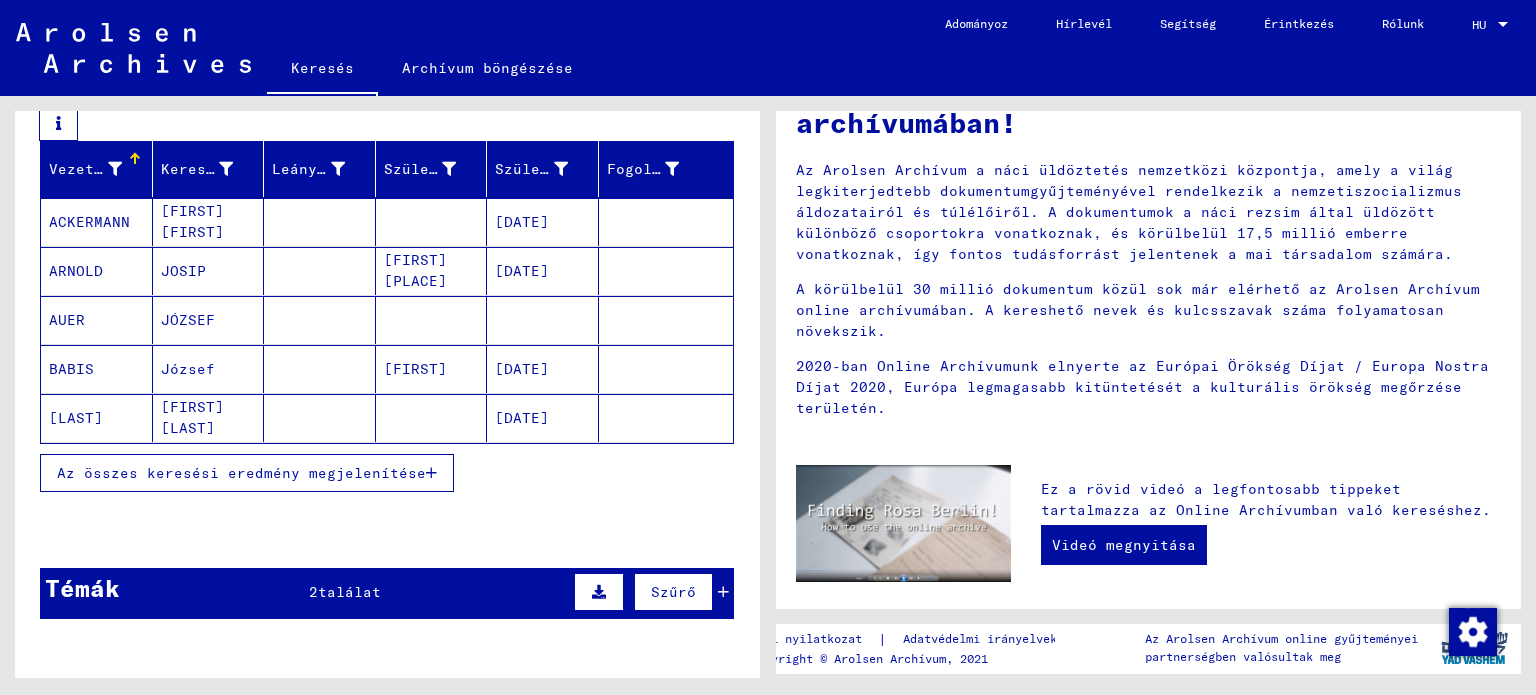 click on "Az összes keresési eredmény megjelenítése" at bounding box center [241, 473] 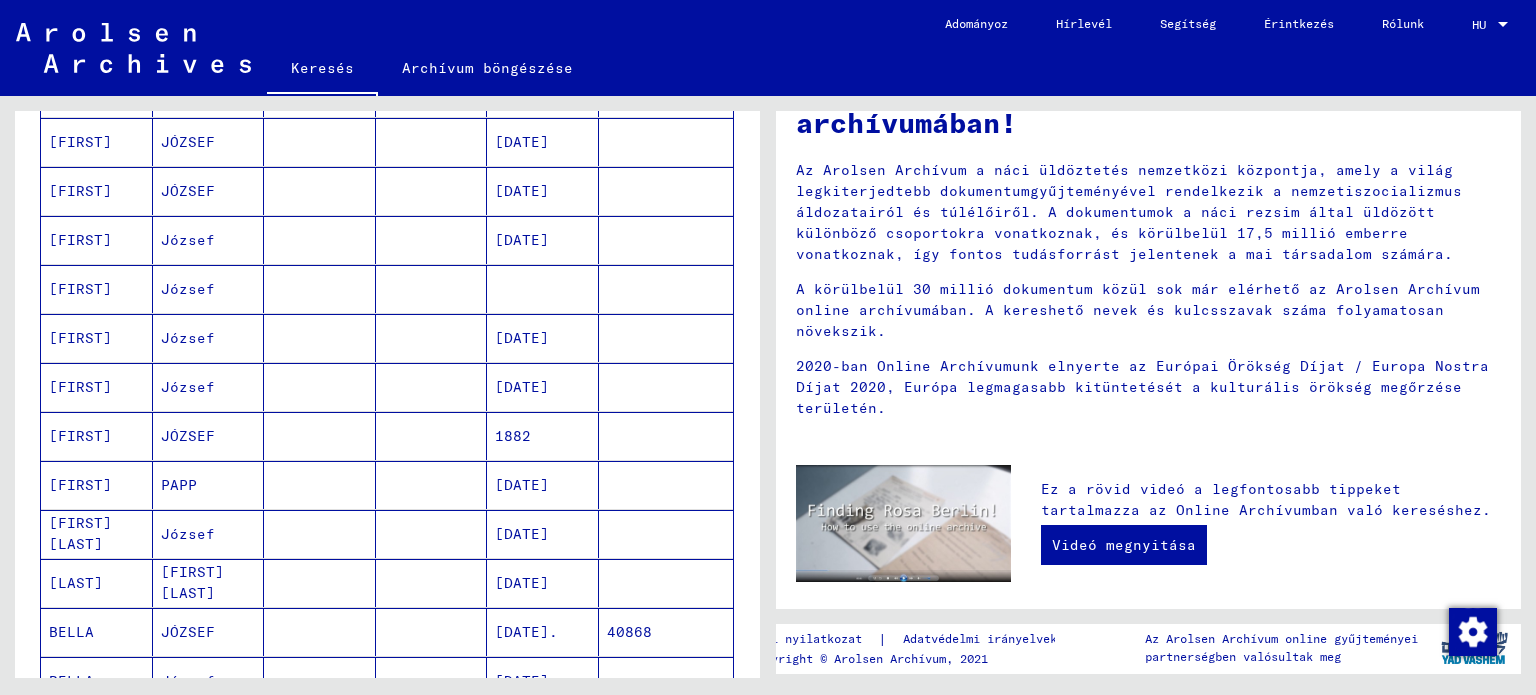 scroll, scrollTop: 900, scrollLeft: 0, axis: vertical 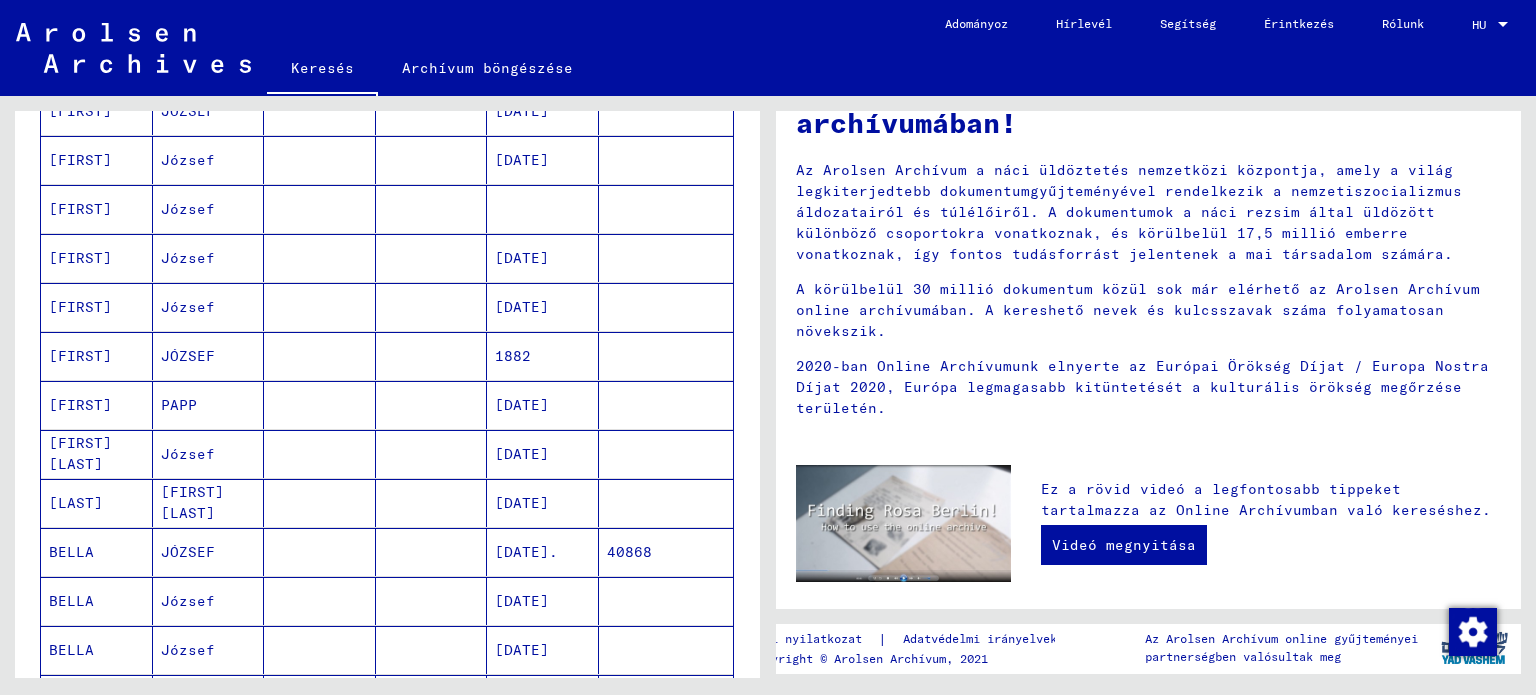 click on "PAPP" at bounding box center (209, 454) 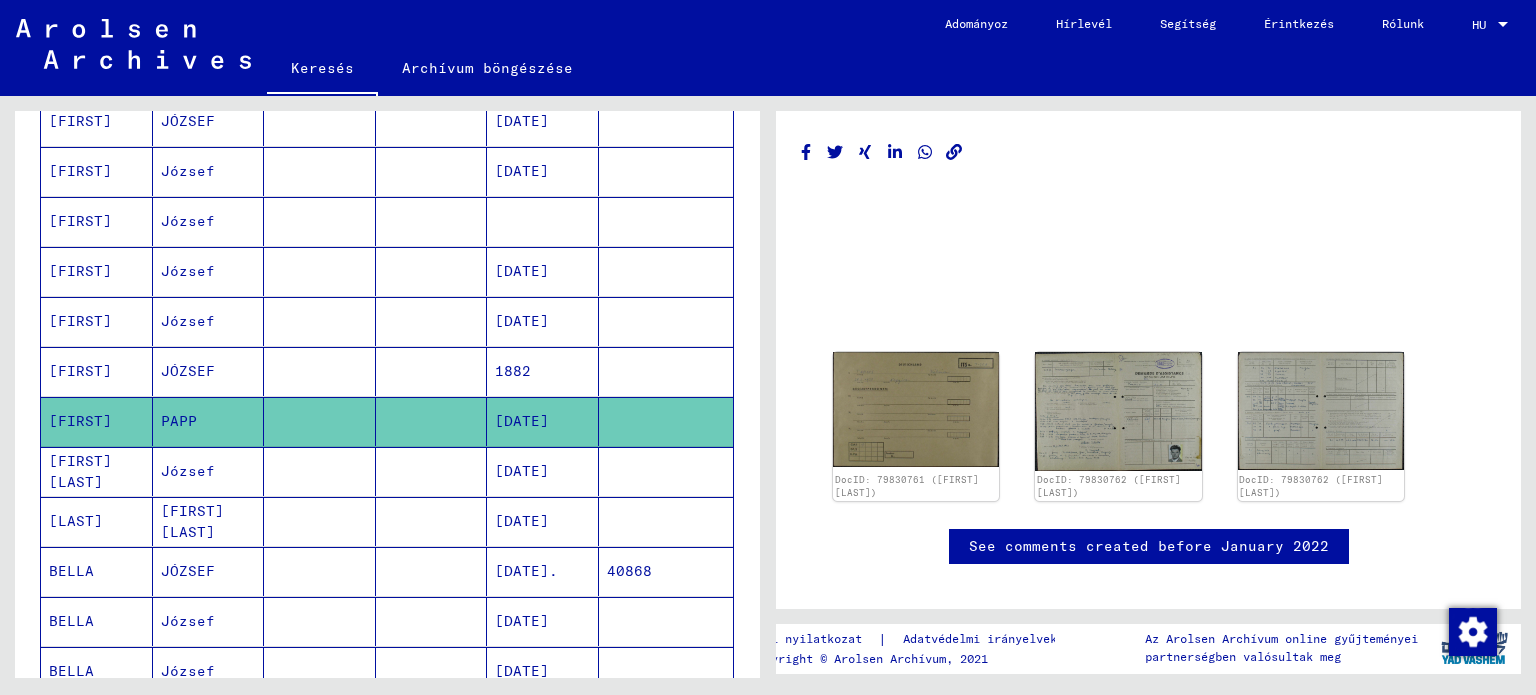scroll, scrollTop: 908, scrollLeft: 0, axis: vertical 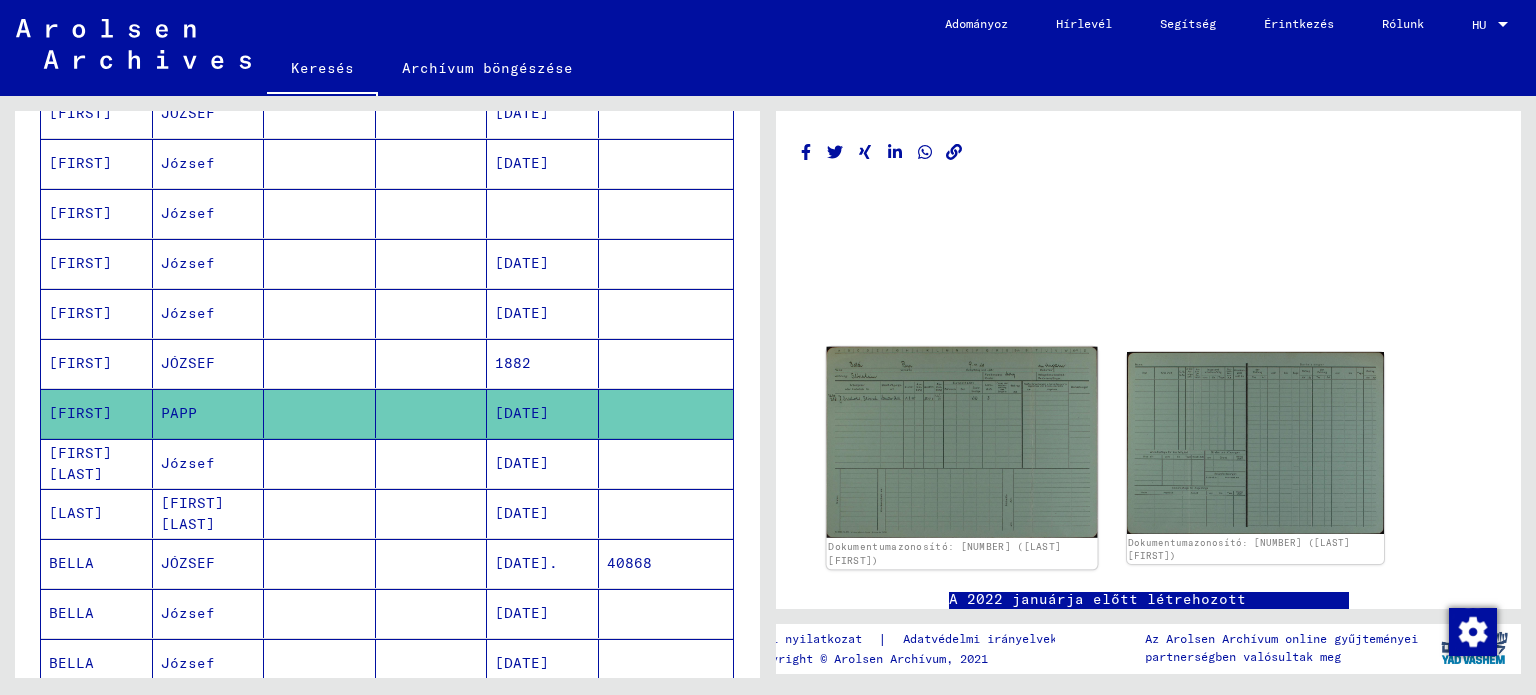 click 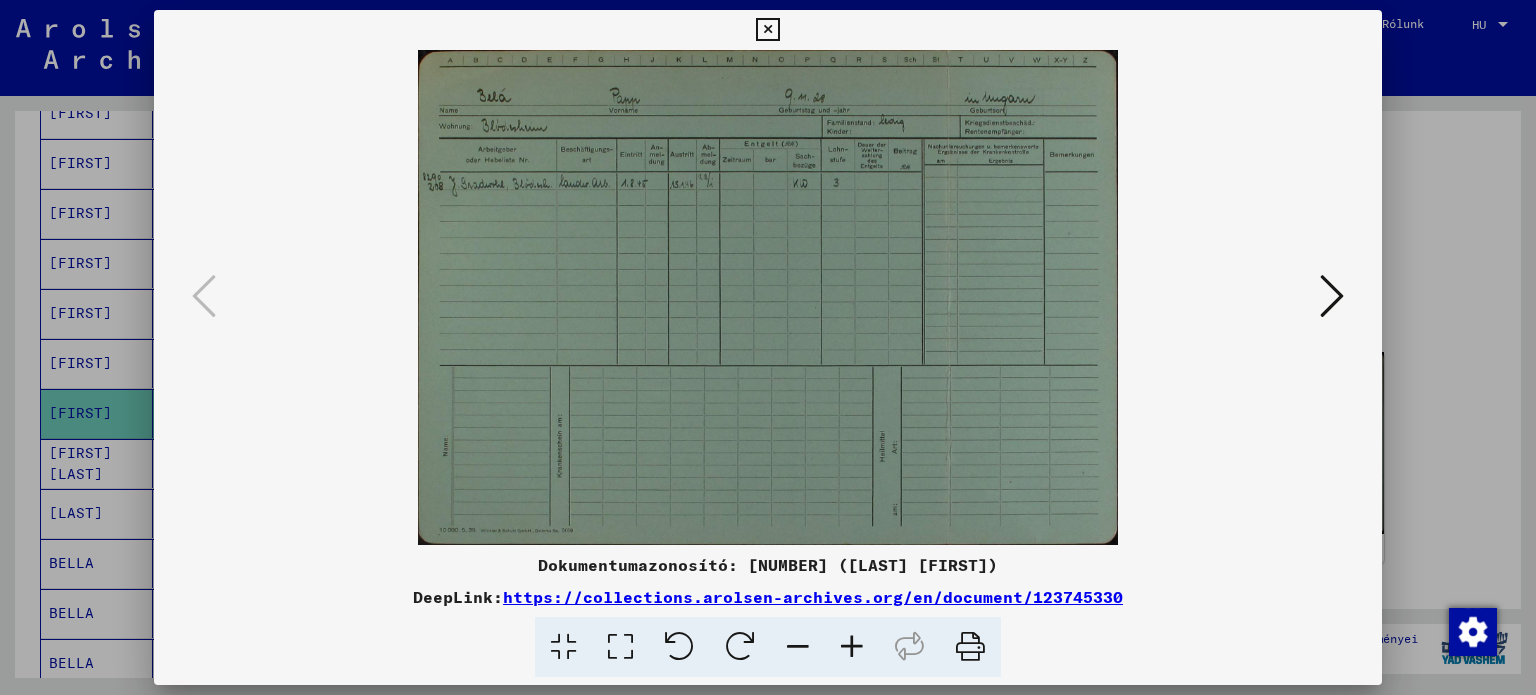 click at bounding box center (852, 647) 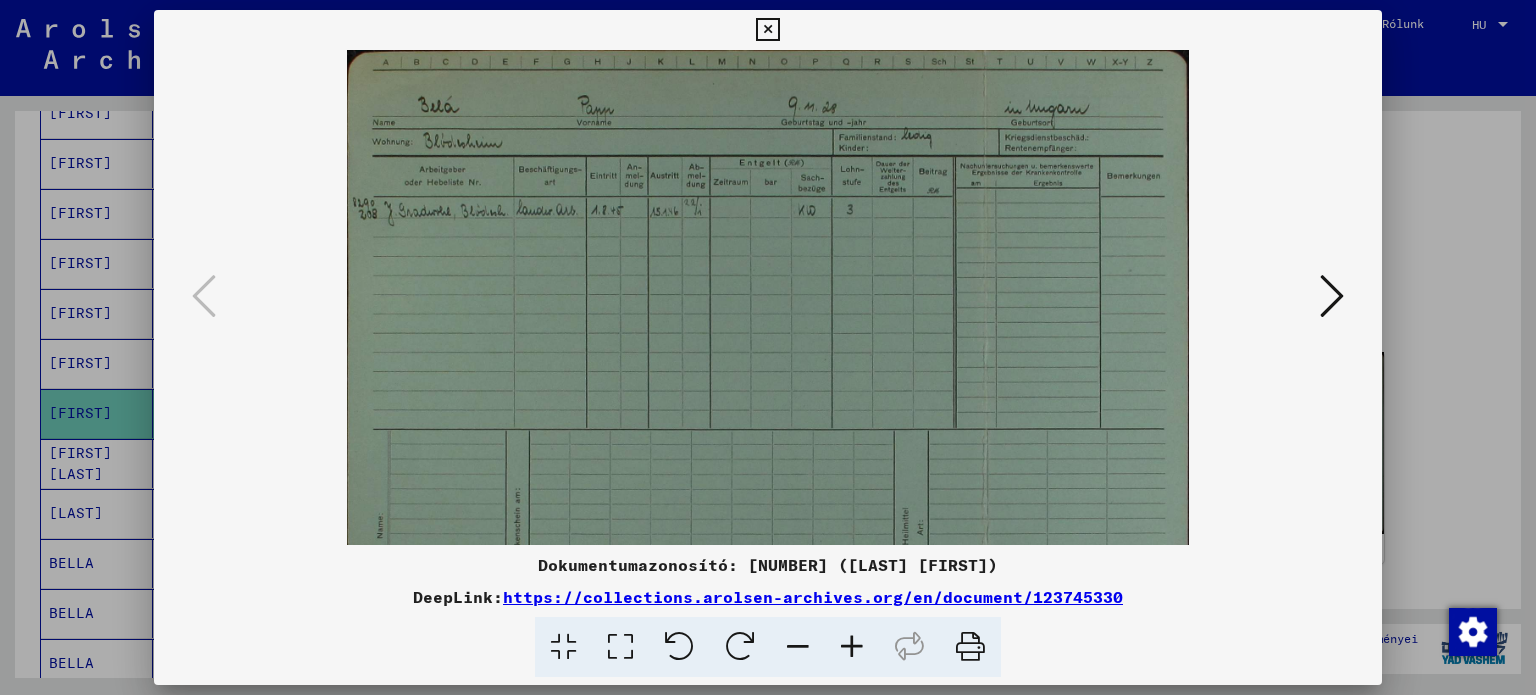 click at bounding box center [852, 647] 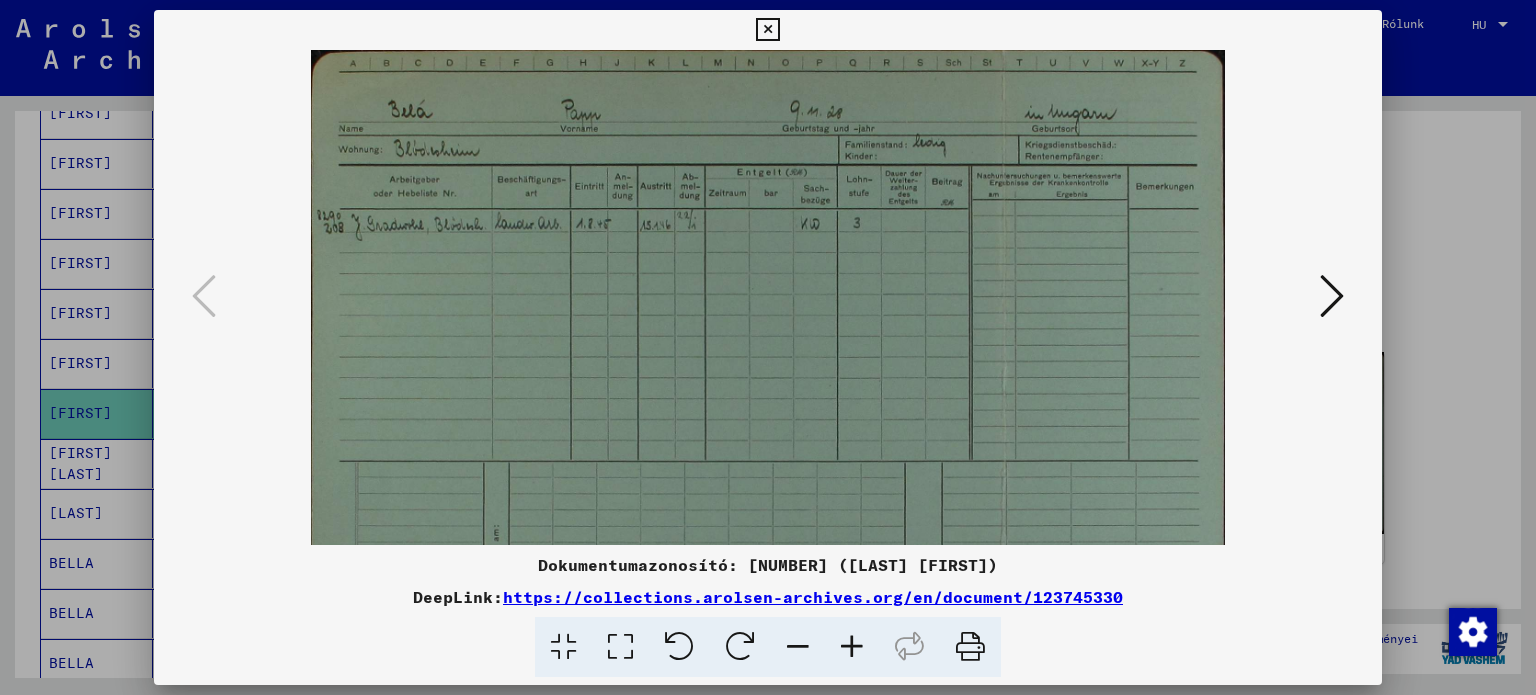 click at bounding box center (852, 647) 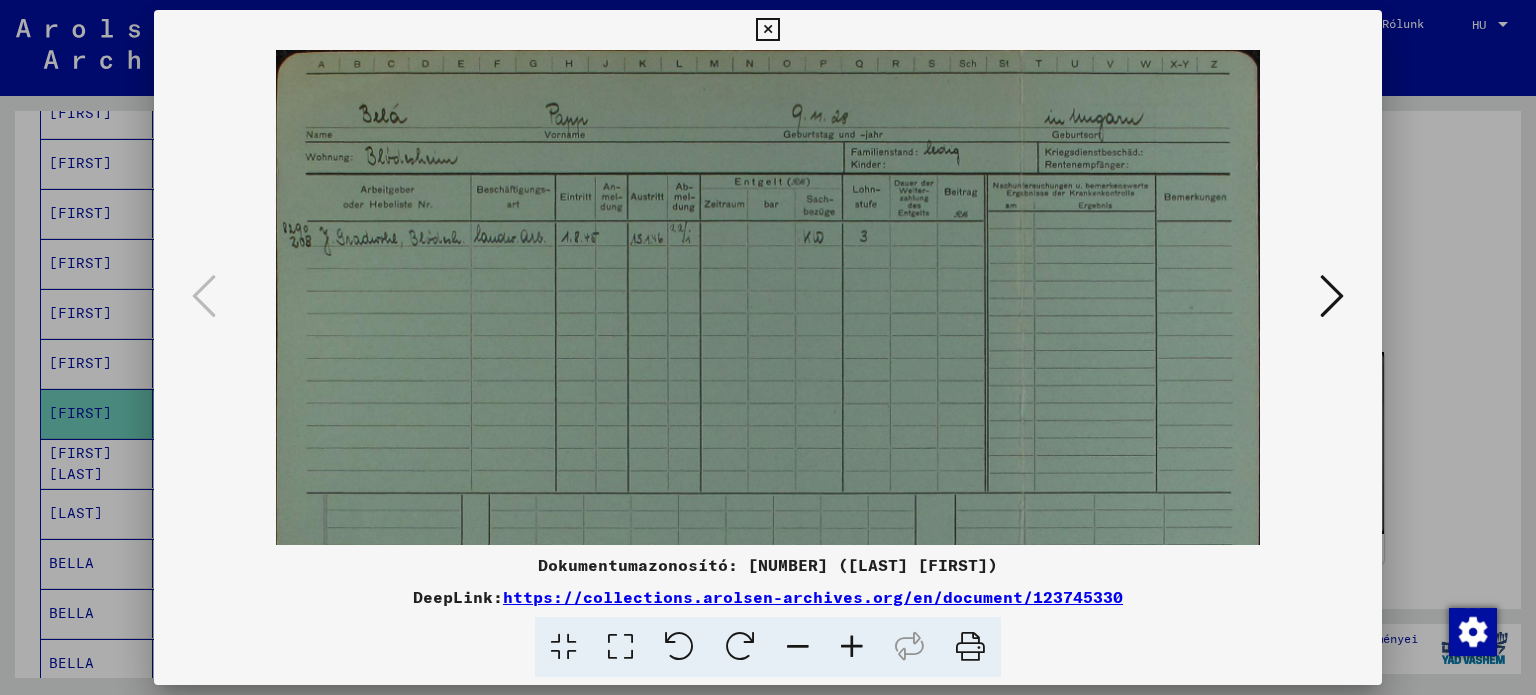 click at bounding box center (852, 647) 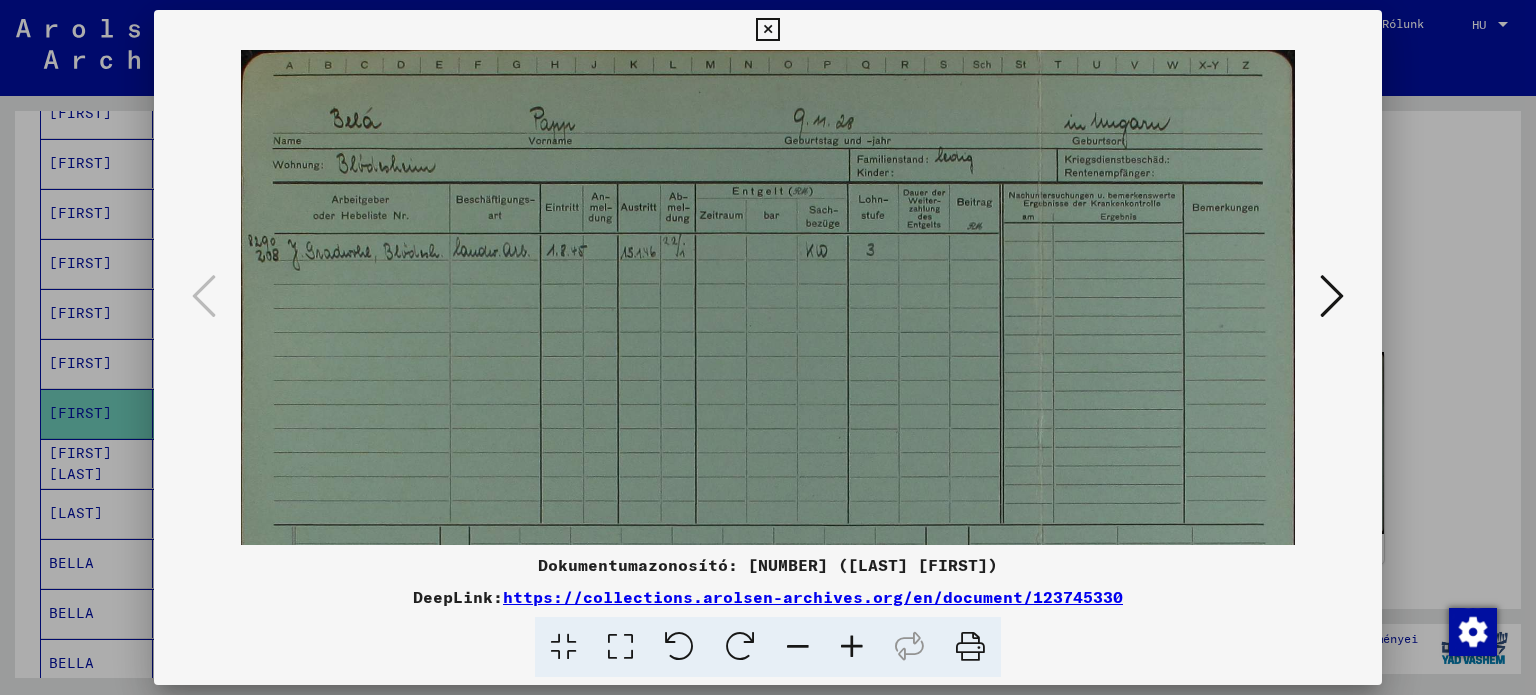 click at bounding box center [852, 647] 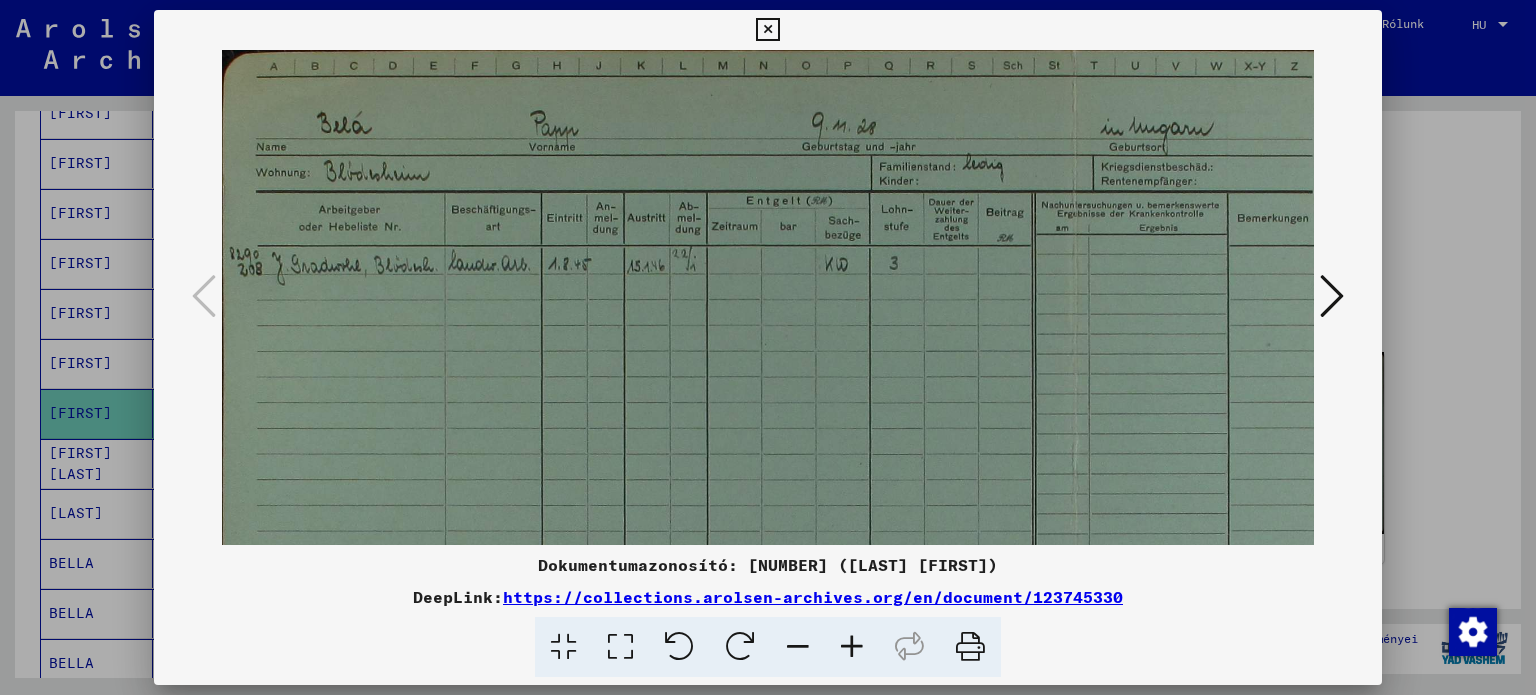 click at bounding box center [852, 647] 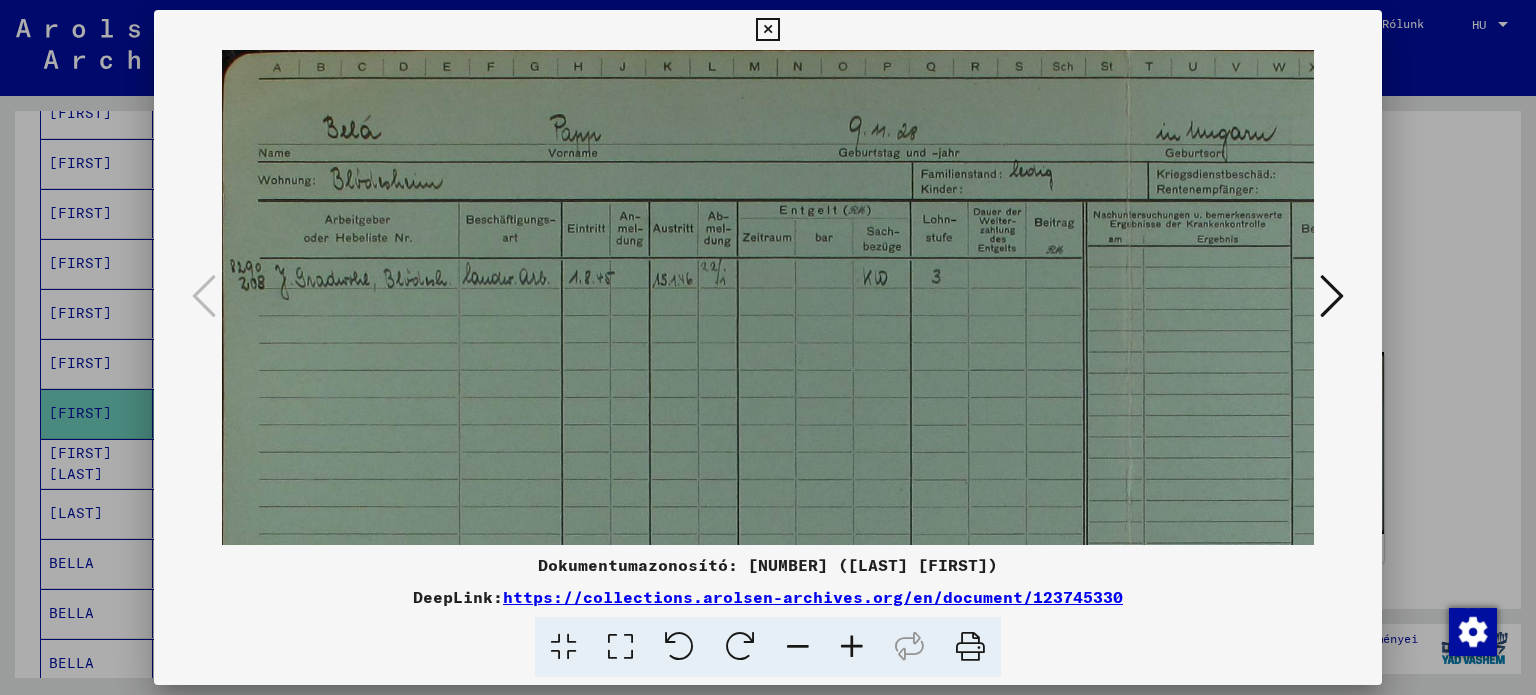 click at bounding box center [852, 647] 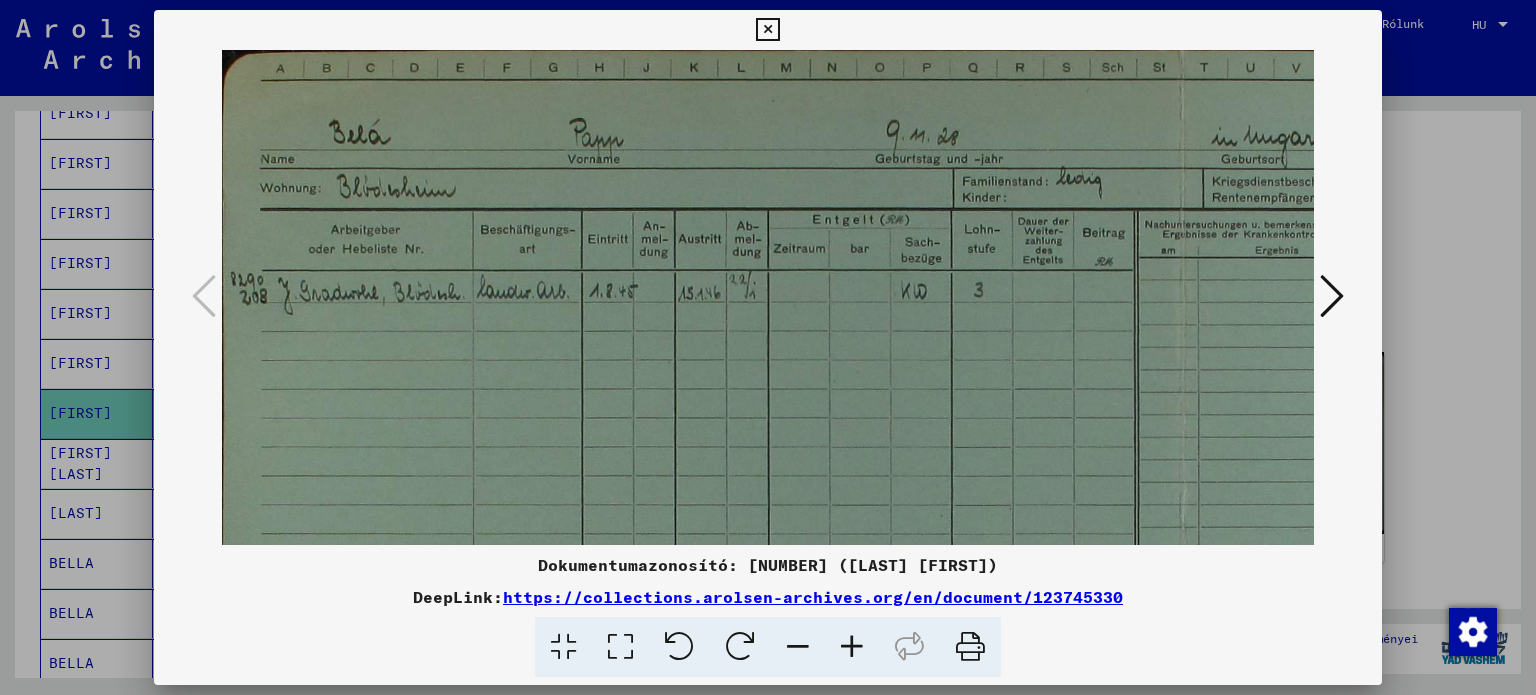 click at bounding box center [1332, 296] 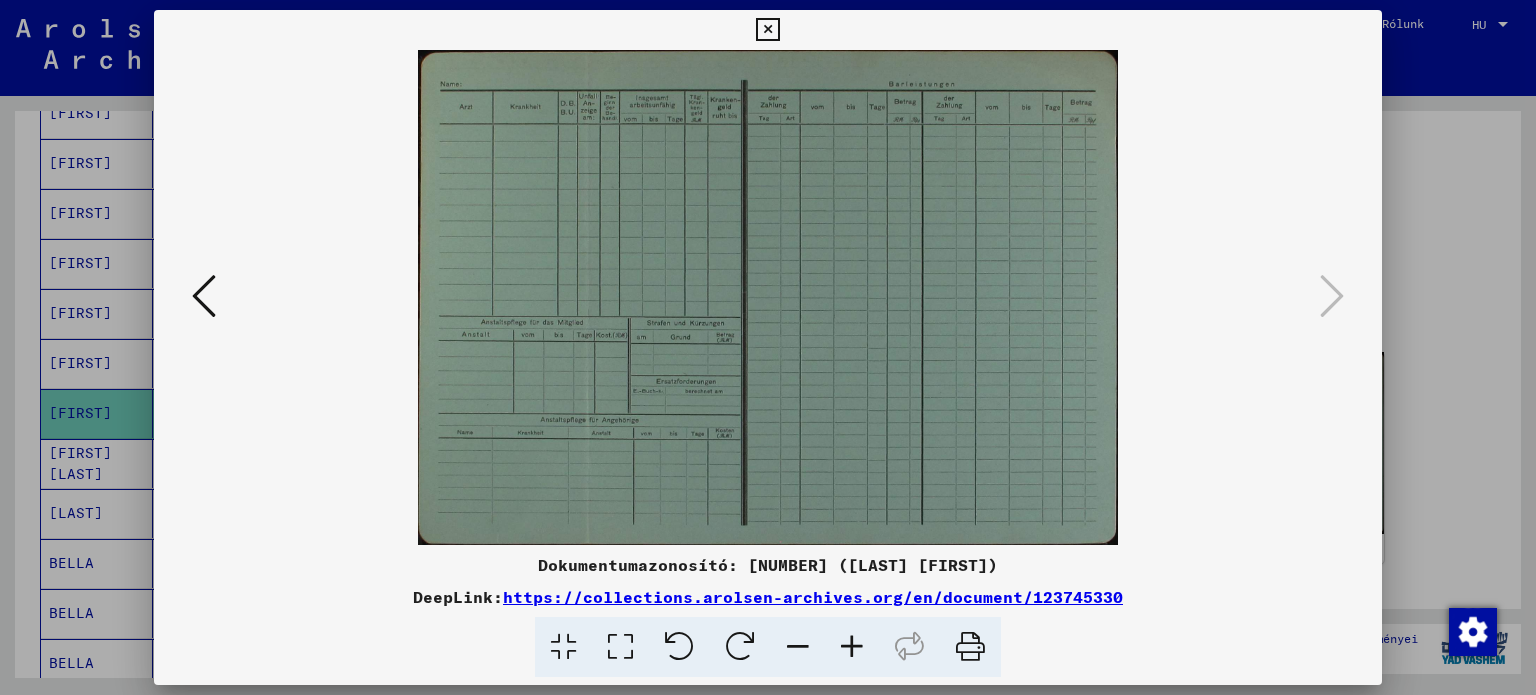 click at bounding box center [204, 296] 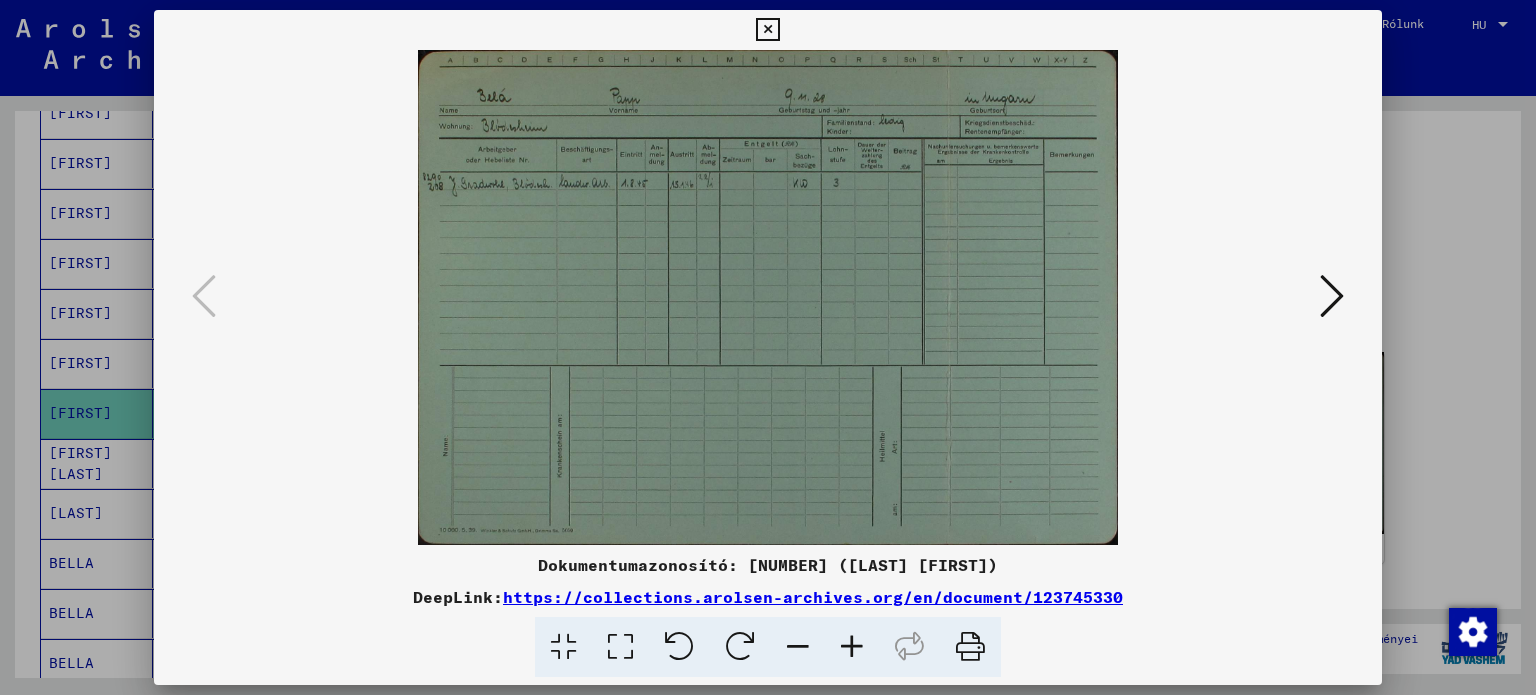 click at bounding box center [852, 647] 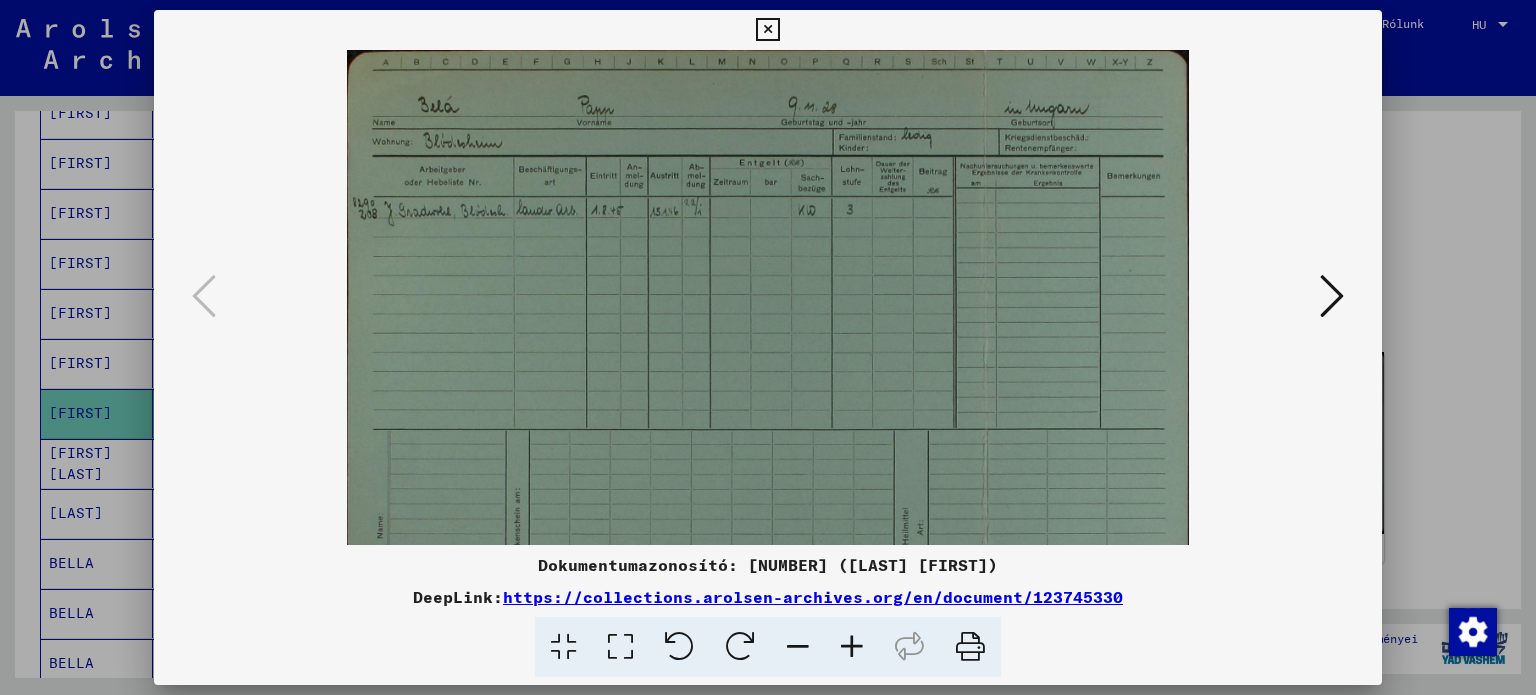 click at bounding box center (852, 647) 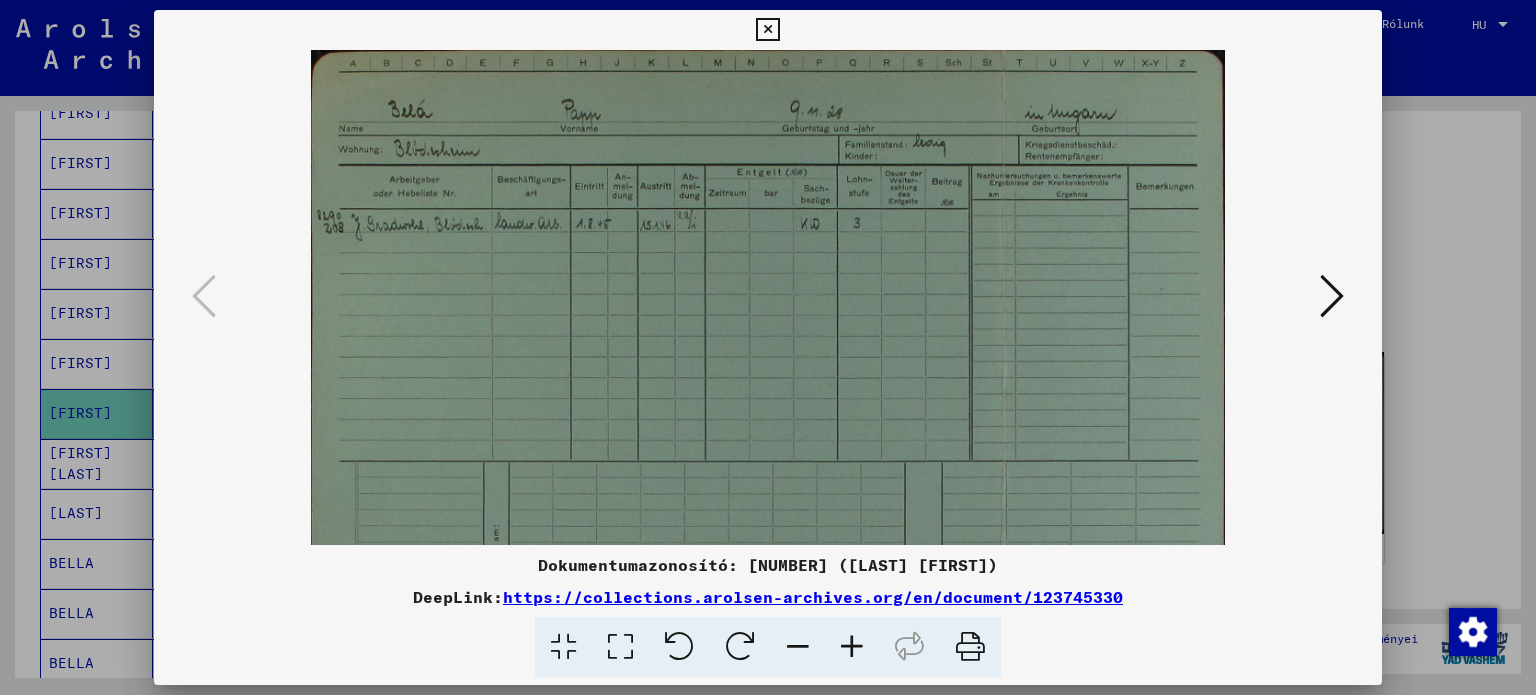 click at bounding box center (852, 647) 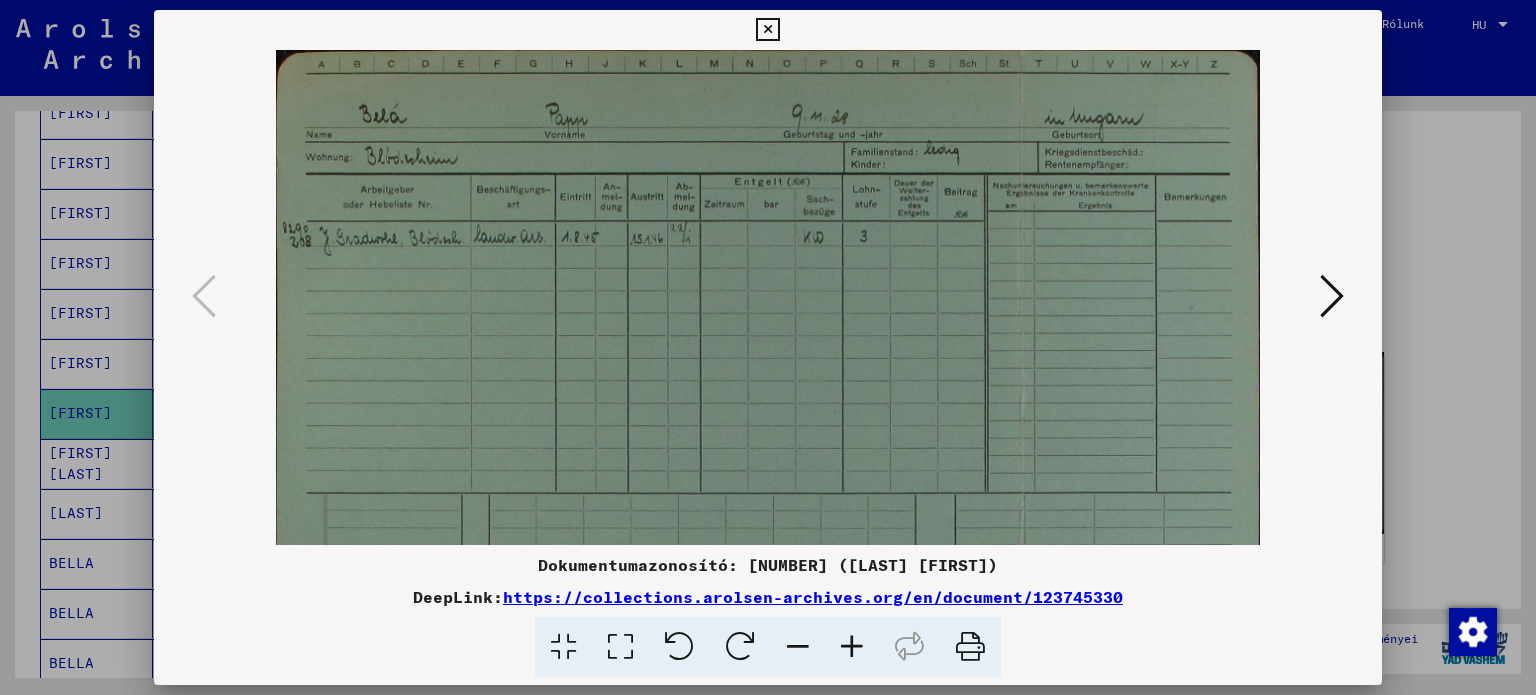 click at bounding box center [852, 647] 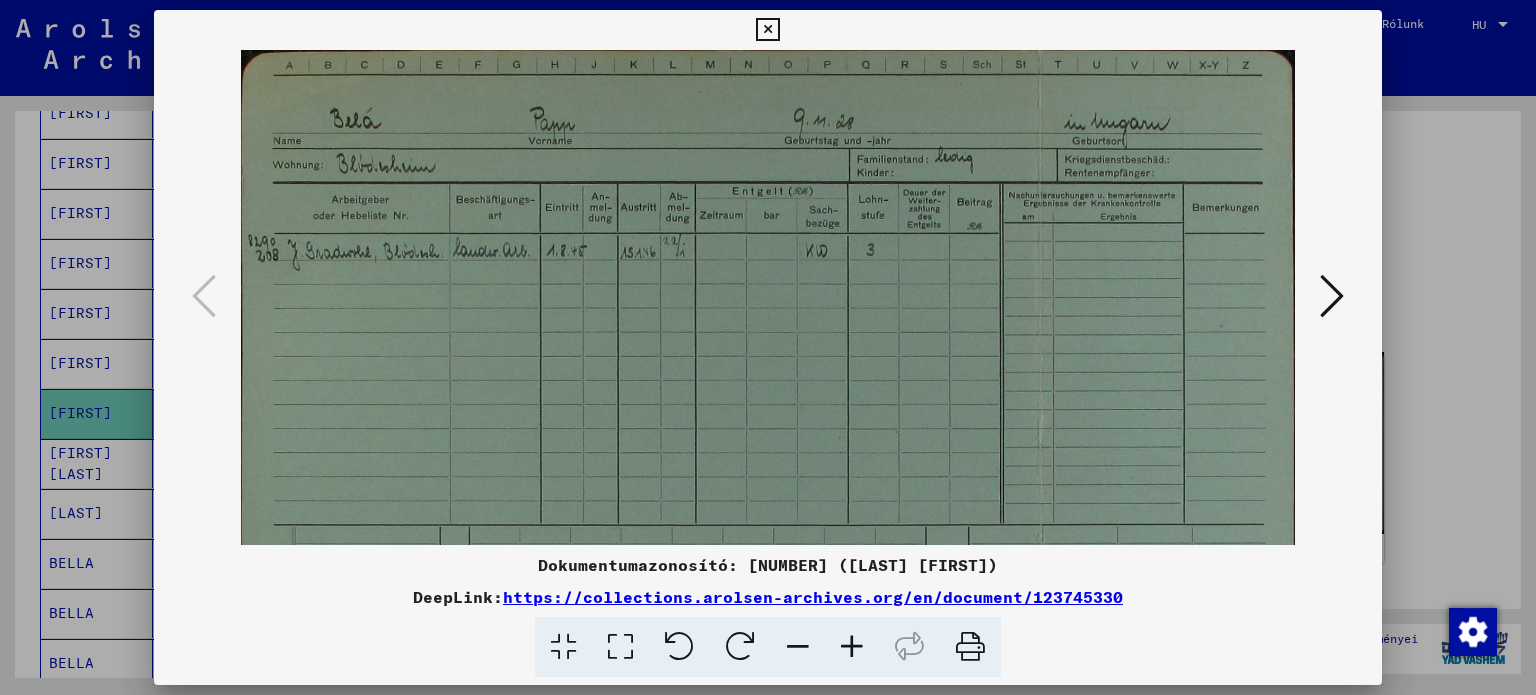 click at bounding box center (852, 647) 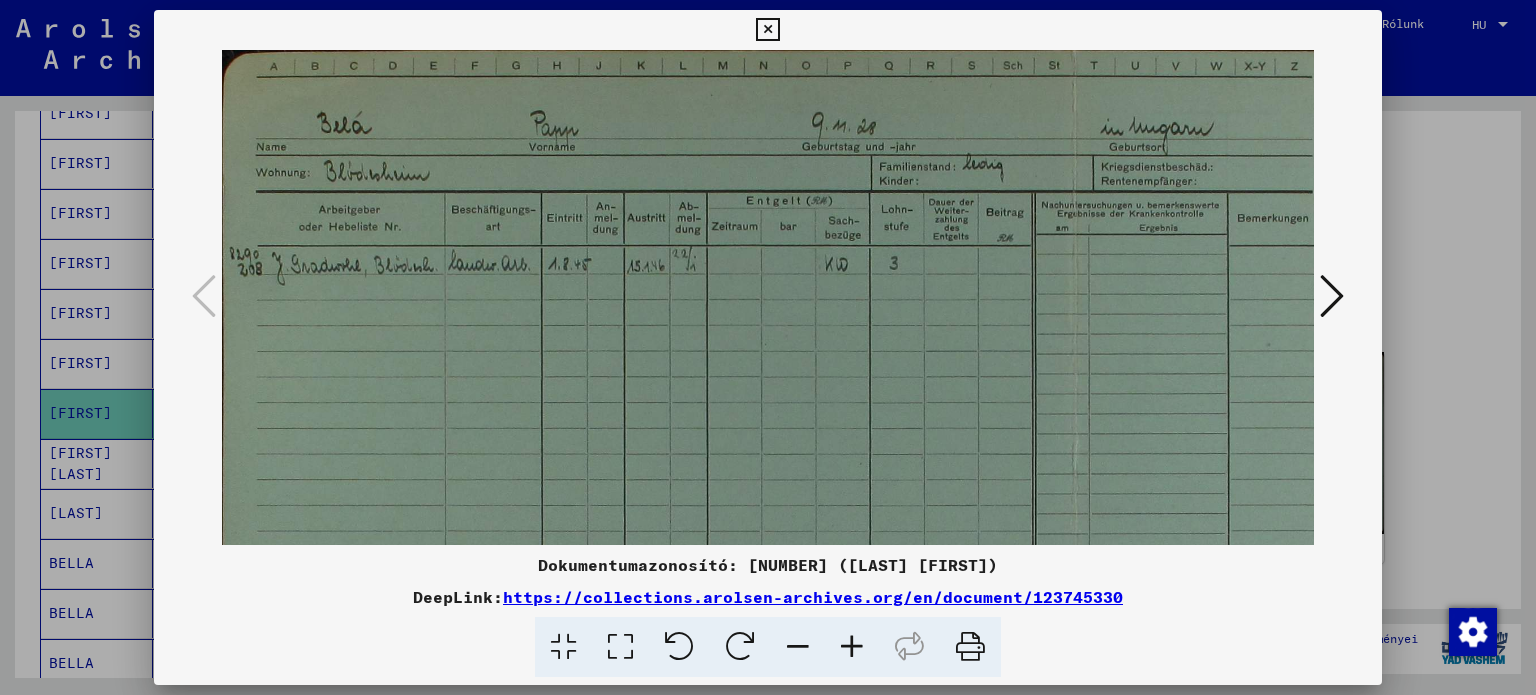 click at bounding box center [852, 647] 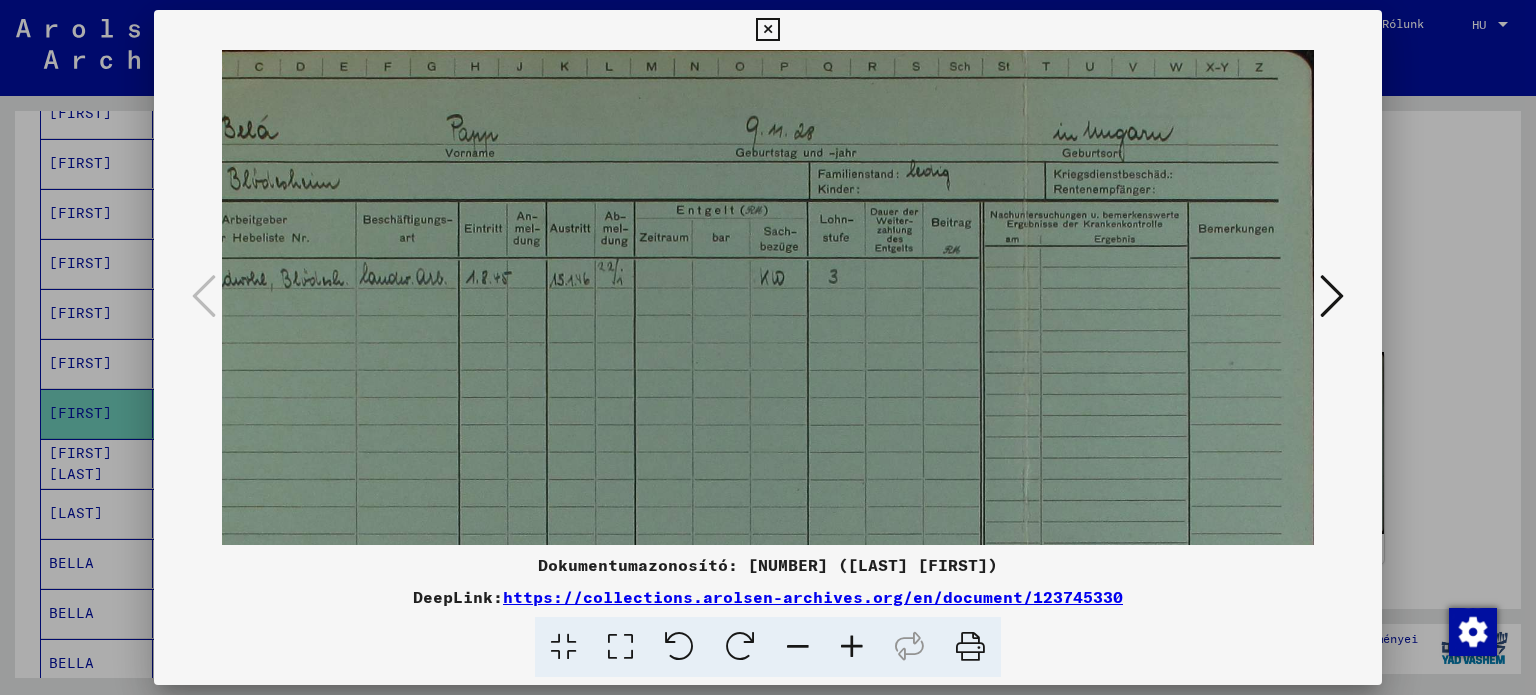 scroll, scrollTop: 23, scrollLeft: 0, axis: vertical 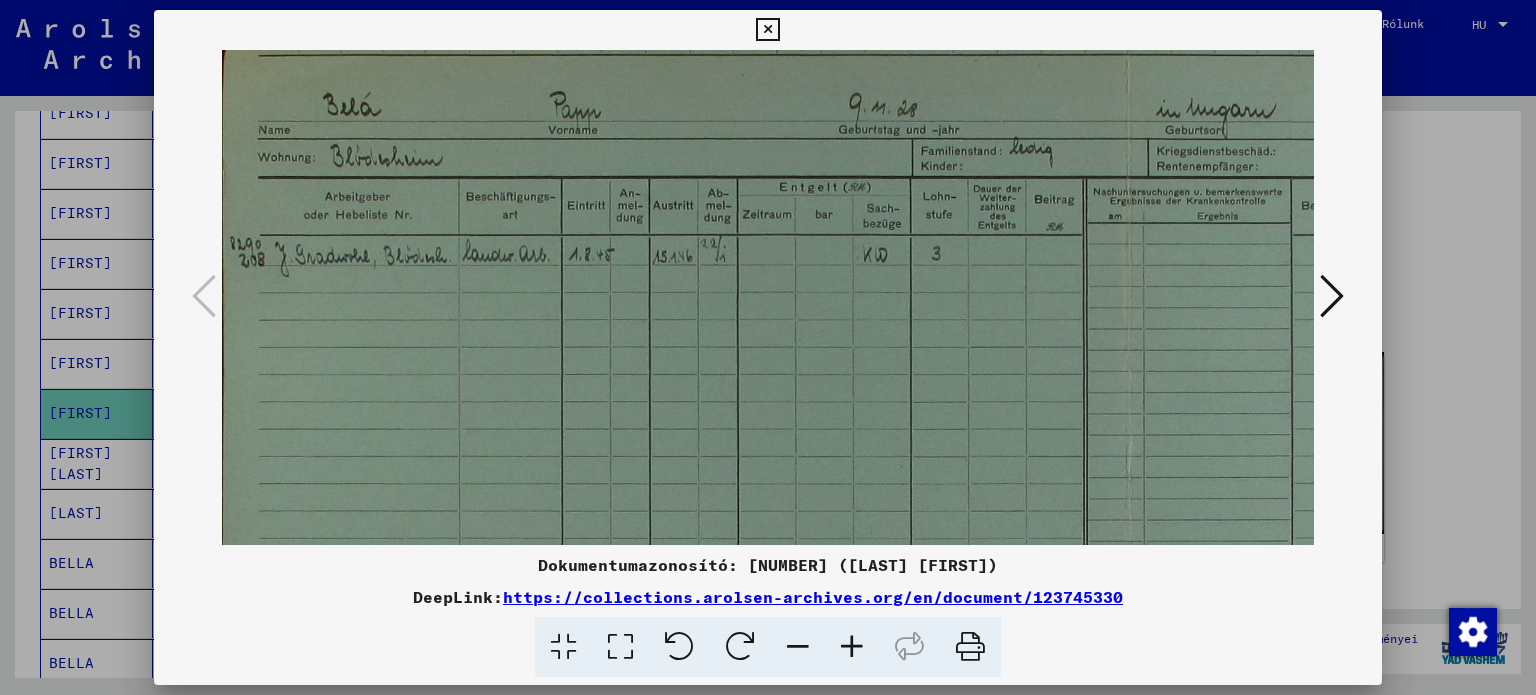 drag, startPoint x: 856, startPoint y: 369, endPoint x: 956, endPoint y: 369, distance: 100 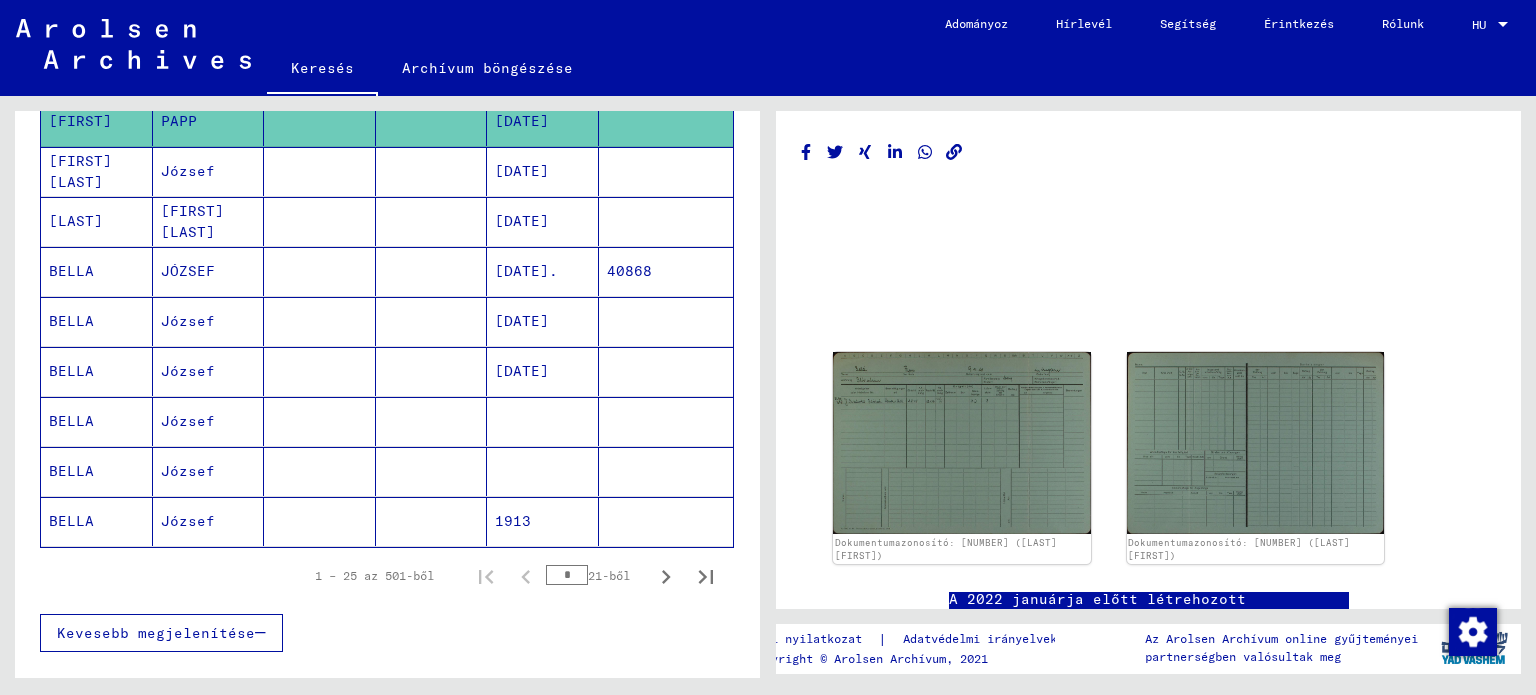 scroll, scrollTop: 1308, scrollLeft: 0, axis: vertical 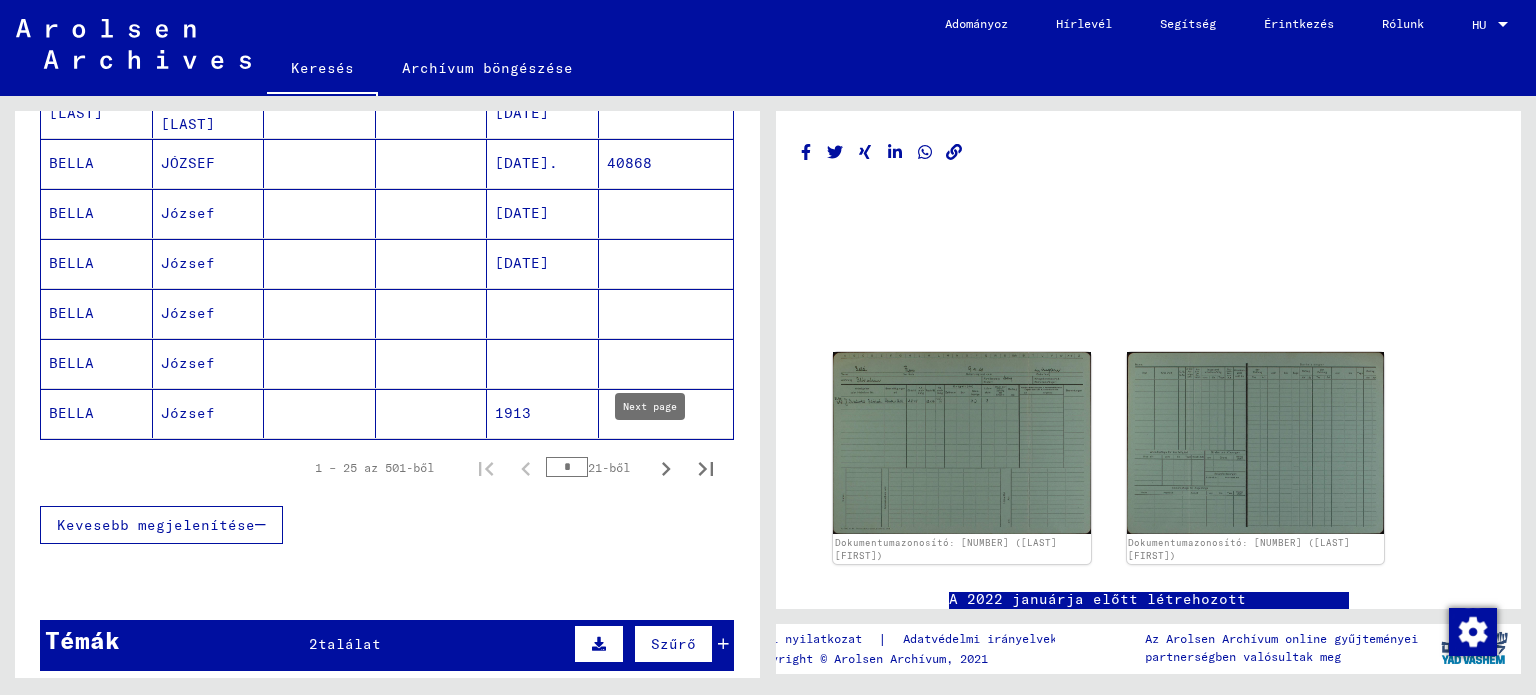 click 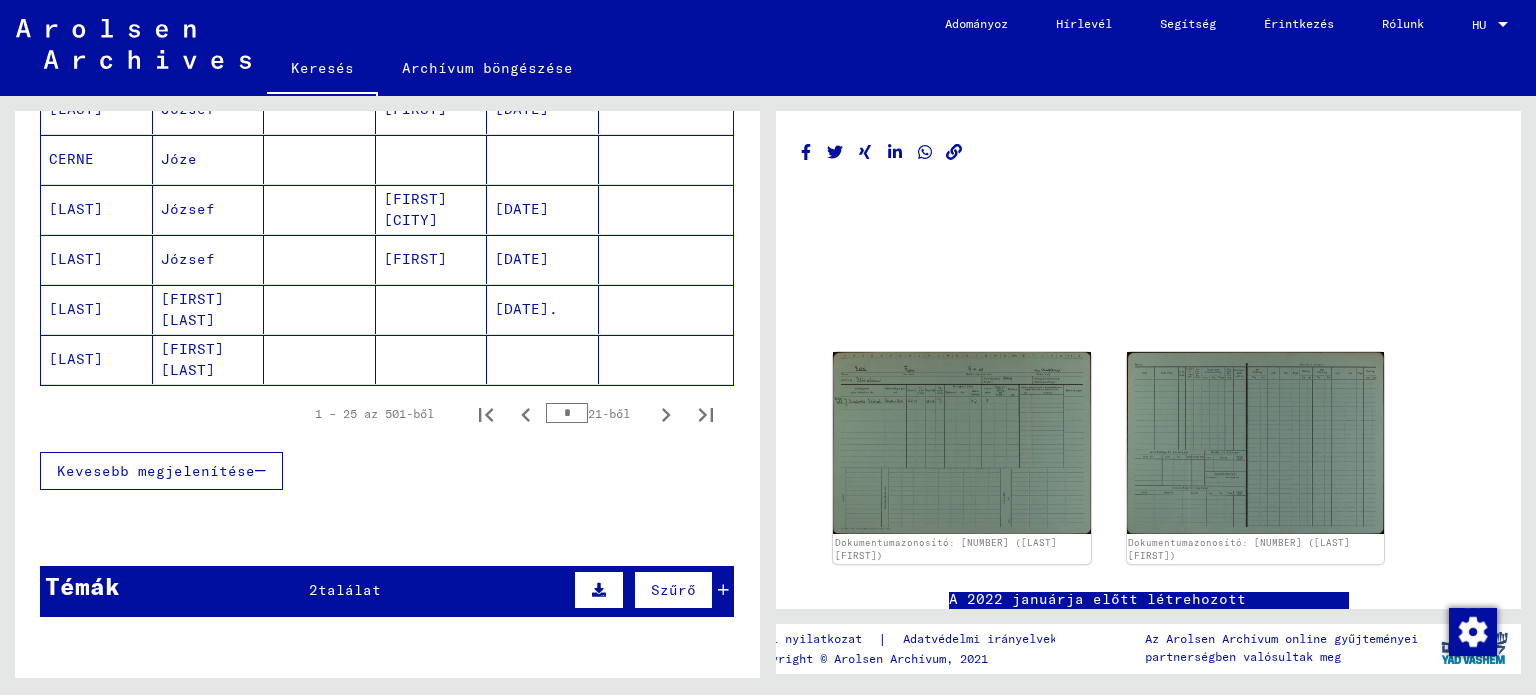 scroll, scrollTop: 1508, scrollLeft: 0, axis: vertical 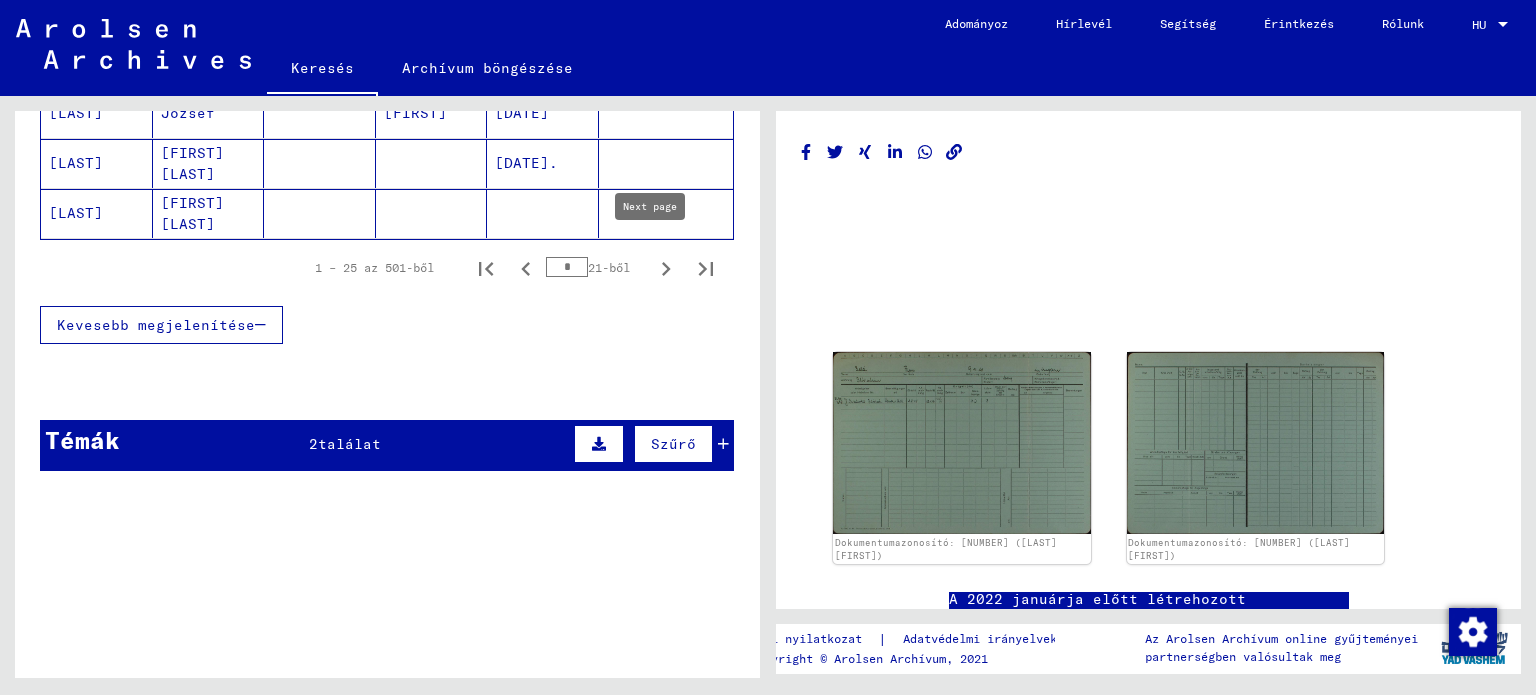 click at bounding box center [666, 268] 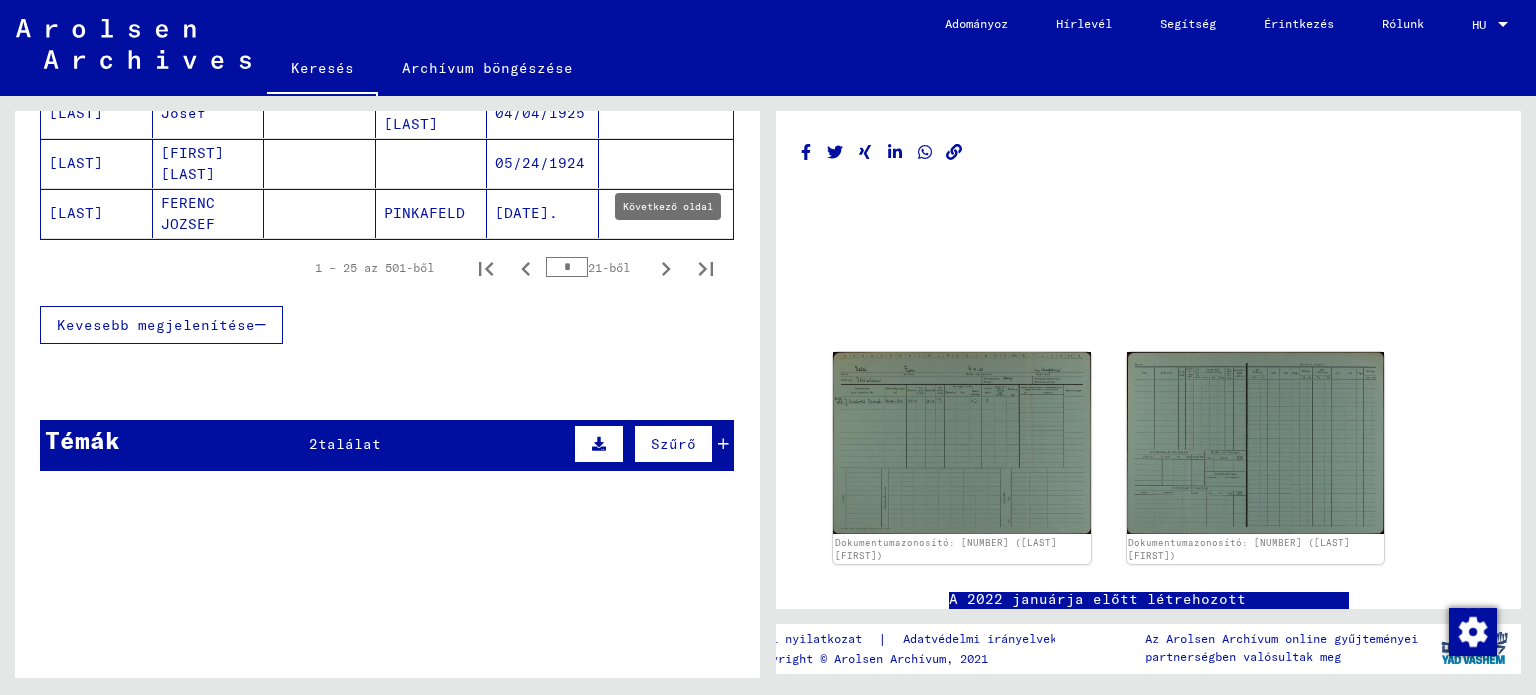 click 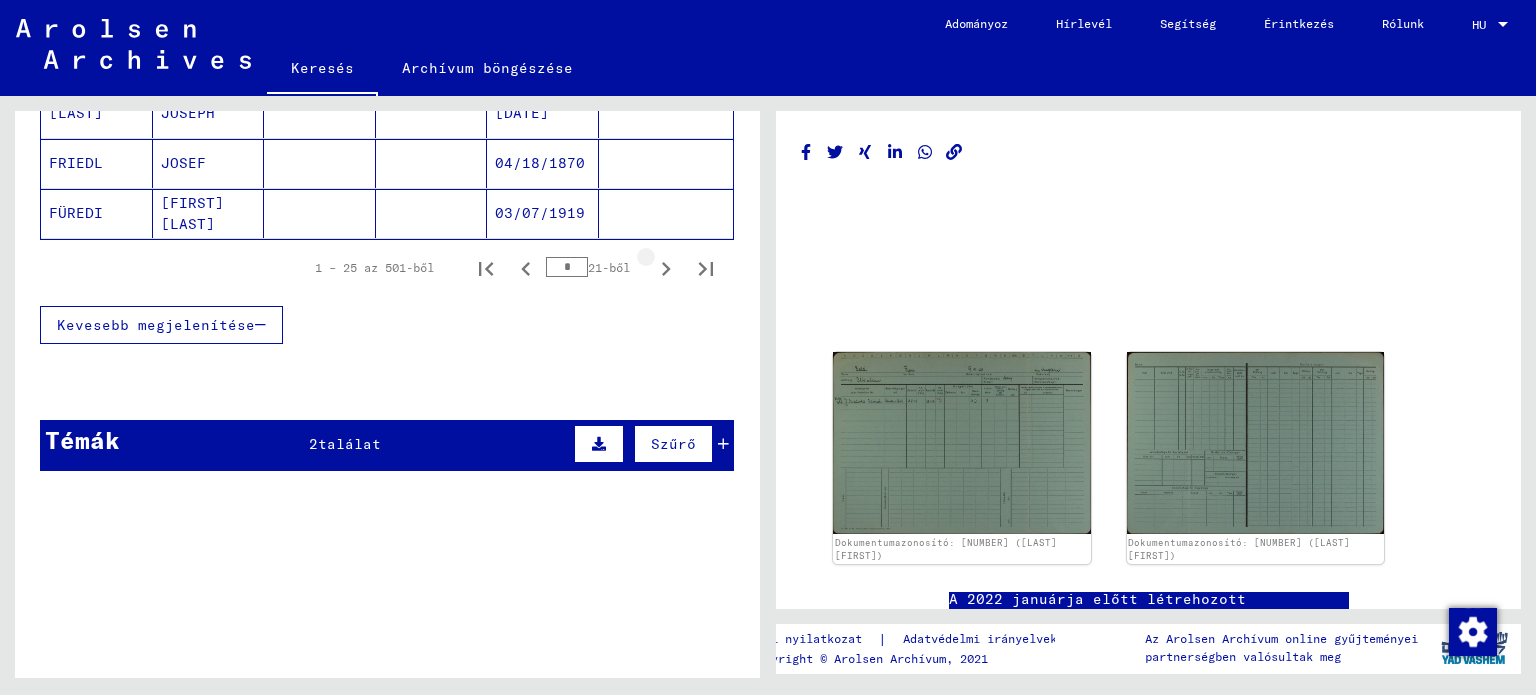 click 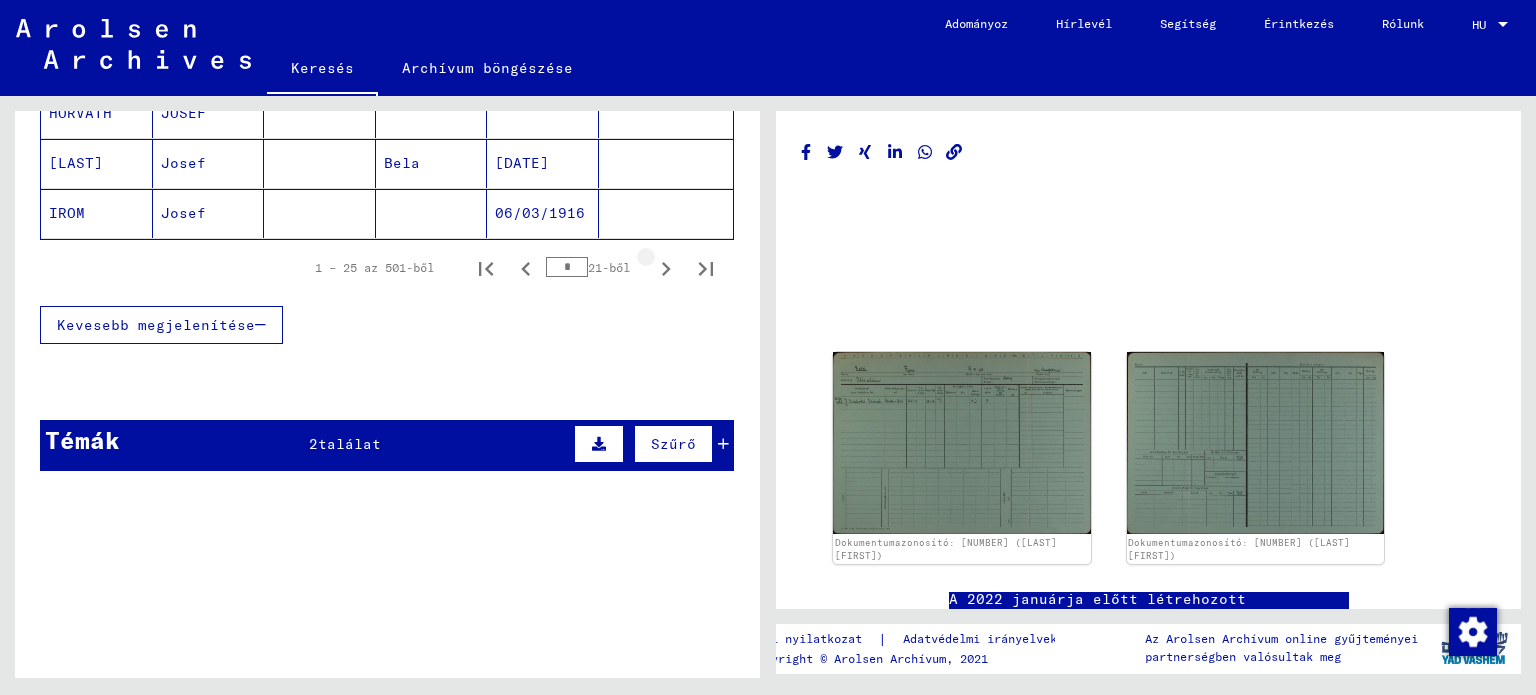 click 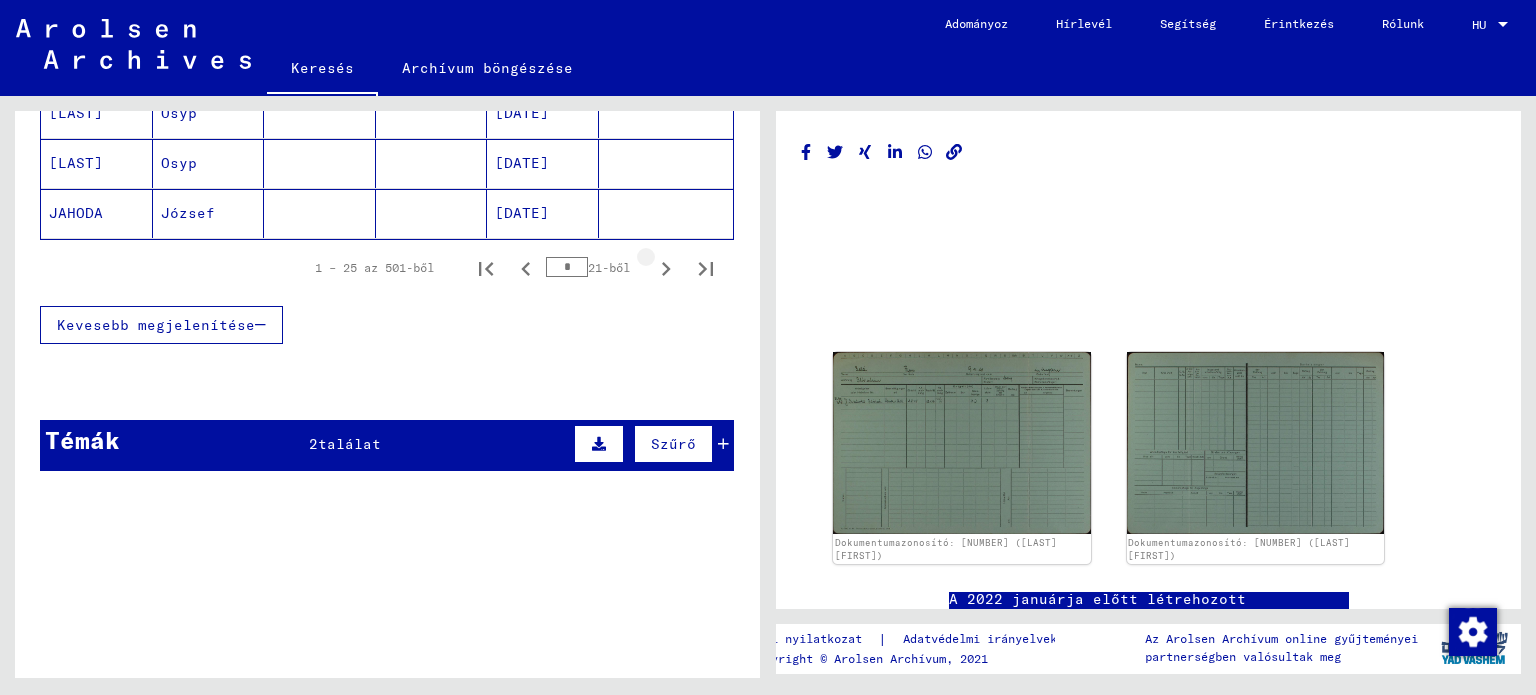 click 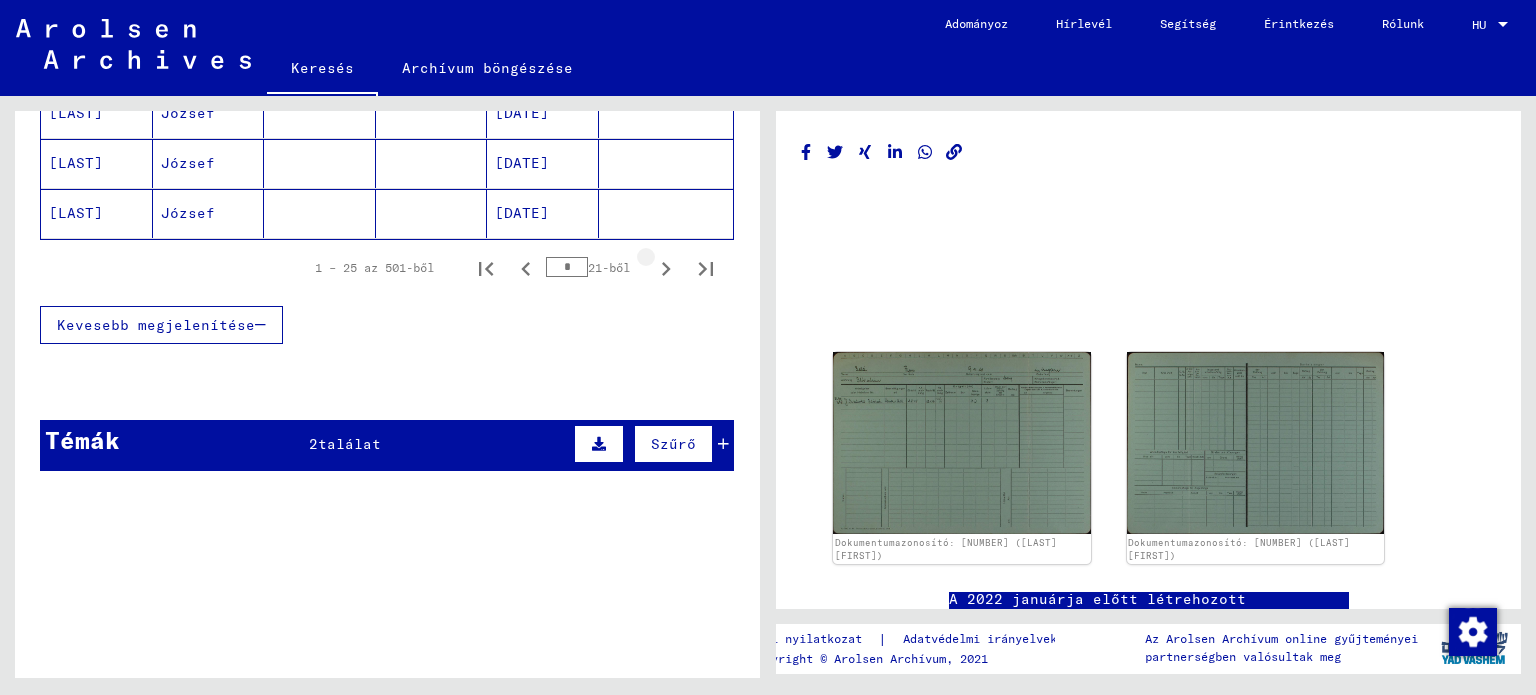 click 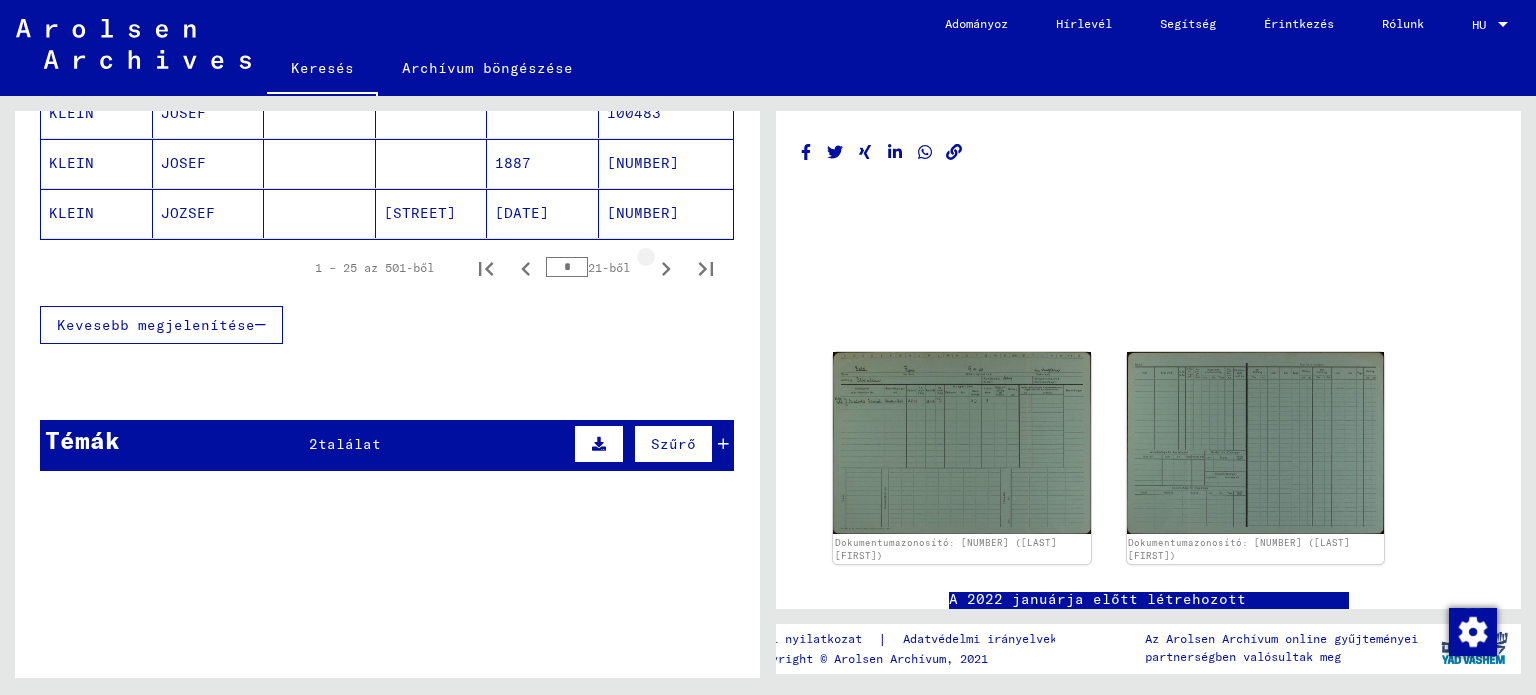 click 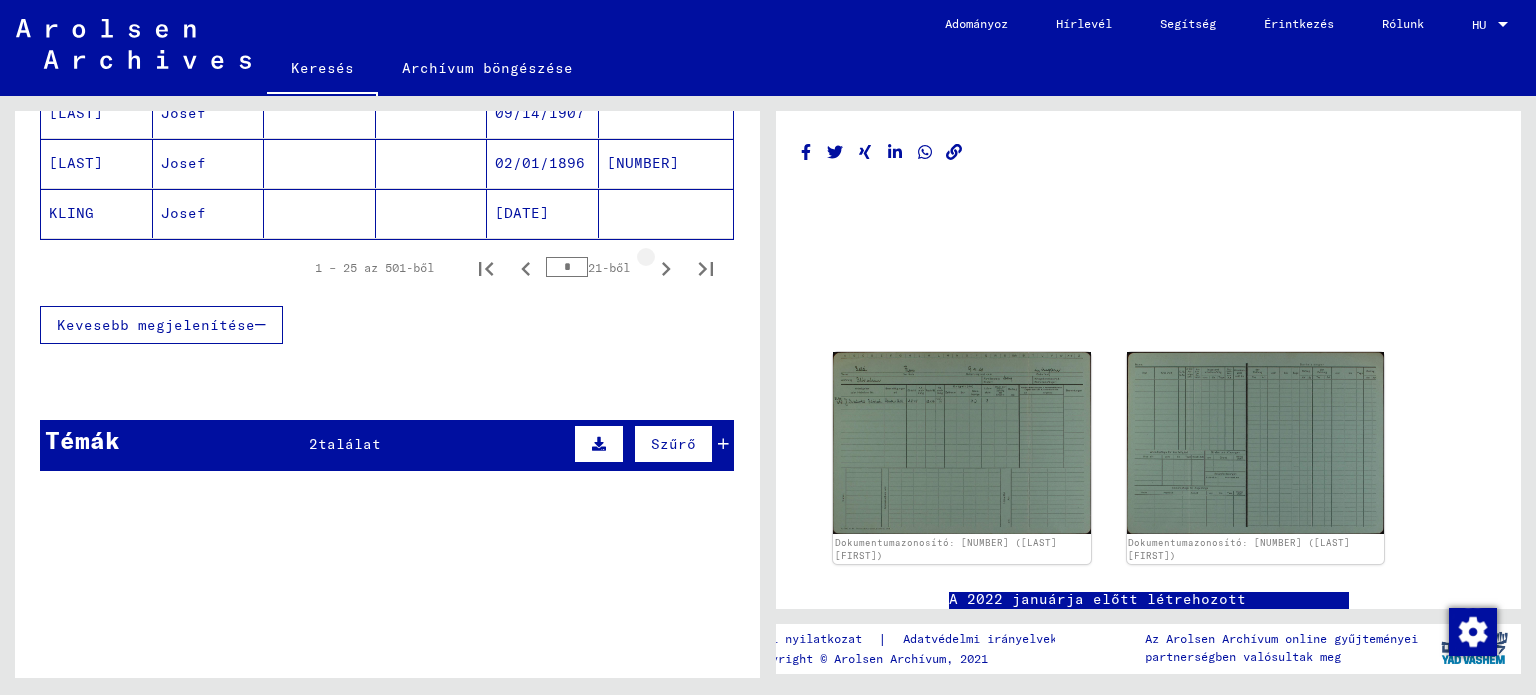 click 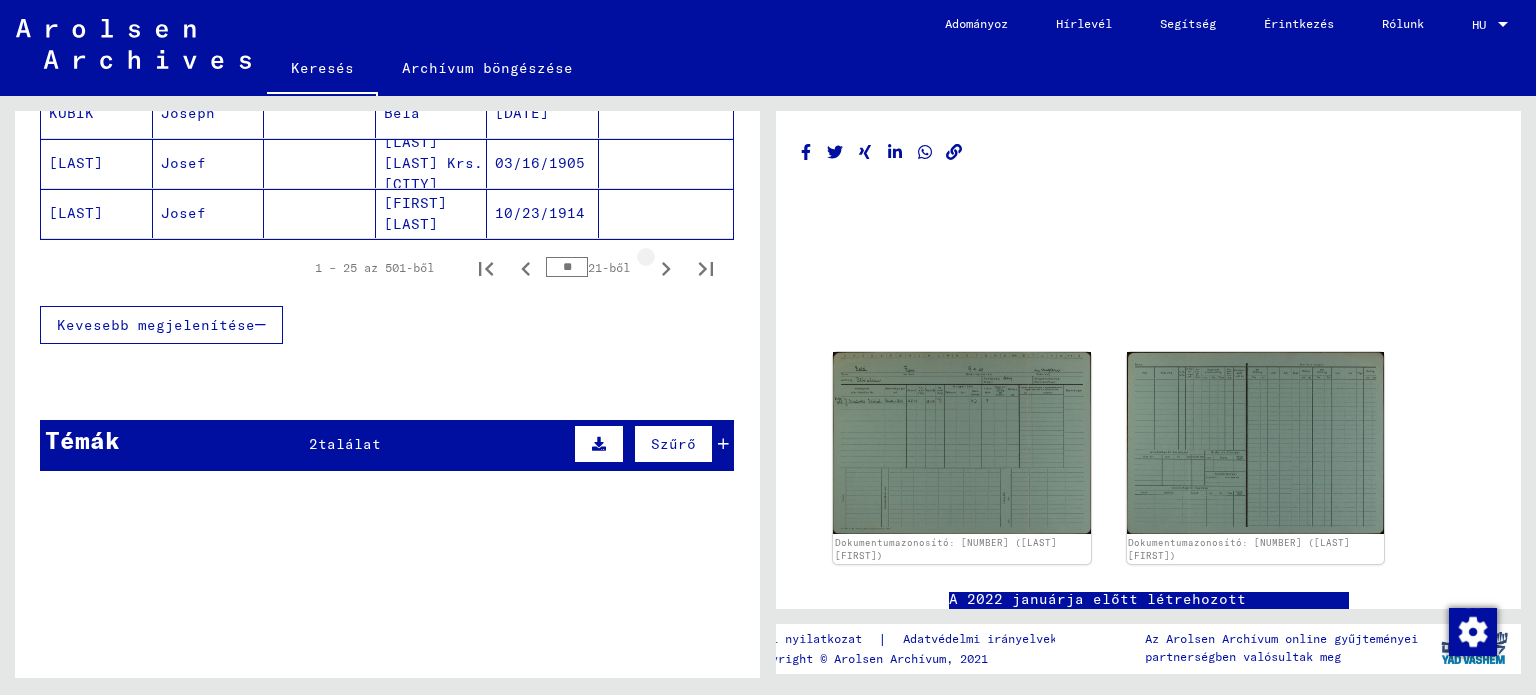 click 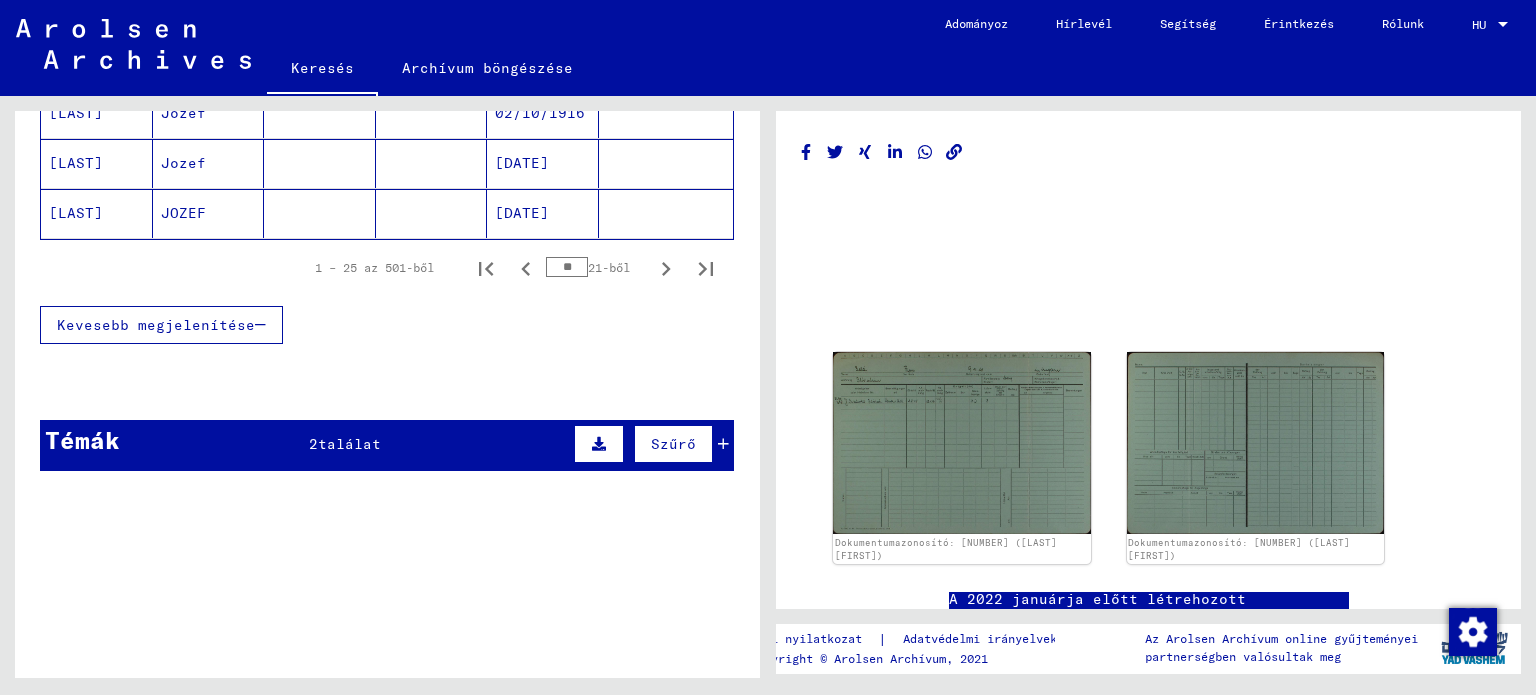 click 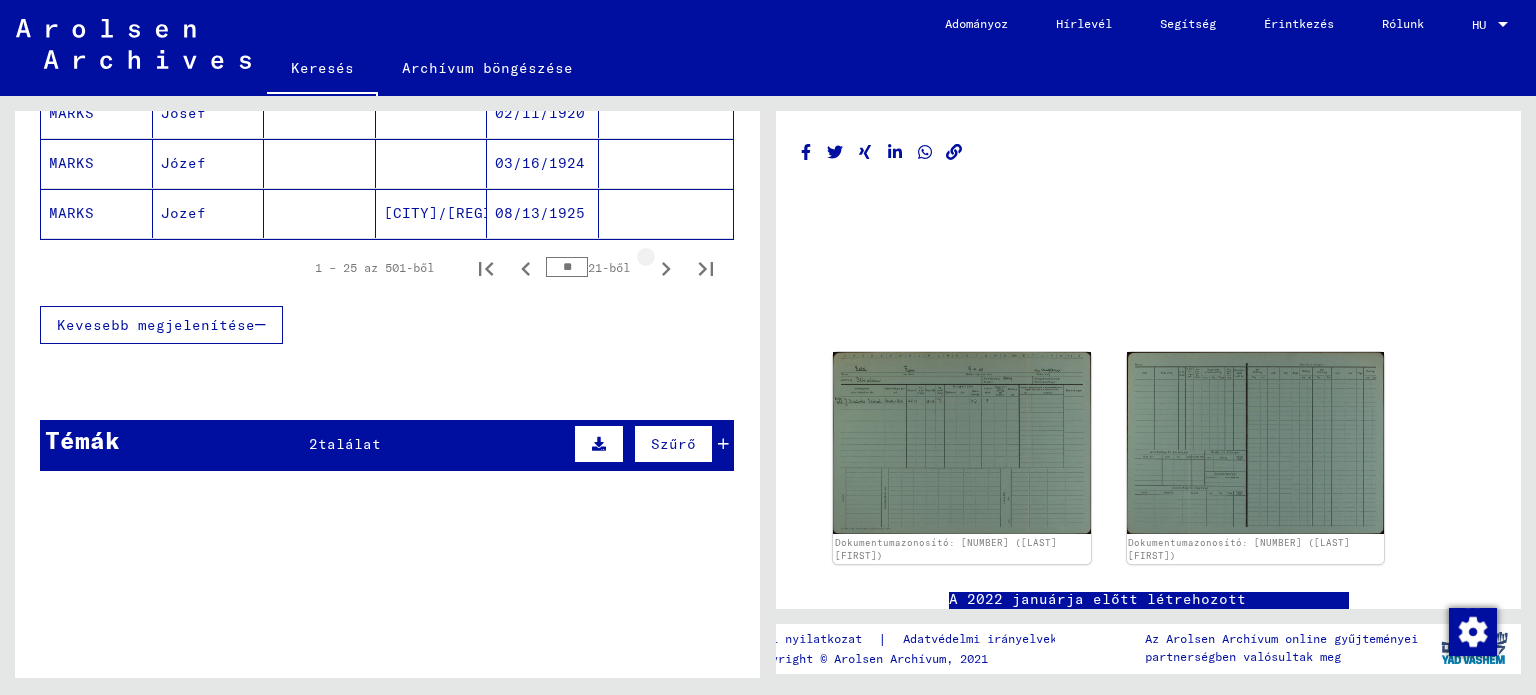 click 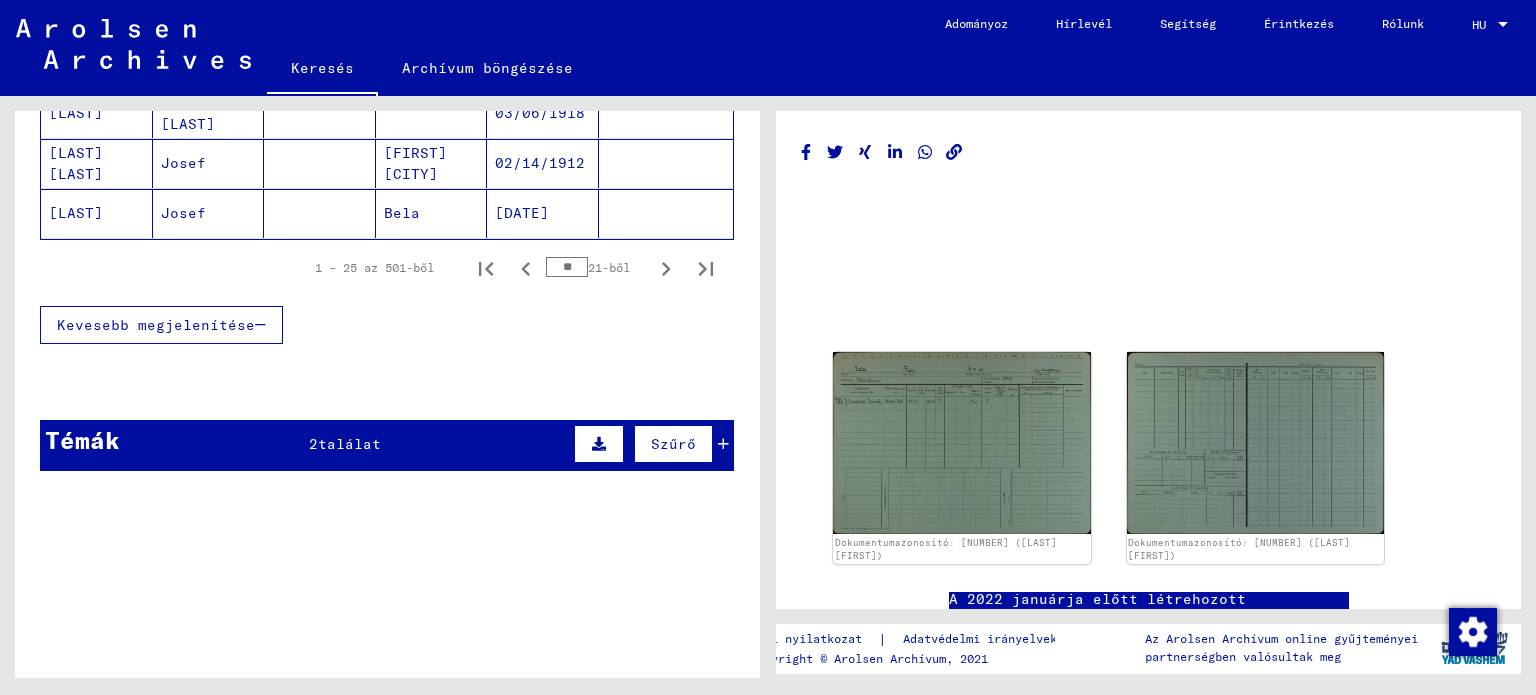click 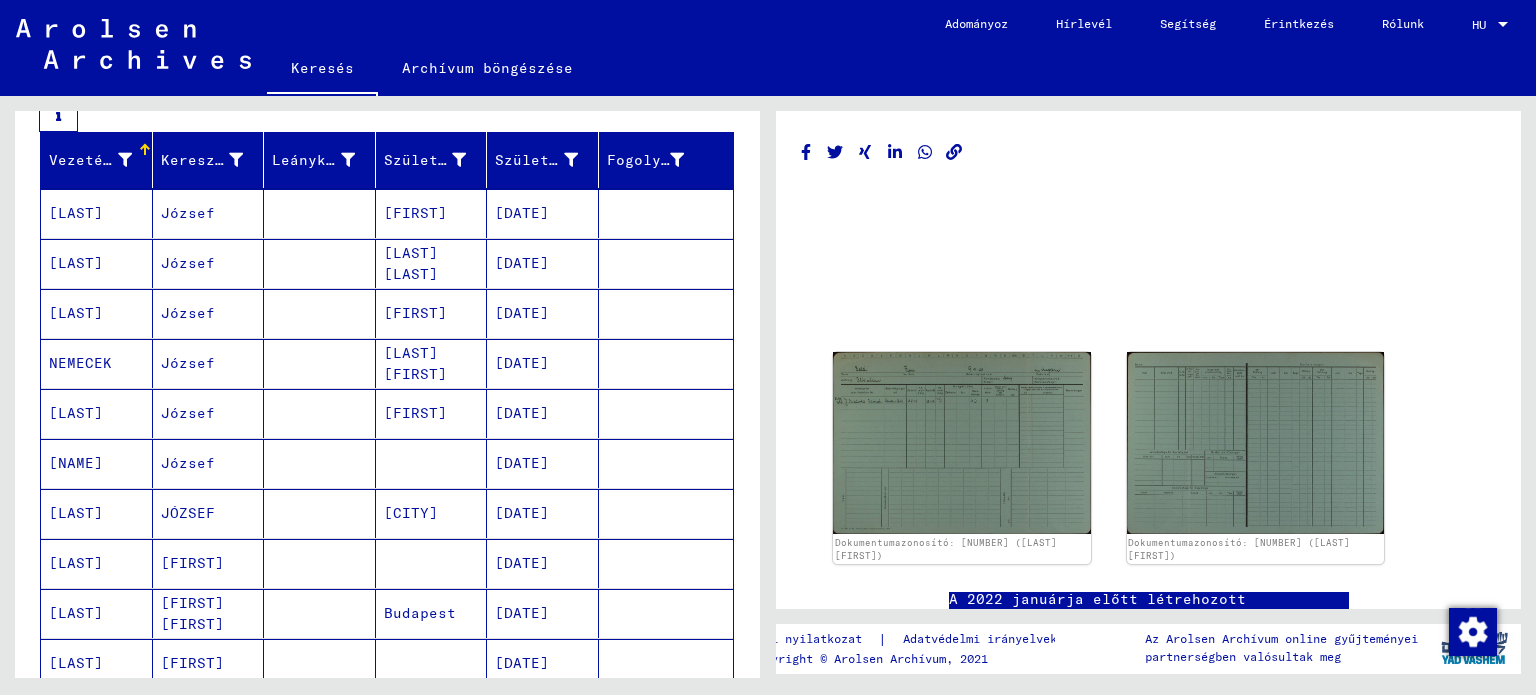 scroll, scrollTop: 0, scrollLeft: 0, axis: both 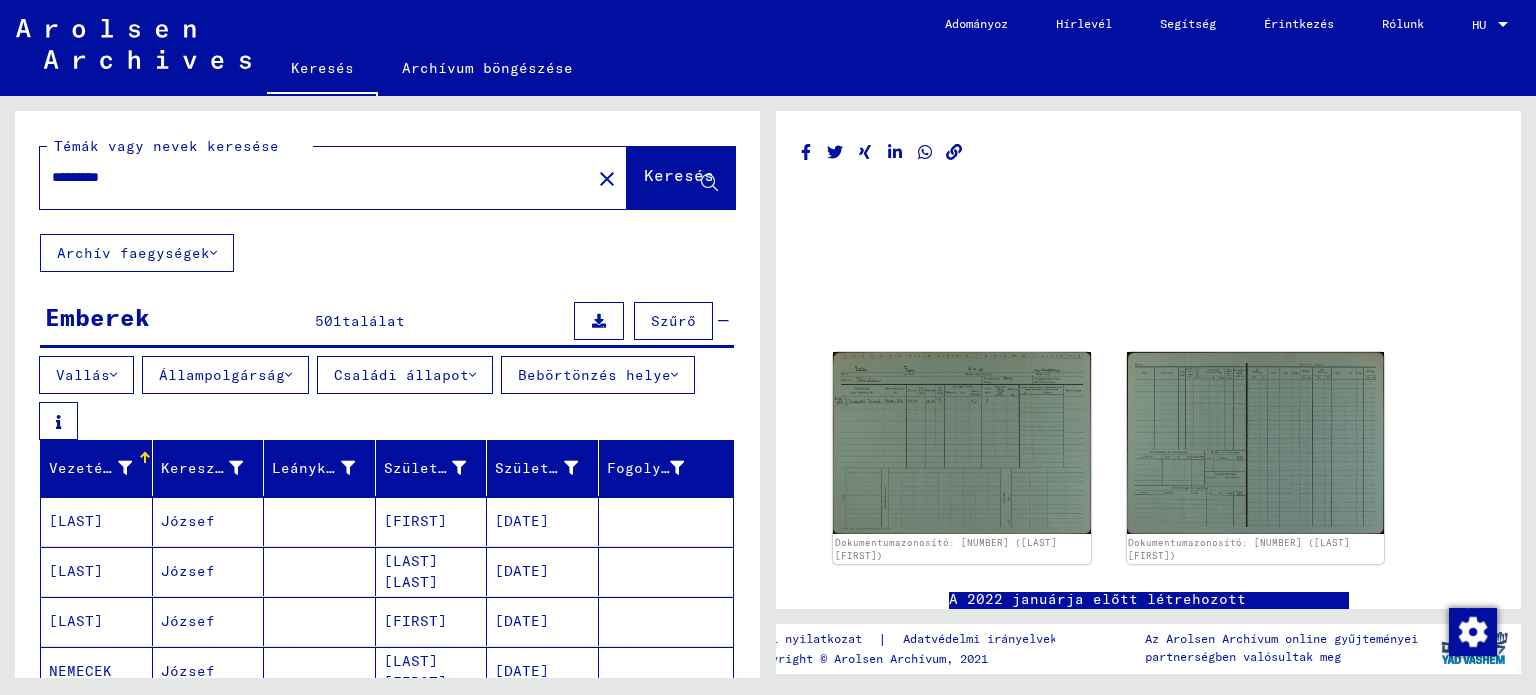drag, startPoint x: 92, startPoint y: 179, endPoint x: 89, endPoint y: 189, distance: 10.440307 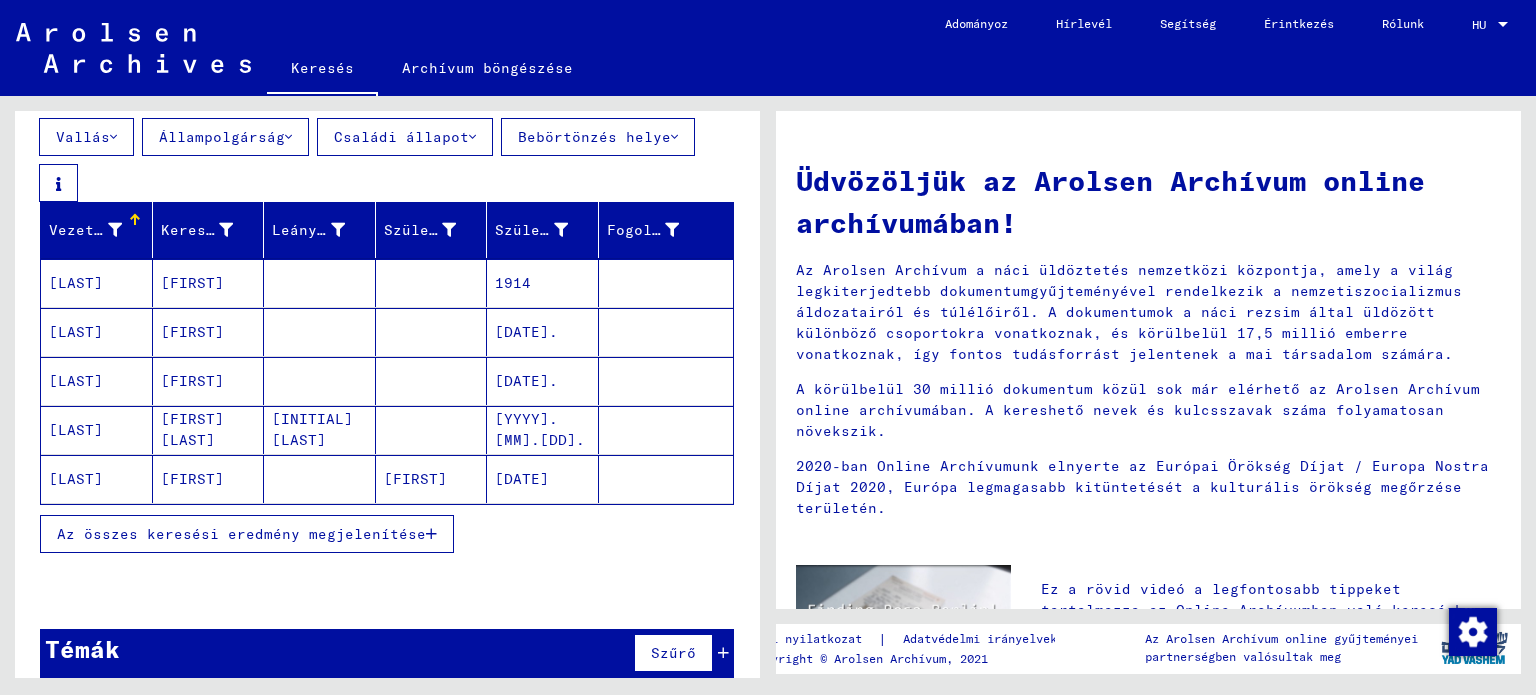 scroll, scrollTop: 255, scrollLeft: 0, axis: vertical 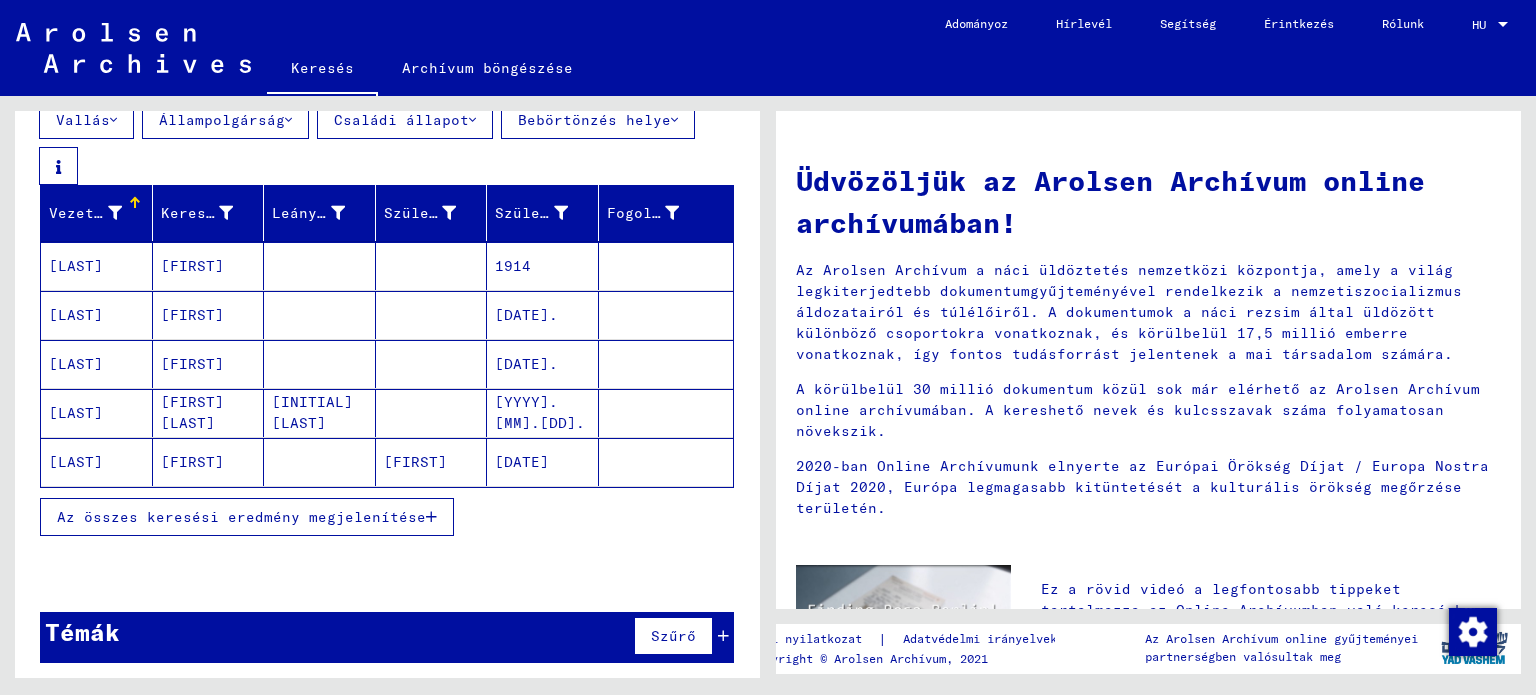 click on "Az összes keresési eredmény megjelenítése" at bounding box center (241, 517) 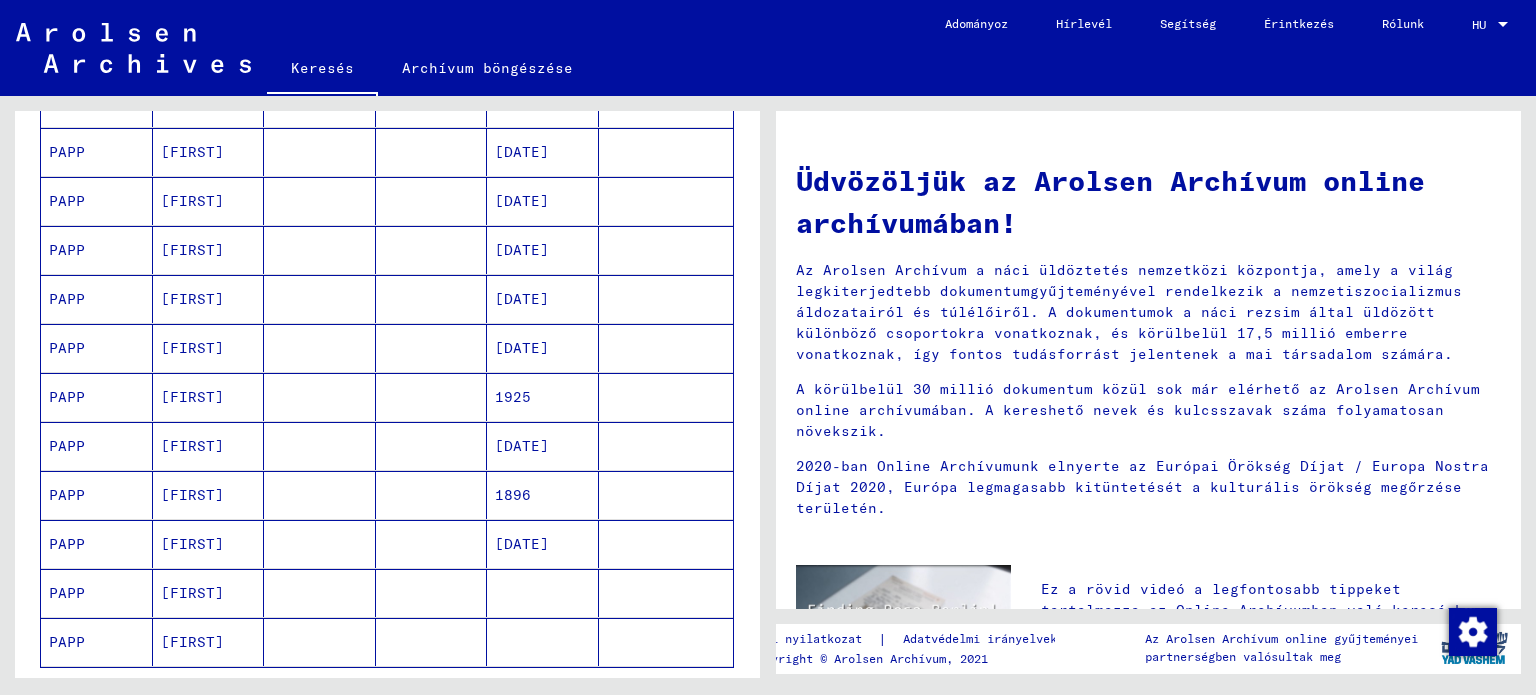 scroll, scrollTop: 1155, scrollLeft: 0, axis: vertical 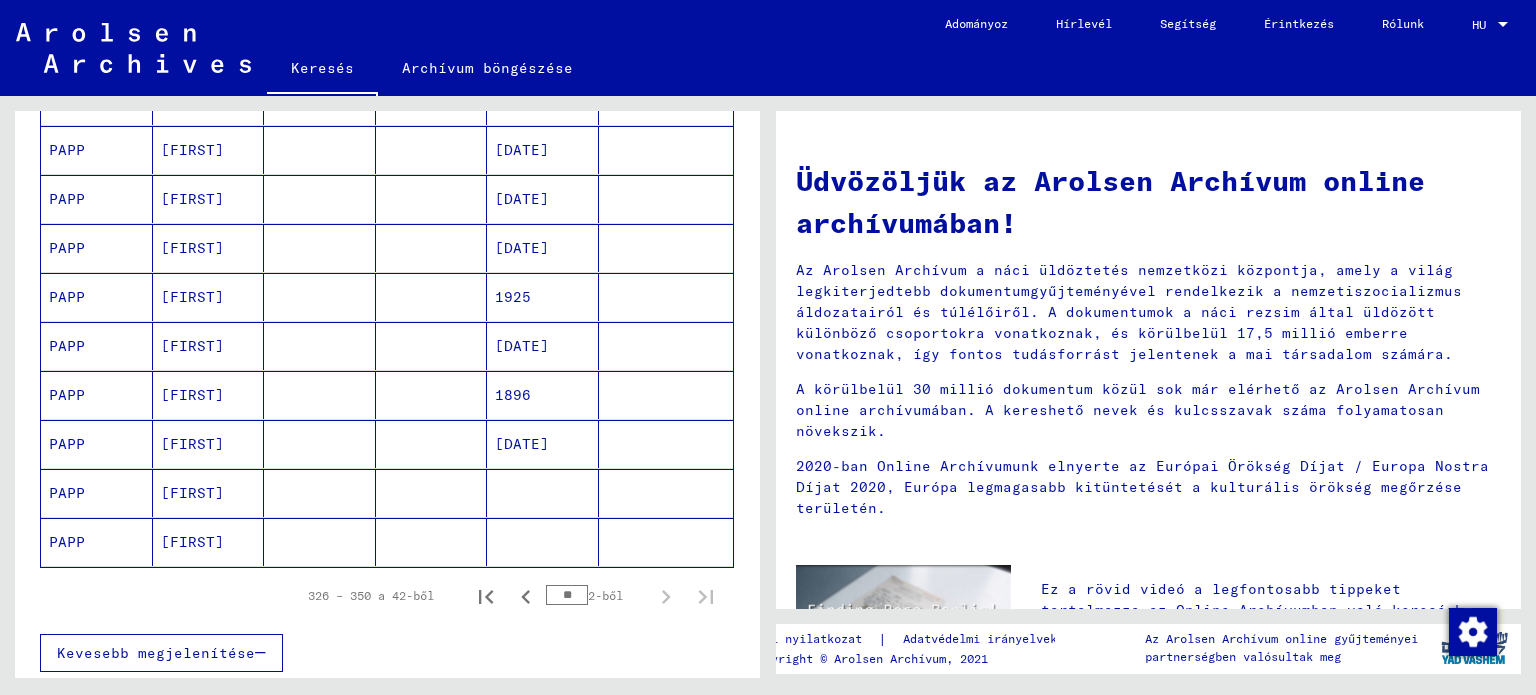 click on "[FIRST]" at bounding box center (192, 542) 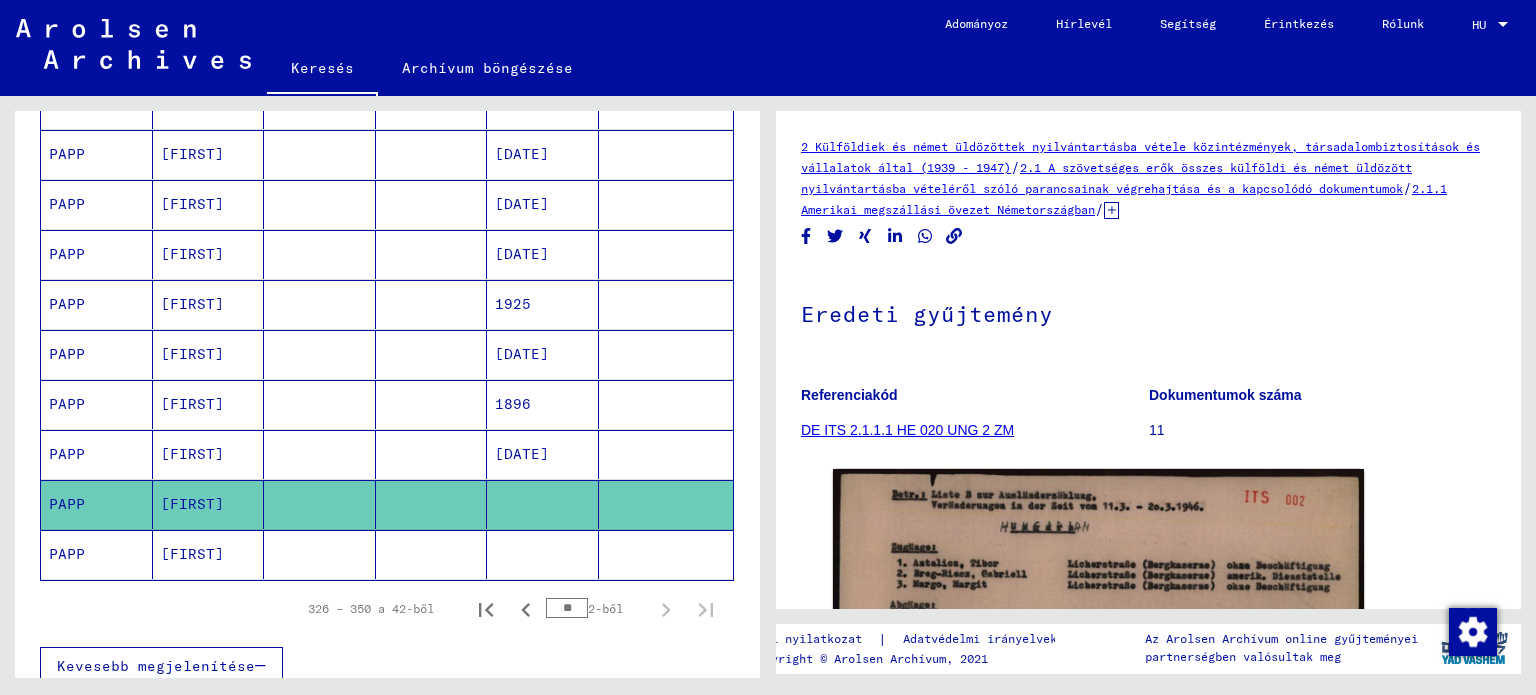 scroll, scrollTop: 0, scrollLeft: 0, axis: both 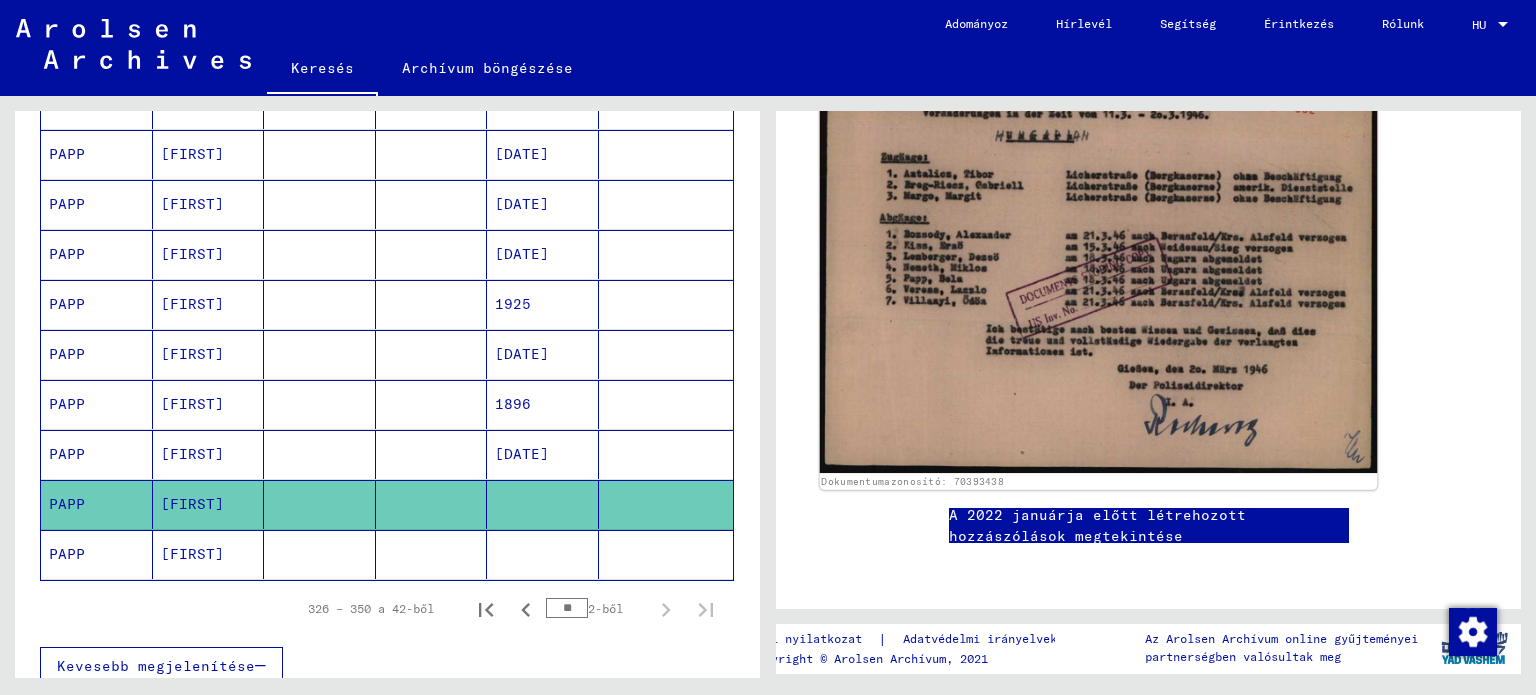 click 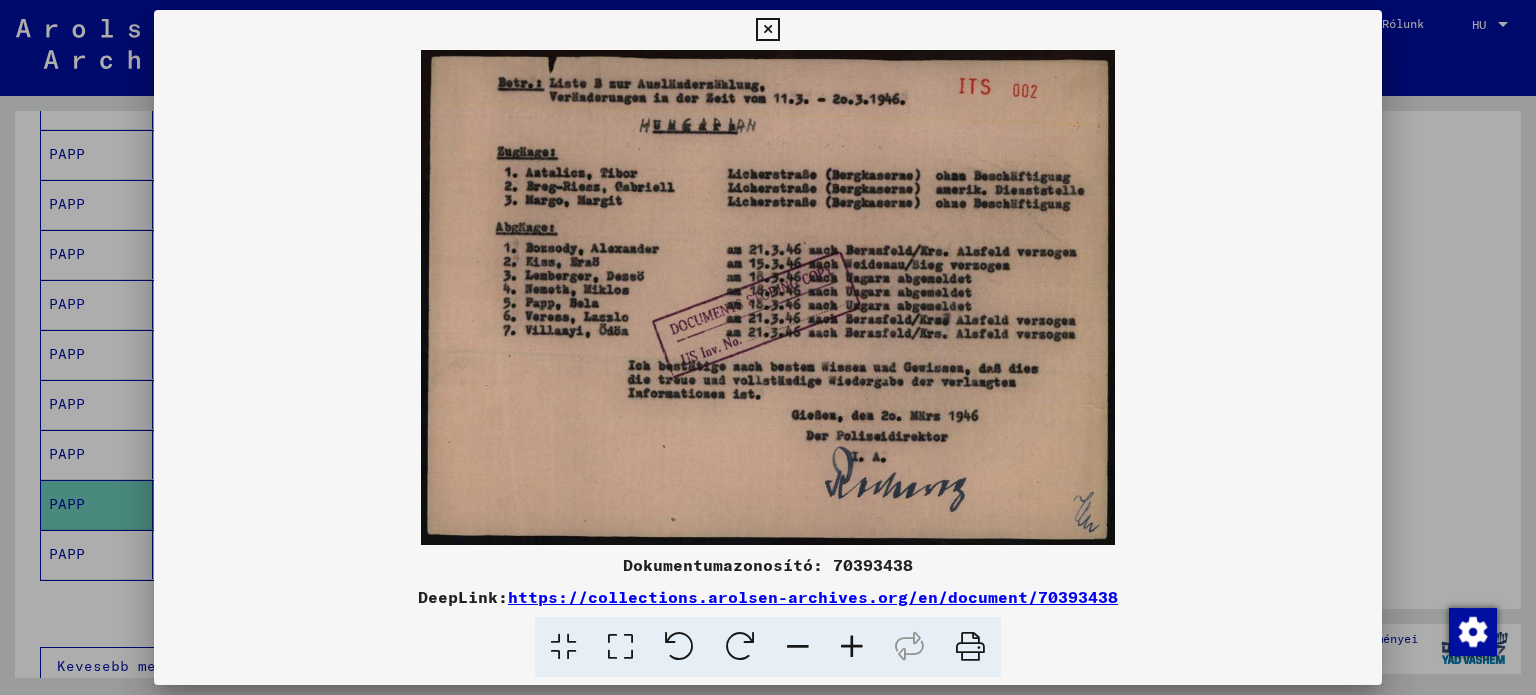 click at bounding box center [852, 647] 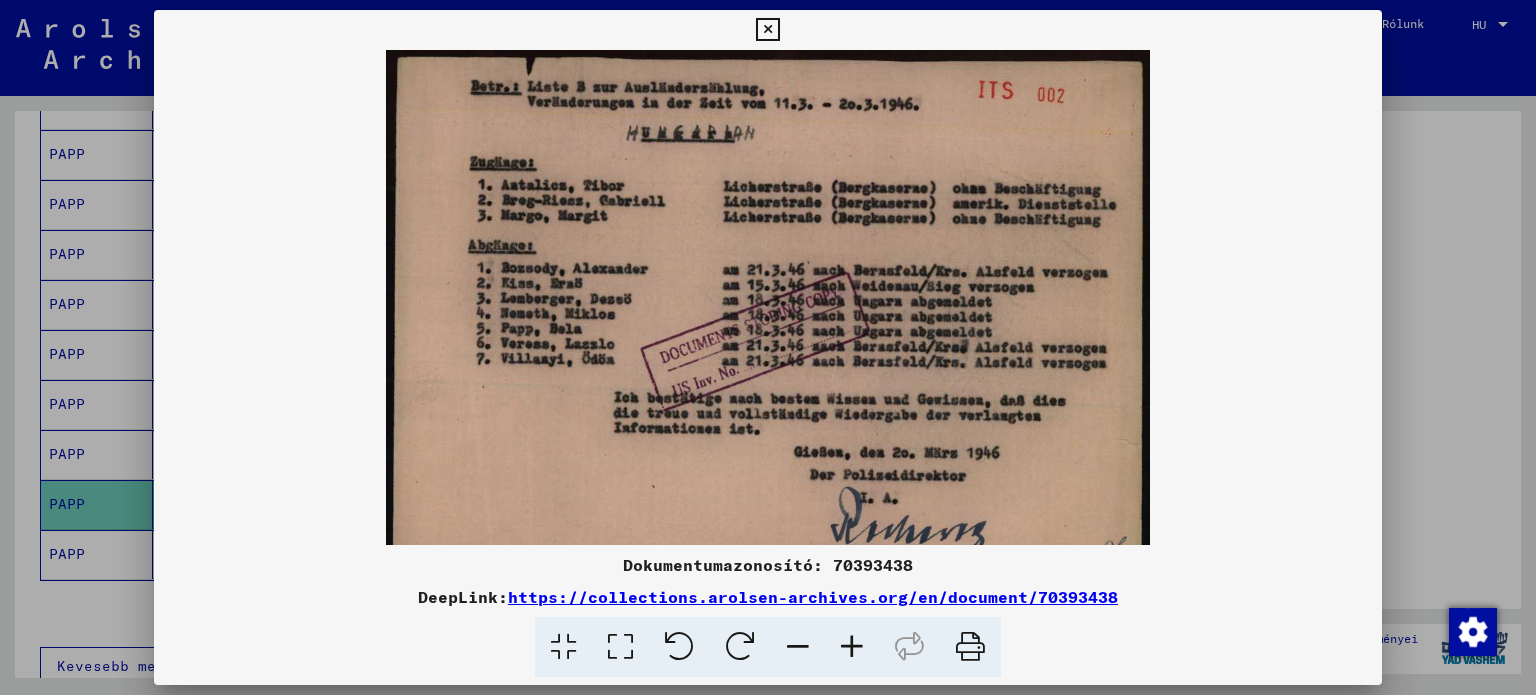click at bounding box center [852, 647] 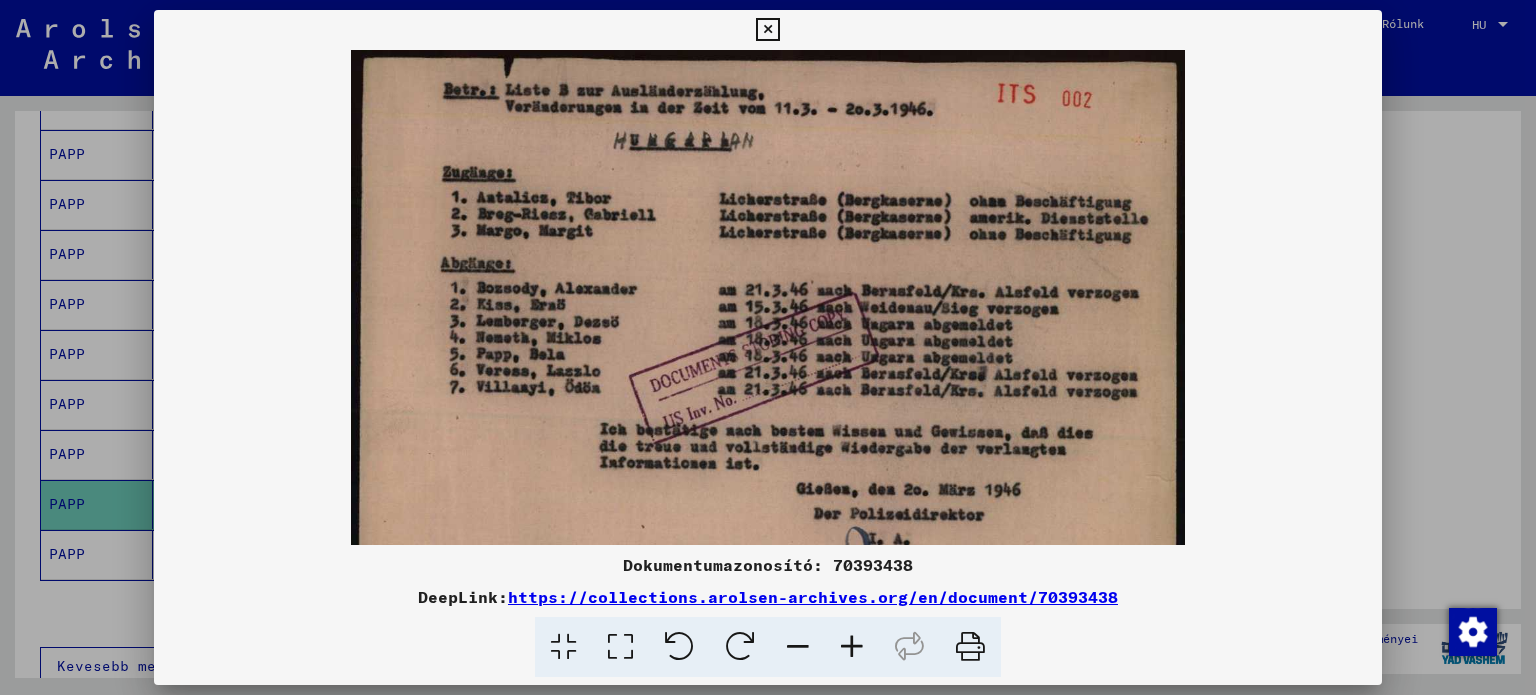 click at bounding box center (852, 647) 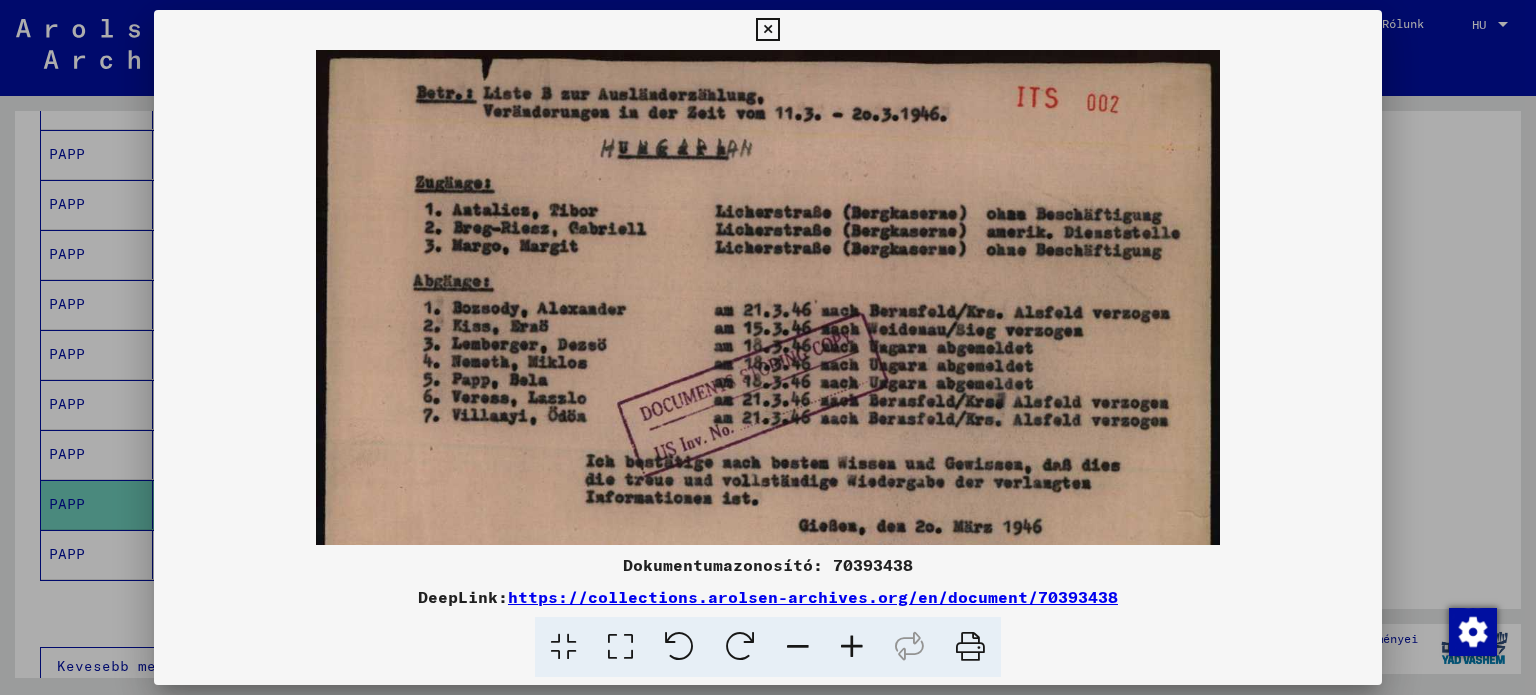 click at bounding box center [767, 30] 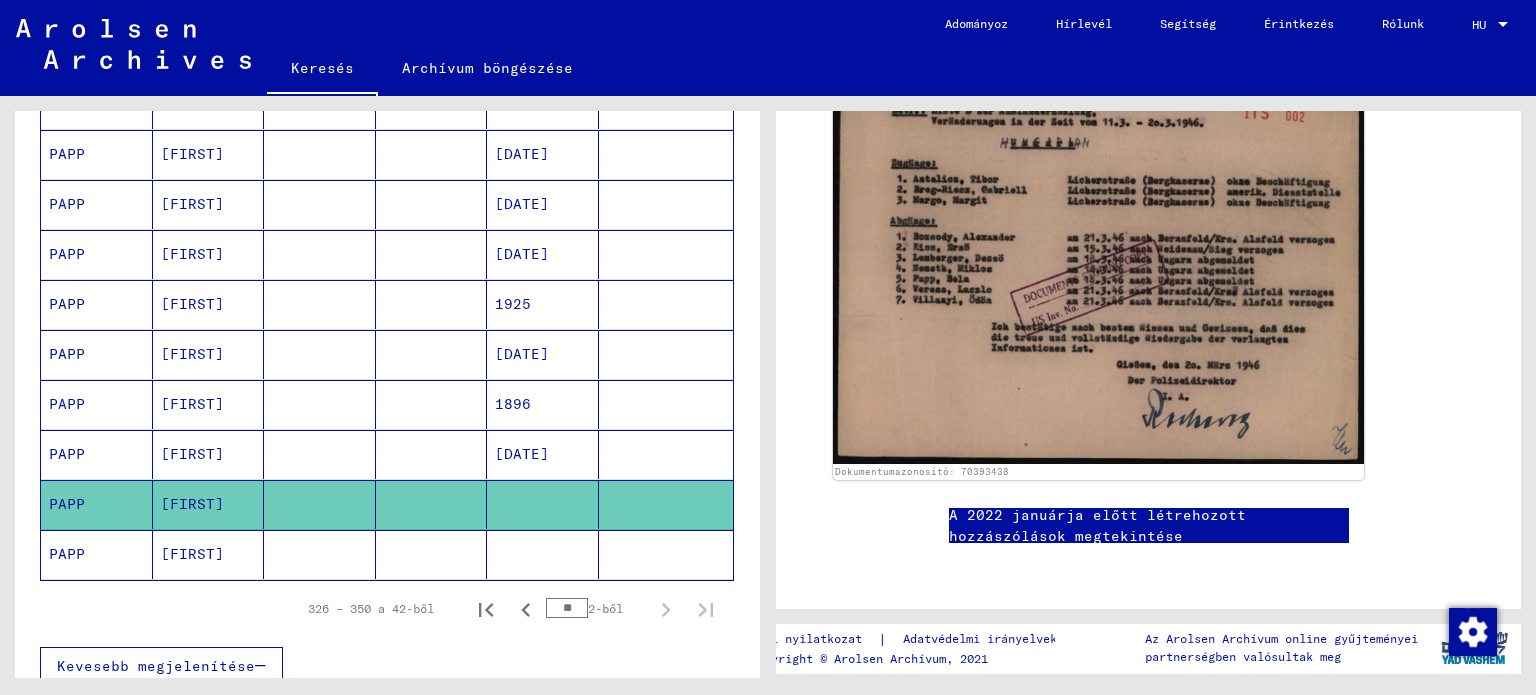 click on "[FIRST]" 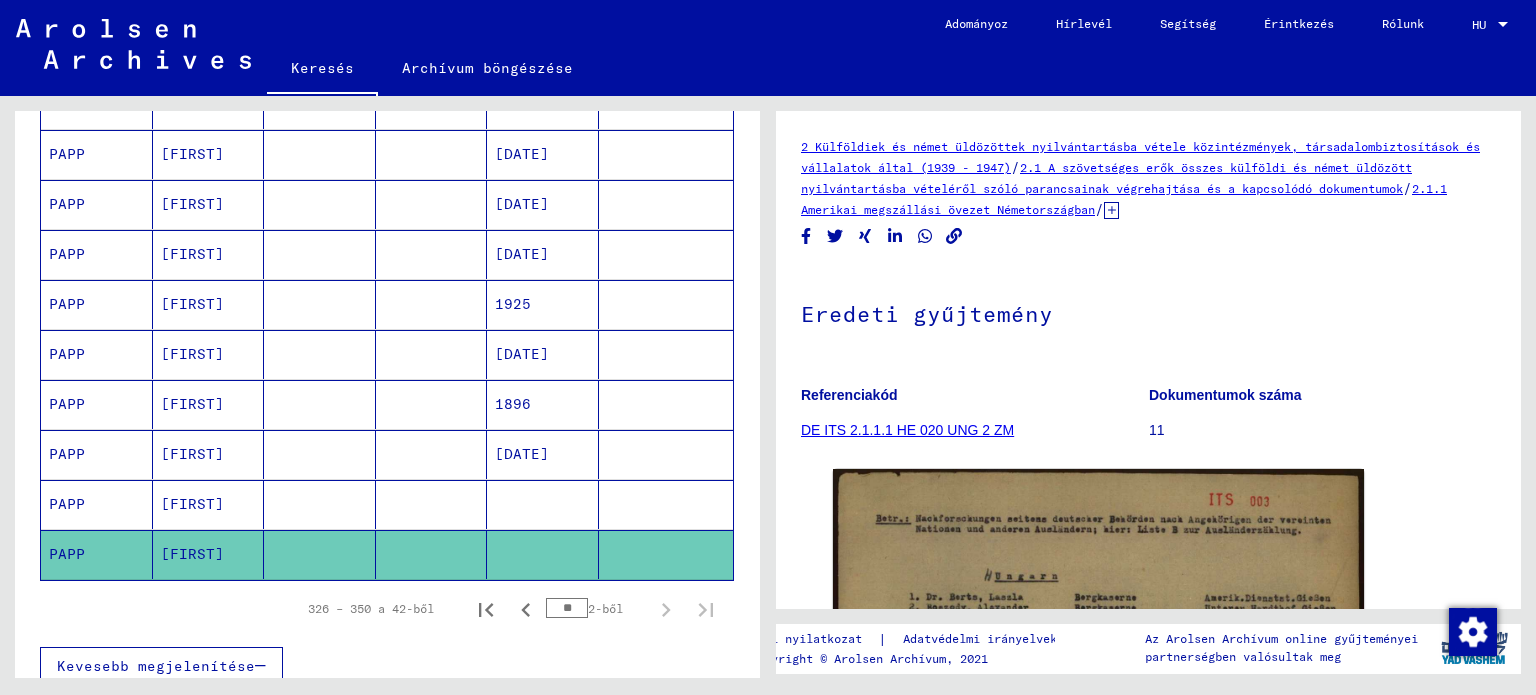 scroll, scrollTop: 0, scrollLeft: 0, axis: both 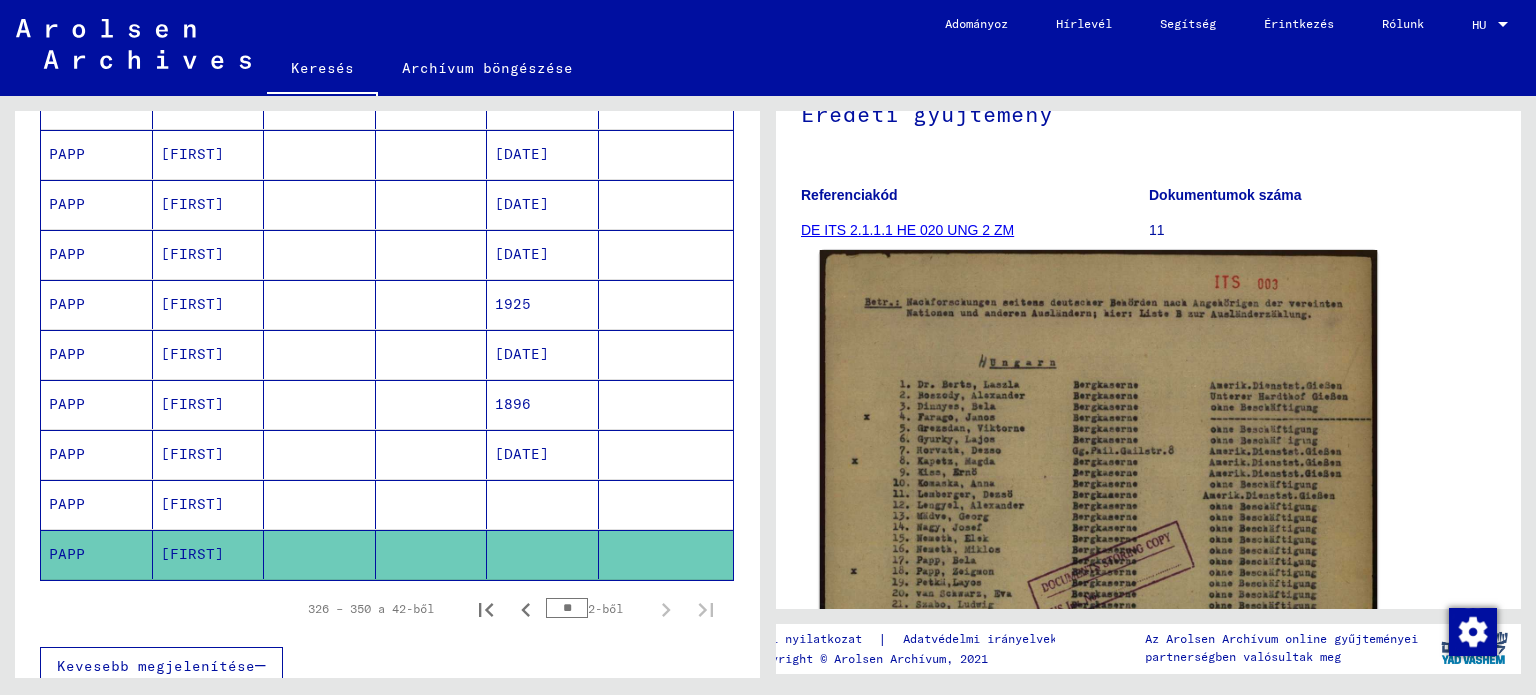 click 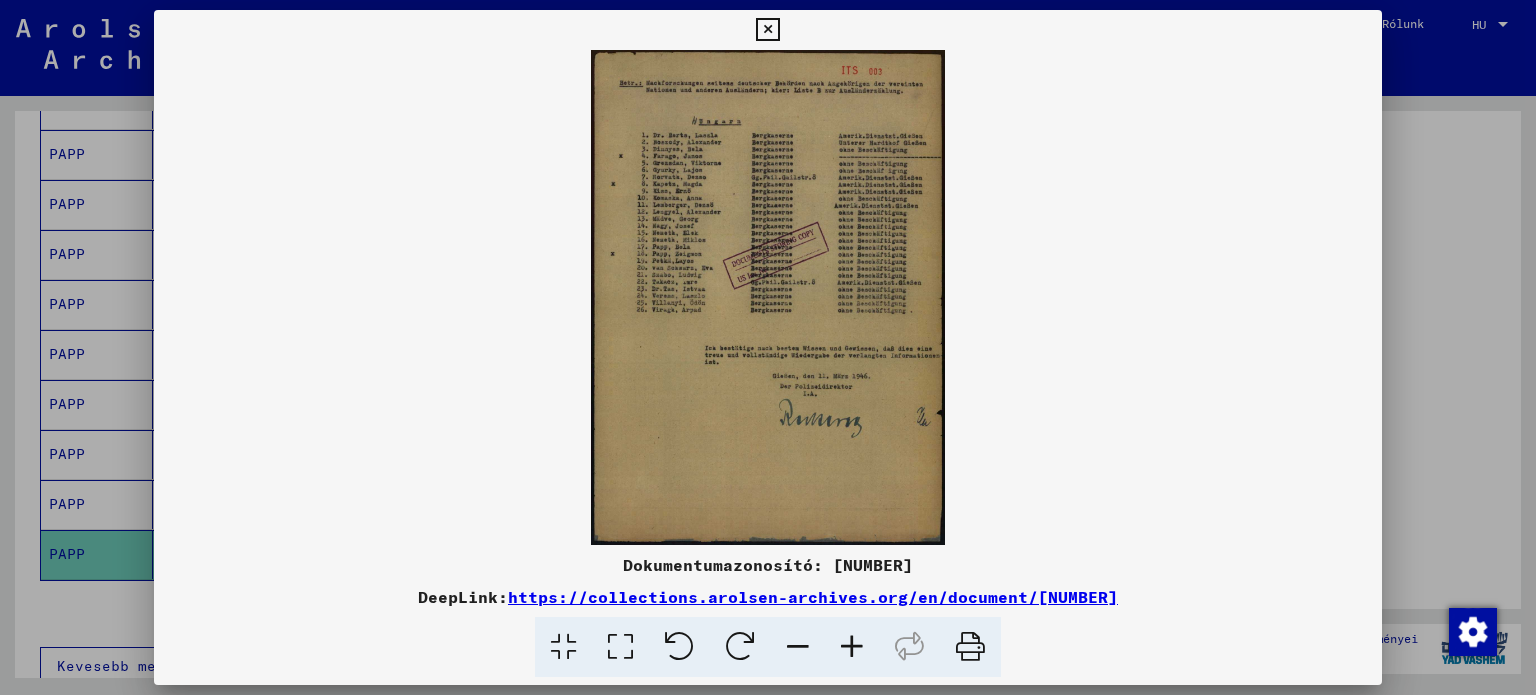 click at bounding box center (852, 647) 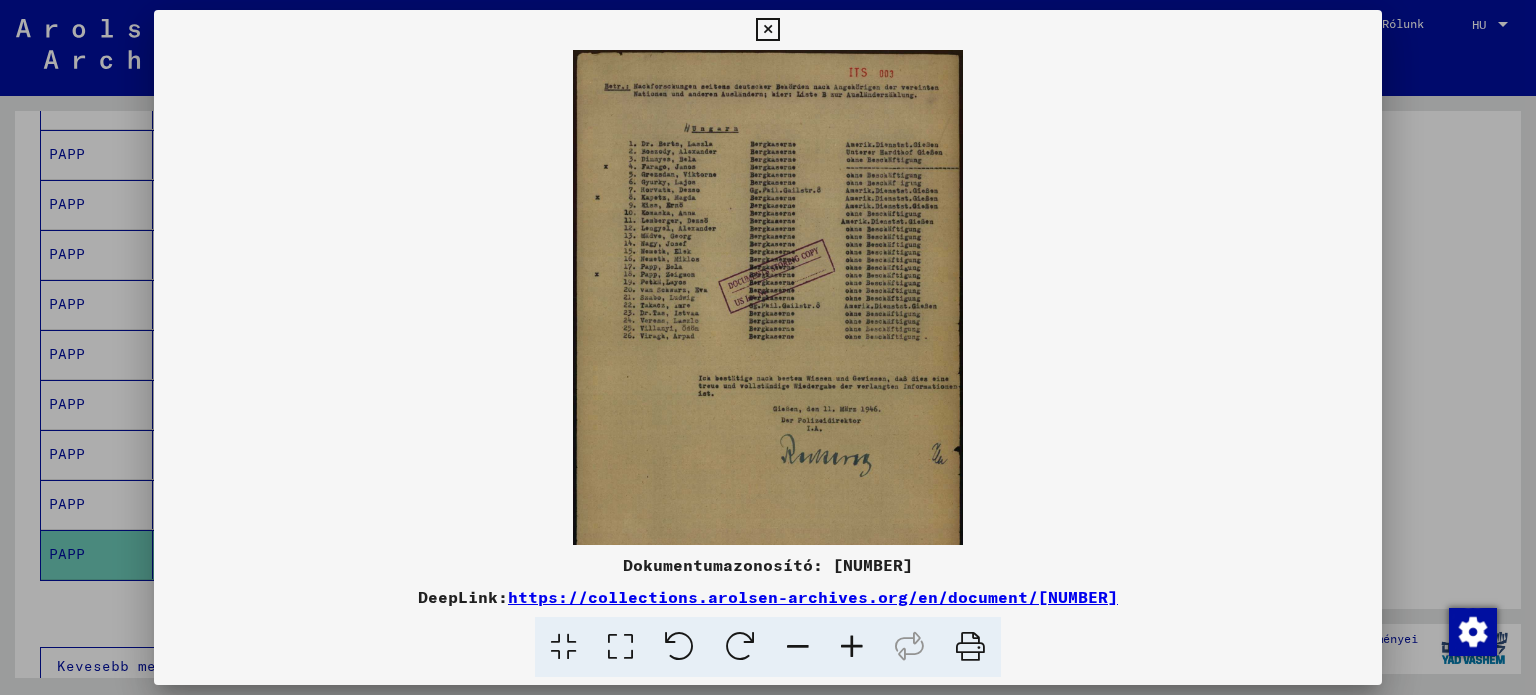 click at bounding box center (852, 647) 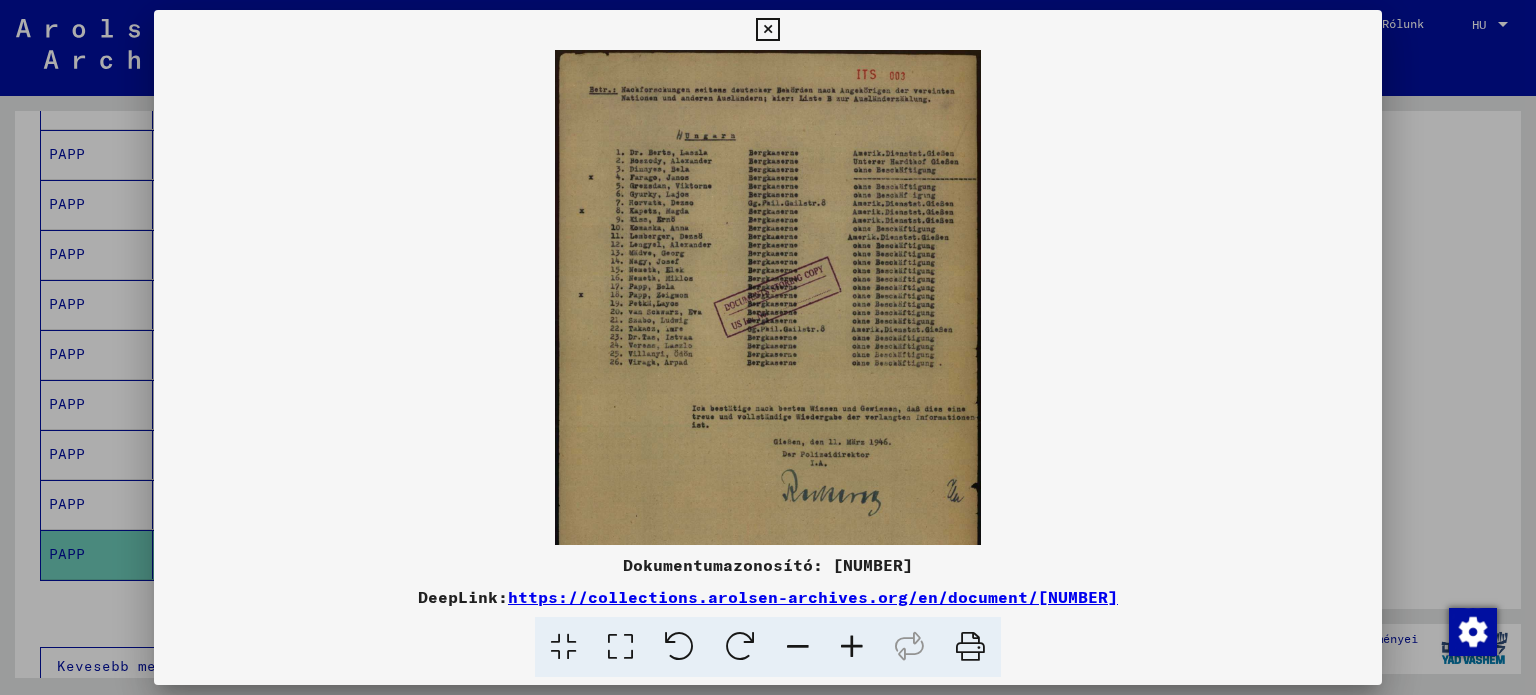 click at bounding box center (852, 647) 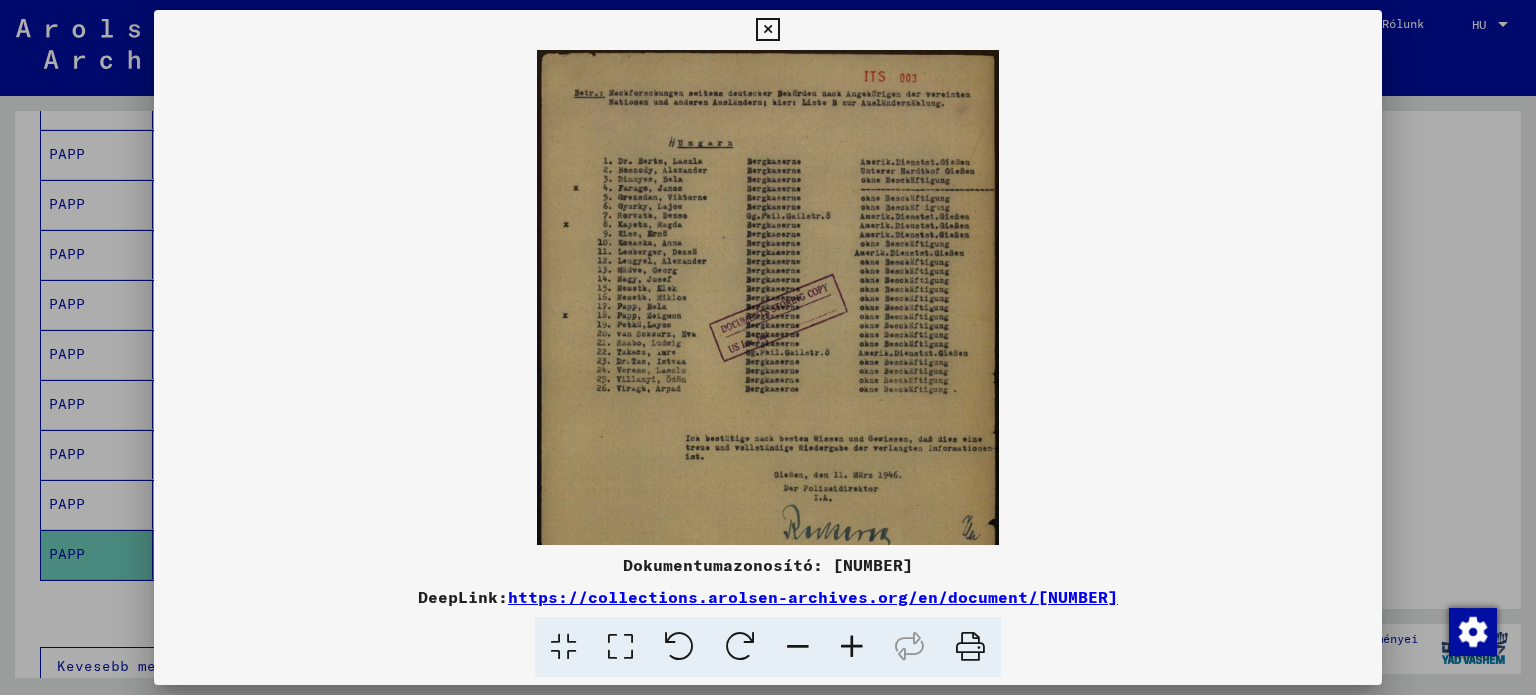 click at bounding box center (852, 647) 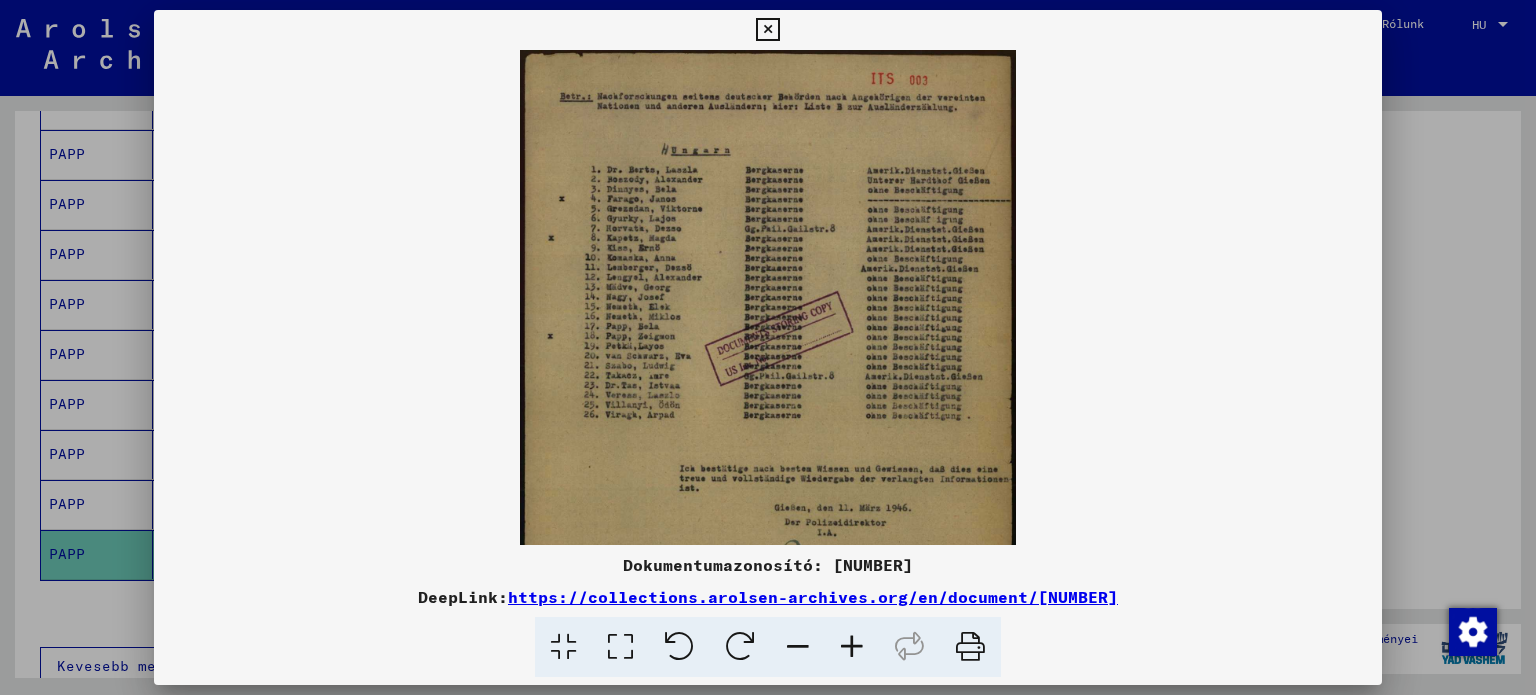 click at bounding box center (852, 647) 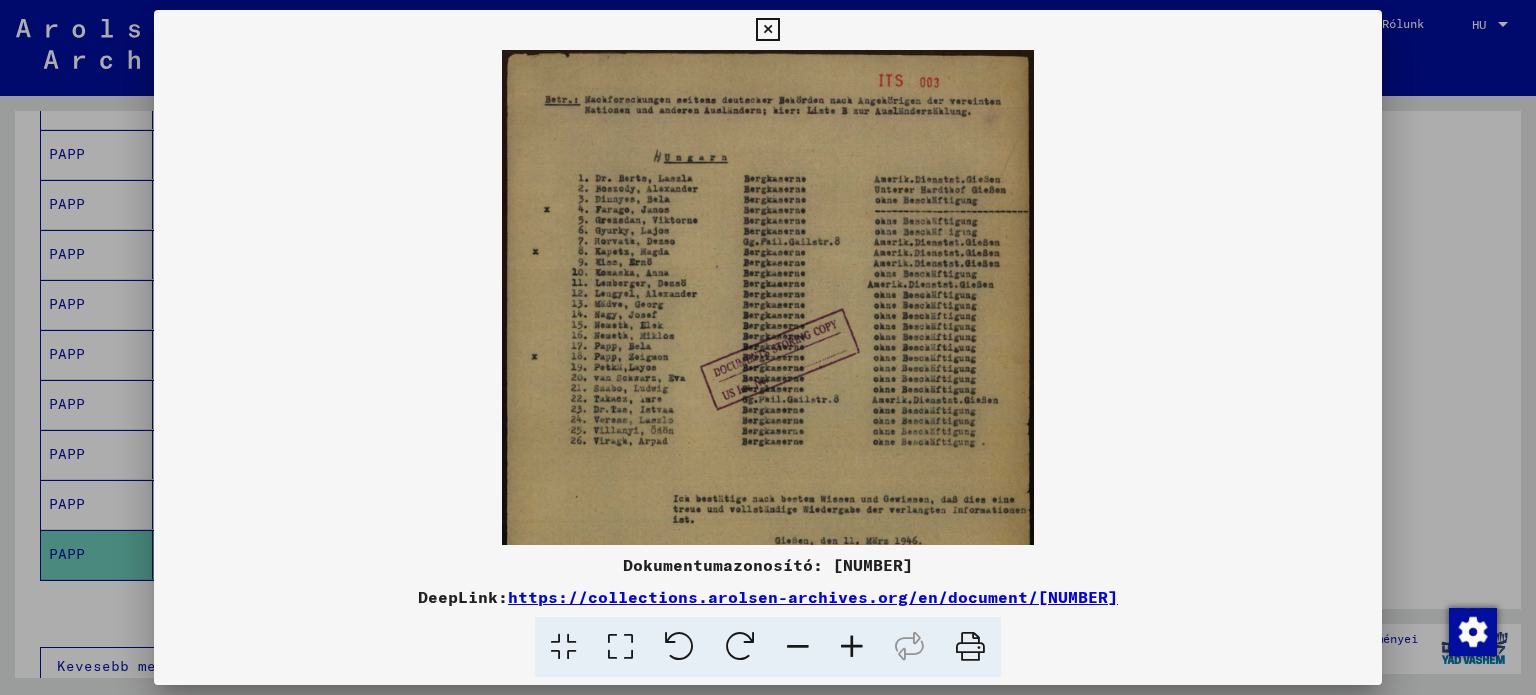 click at bounding box center [852, 647] 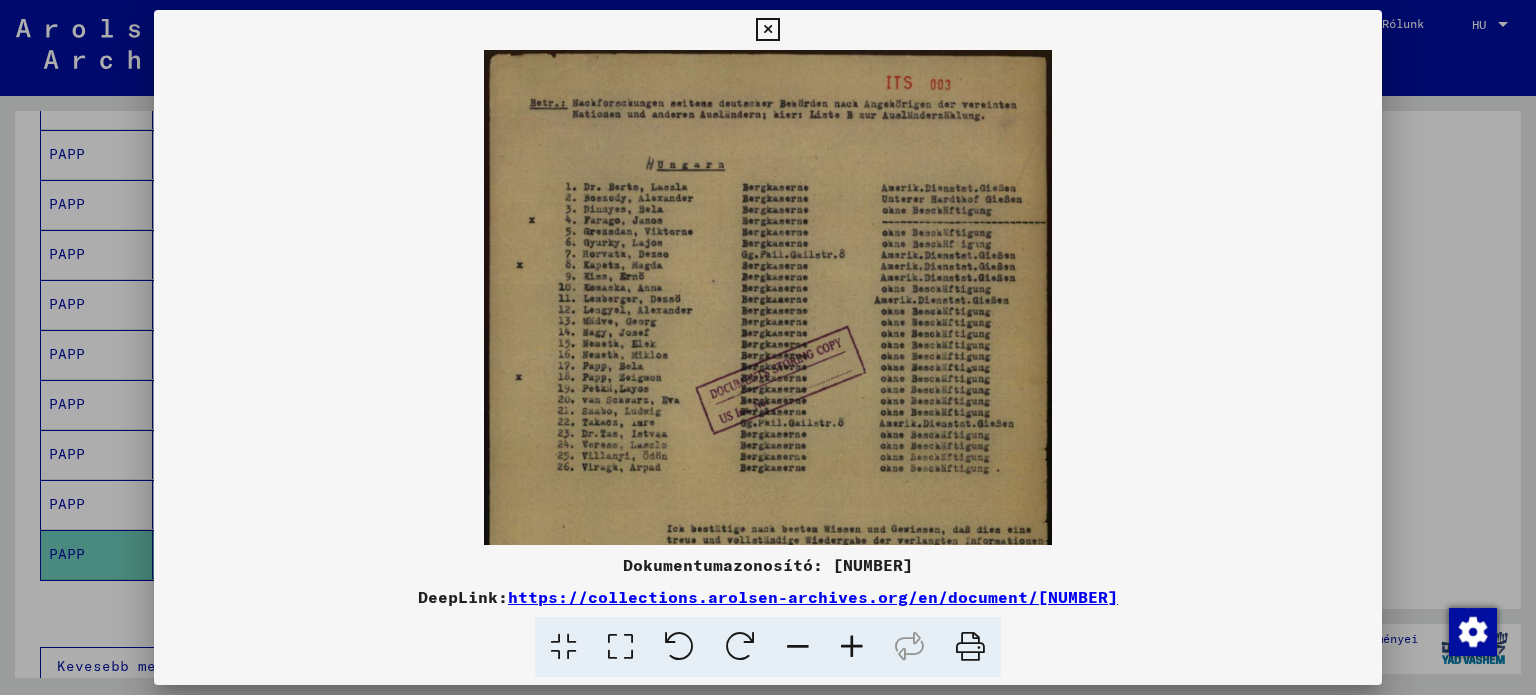 click at bounding box center (852, 647) 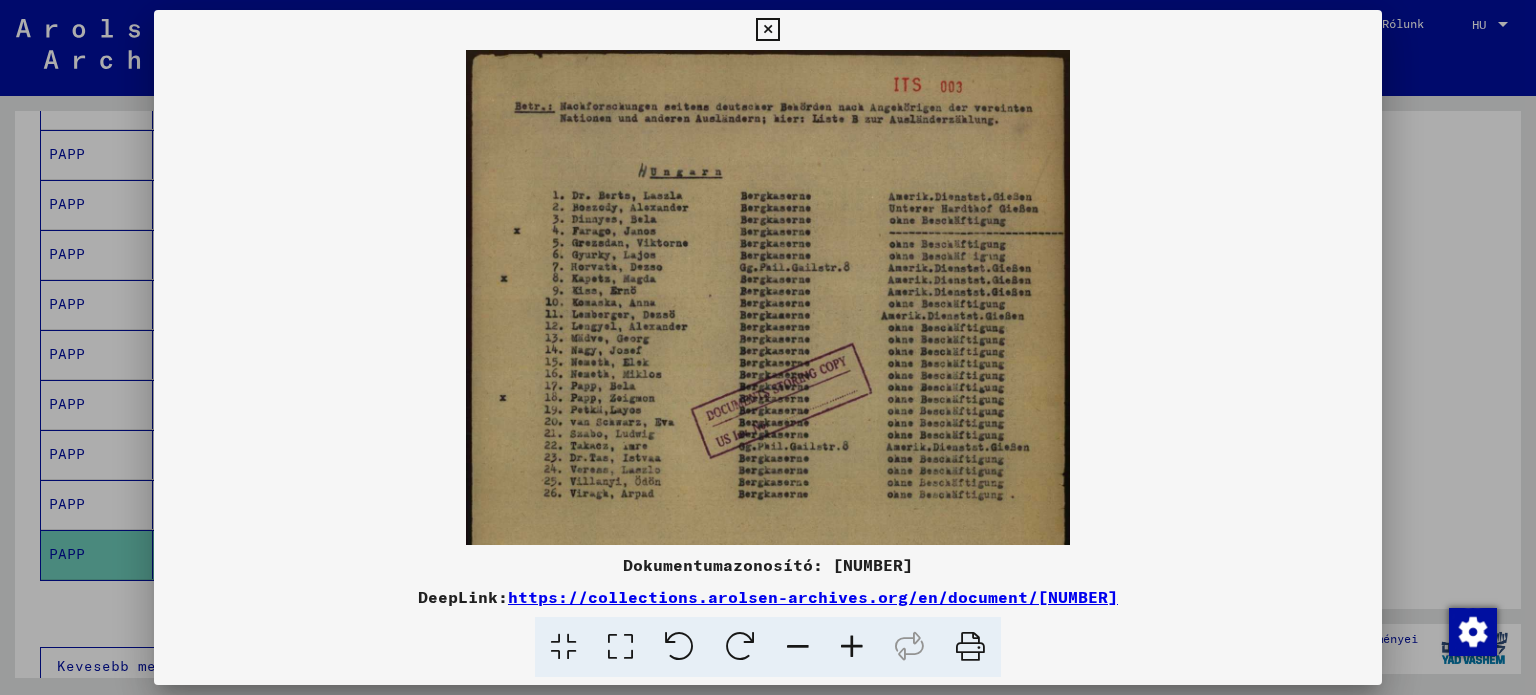 click at bounding box center (852, 647) 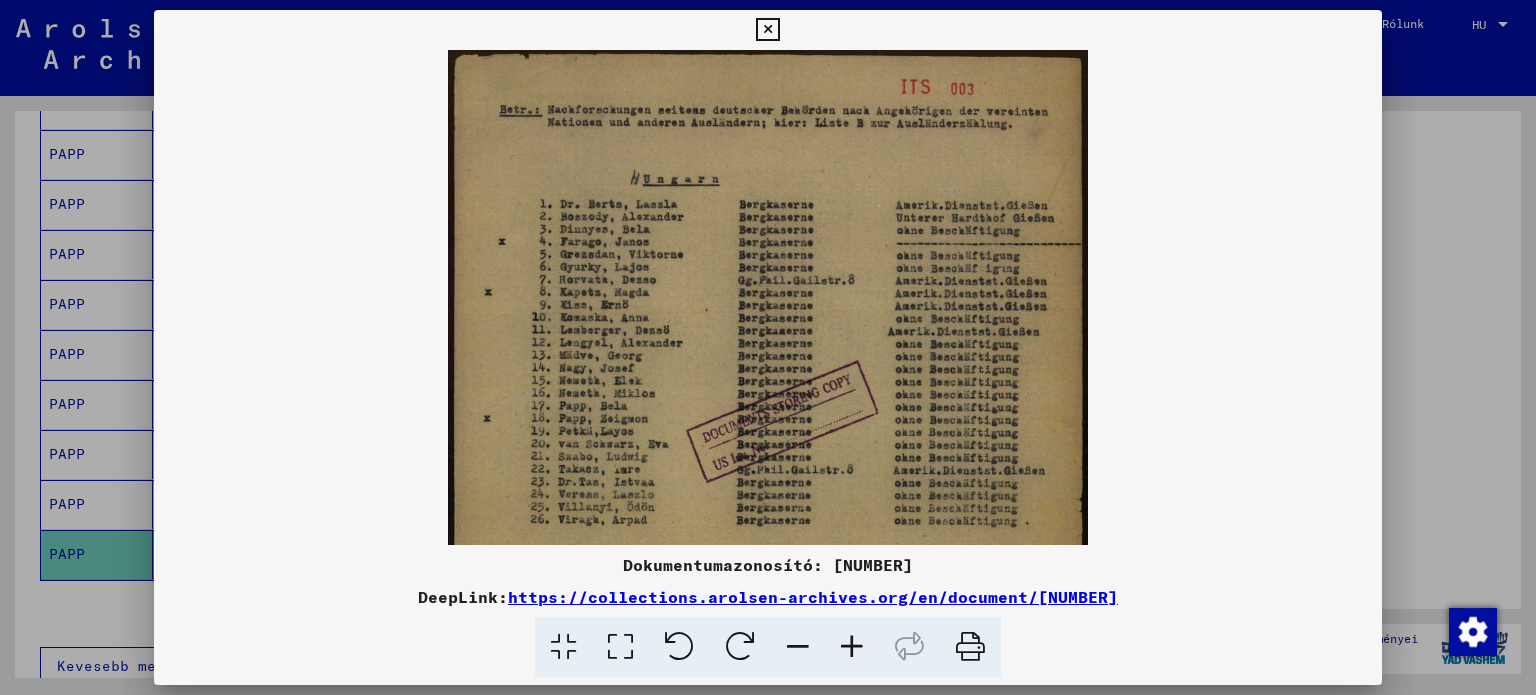 click at bounding box center (852, 647) 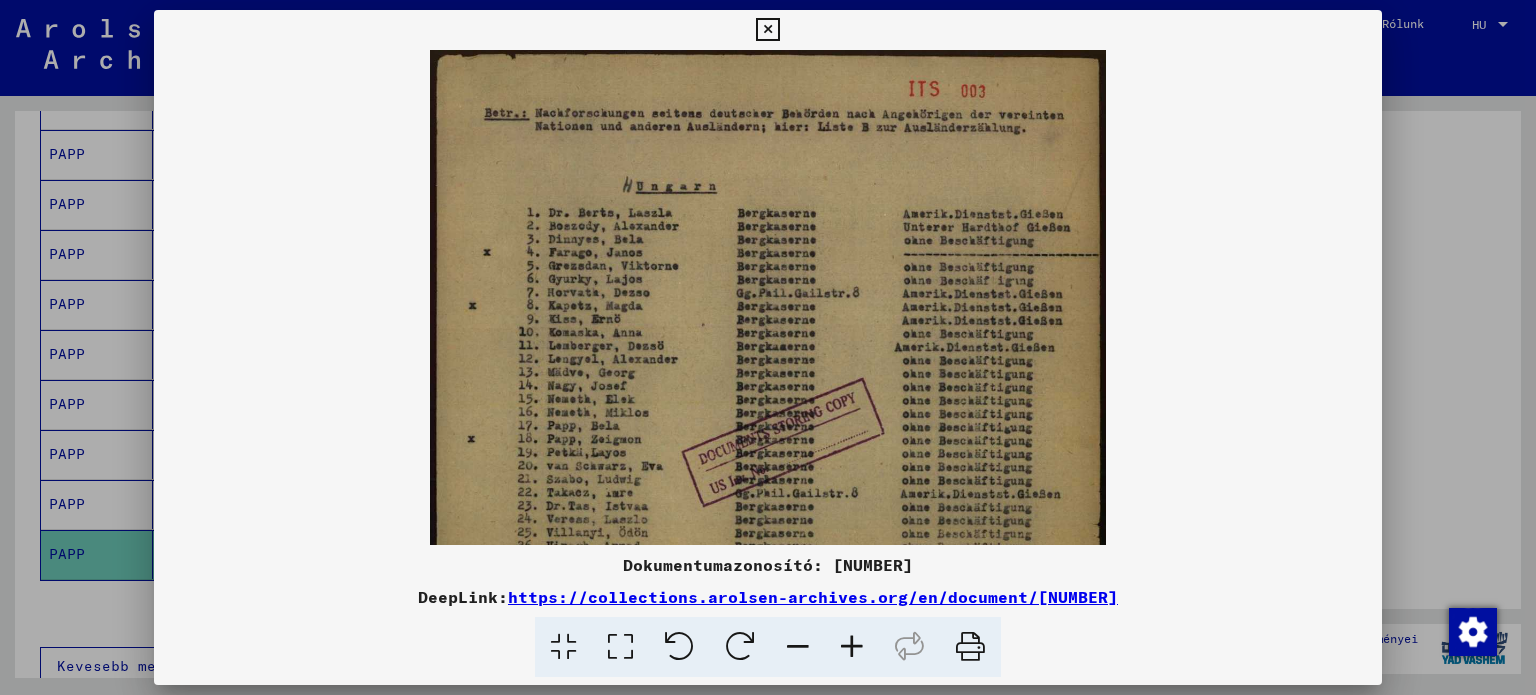 click at bounding box center (852, 647) 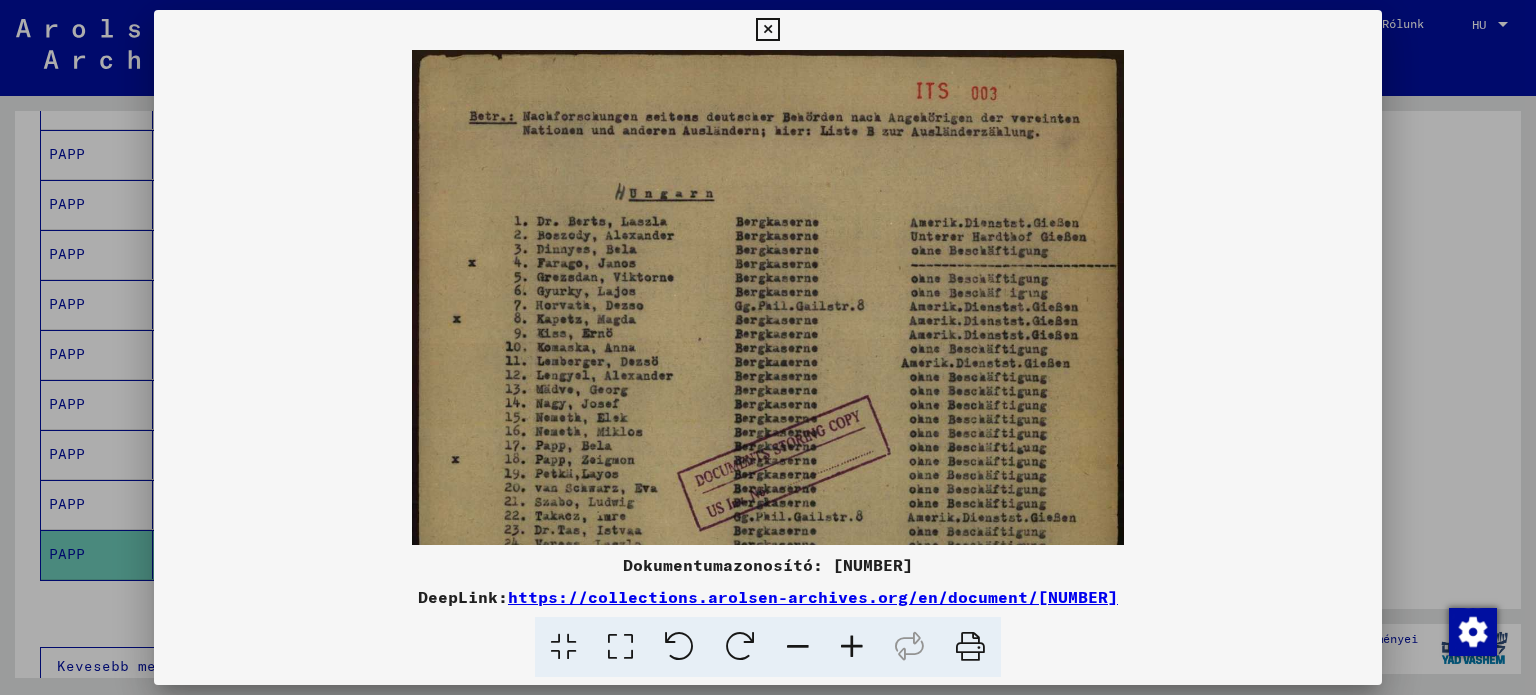 click at bounding box center [768, 297] 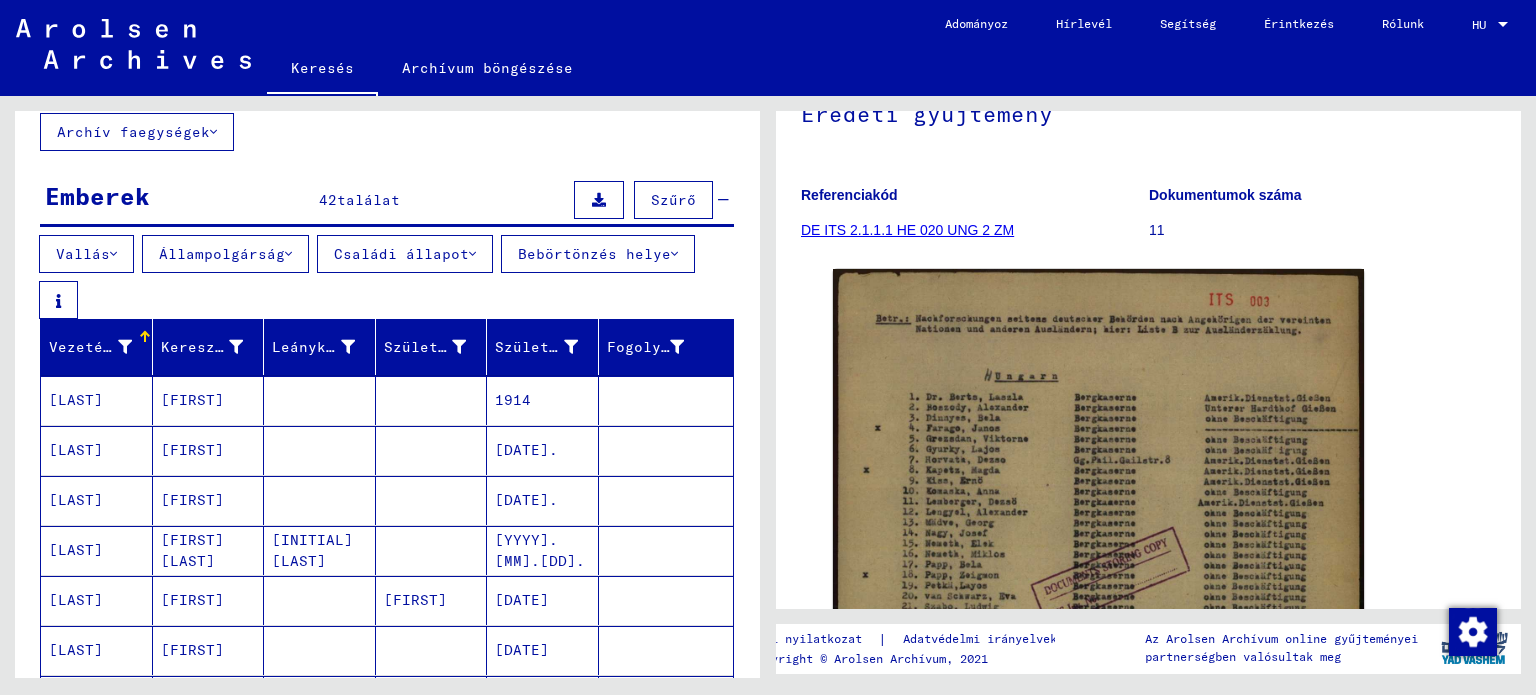 scroll, scrollTop: 0, scrollLeft: 0, axis: both 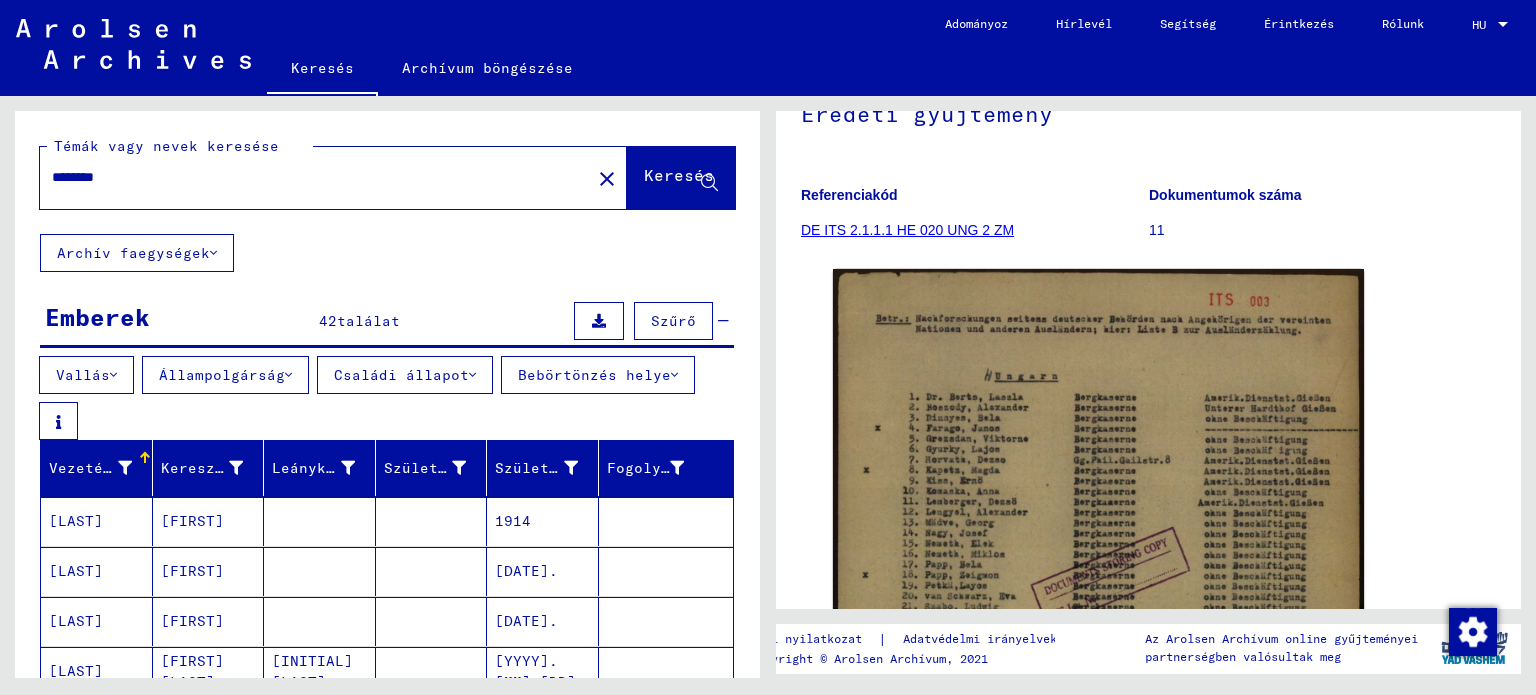 click on "********" at bounding box center [315, 177] 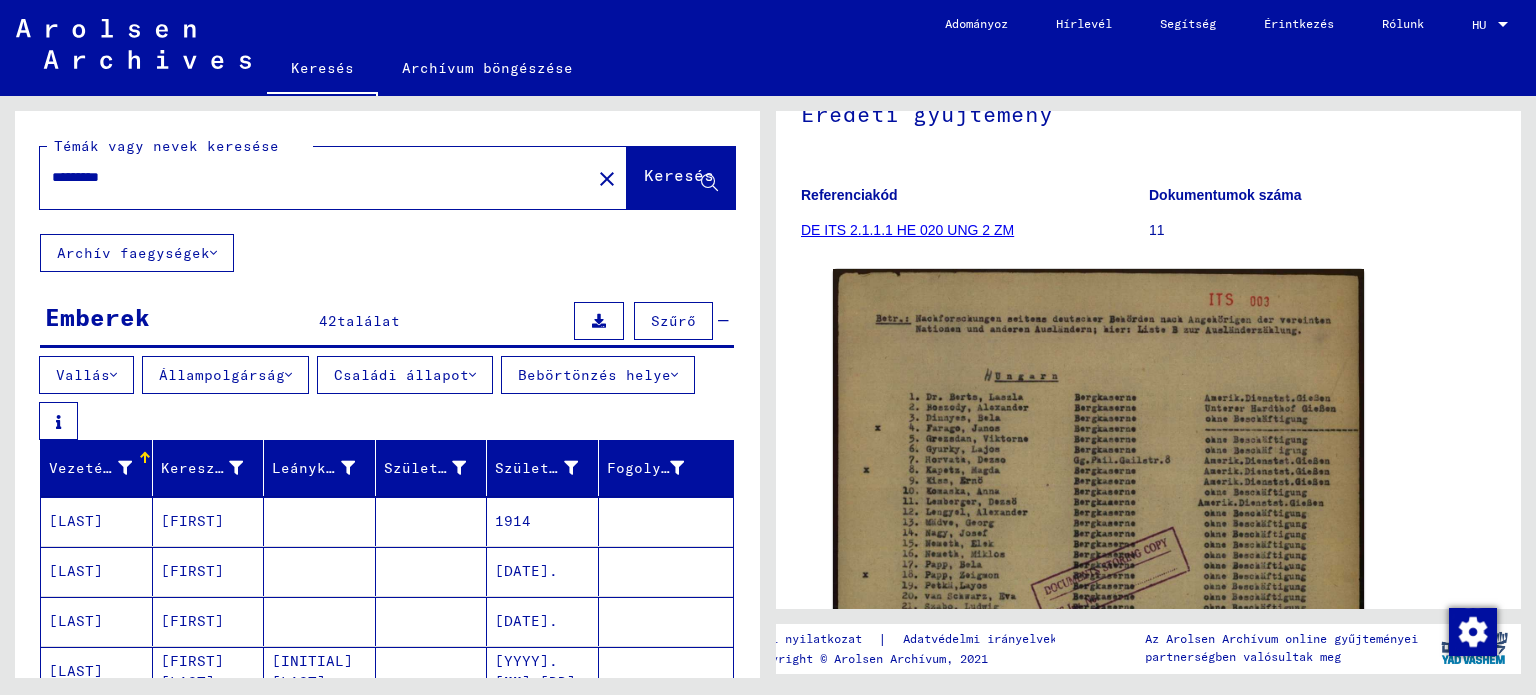 scroll, scrollTop: 0, scrollLeft: 0, axis: both 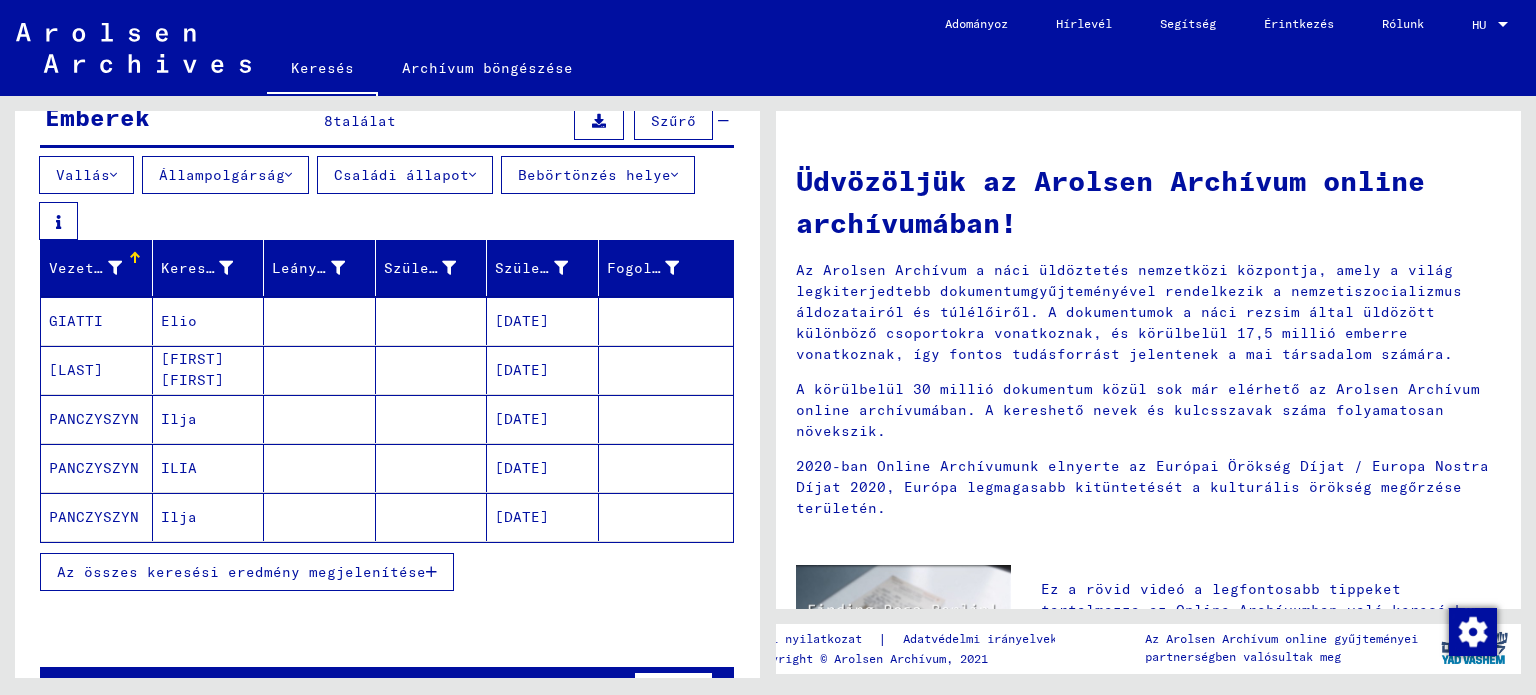 click on "Az összes keresési eredmény megjelenítése" at bounding box center (241, 572) 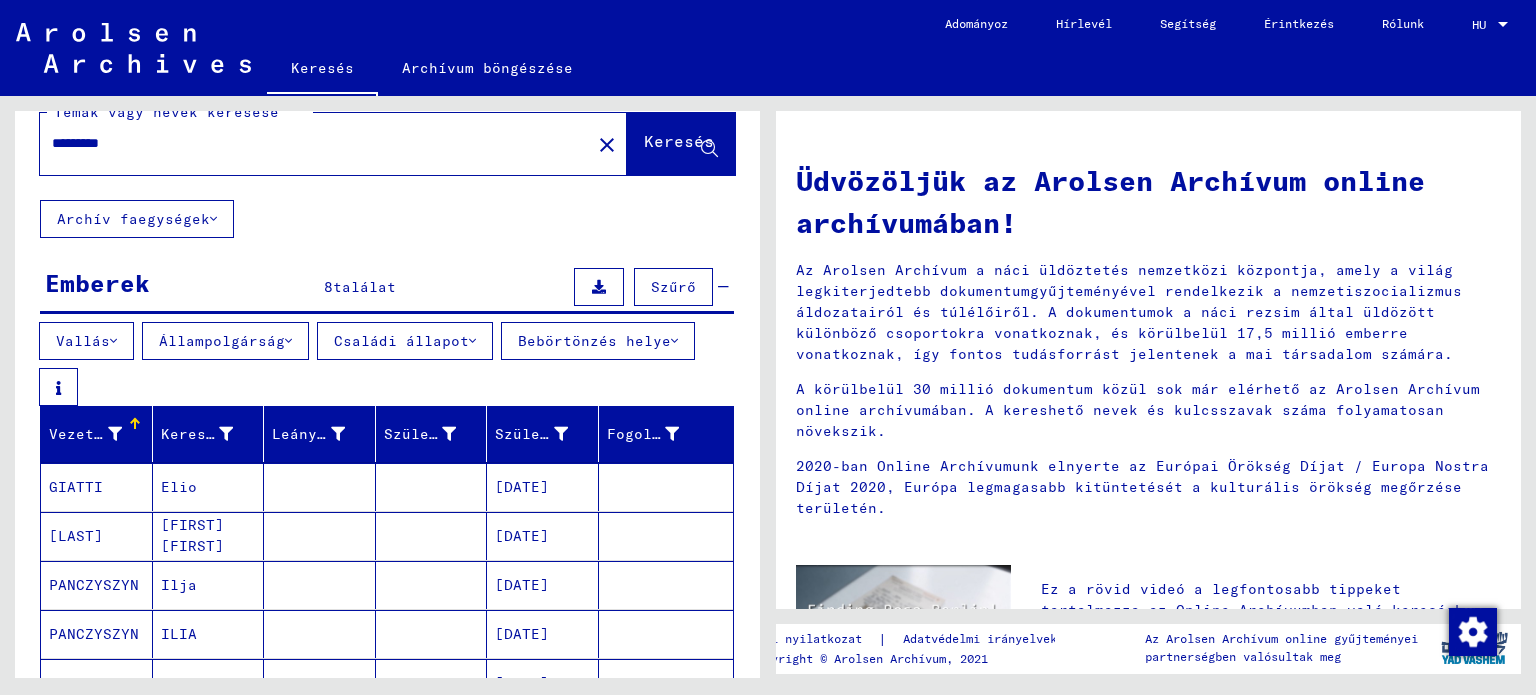 scroll, scrollTop: 0, scrollLeft: 0, axis: both 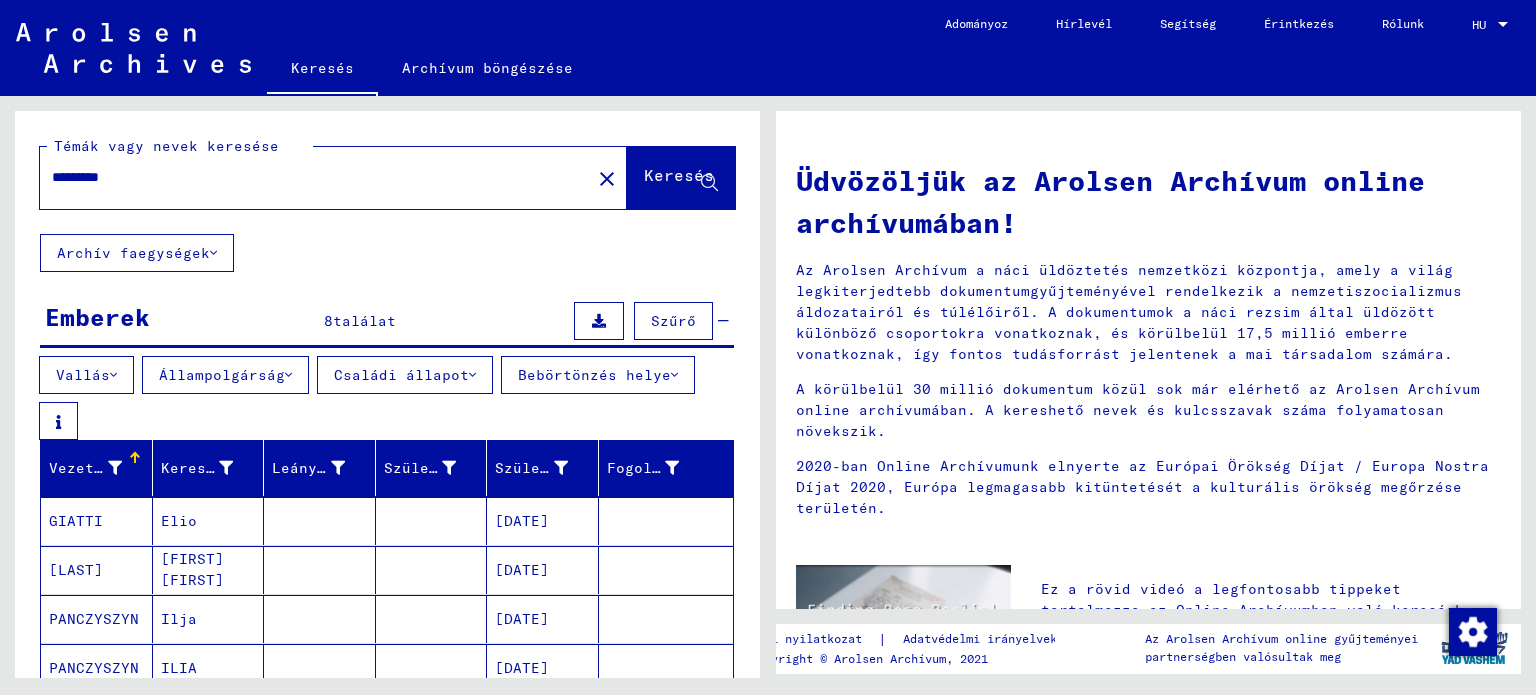 drag, startPoint x: 312, startPoint y: 183, endPoint x: 0, endPoint y: 189, distance: 312.05768 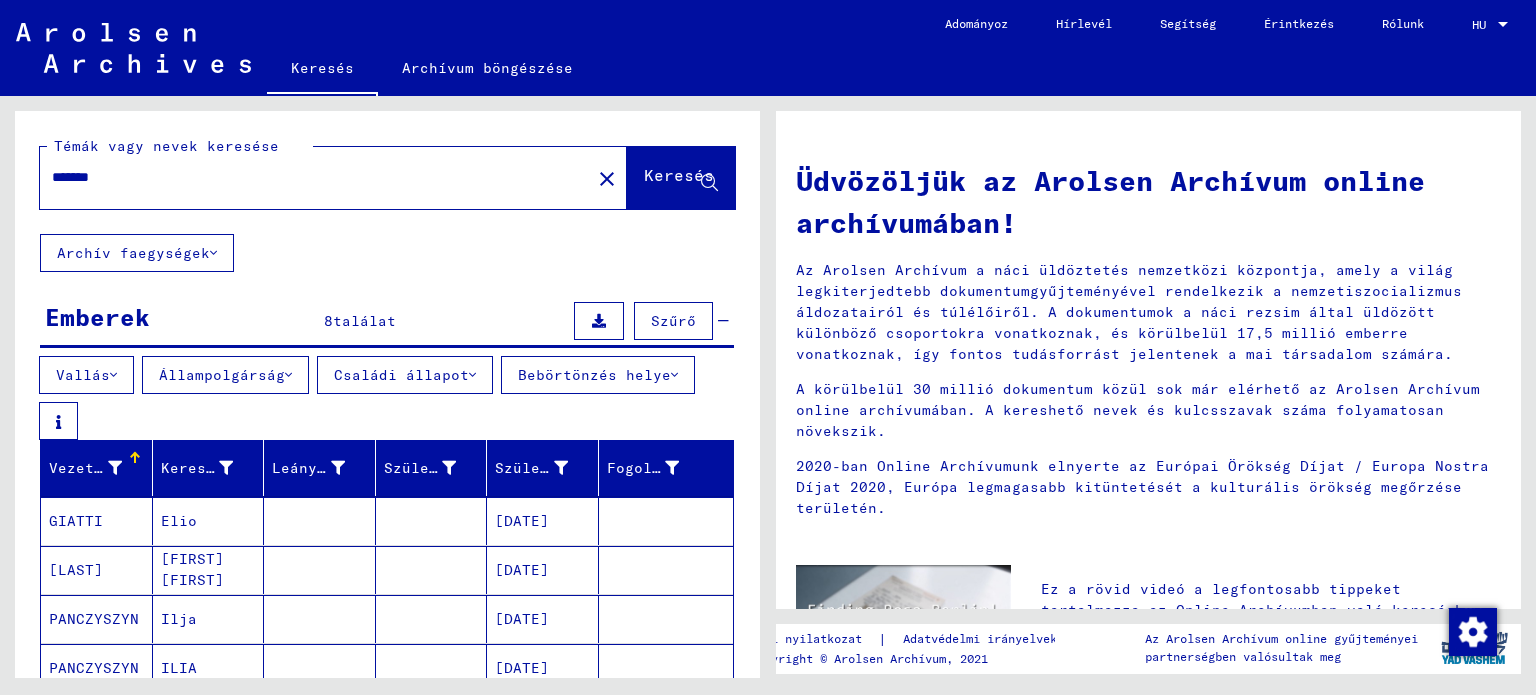 type on "*******" 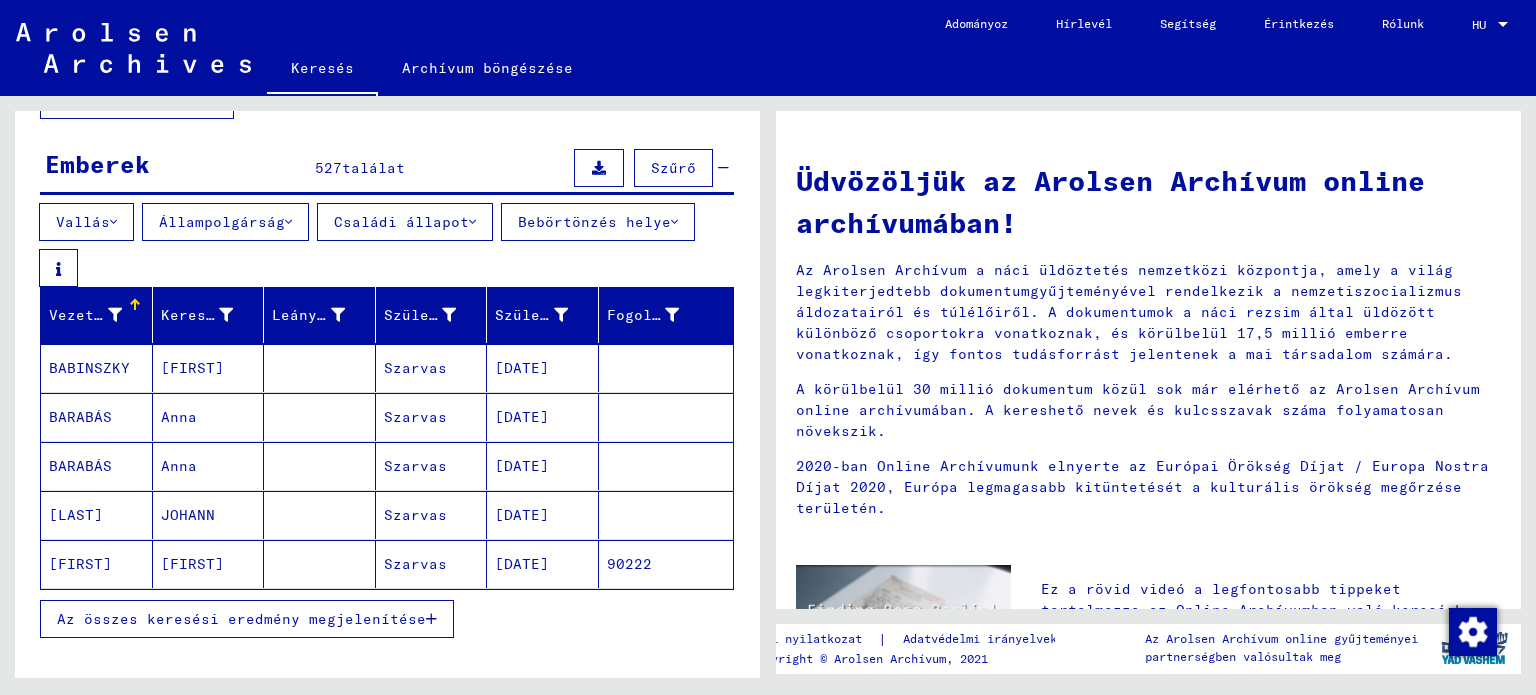 scroll, scrollTop: 300, scrollLeft: 0, axis: vertical 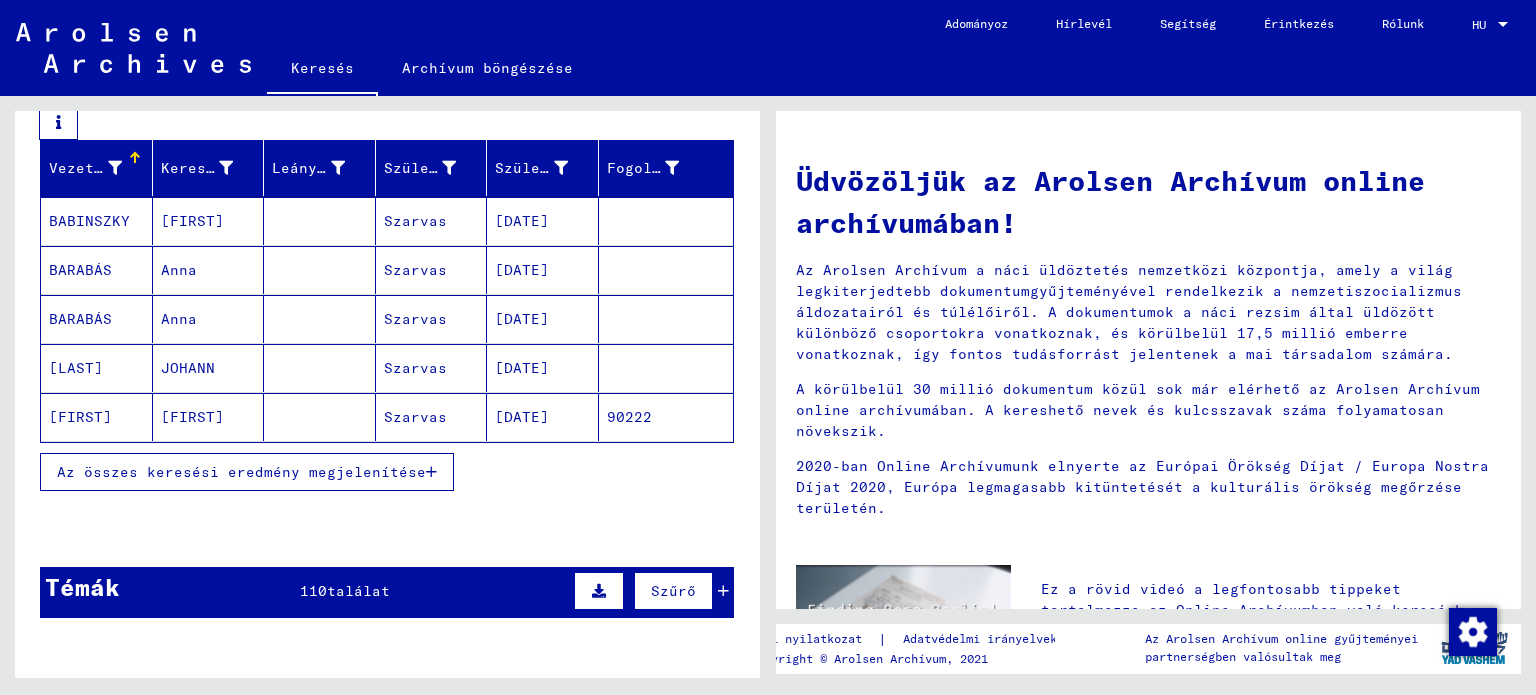 click on "Az összes keresési eredmény megjelenítése" at bounding box center (247, 472) 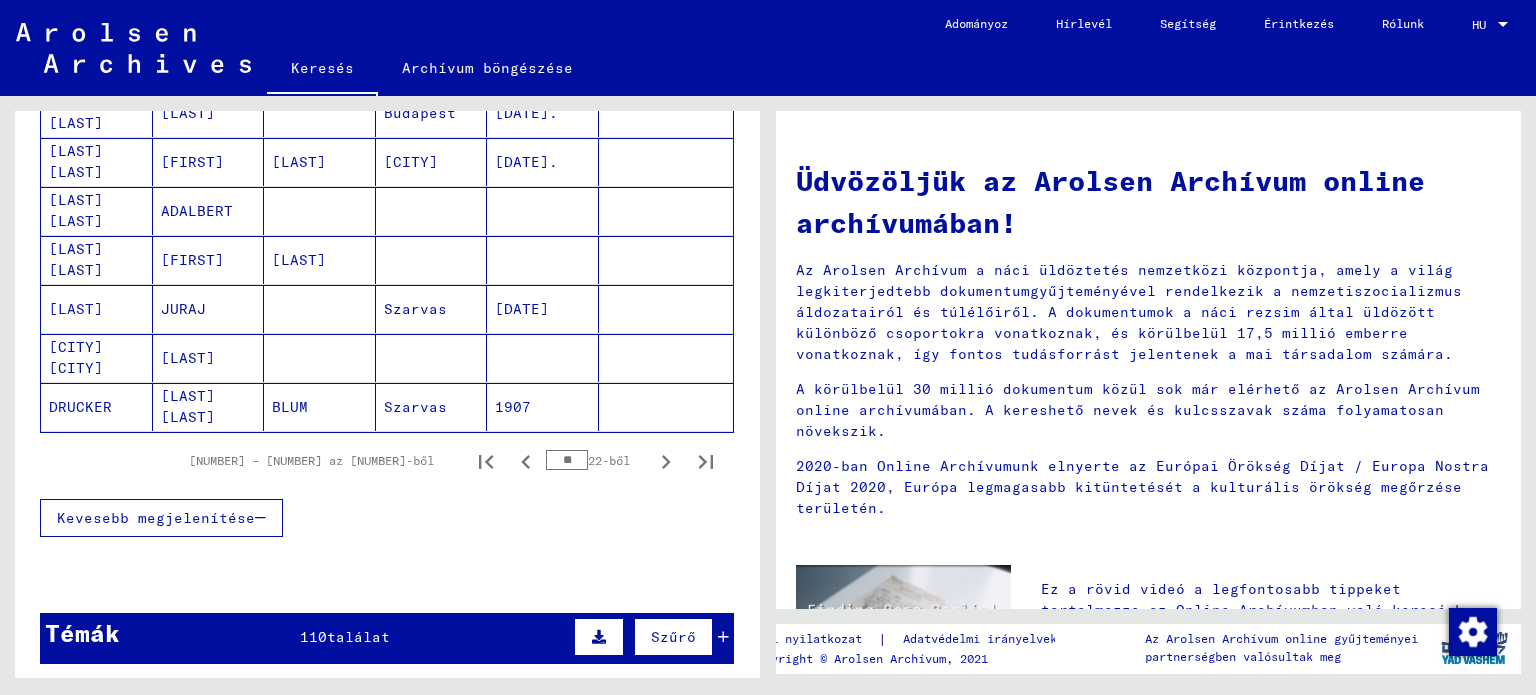 scroll, scrollTop: 1300, scrollLeft: 0, axis: vertical 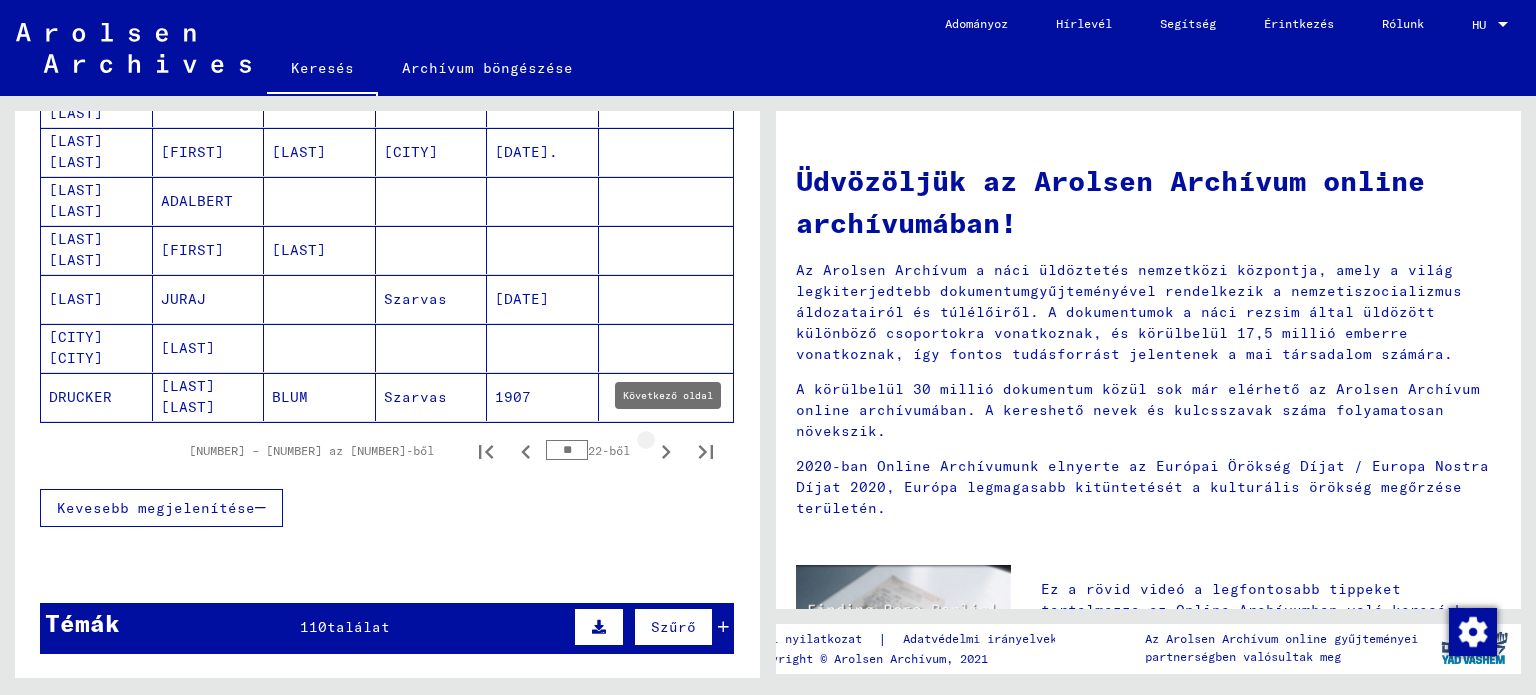 click 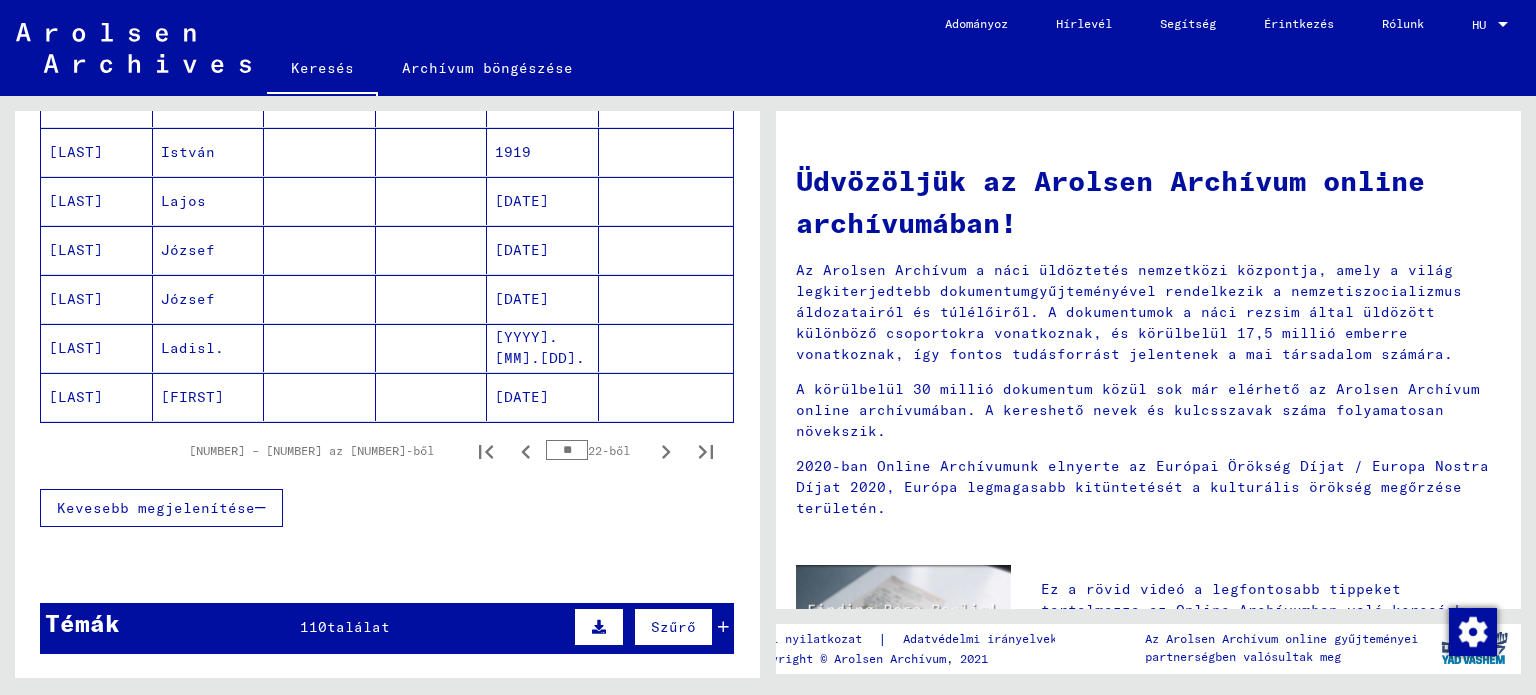 scroll, scrollTop: 1600, scrollLeft: 0, axis: vertical 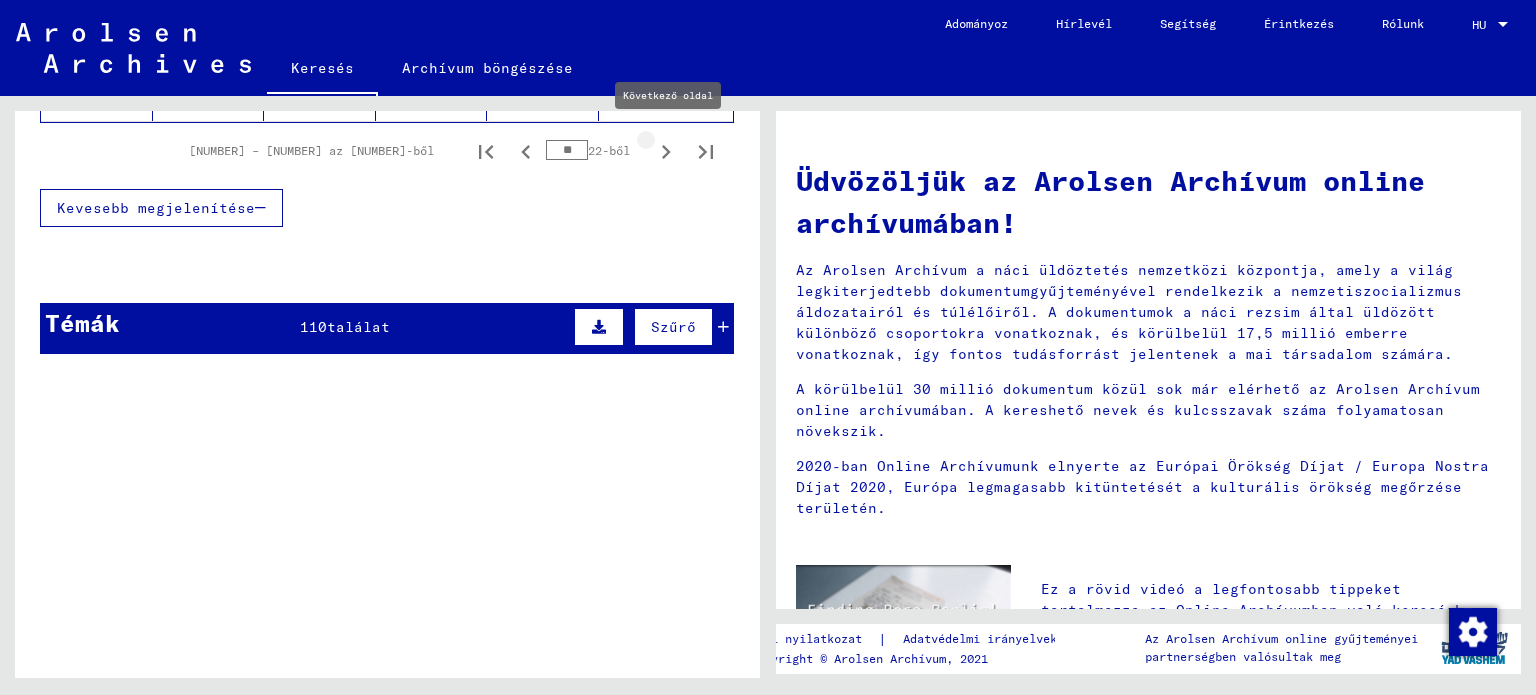 click 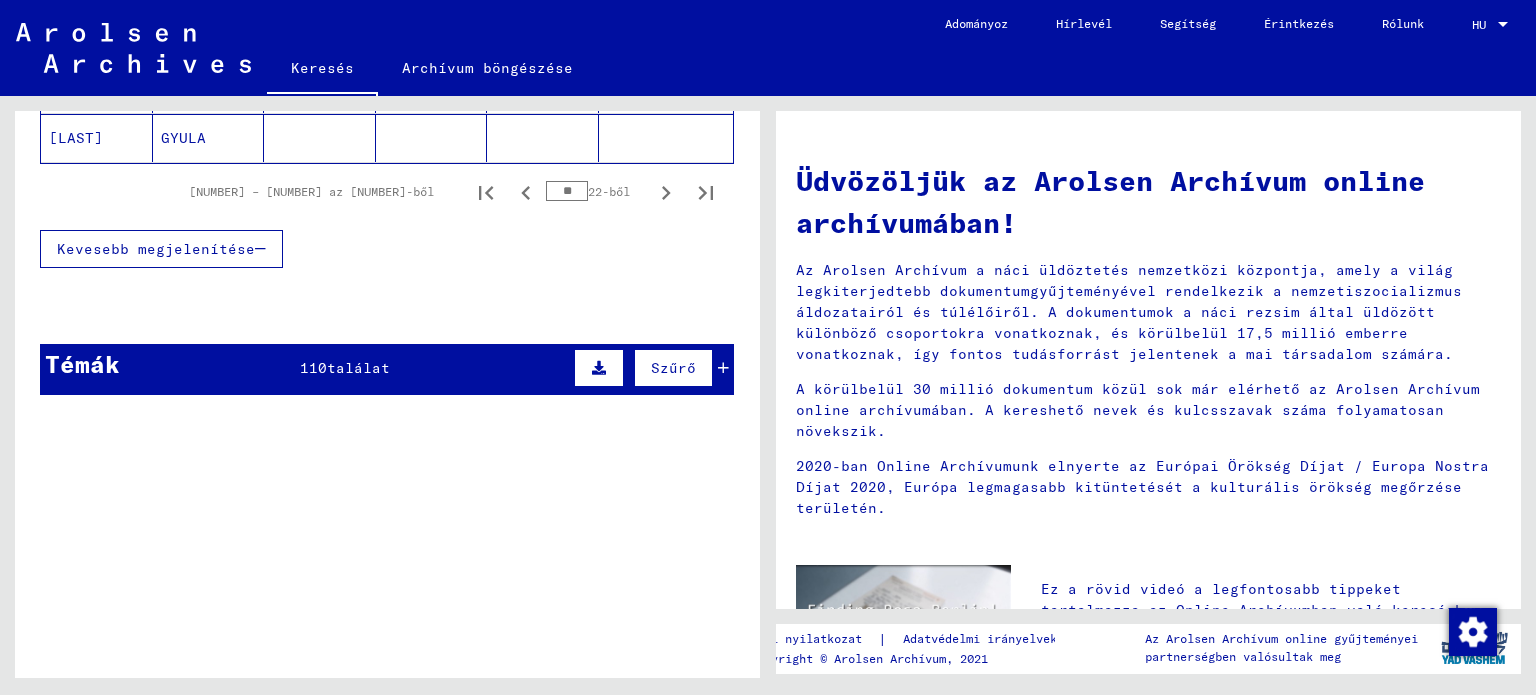 scroll, scrollTop: 1304, scrollLeft: 0, axis: vertical 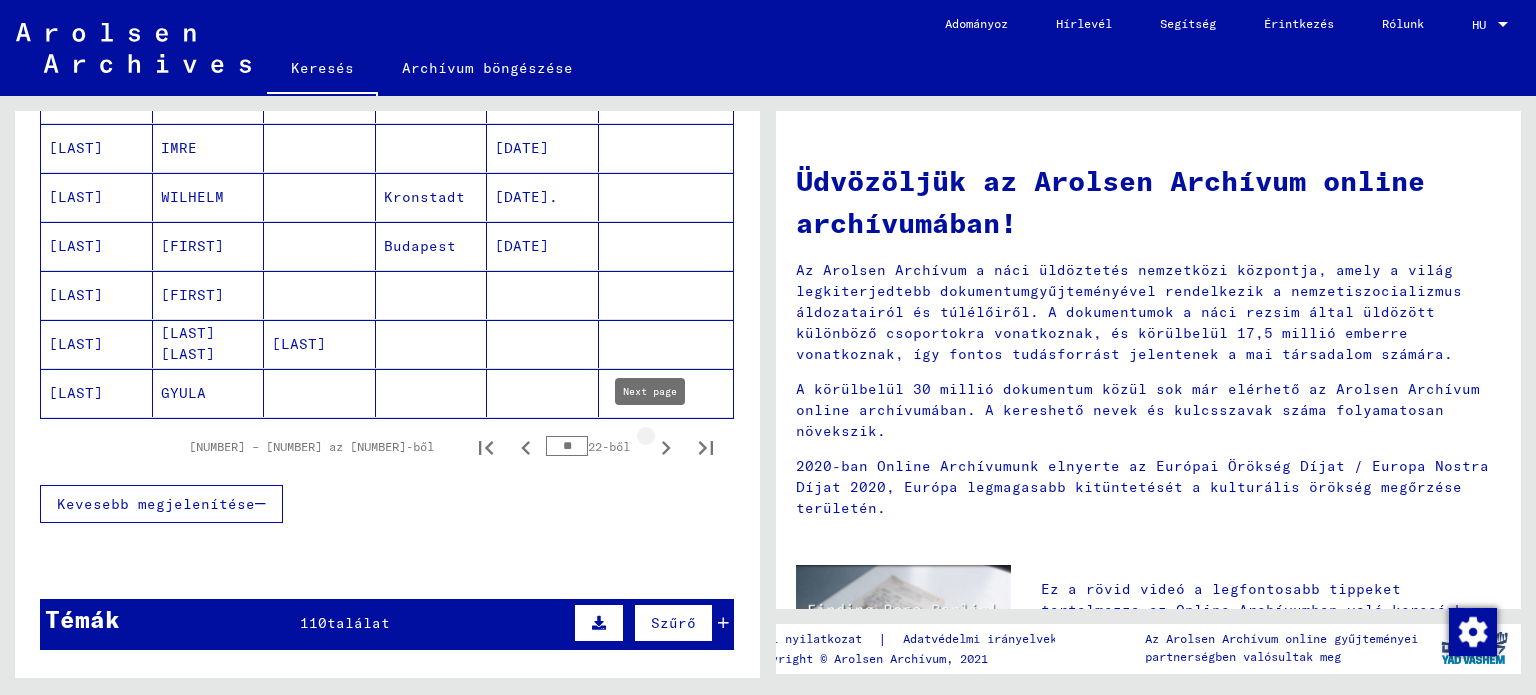 click 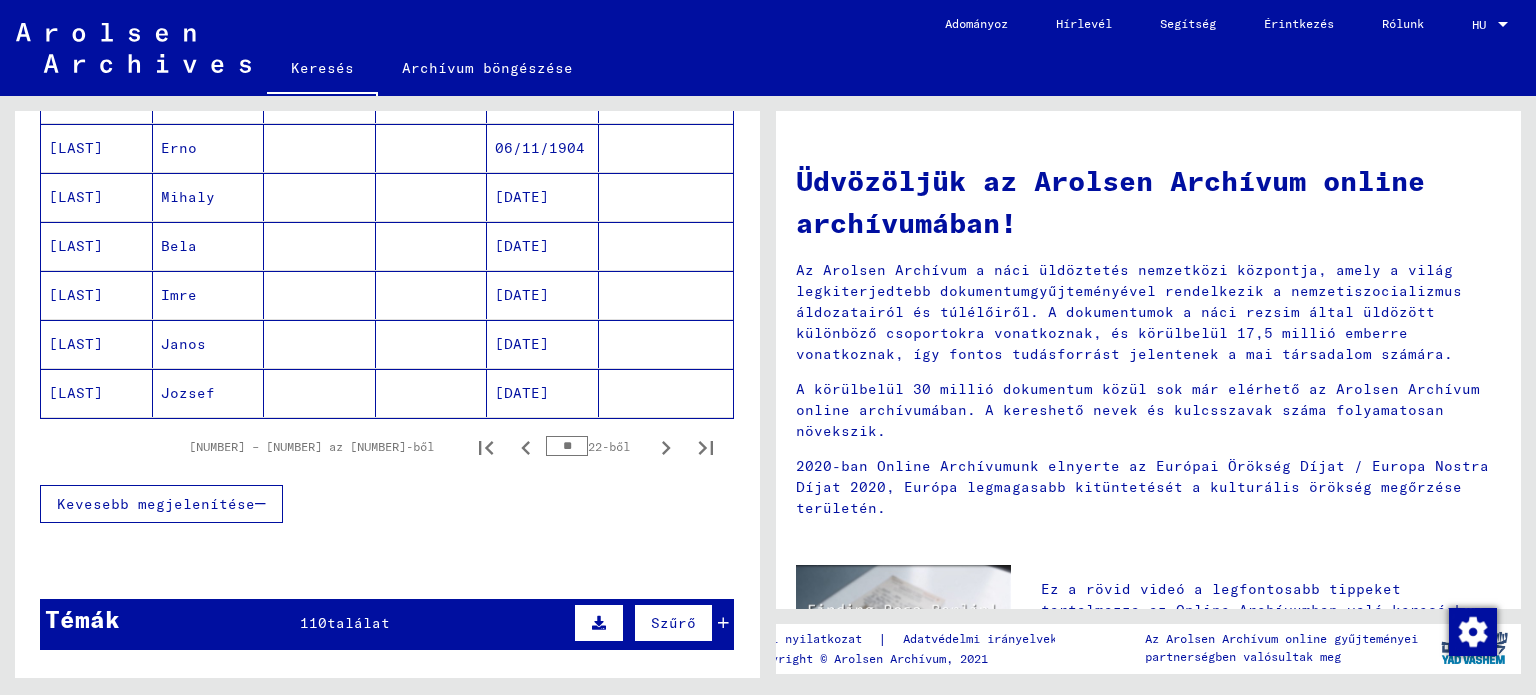 click 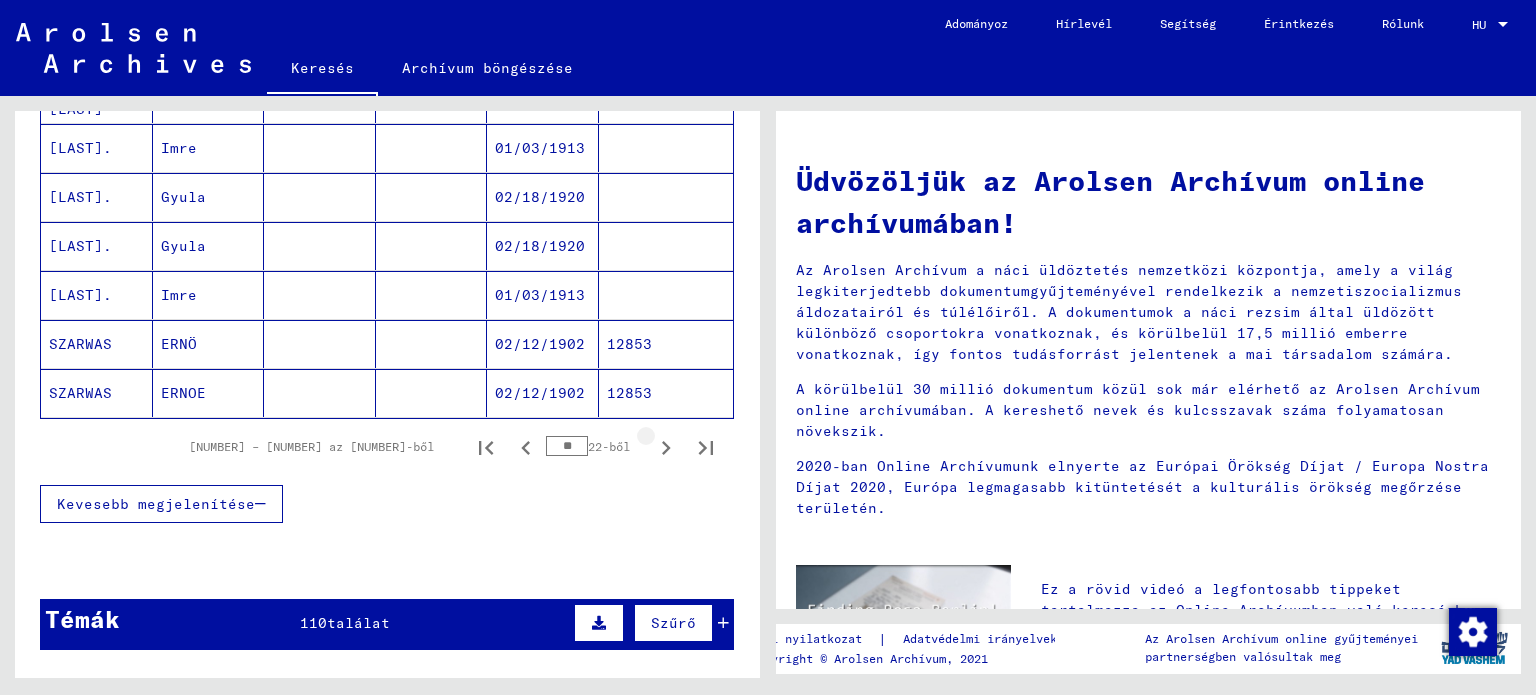 click 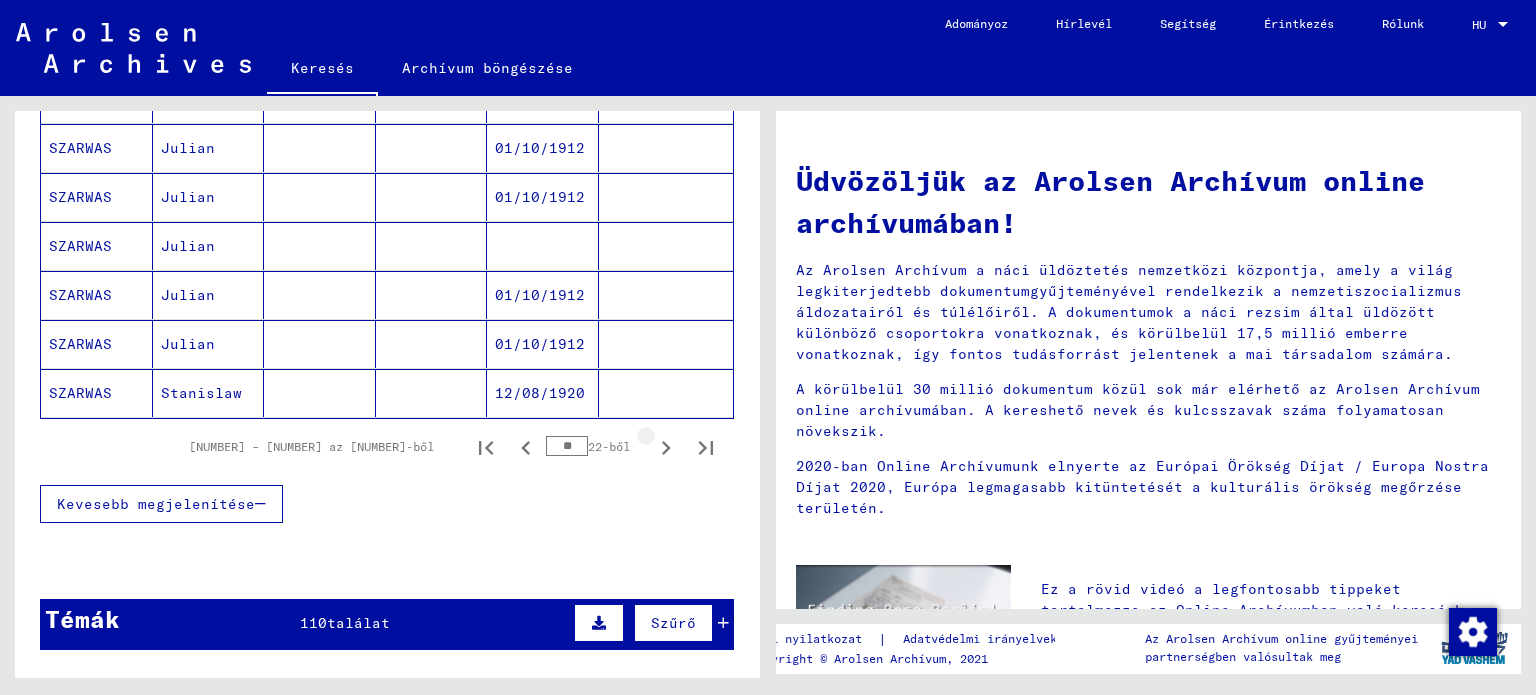 click 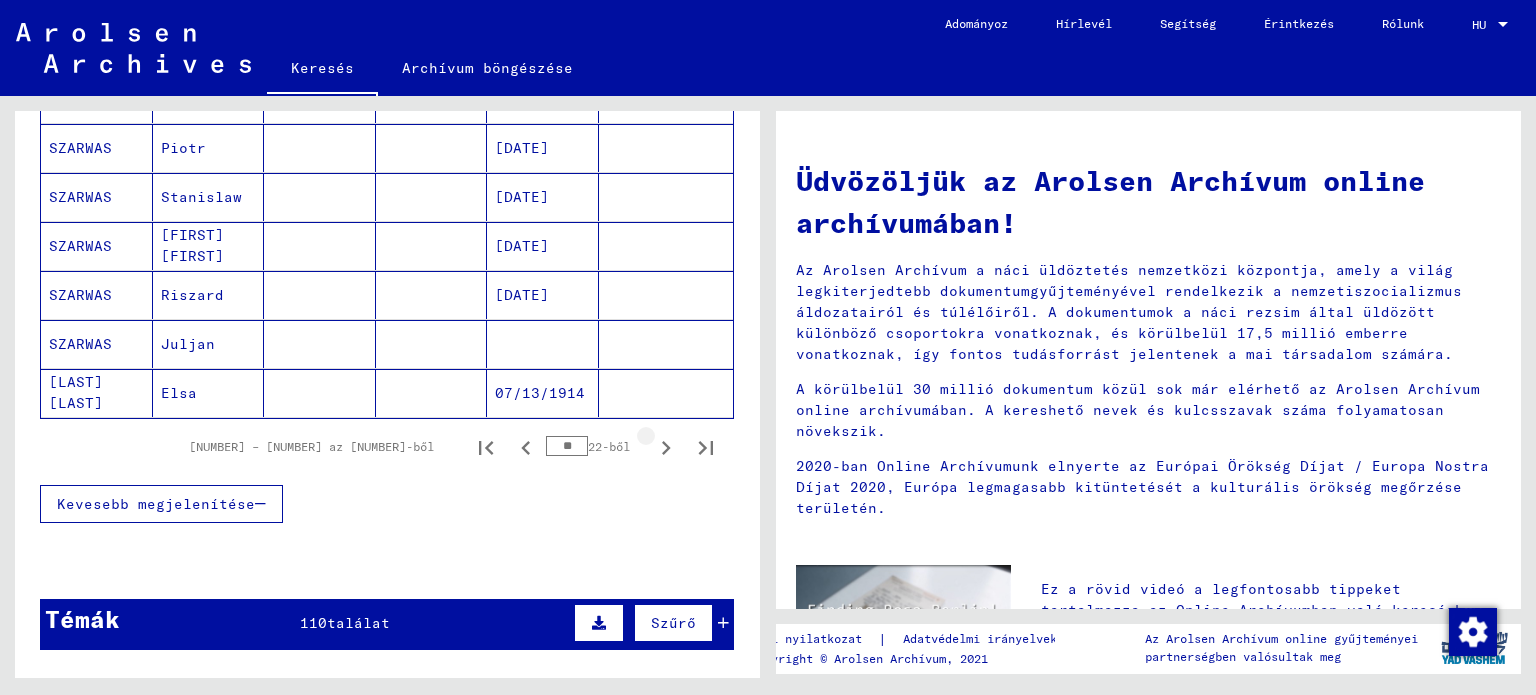 click 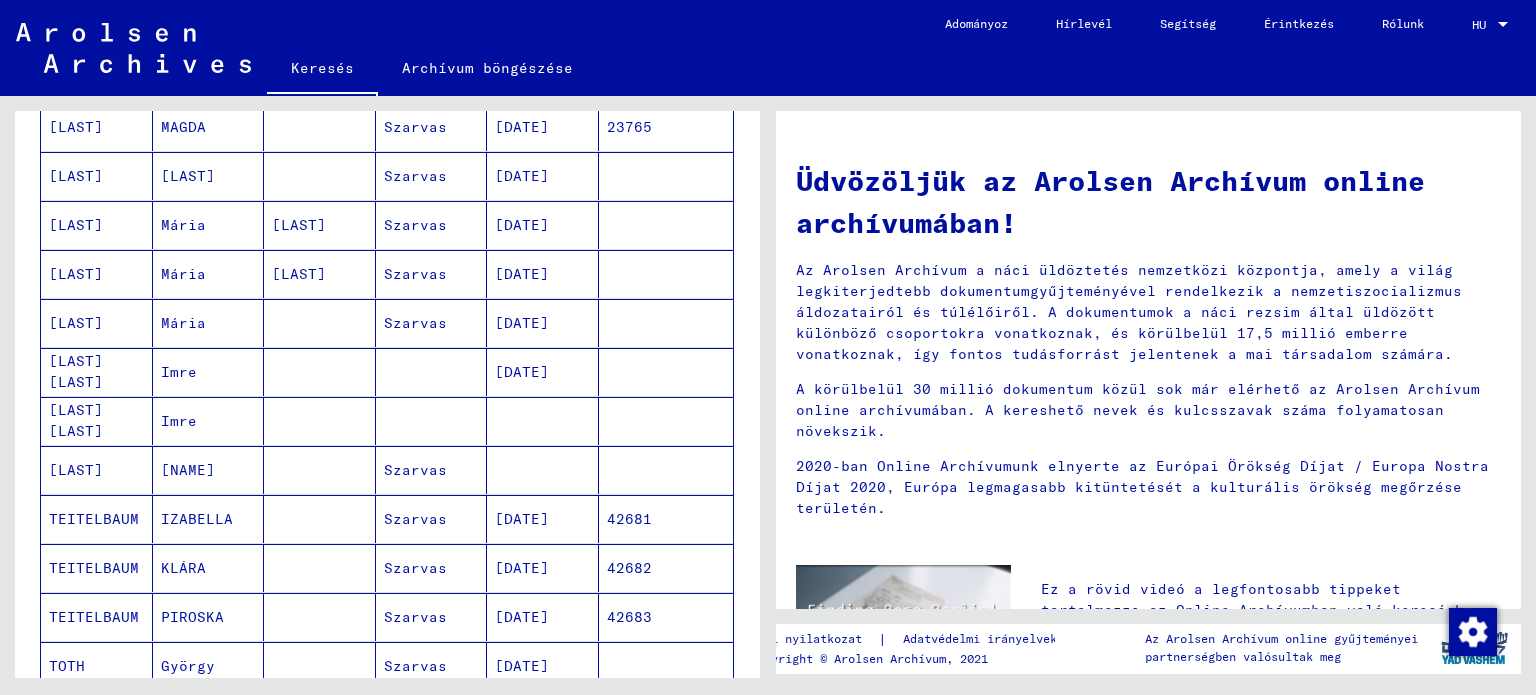 scroll, scrollTop: 204, scrollLeft: 0, axis: vertical 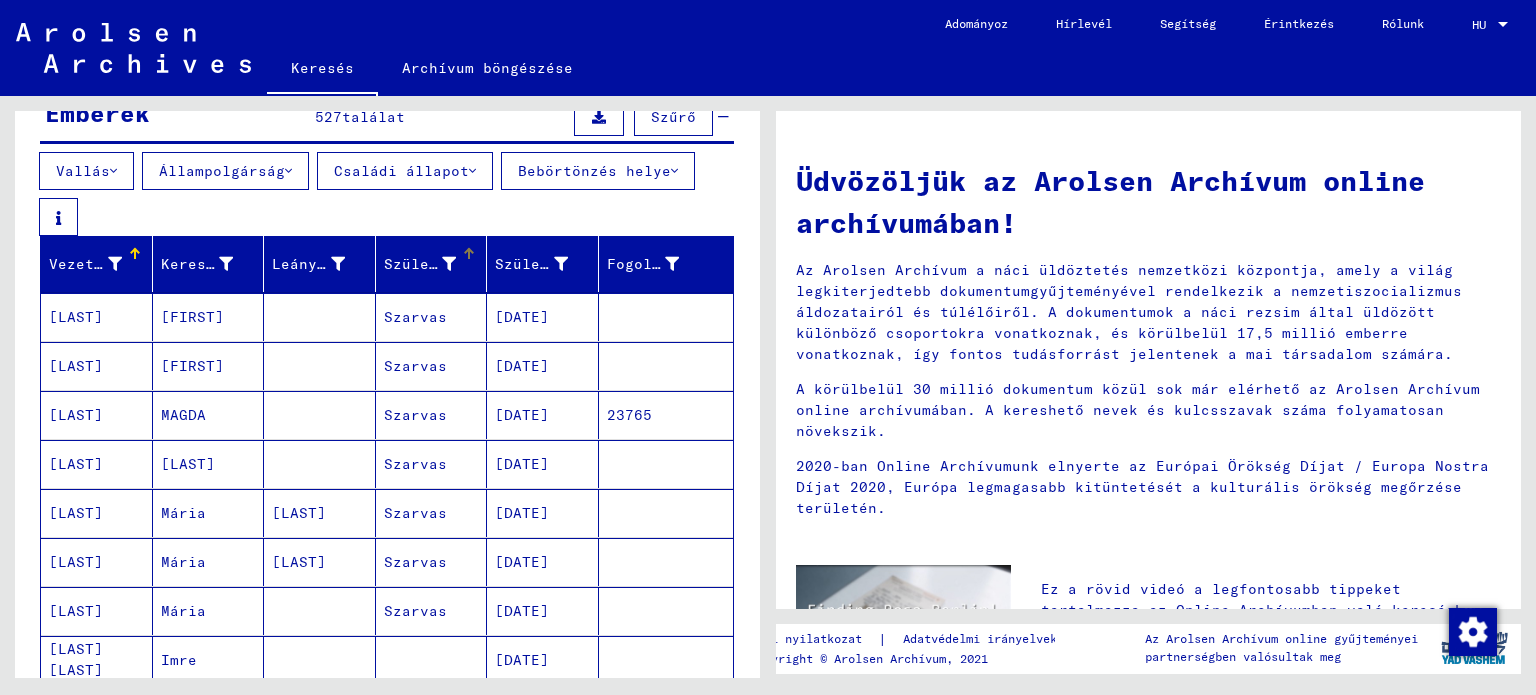 click on "Születési hely" at bounding box center [447, 264] 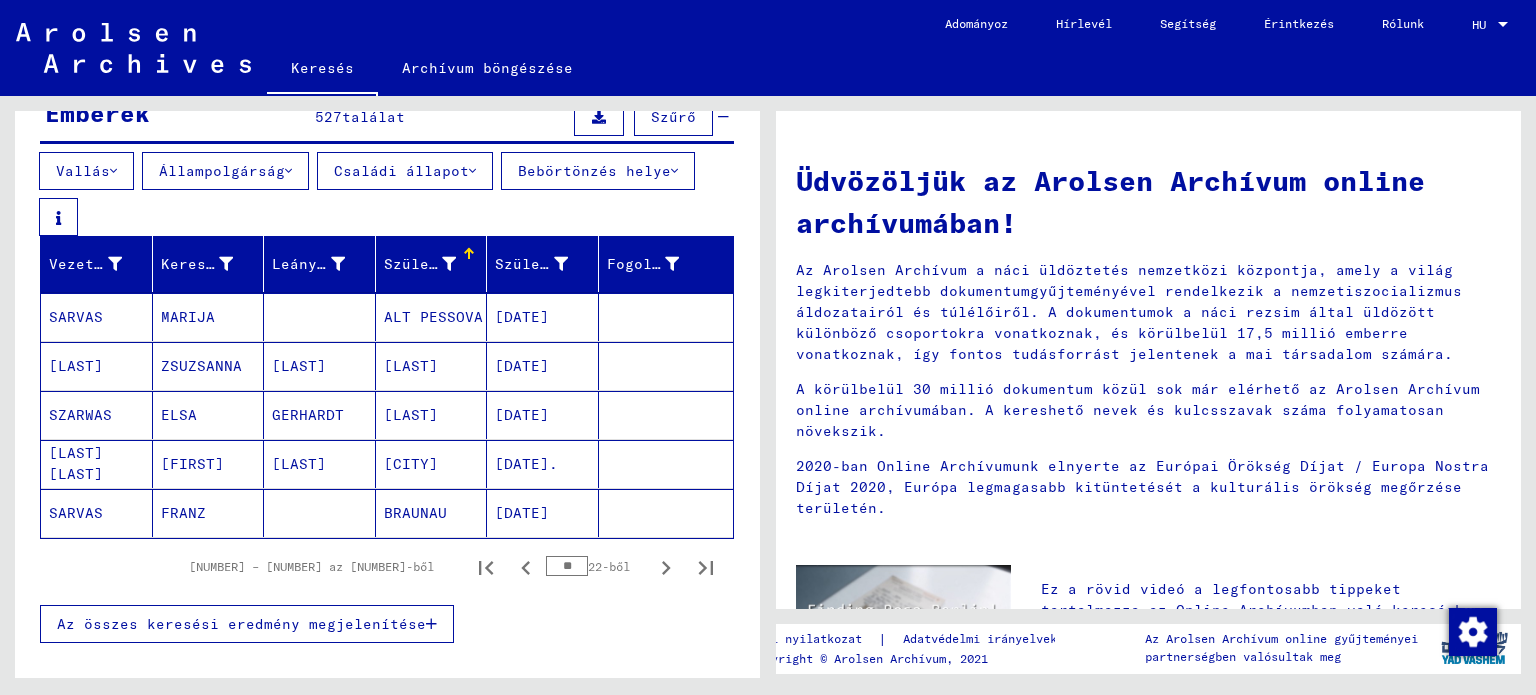 click on "Születési hely" at bounding box center (447, 264) 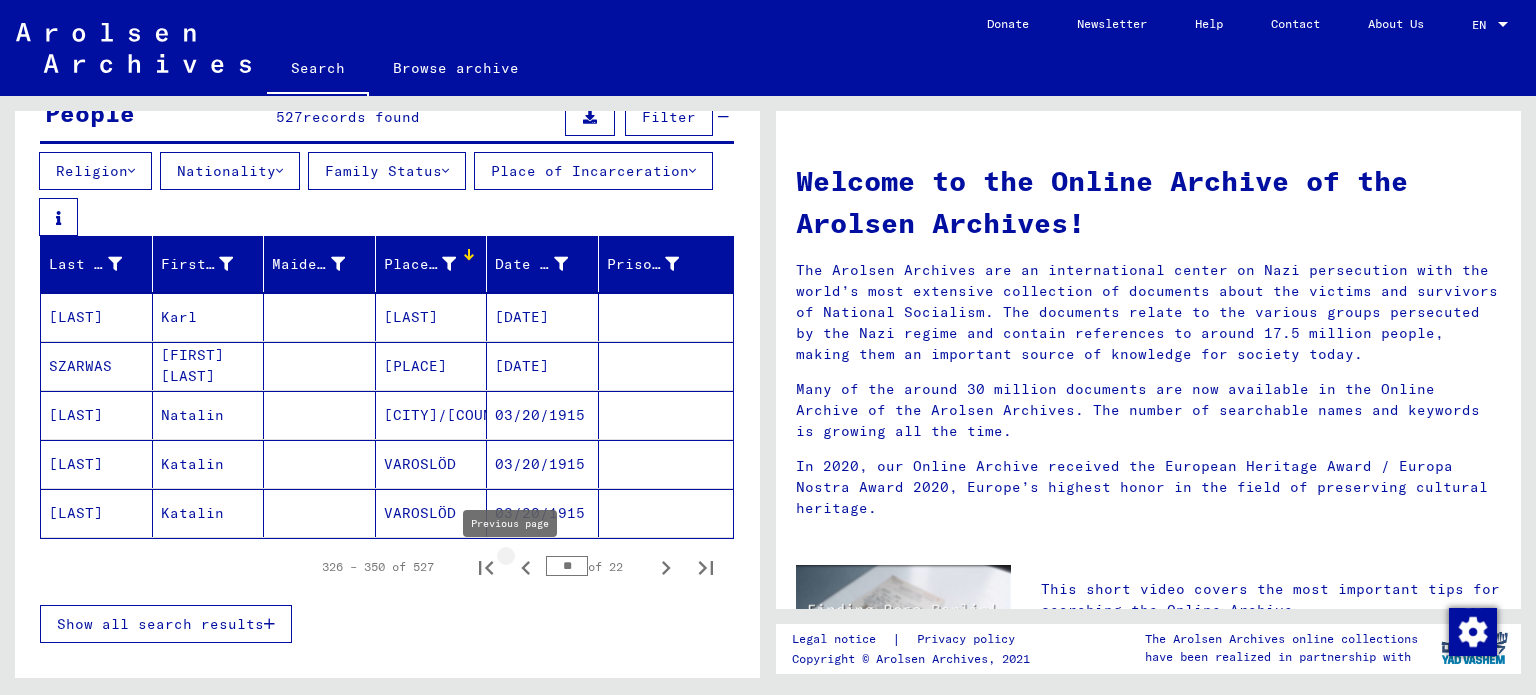 click 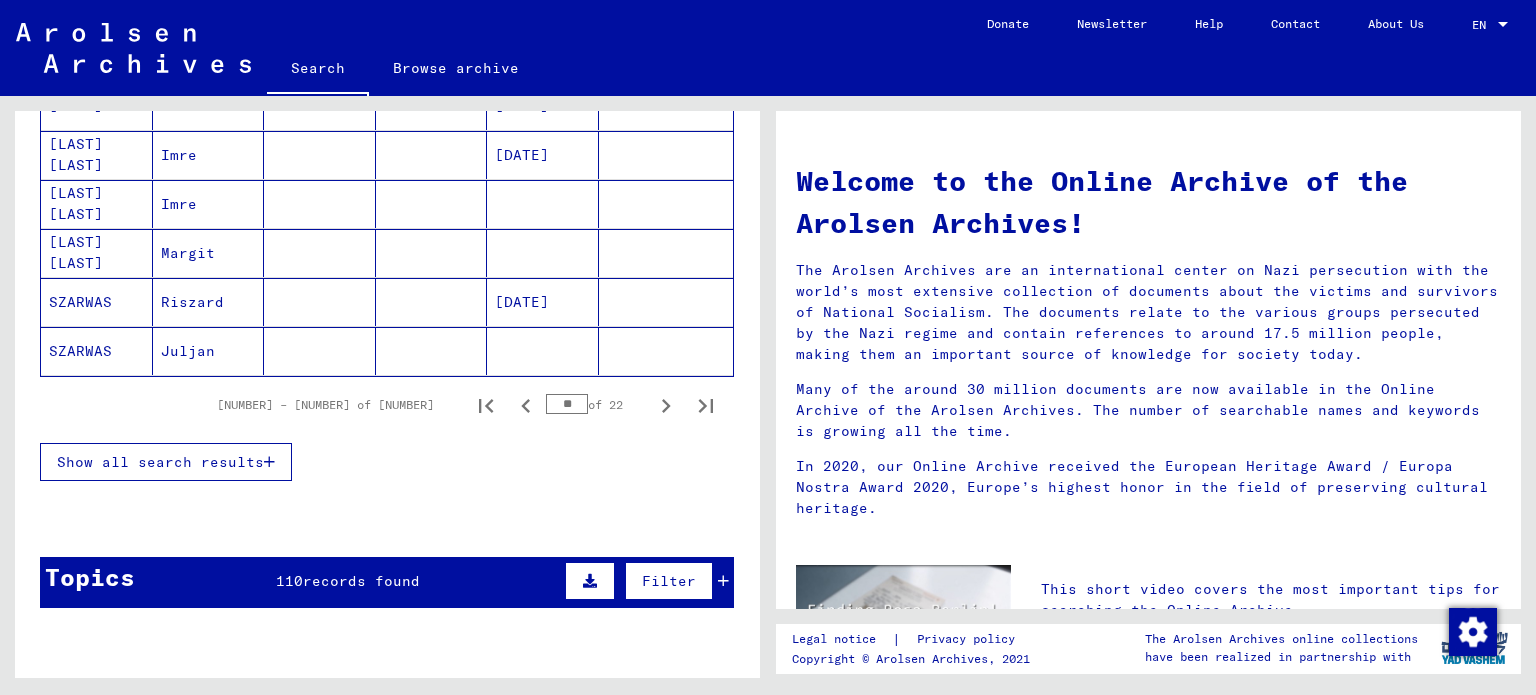 scroll, scrollTop: 1504, scrollLeft: 0, axis: vertical 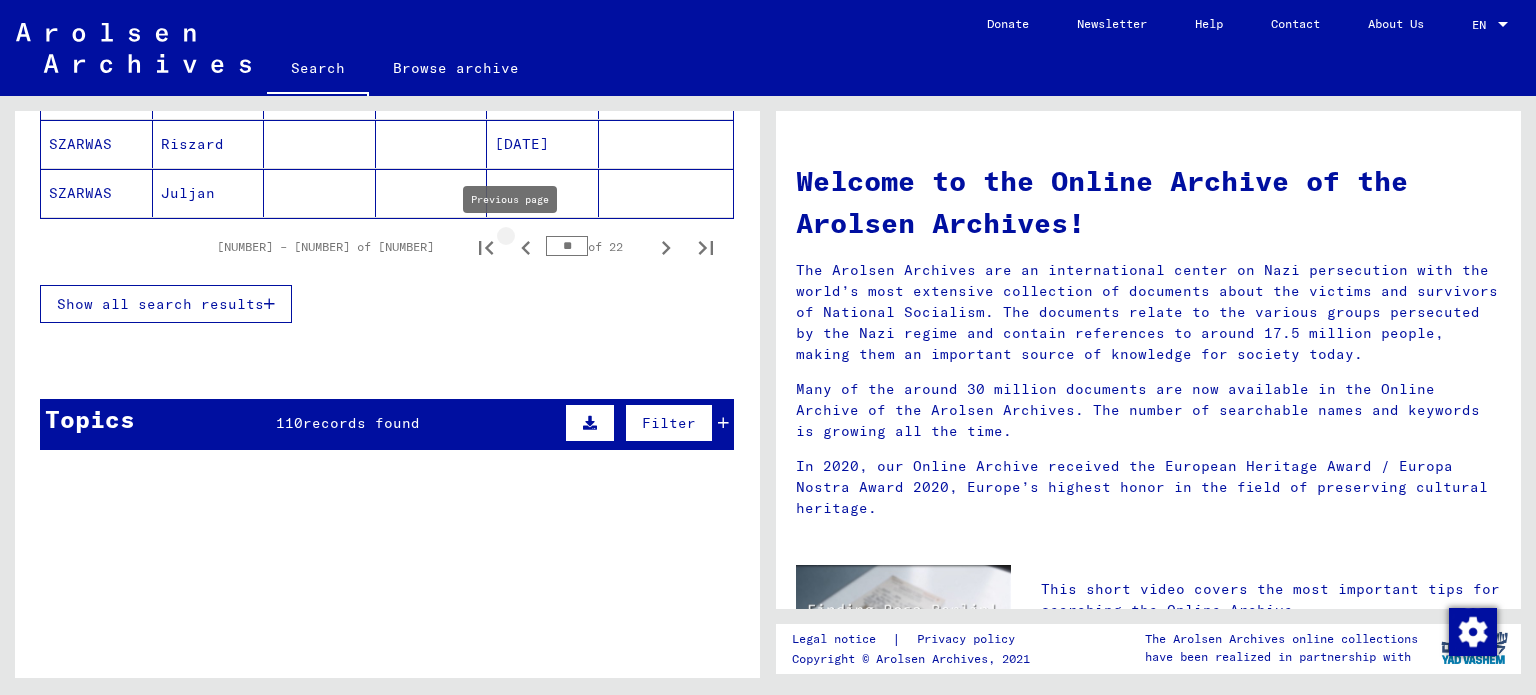 click 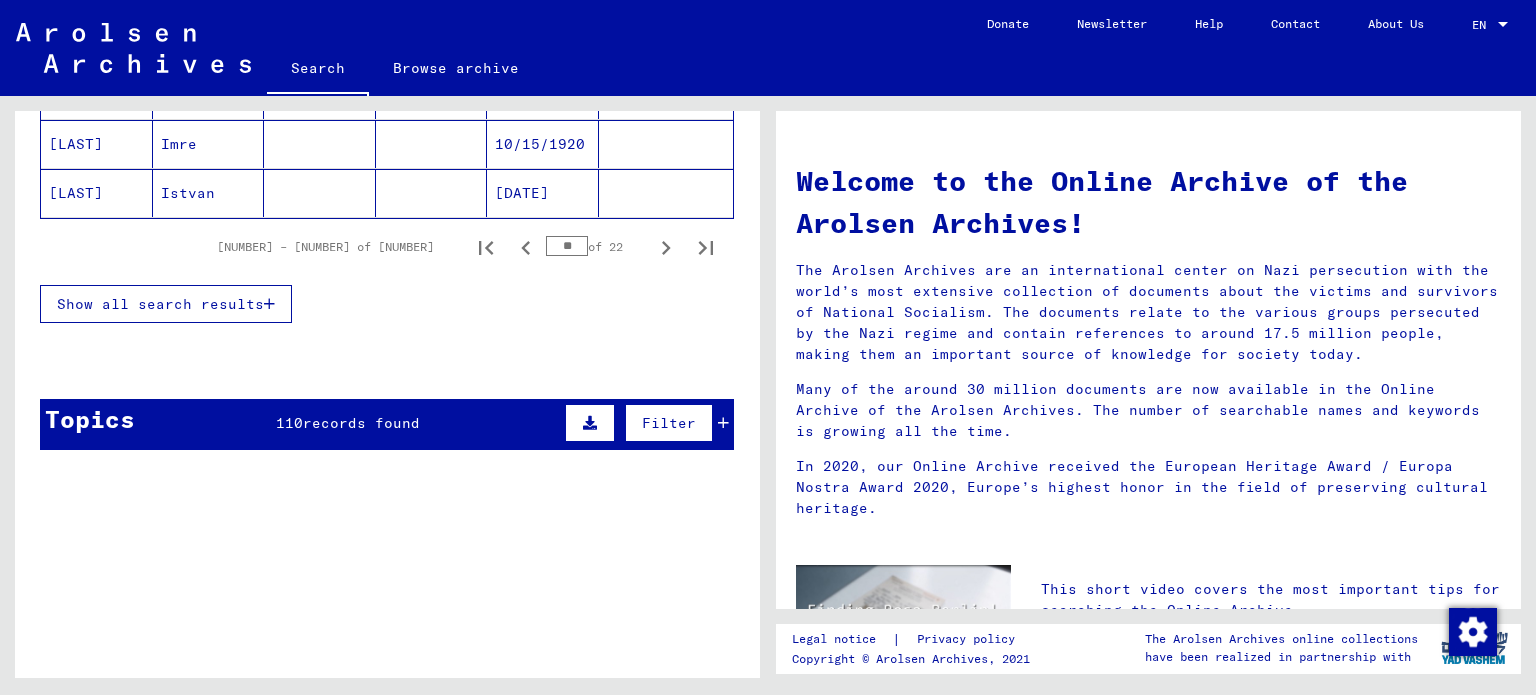 click 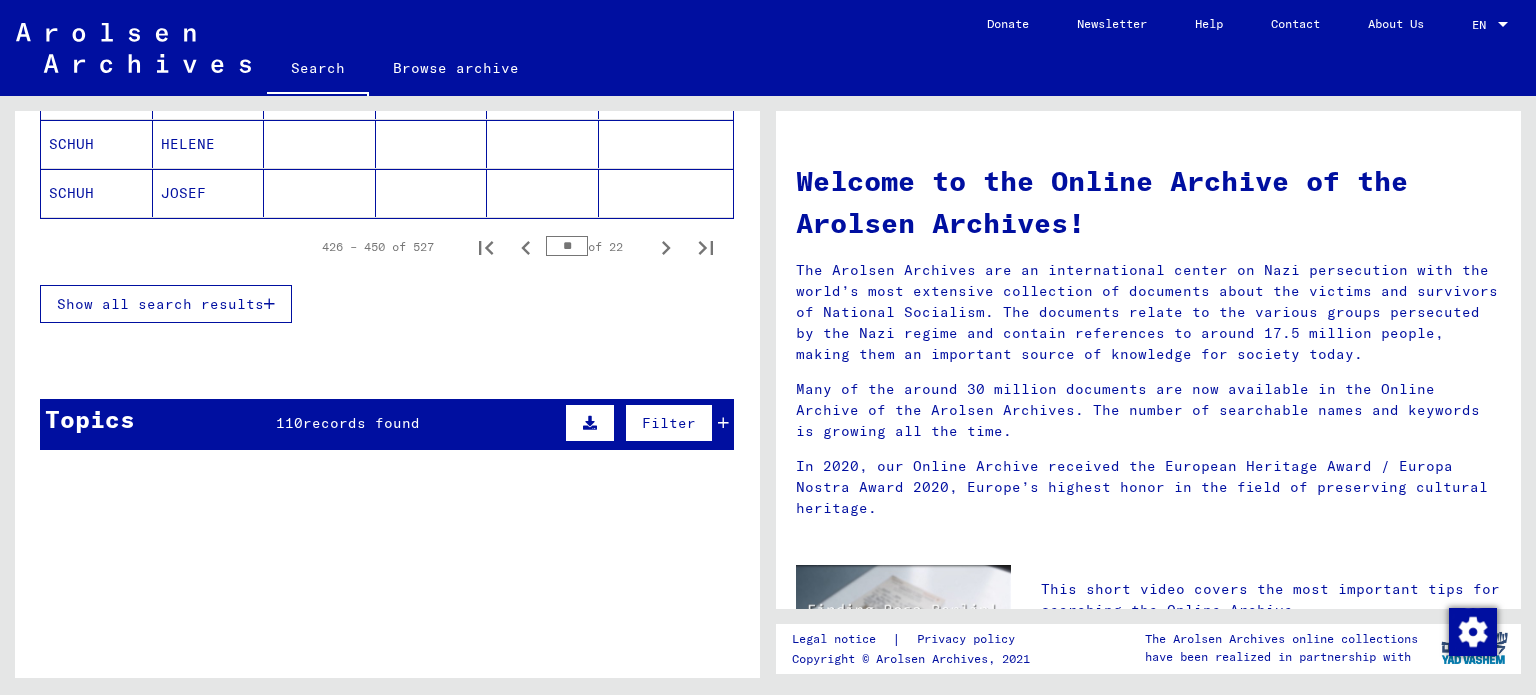 click 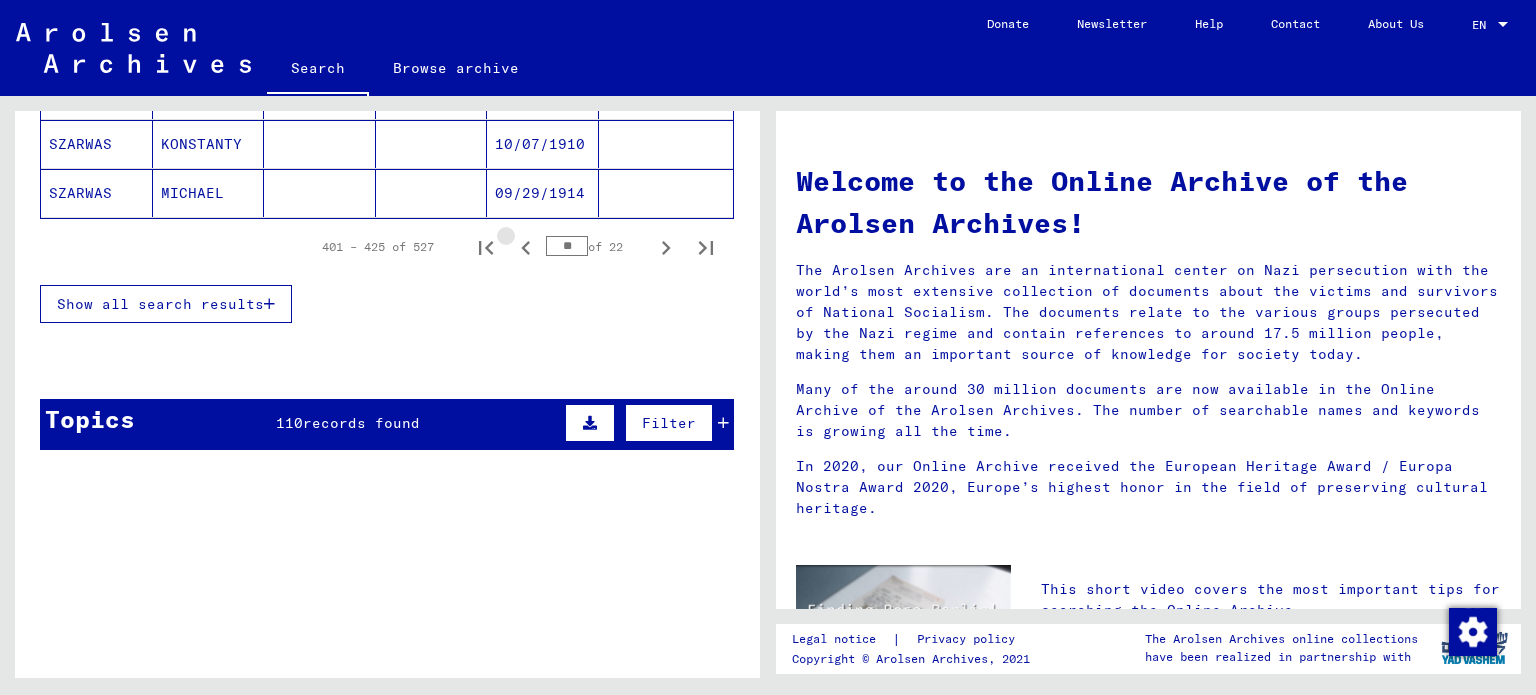 click 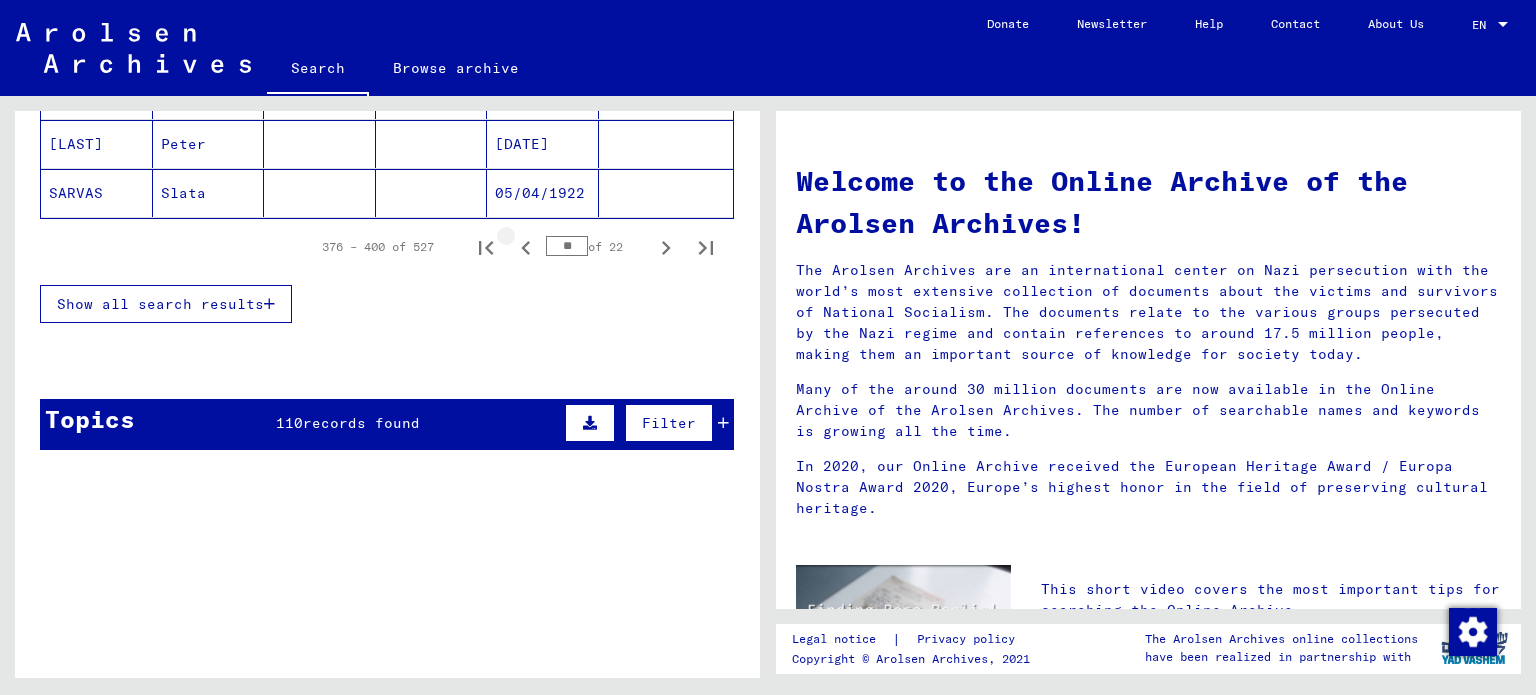 click 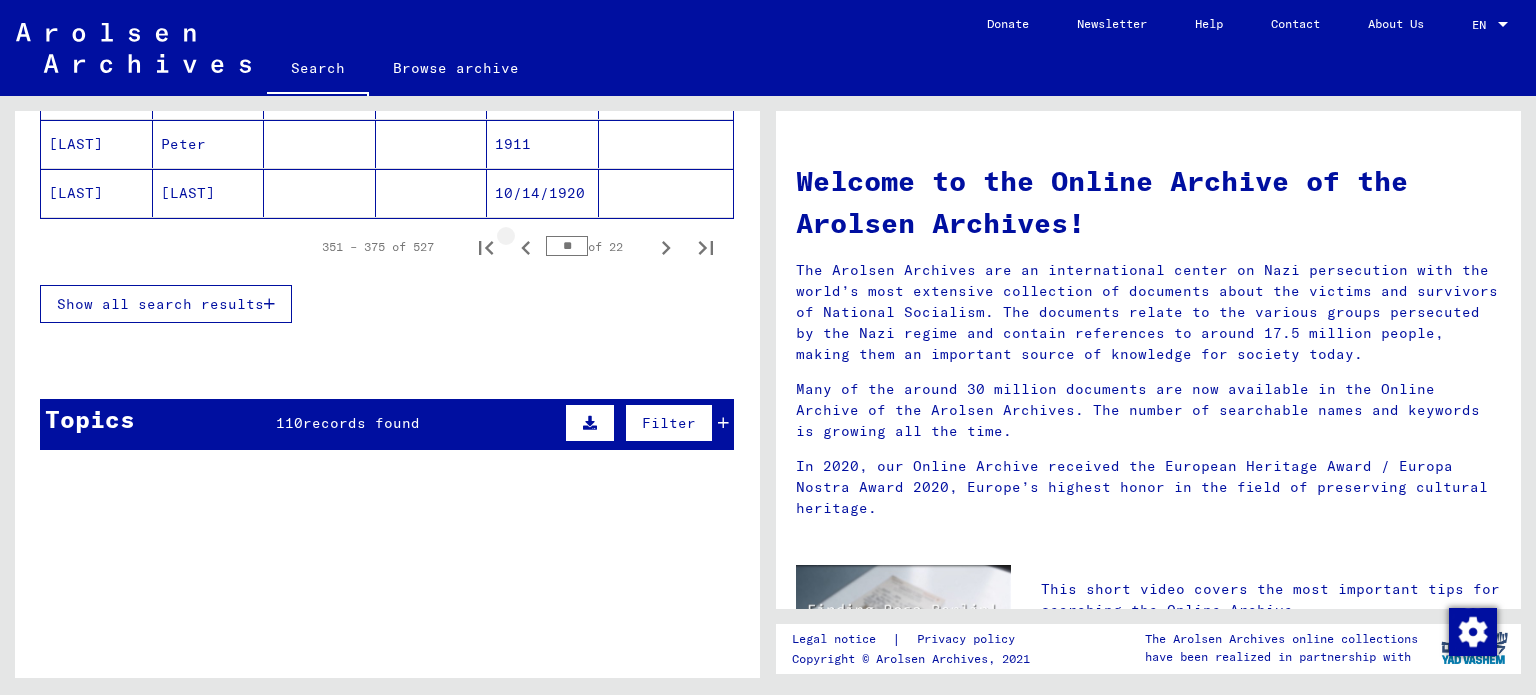 click 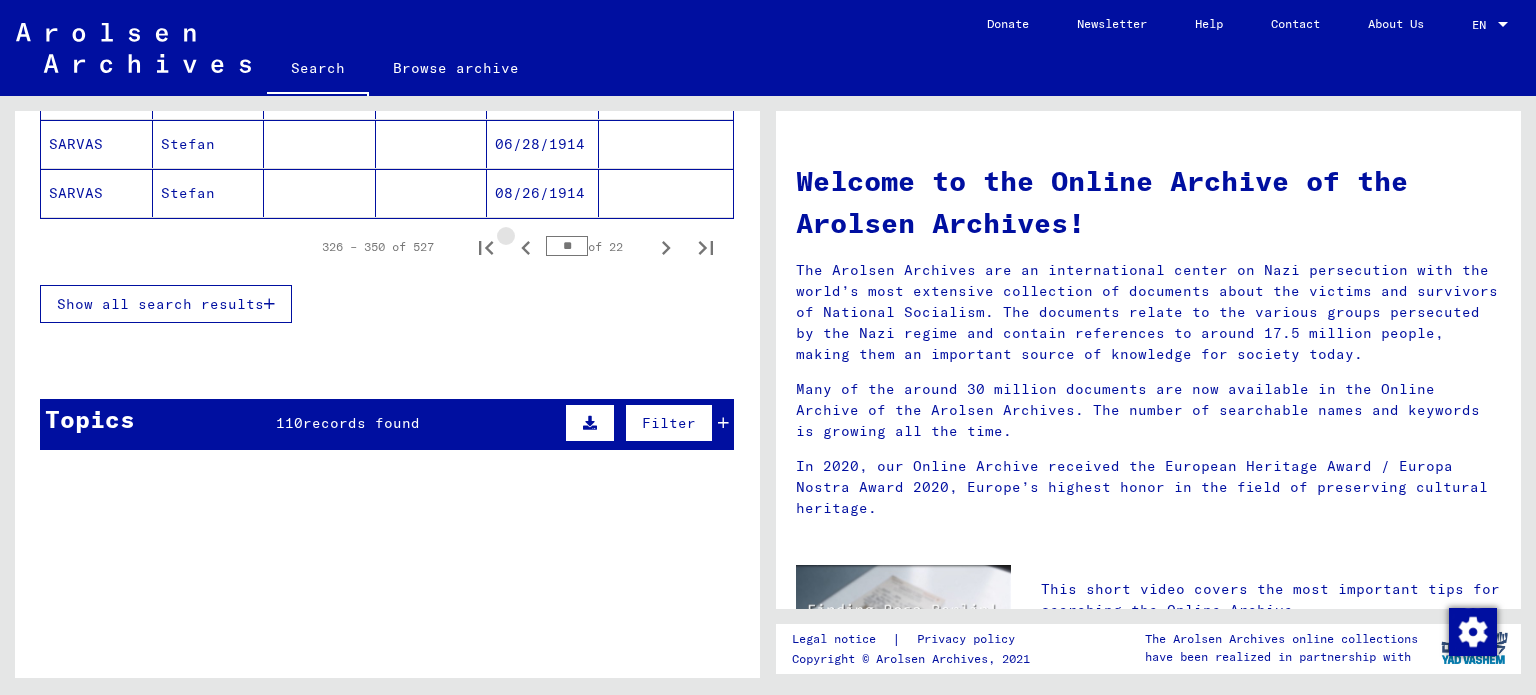 click 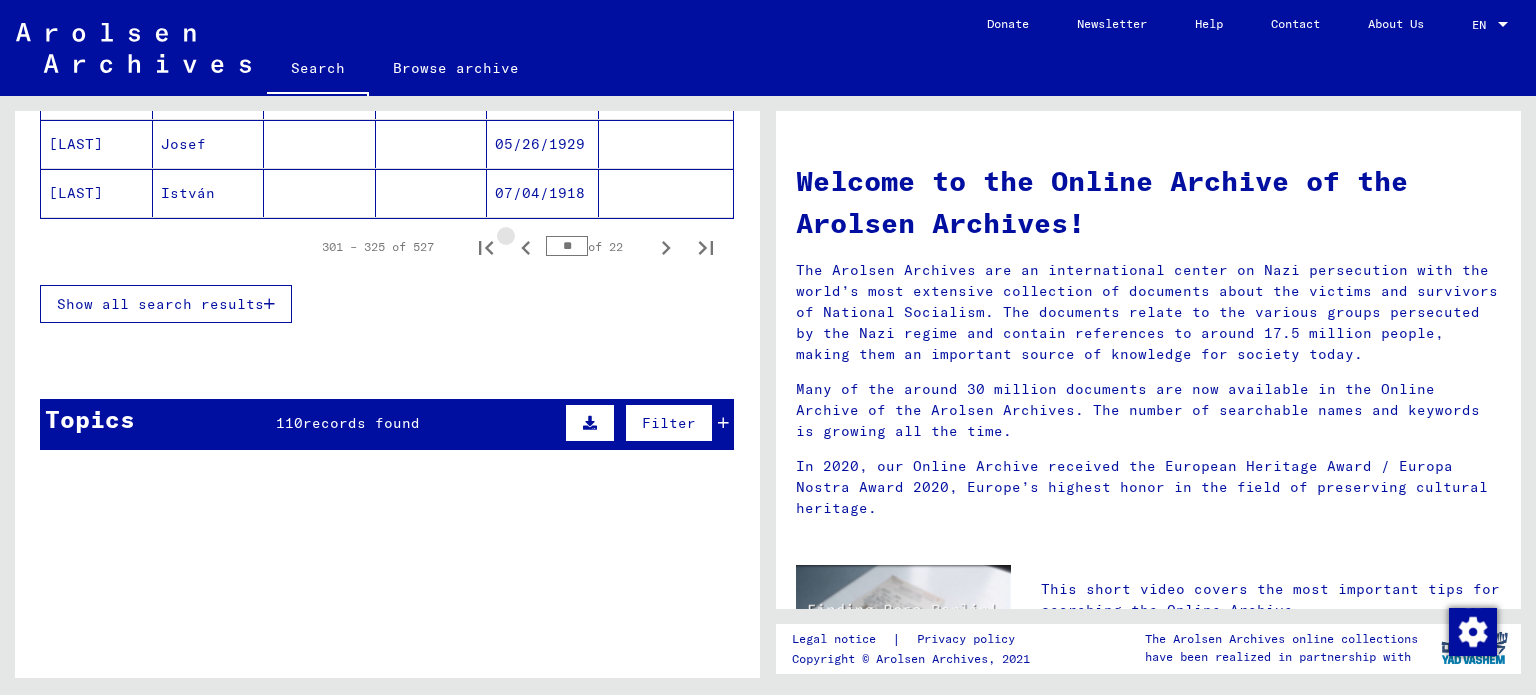 click 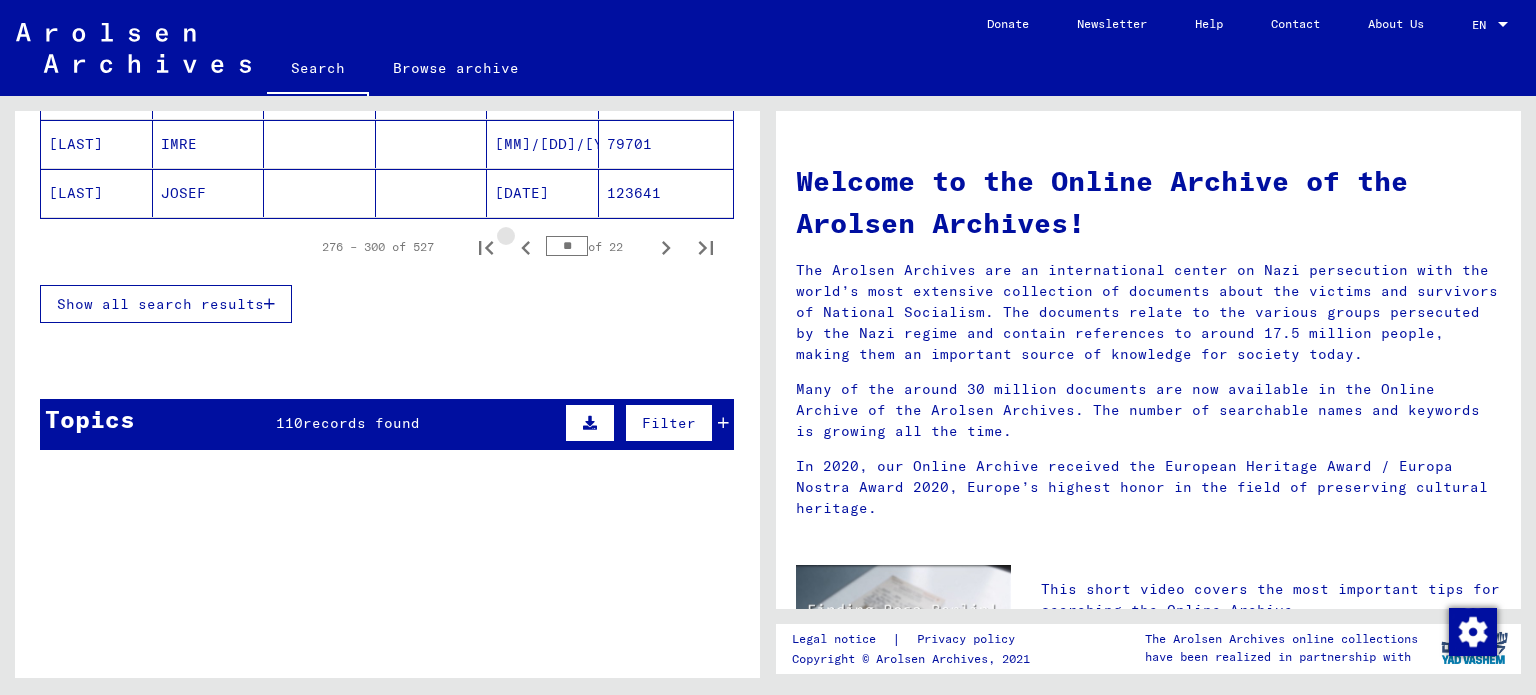 click 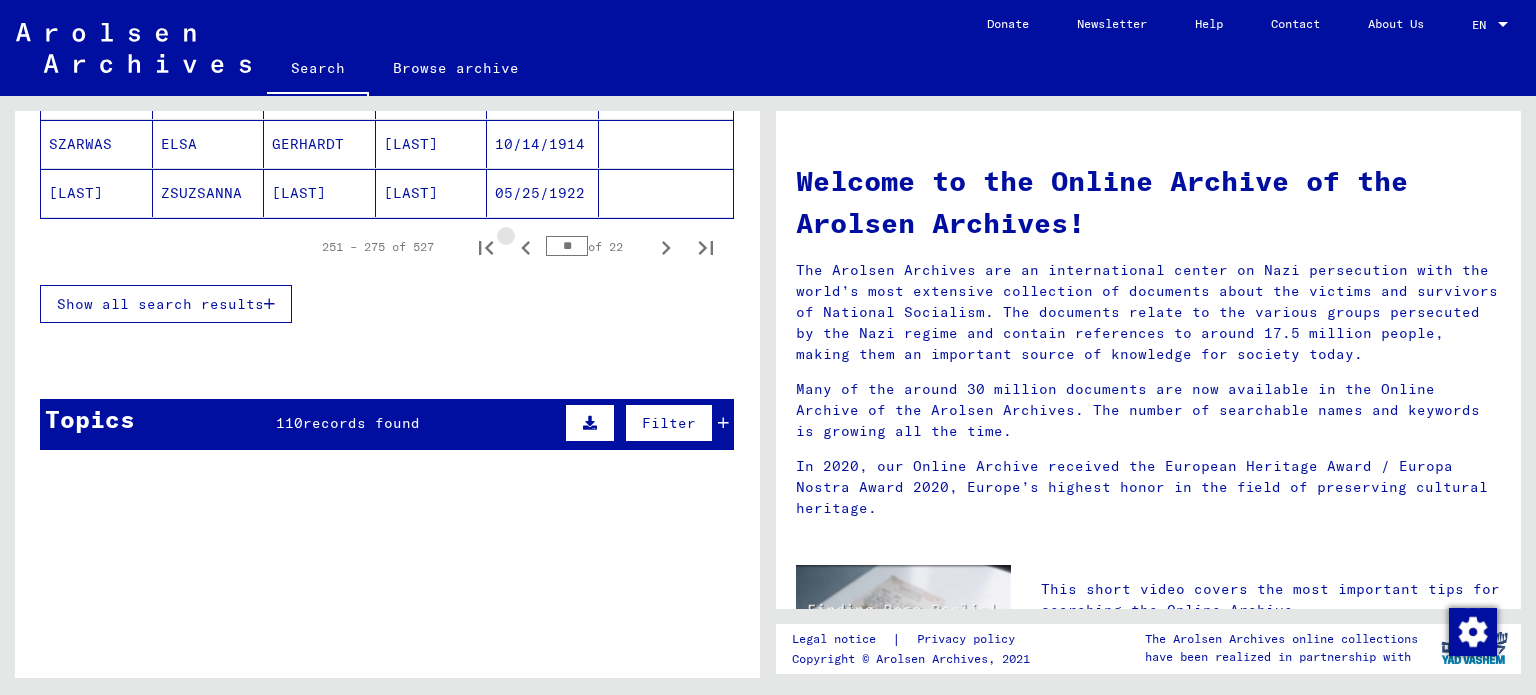 click 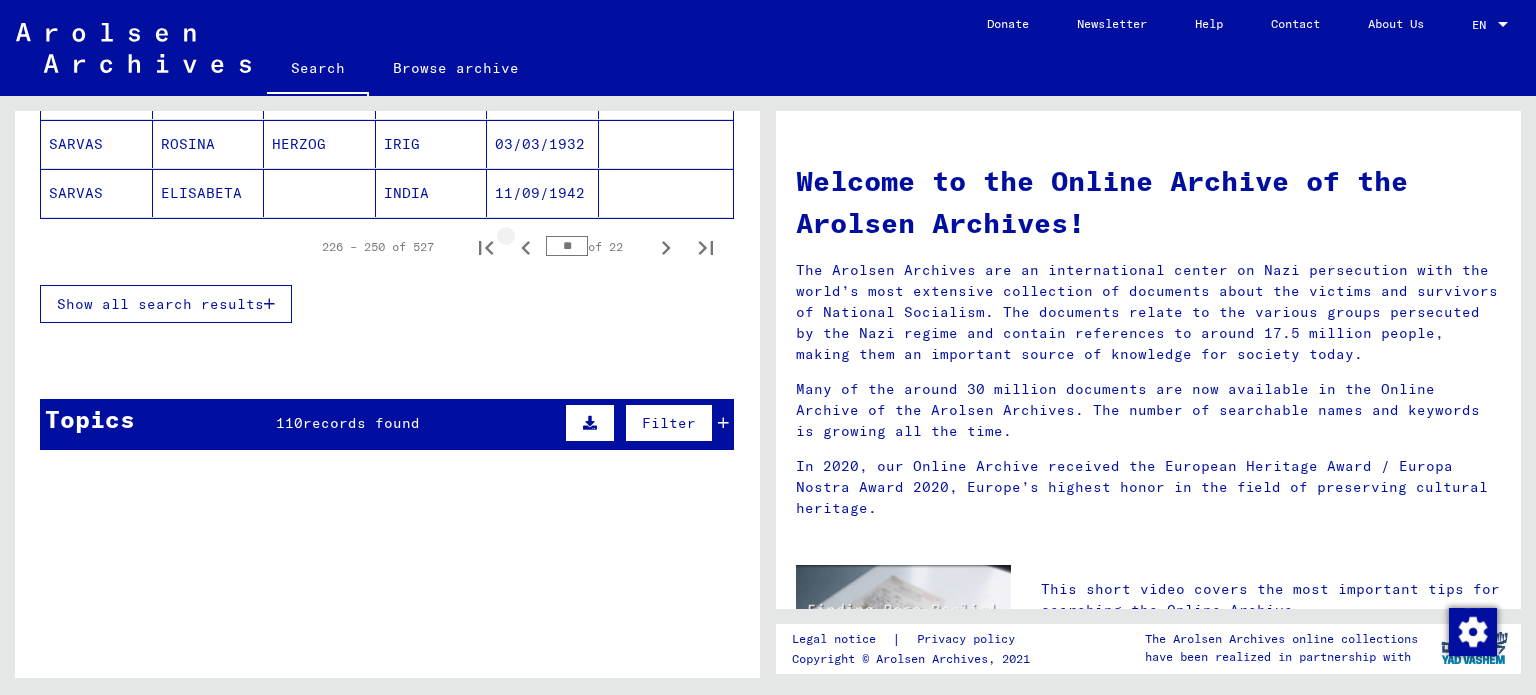 click 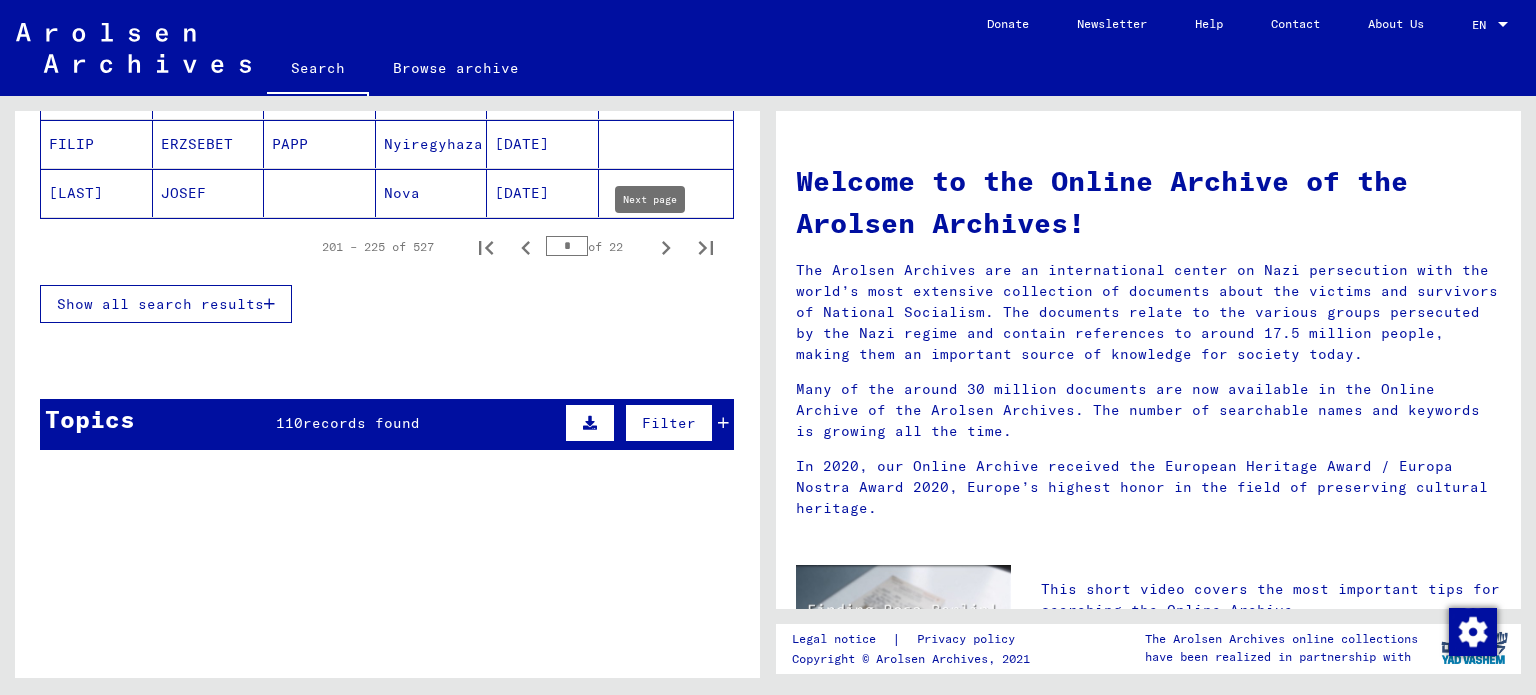 click 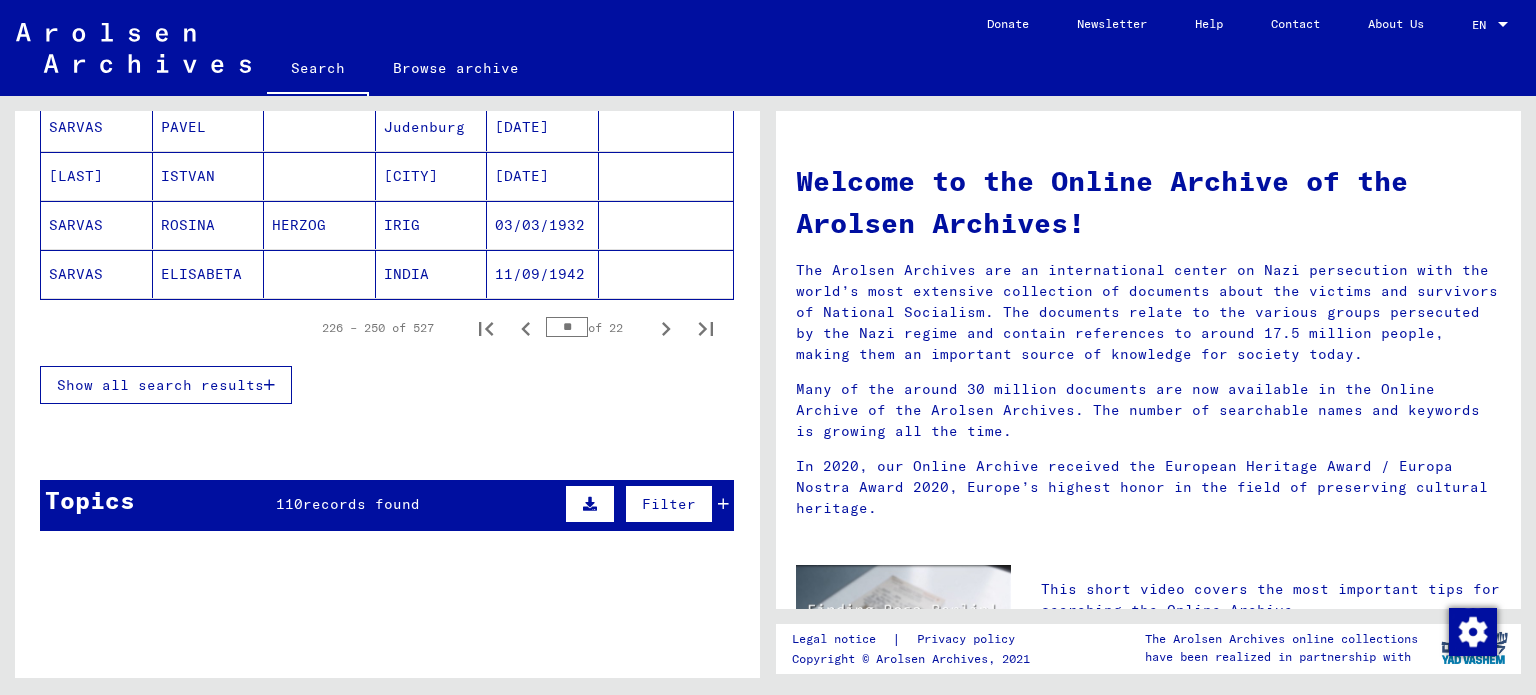 scroll, scrollTop: 1504, scrollLeft: 0, axis: vertical 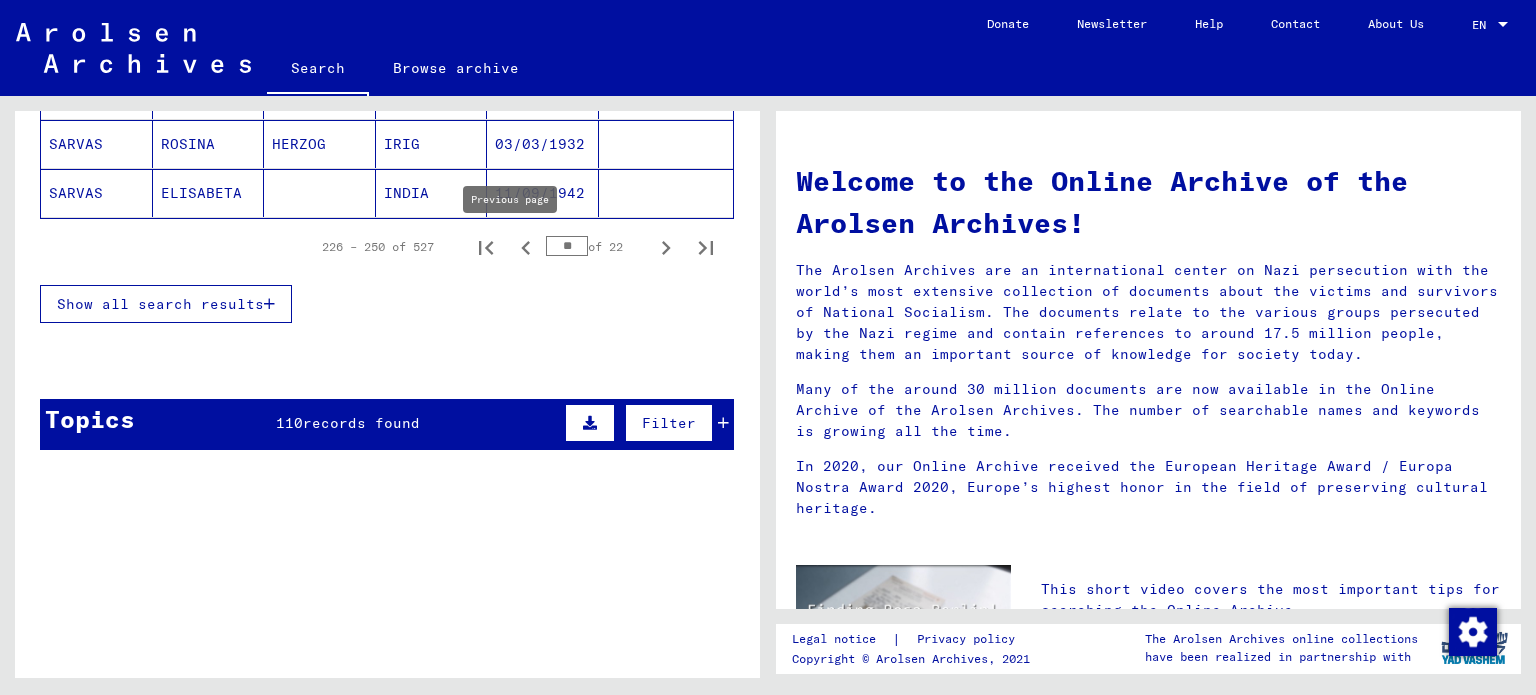 click 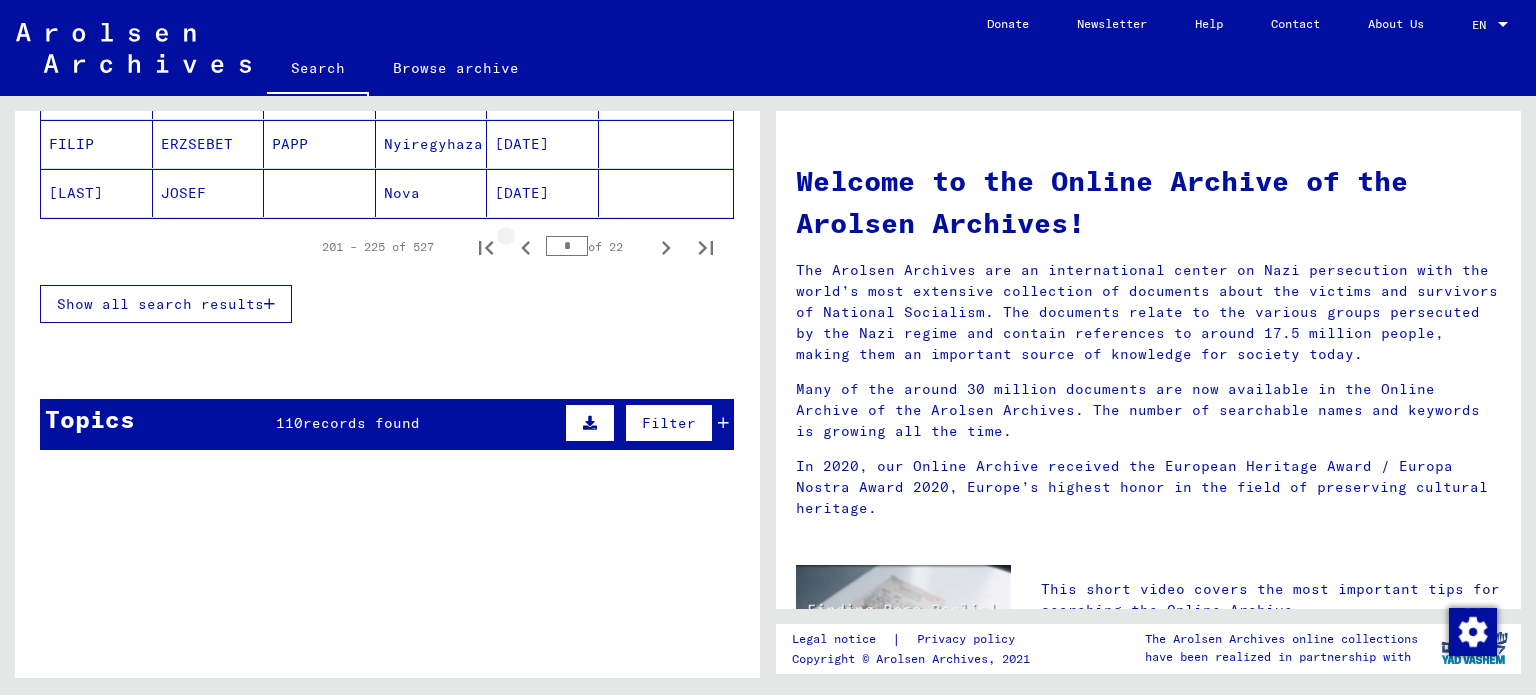 click 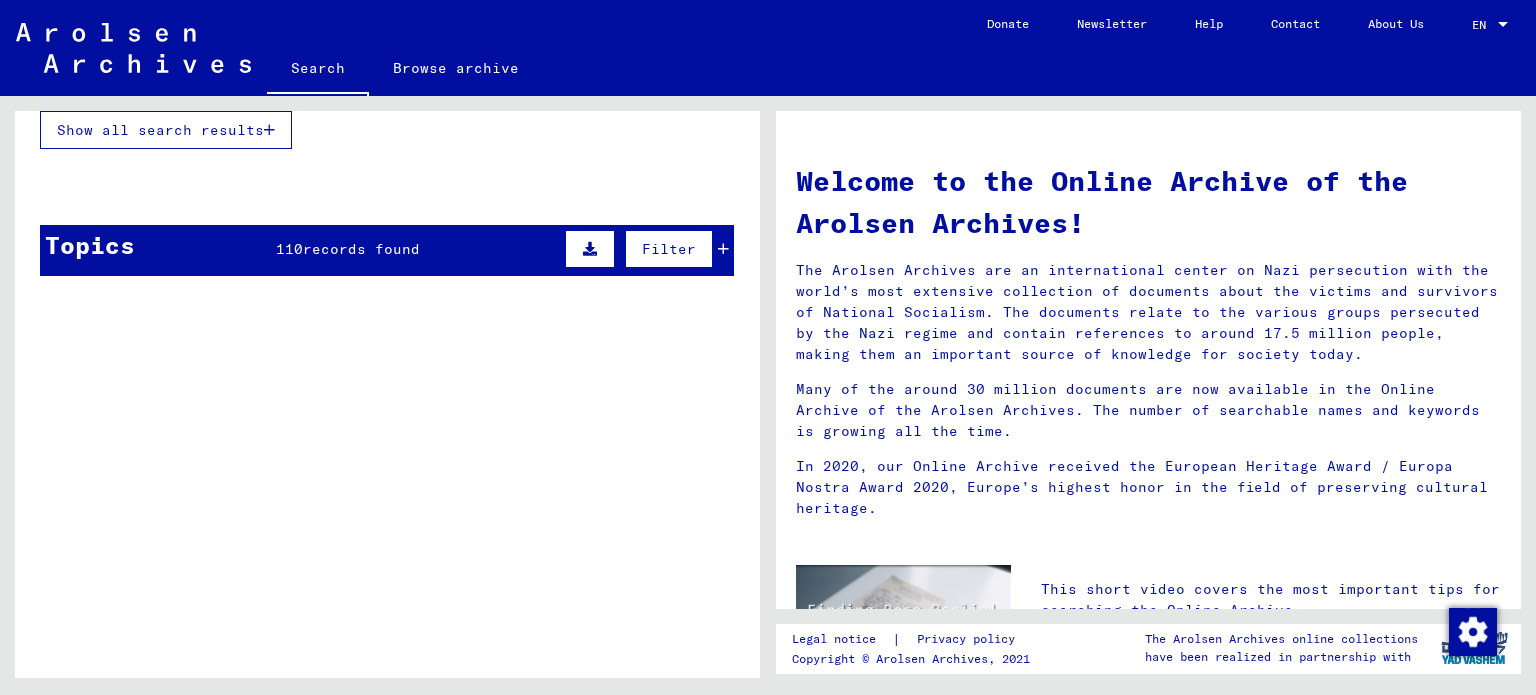 scroll, scrollTop: 1504, scrollLeft: 0, axis: vertical 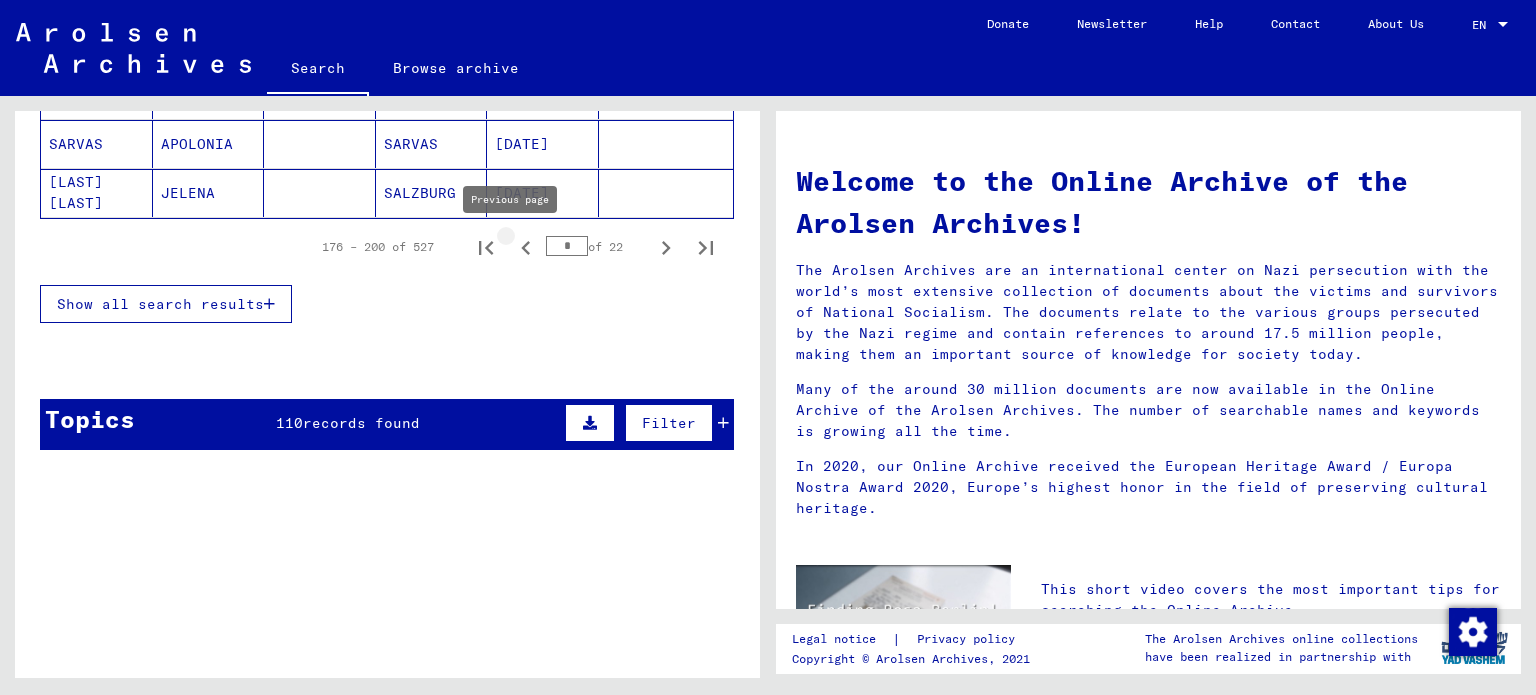 click 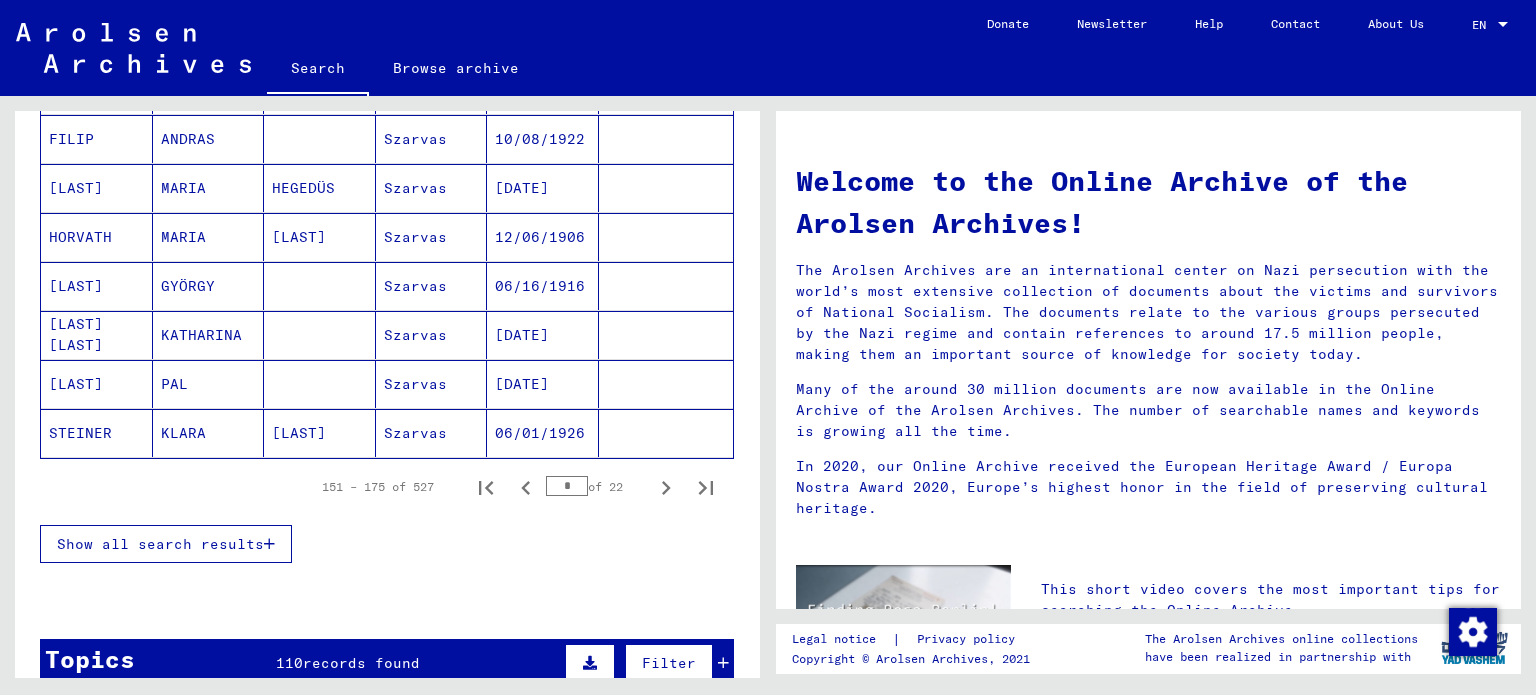 scroll, scrollTop: 1504, scrollLeft: 0, axis: vertical 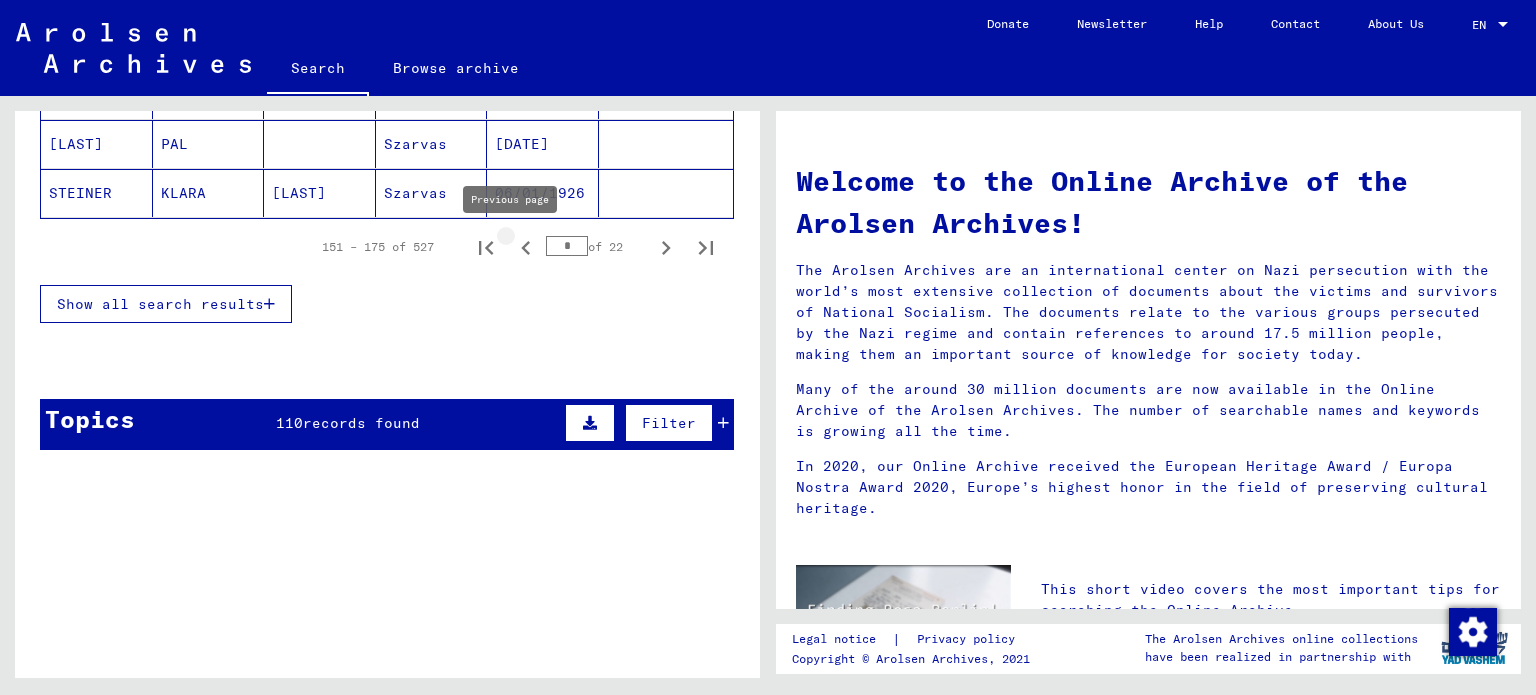 click 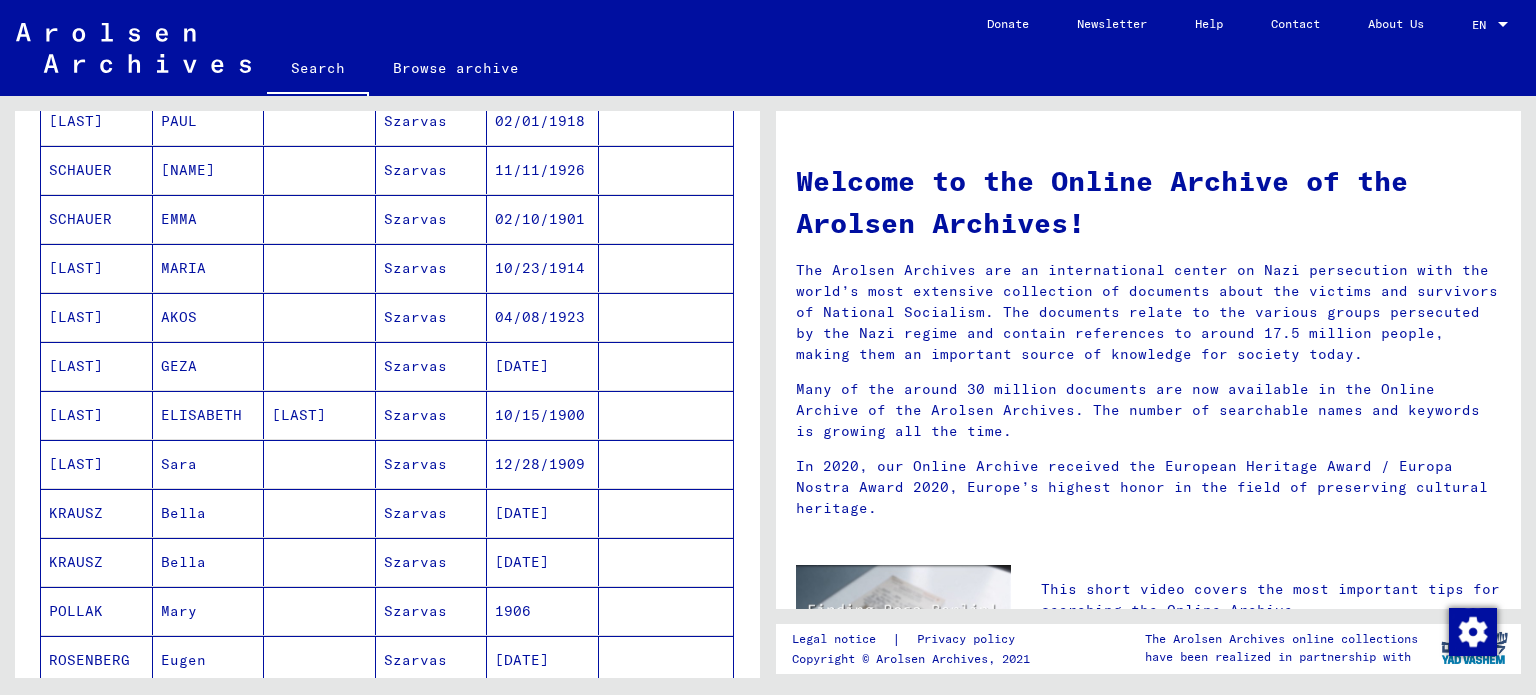 scroll, scrollTop: 504, scrollLeft: 0, axis: vertical 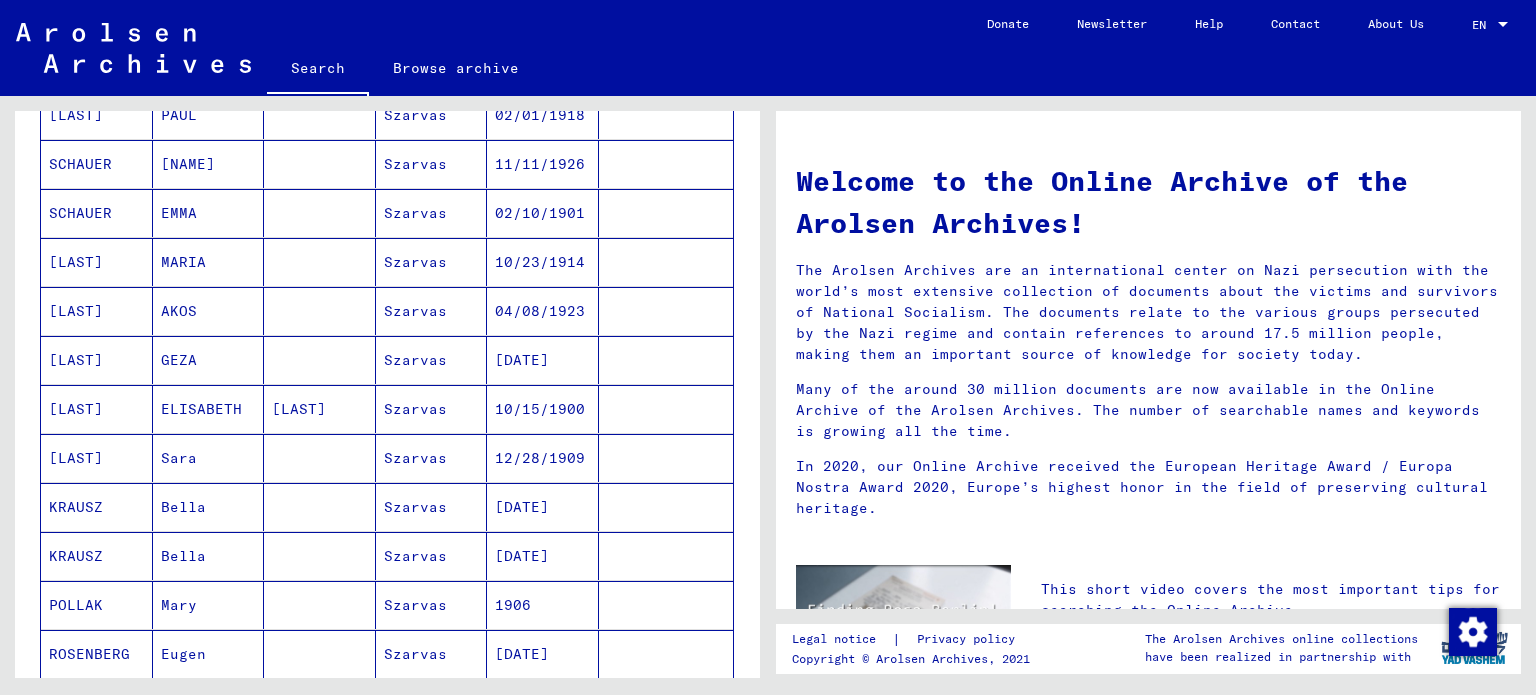 click on "[LAST]" at bounding box center [97, 311] 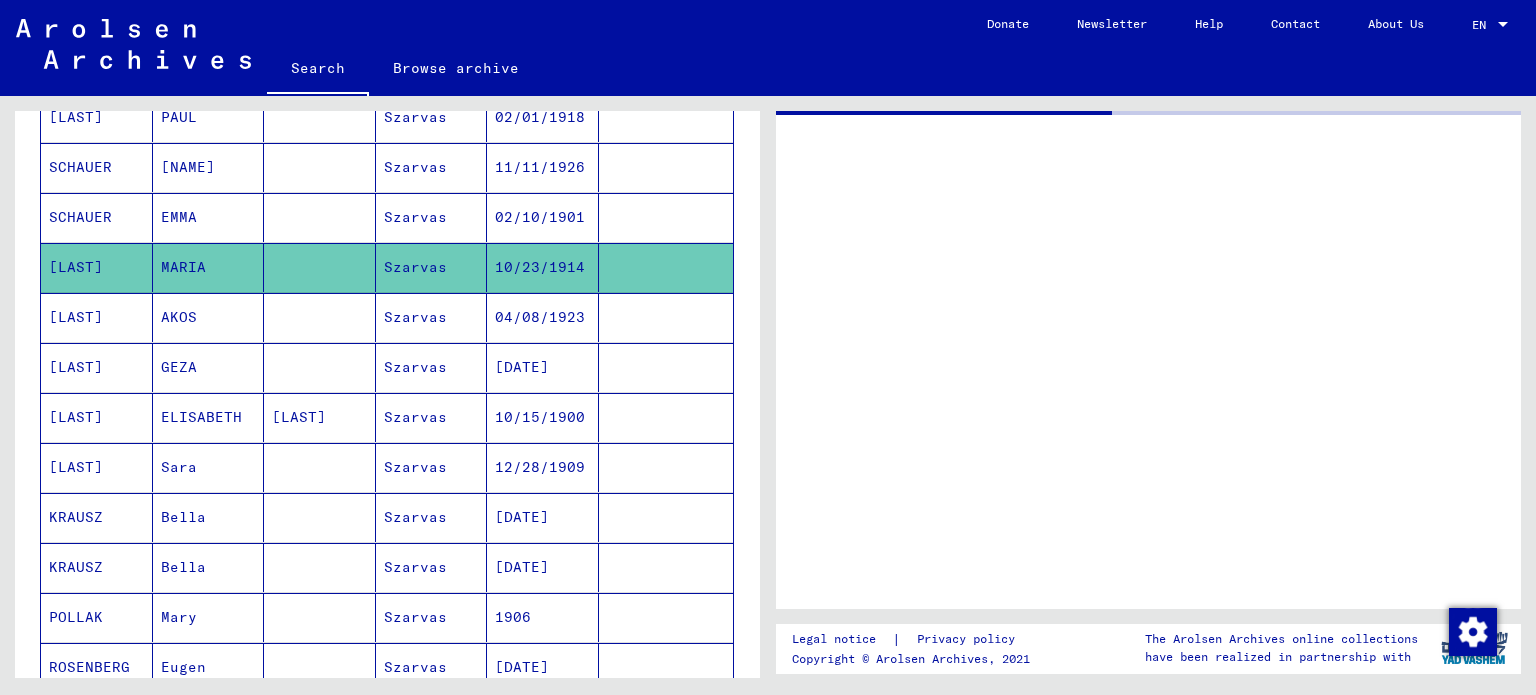 scroll, scrollTop: 506, scrollLeft: 0, axis: vertical 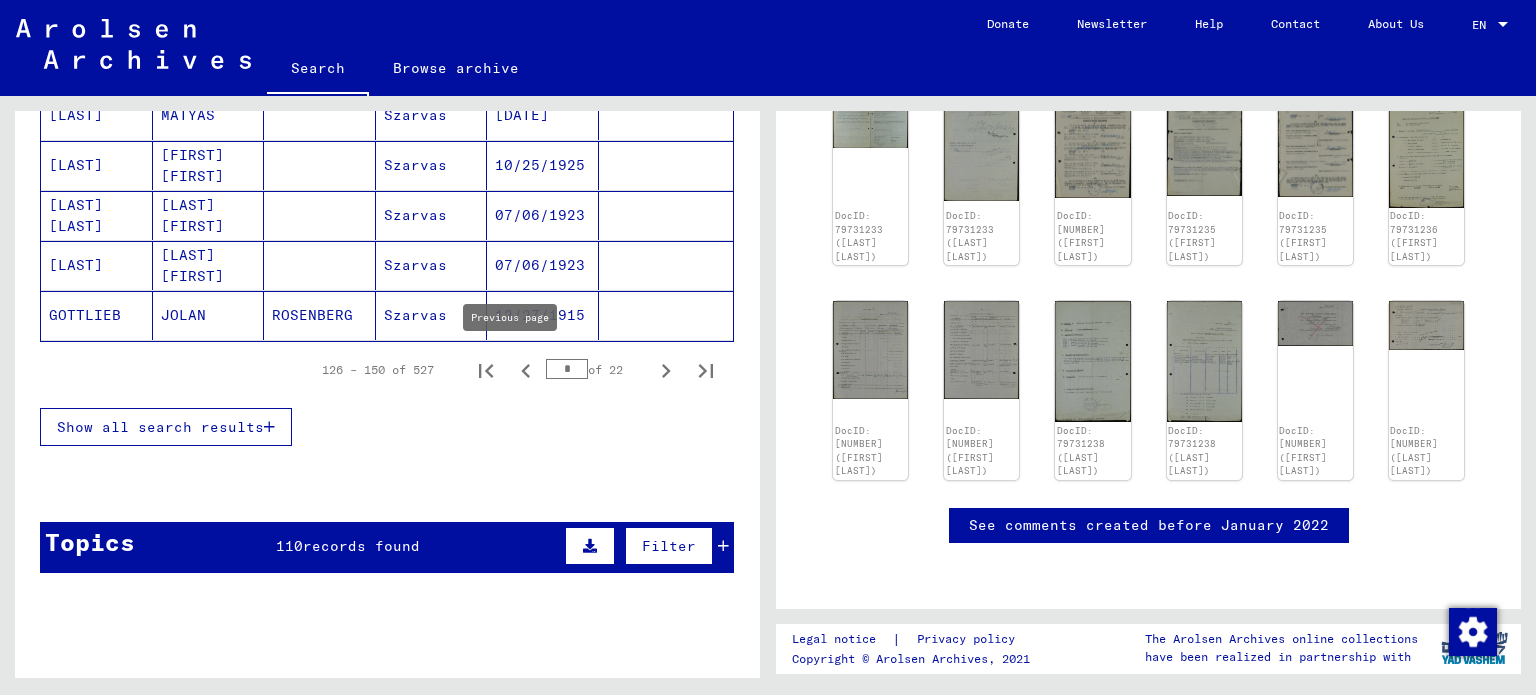 click 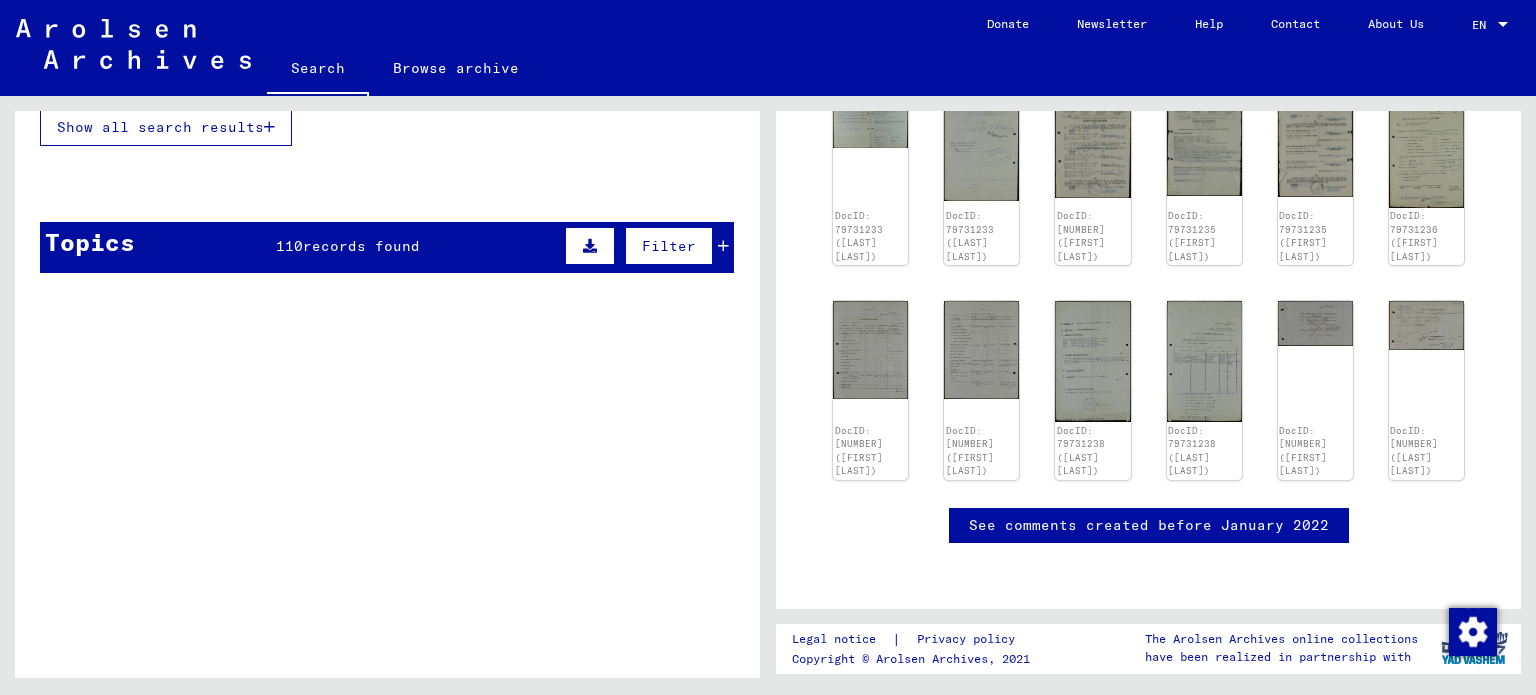 scroll, scrollTop: 1406, scrollLeft: 0, axis: vertical 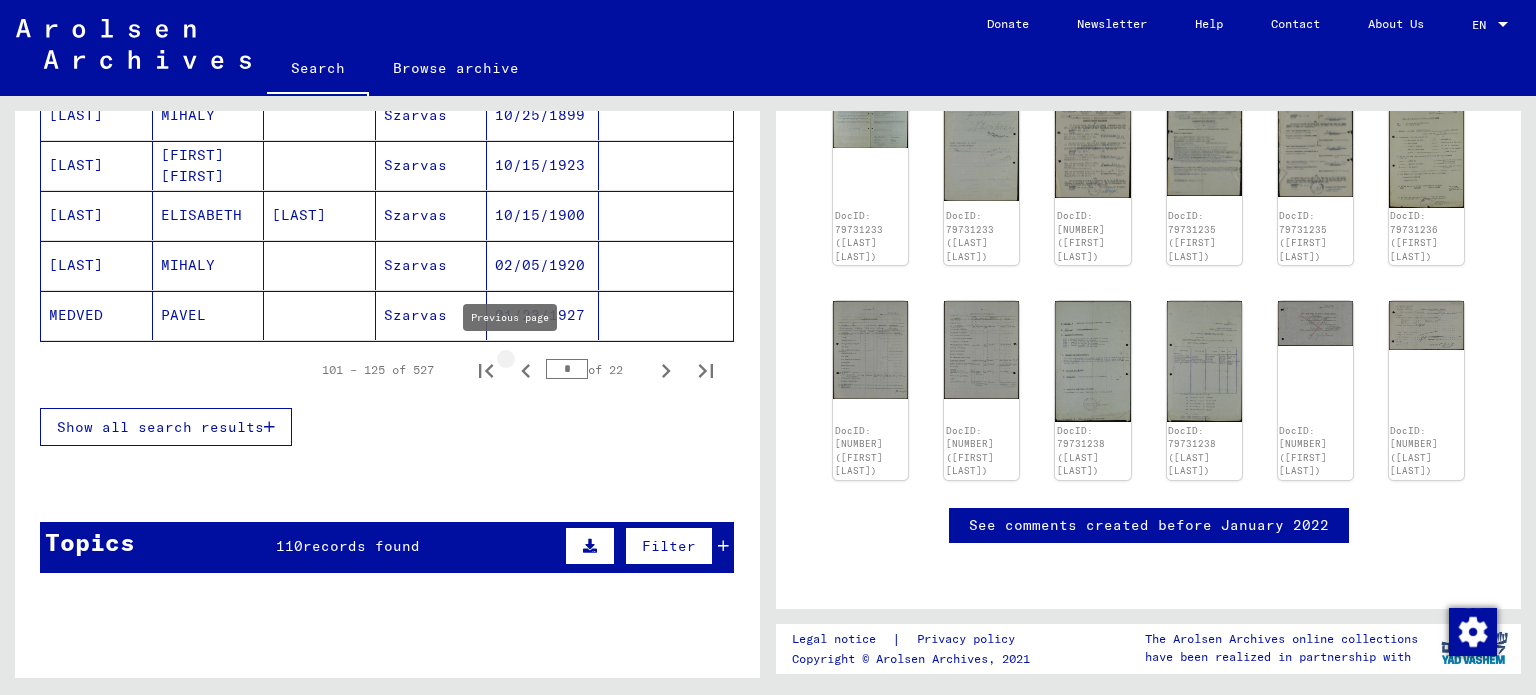 click 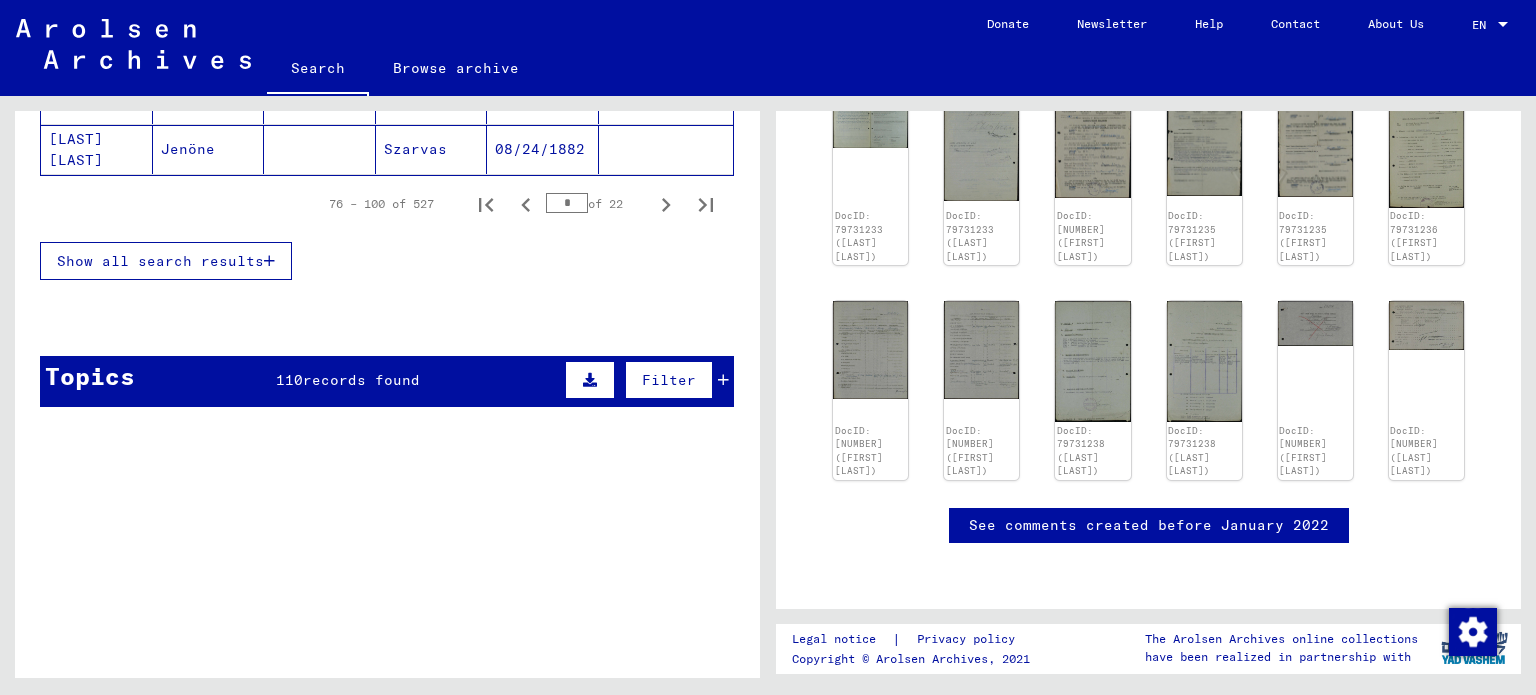 scroll, scrollTop: 1406, scrollLeft: 0, axis: vertical 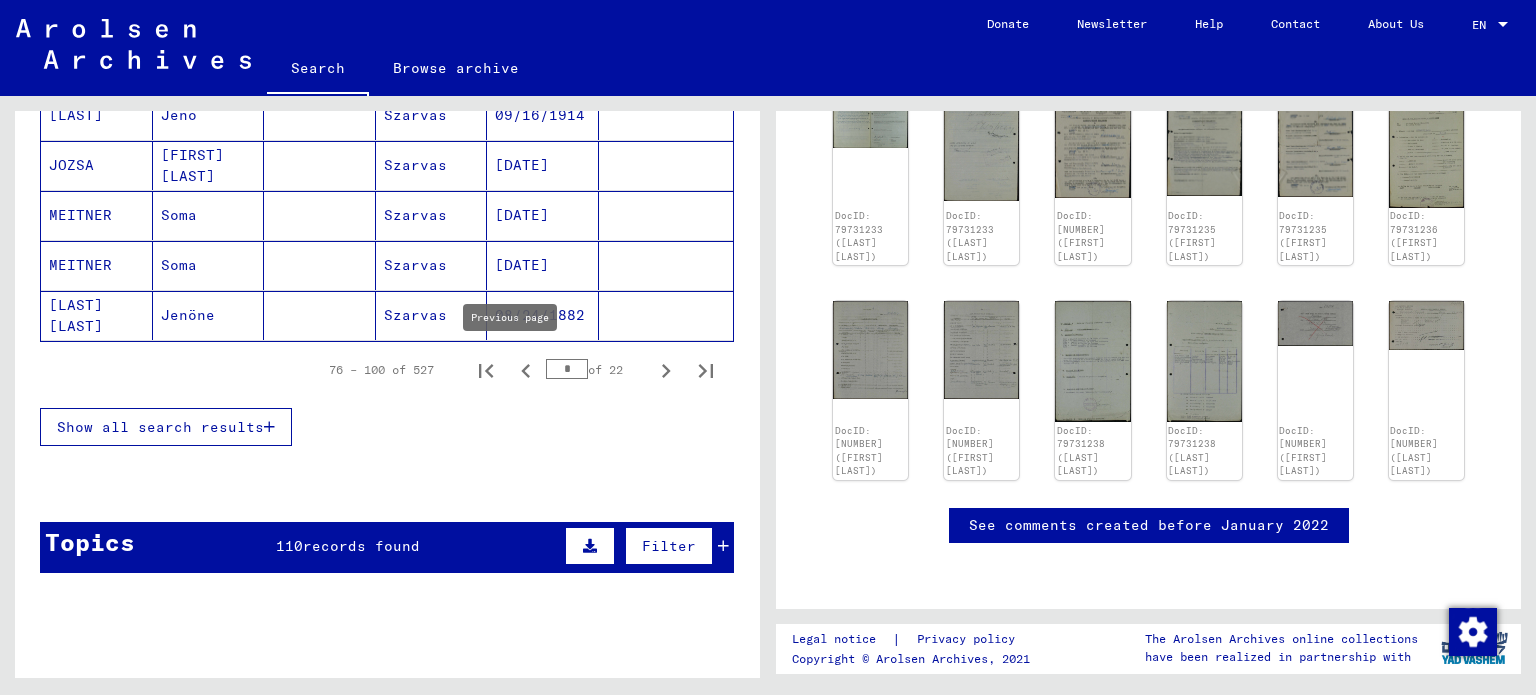 click 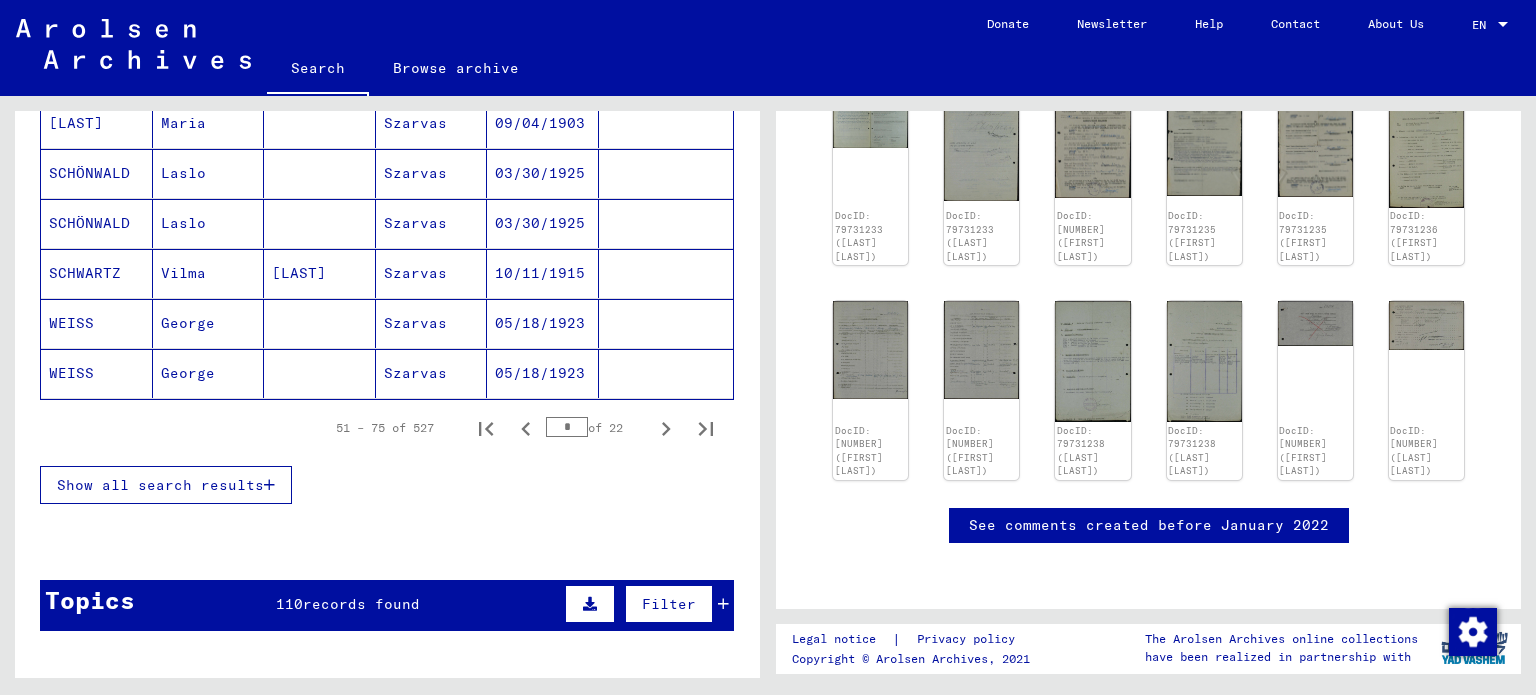 scroll, scrollTop: 1332, scrollLeft: 0, axis: vertical 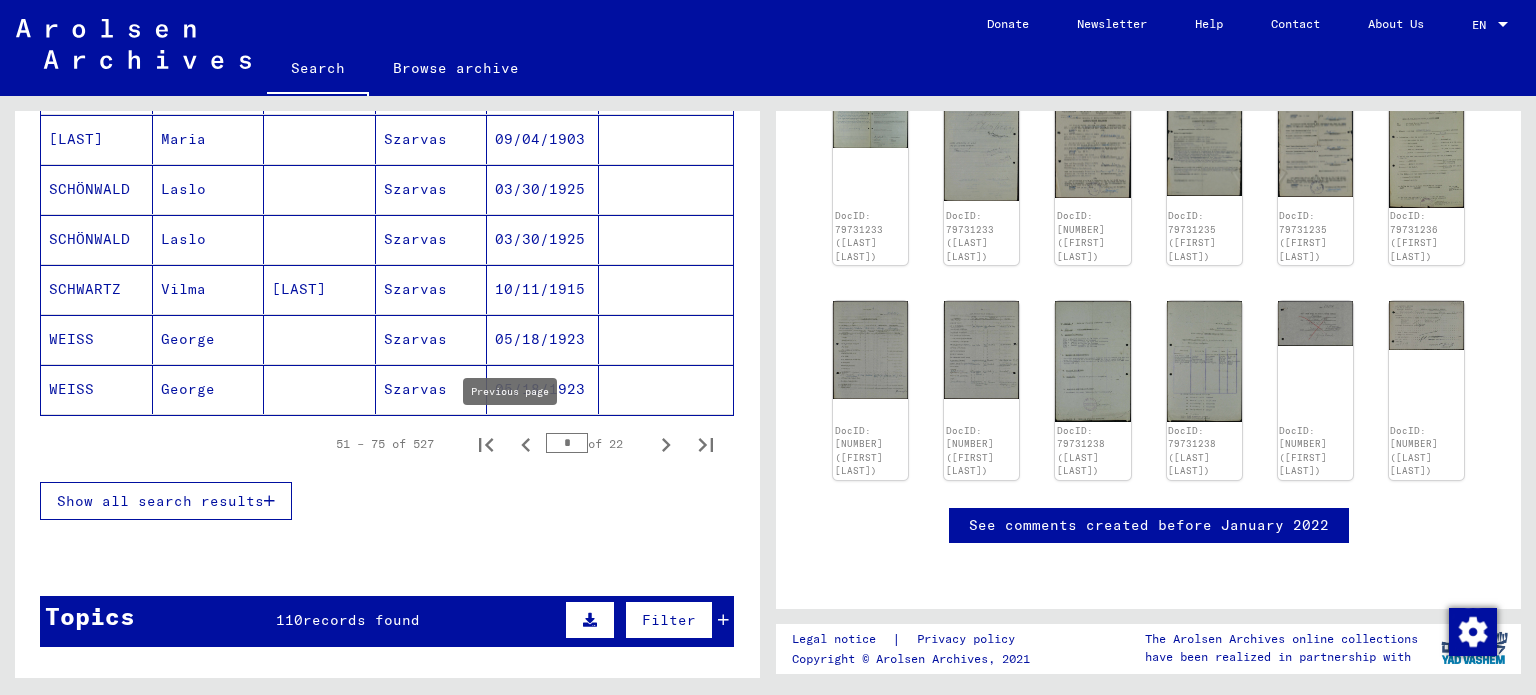 click 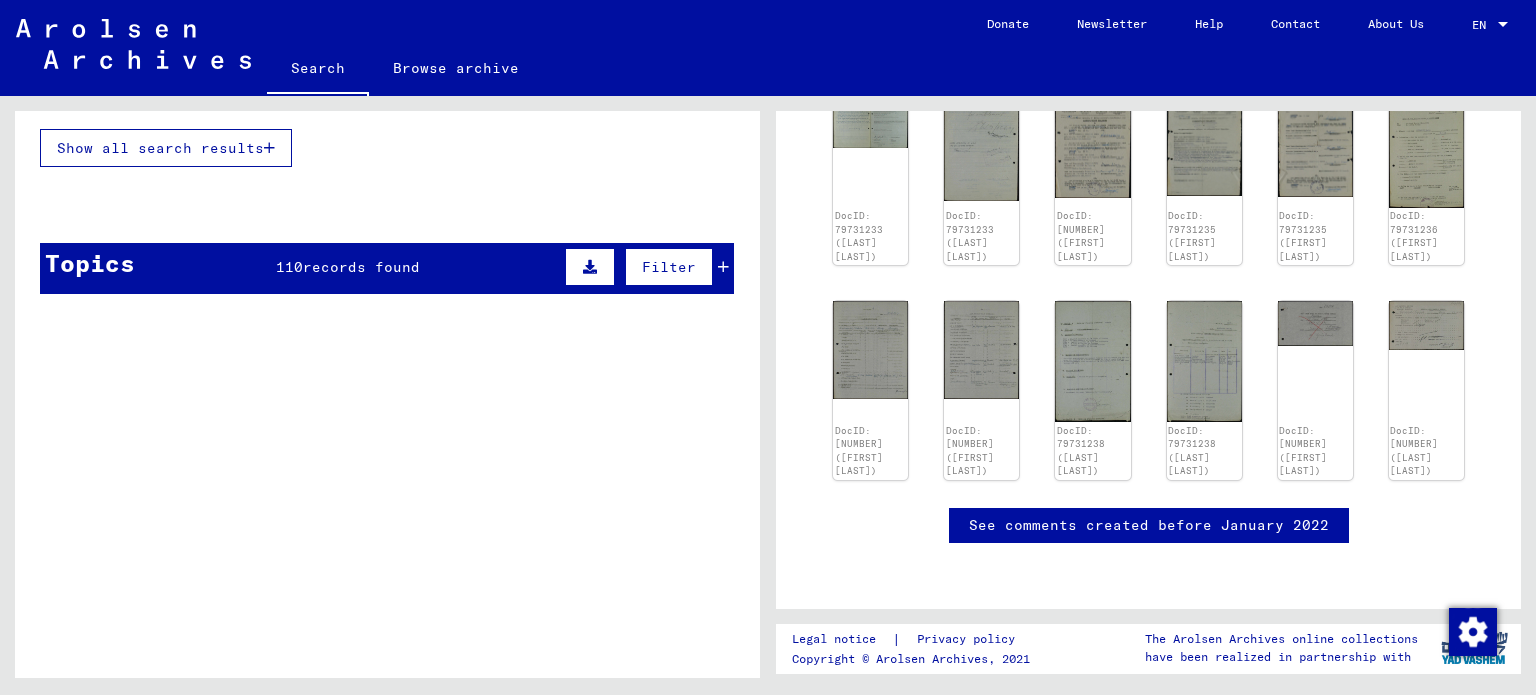 scroll, scrollTop: 1432, scrollLeft: 0, axis: vertical 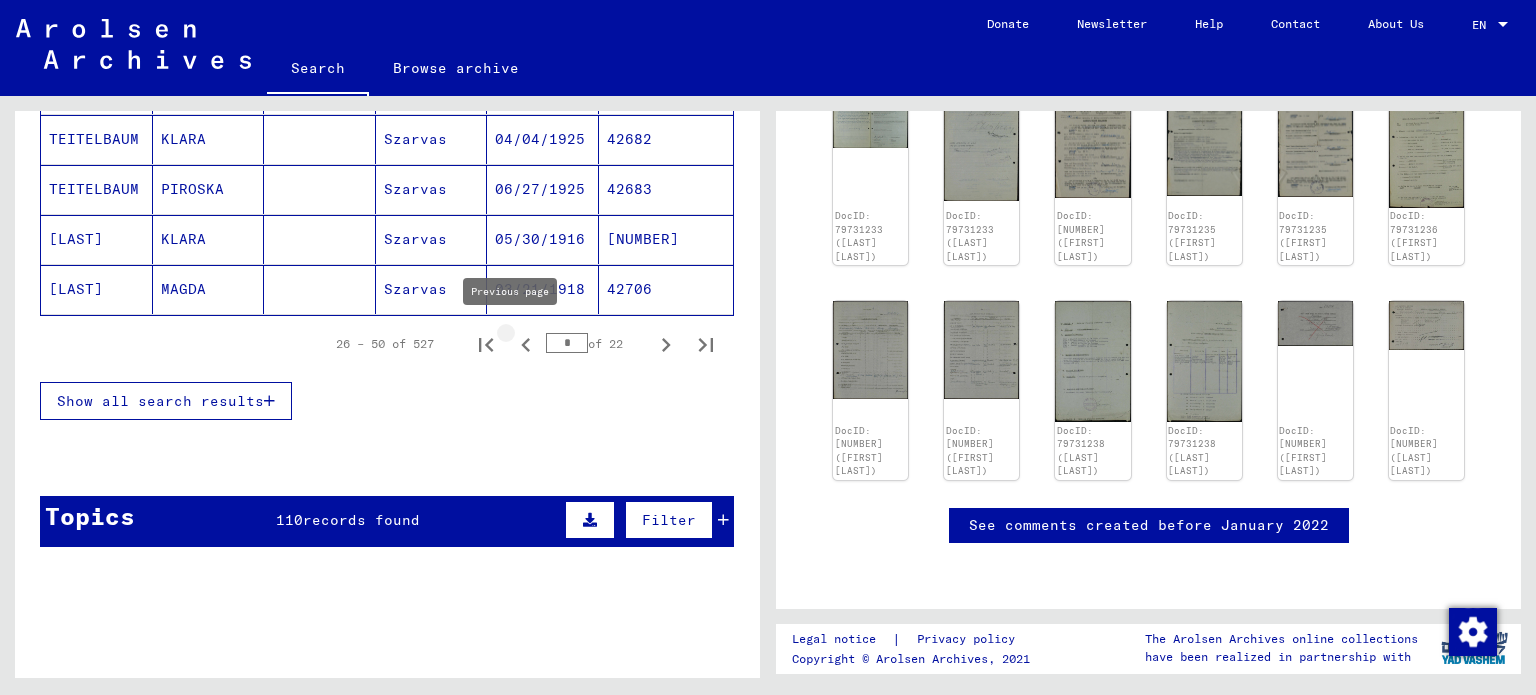 click 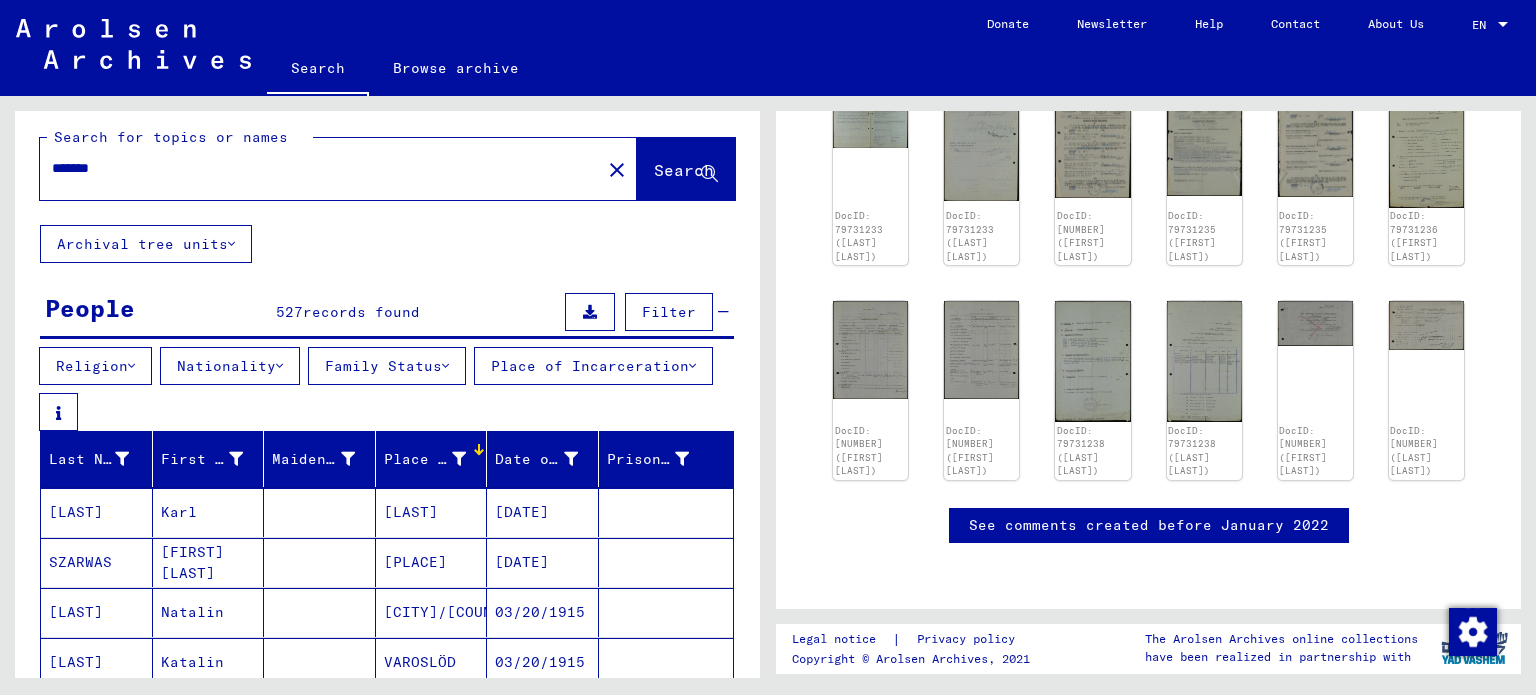 scroll, scrollTop: 0, scrollLeft: 0, axis: both 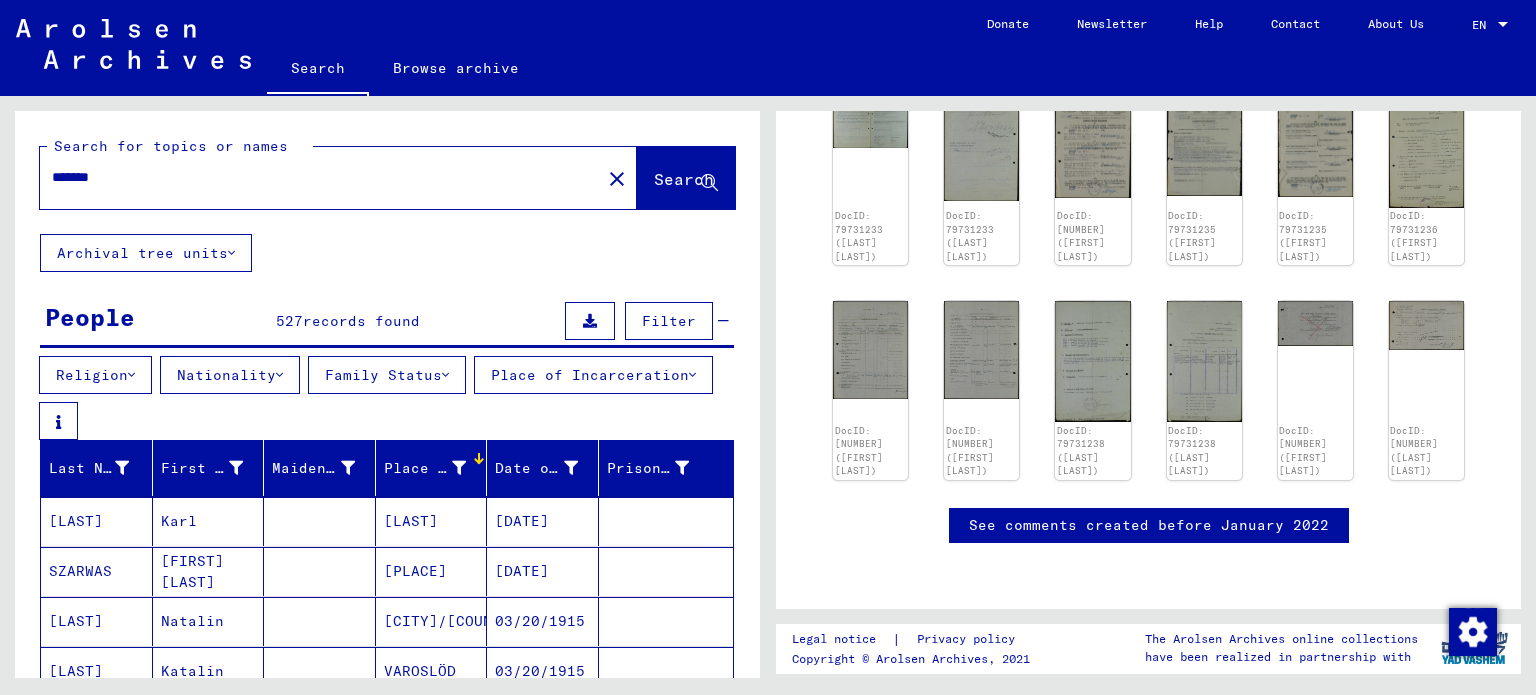 click on "close" 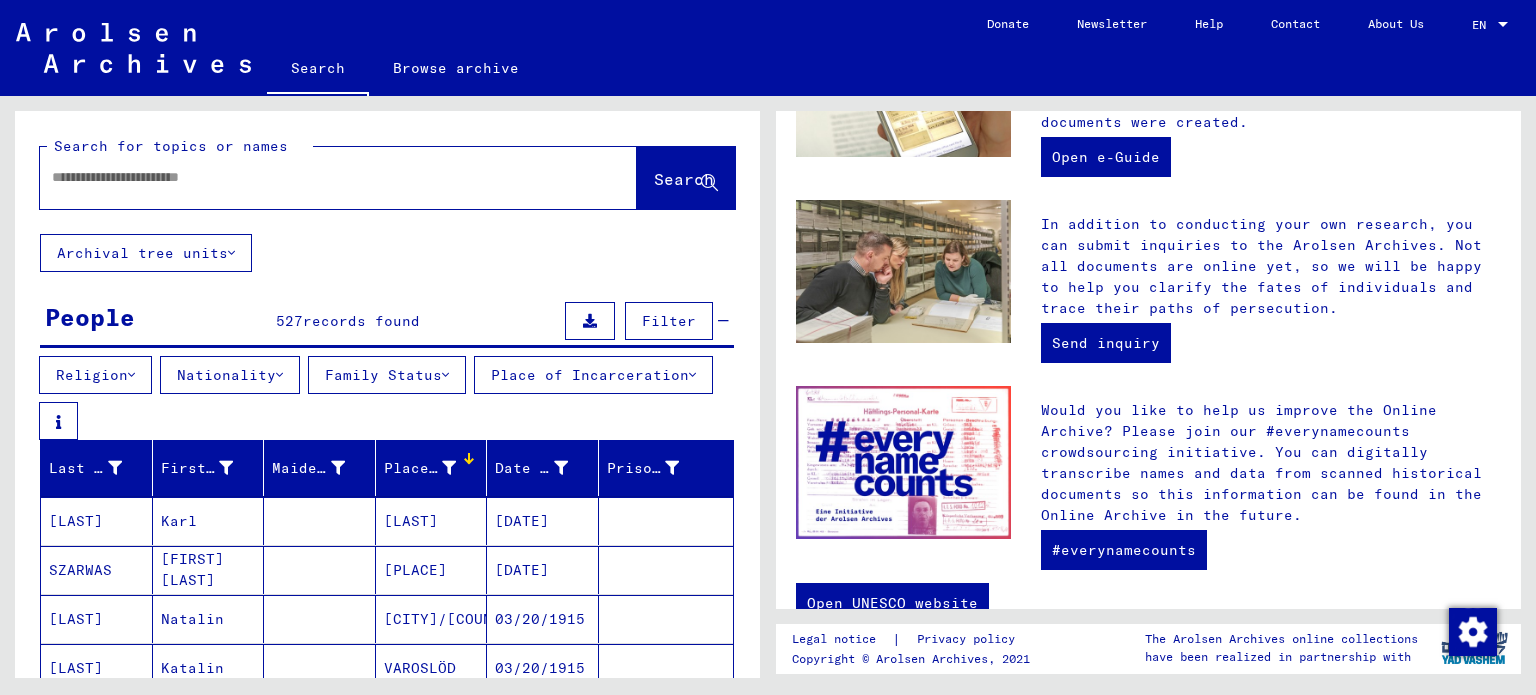 scroll, scrollTop: 0, scrollLeft: 0, axis: both 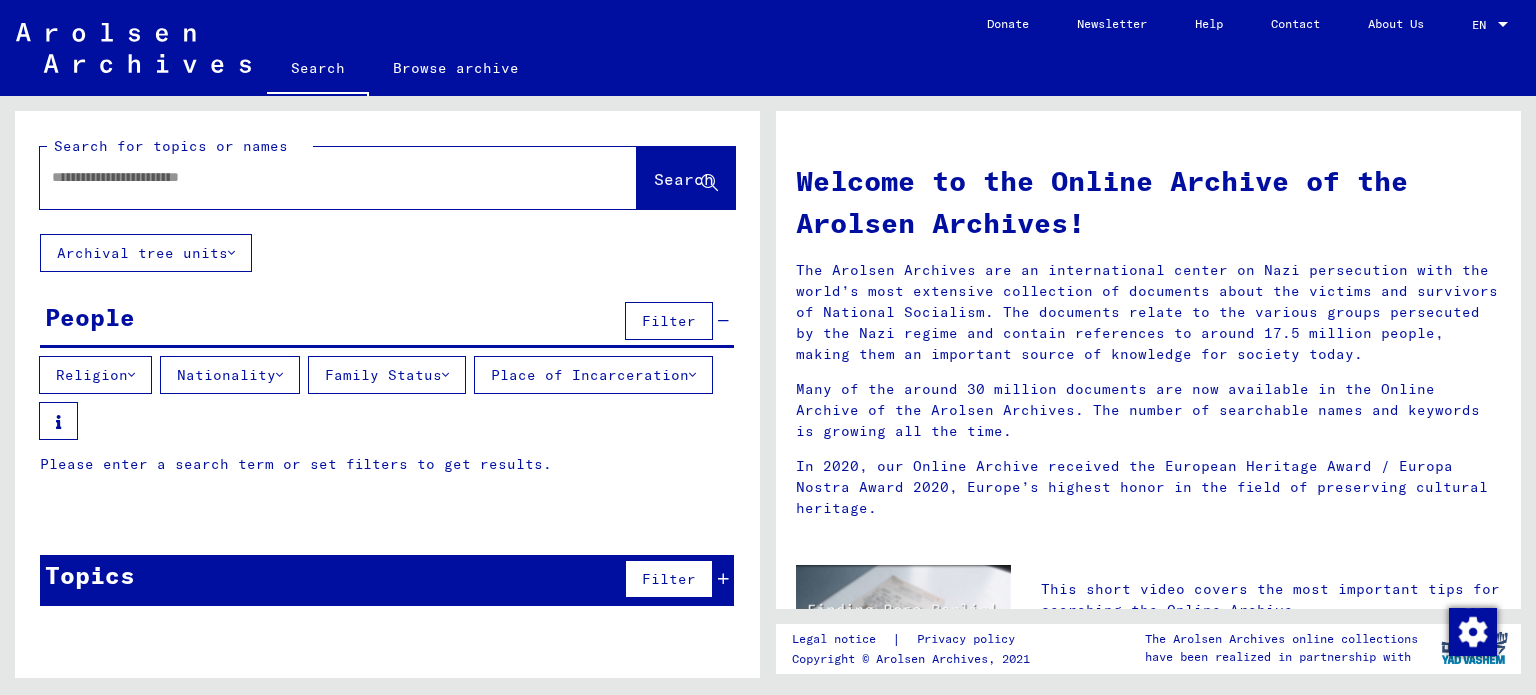 click at bounding box center [314, 177] 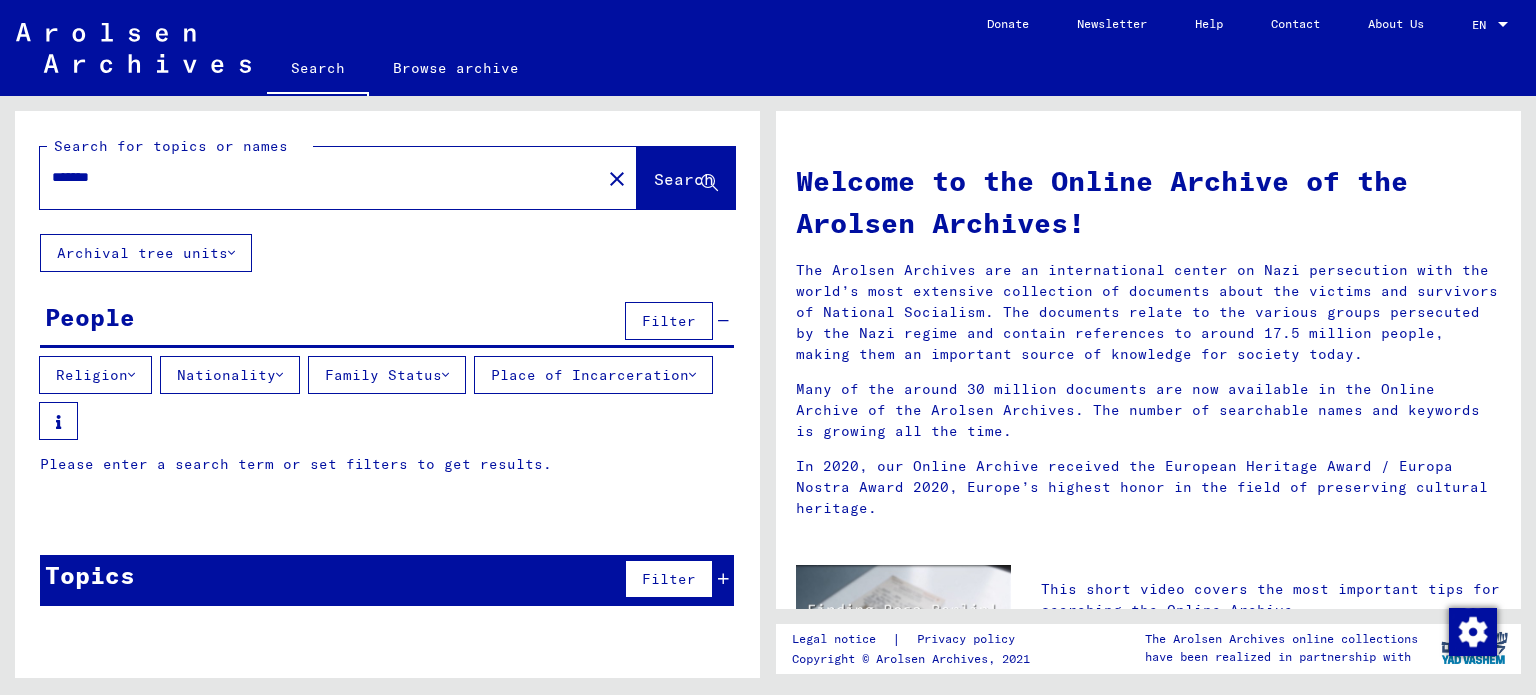 type on "*******" 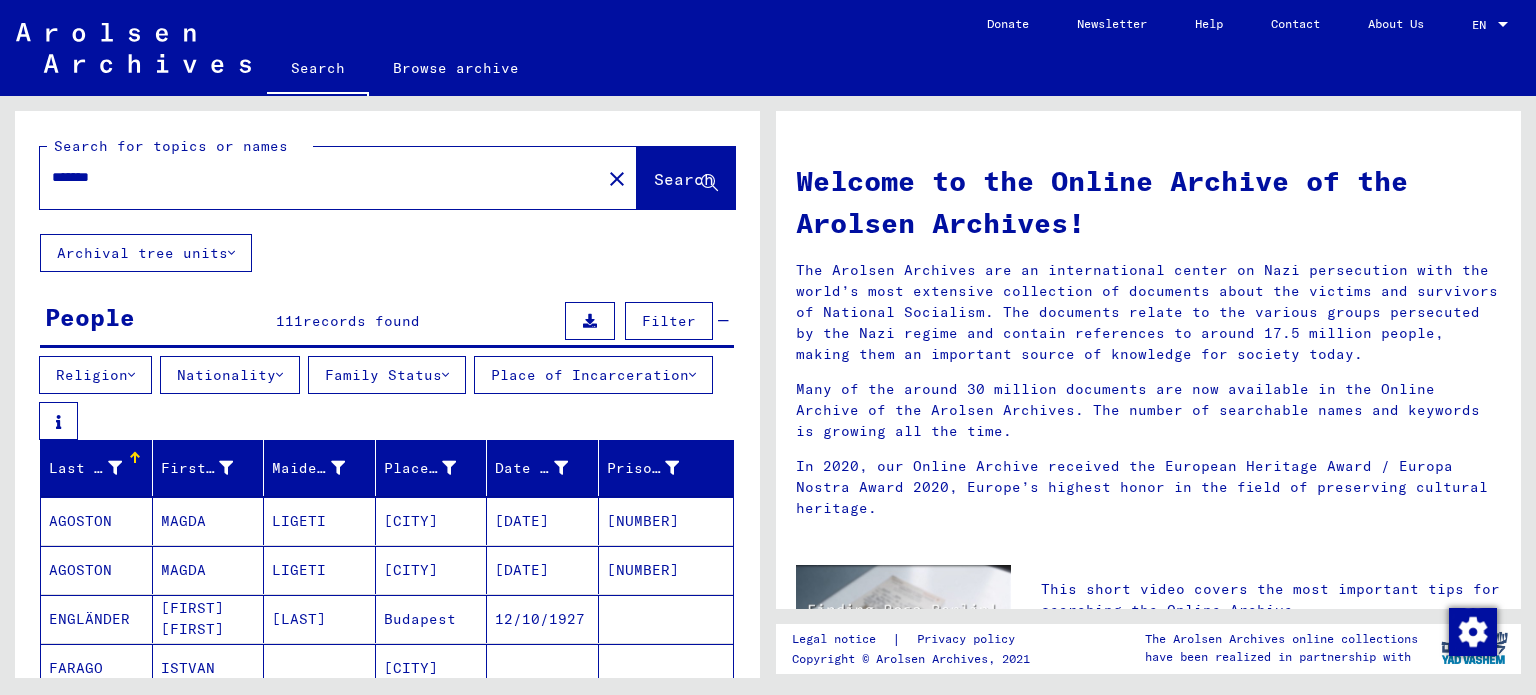 scroll, scrollTop: 200, scrollLeft: 0, axis: vertical 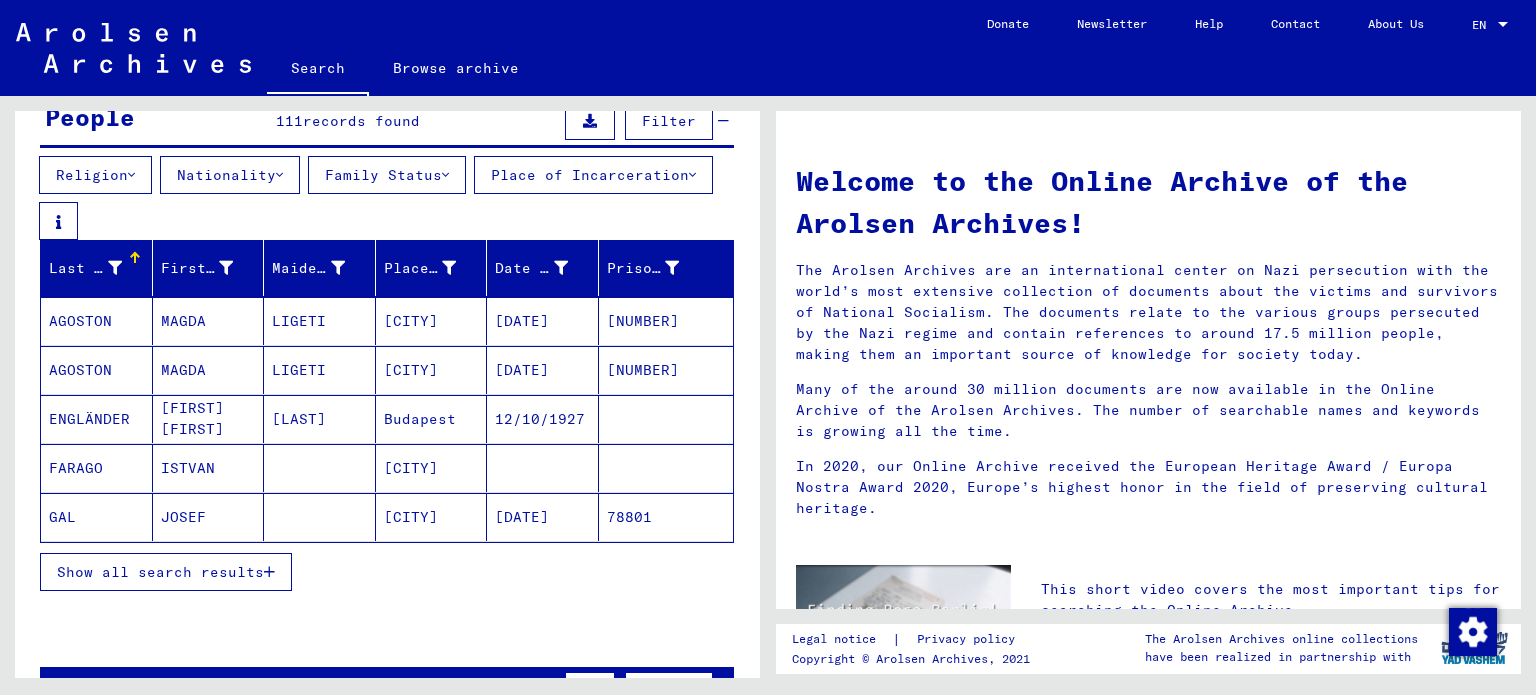 click on "Show all search results" at bounding box center [160, 572] 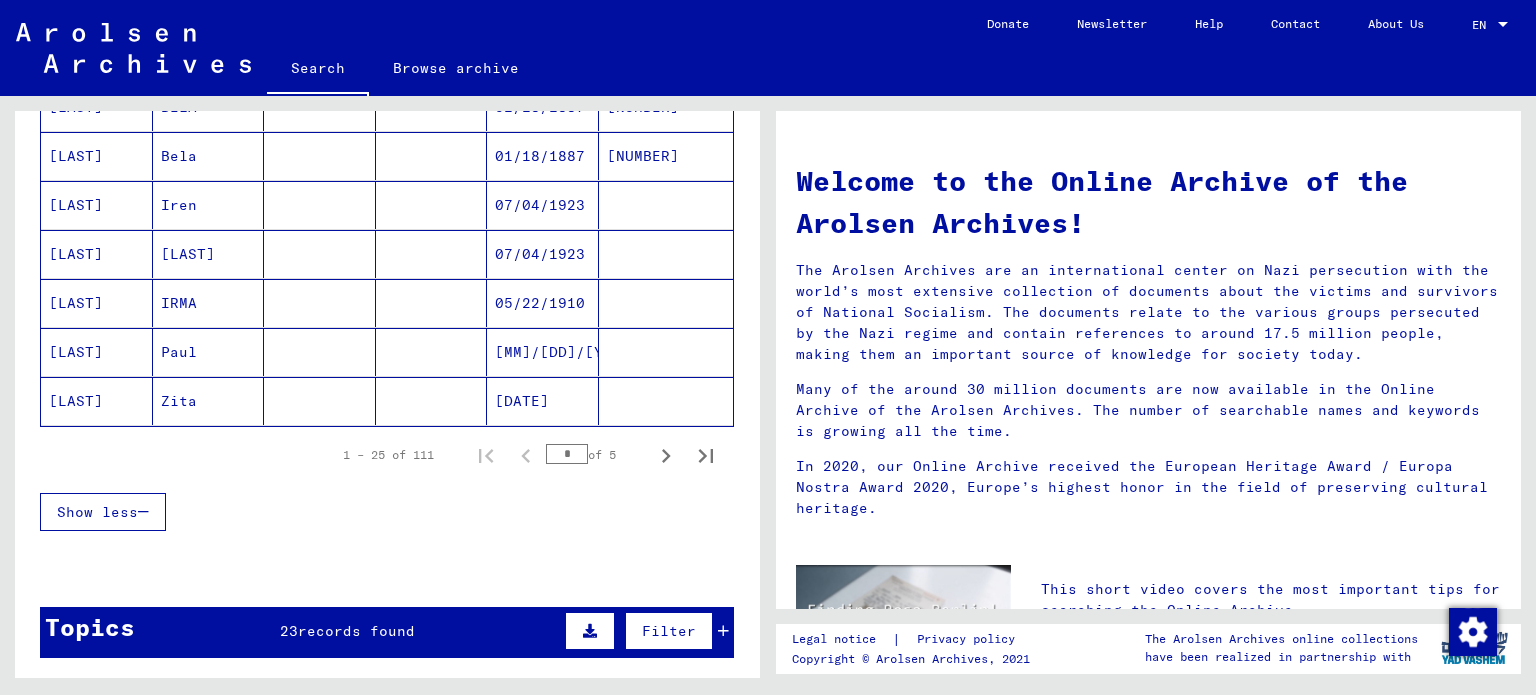 scroll, scrollTop: 1300, scrollLeft: 0, axis: vertical 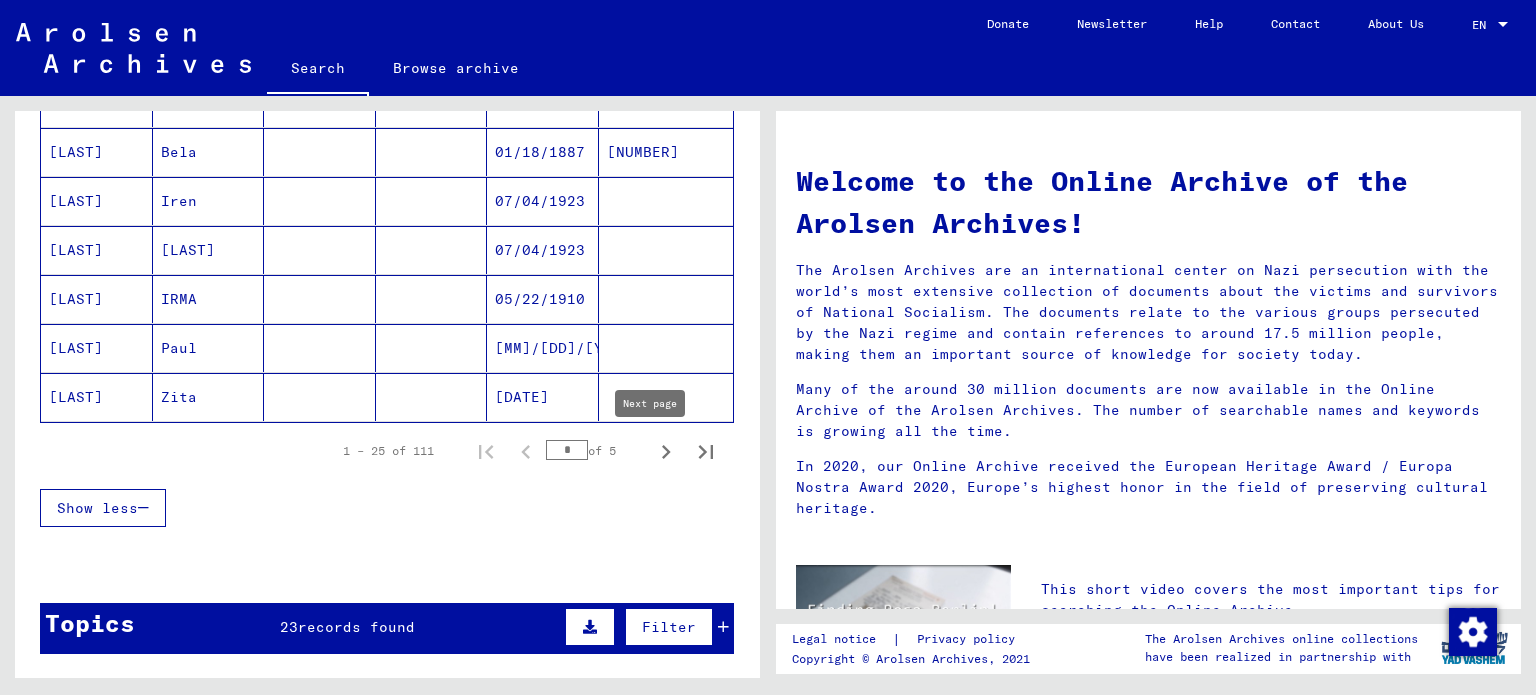 click 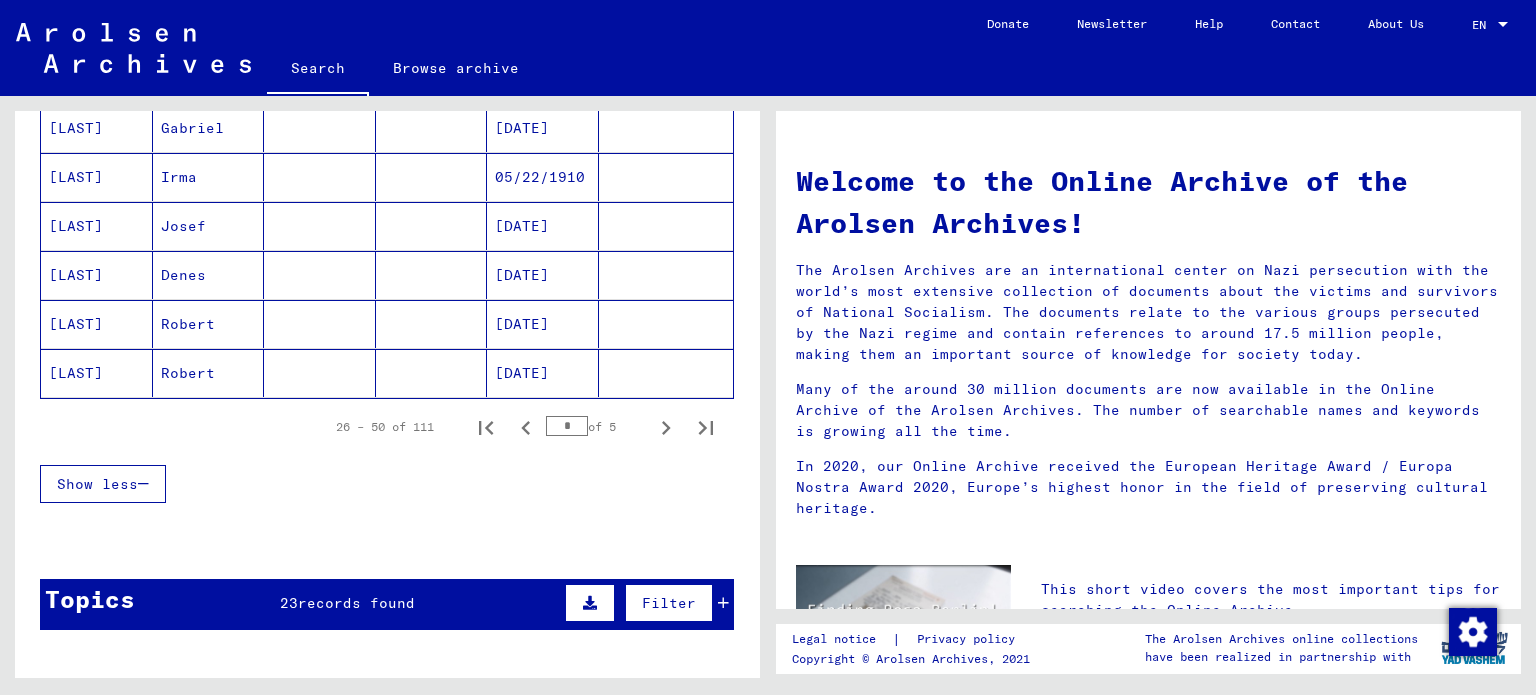 scroll, scrollTop: 1500, scrollLeft: 0, axis: vertical 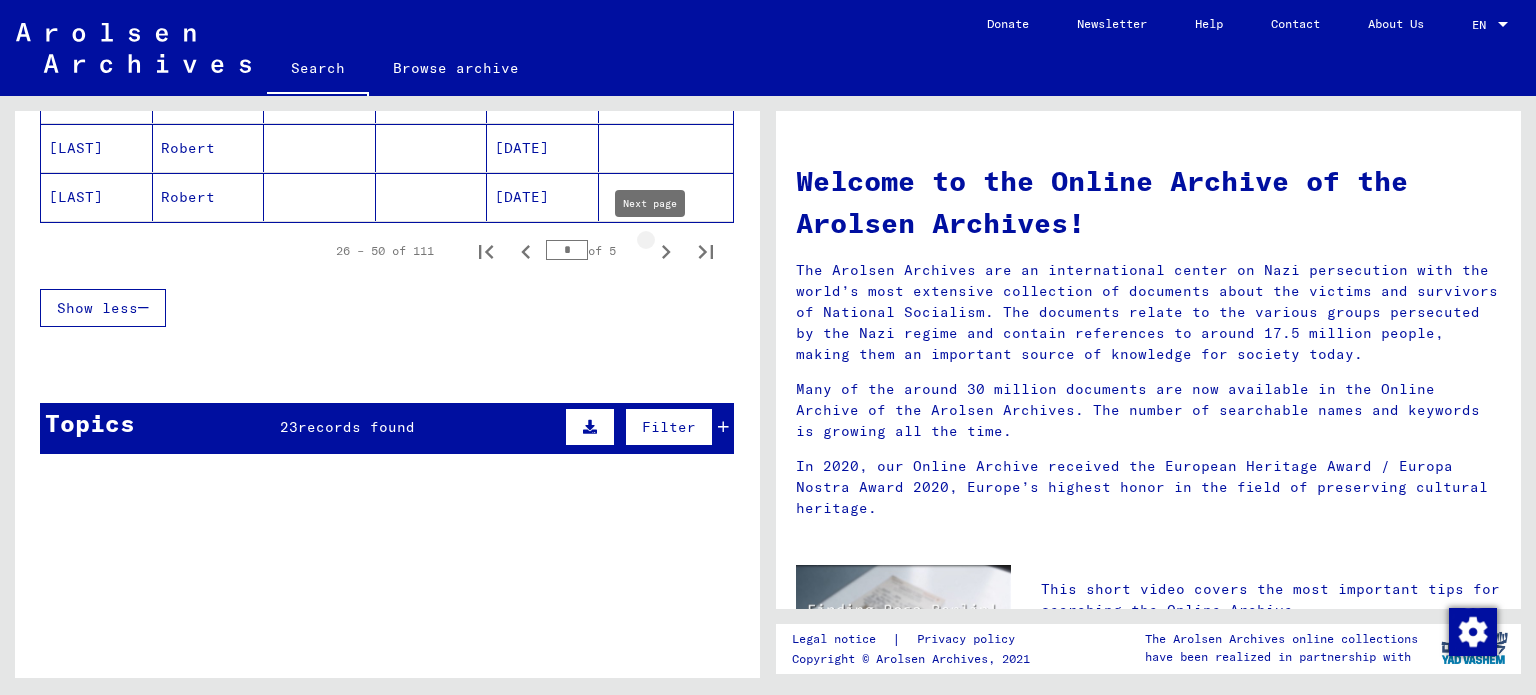click 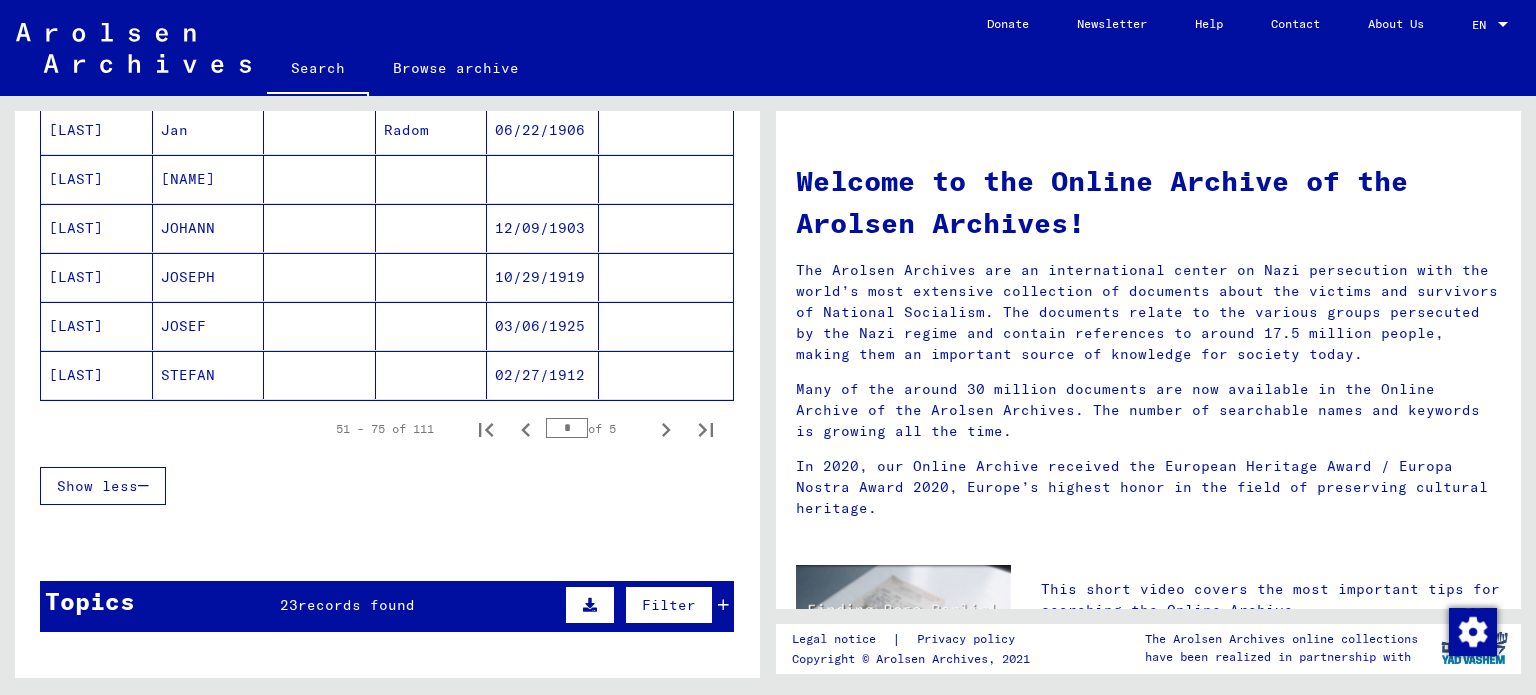 scroll, scrollTop: 1500, scrollLeft: 0, axis: vertical 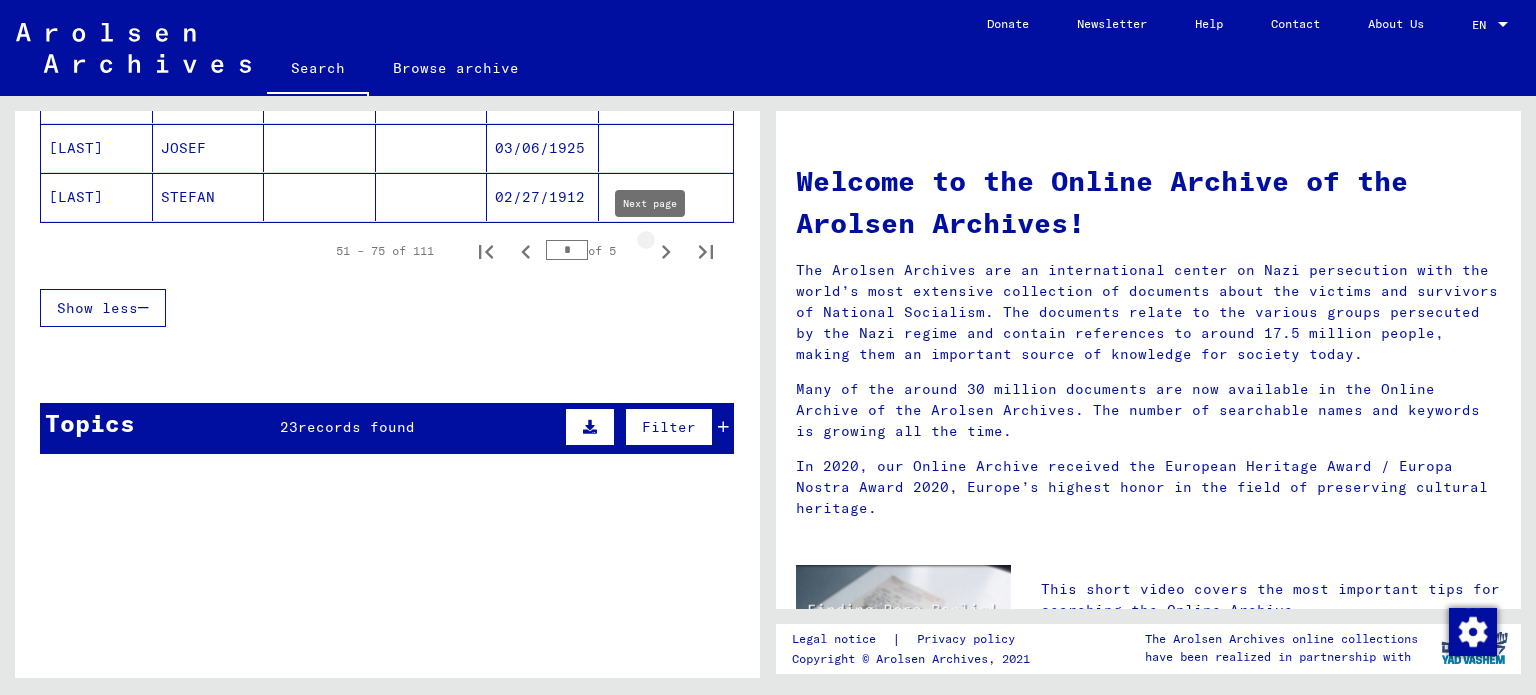 click 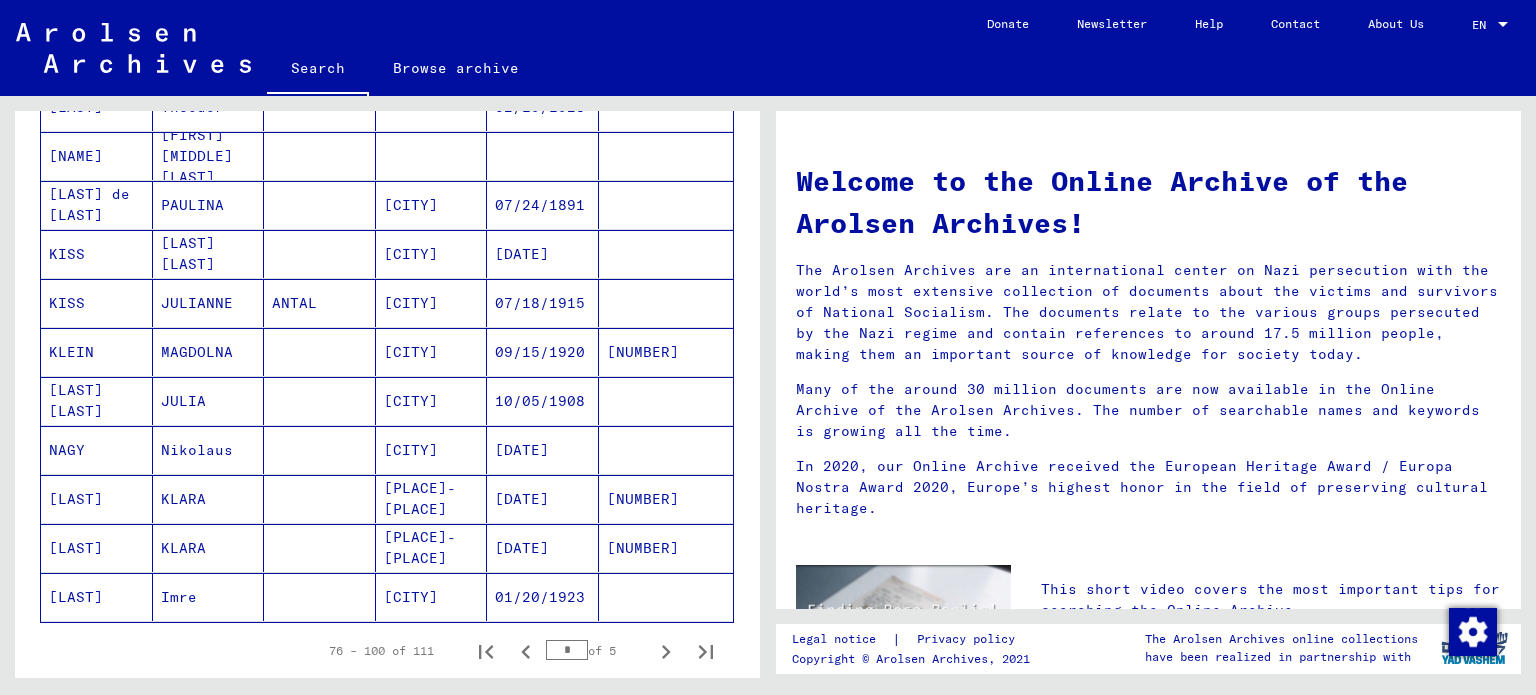 scroll, scrollTop: 1200, scrollLeft: 0, axis: vertical 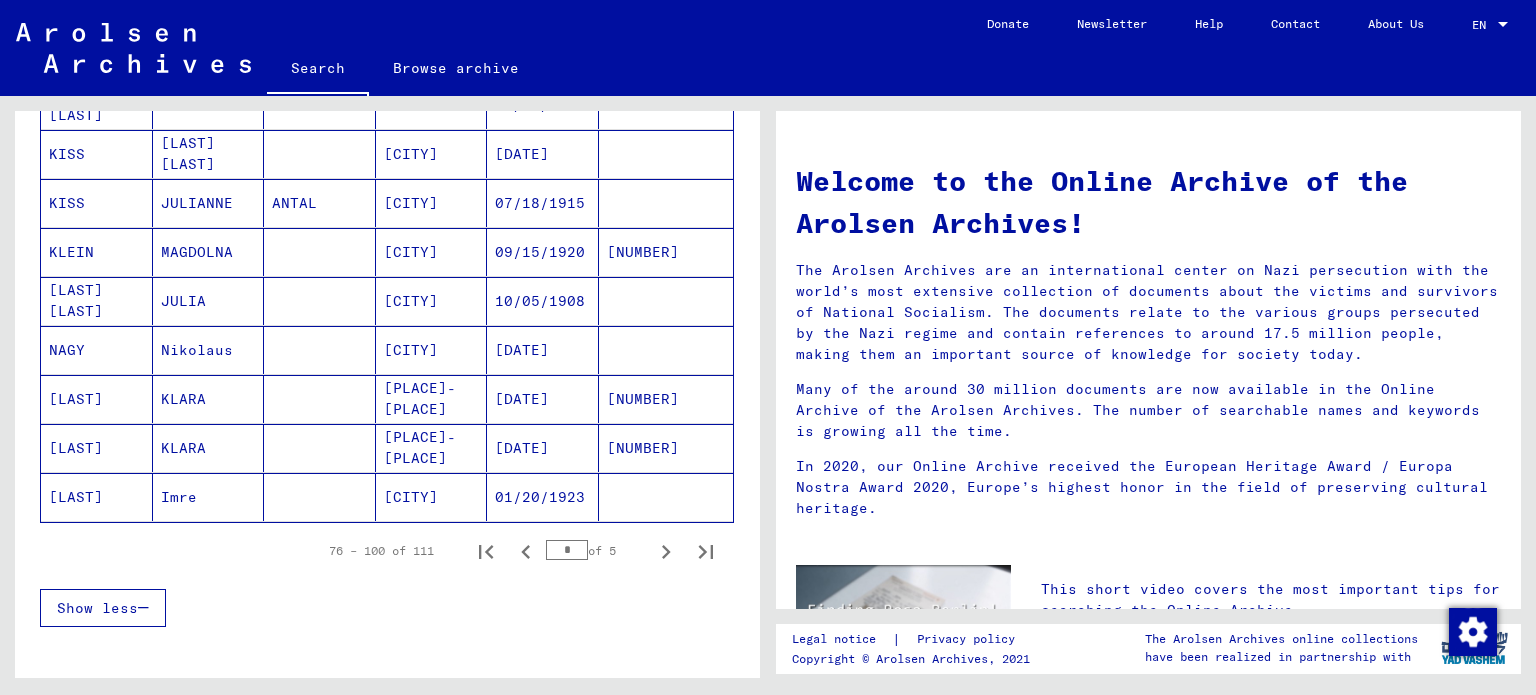 click on "[CITY]" 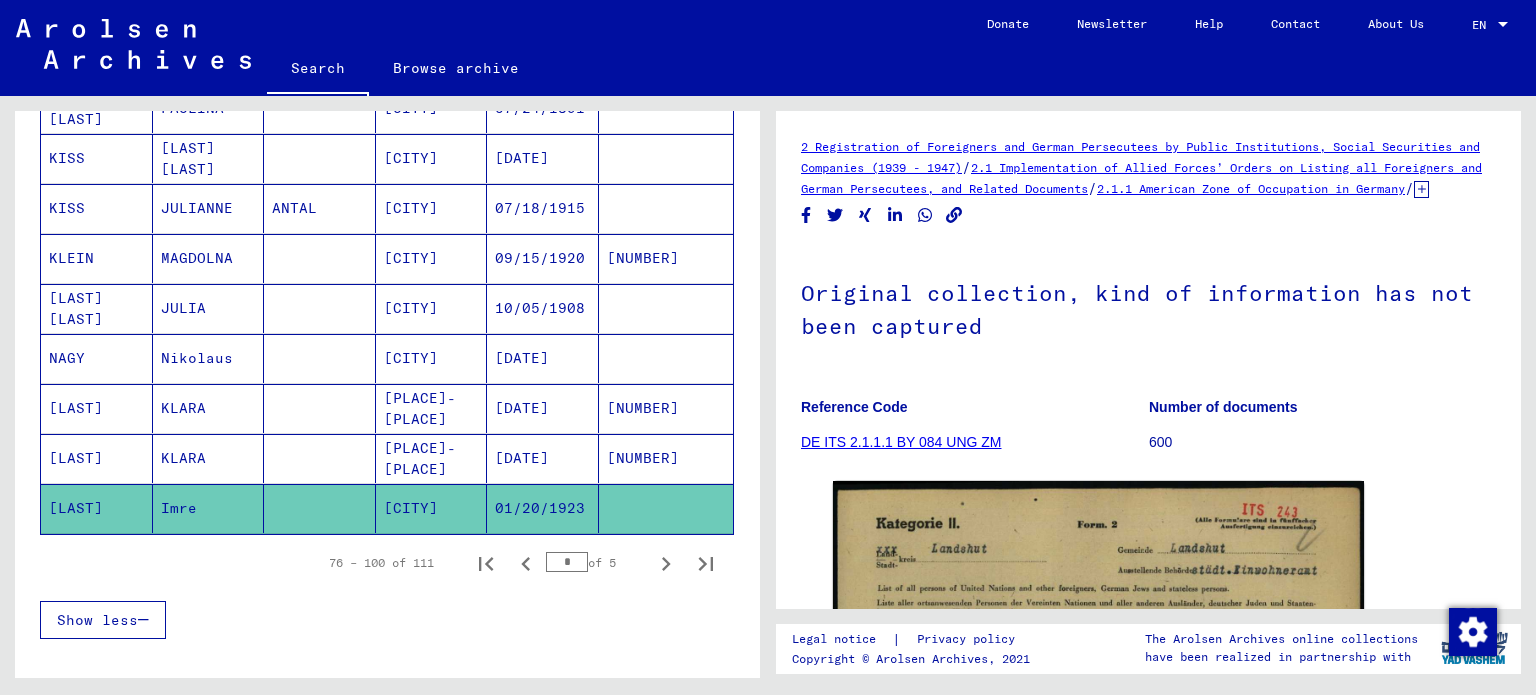 scroll, scrollTop: 0, scrollLeft: 0, axis: both 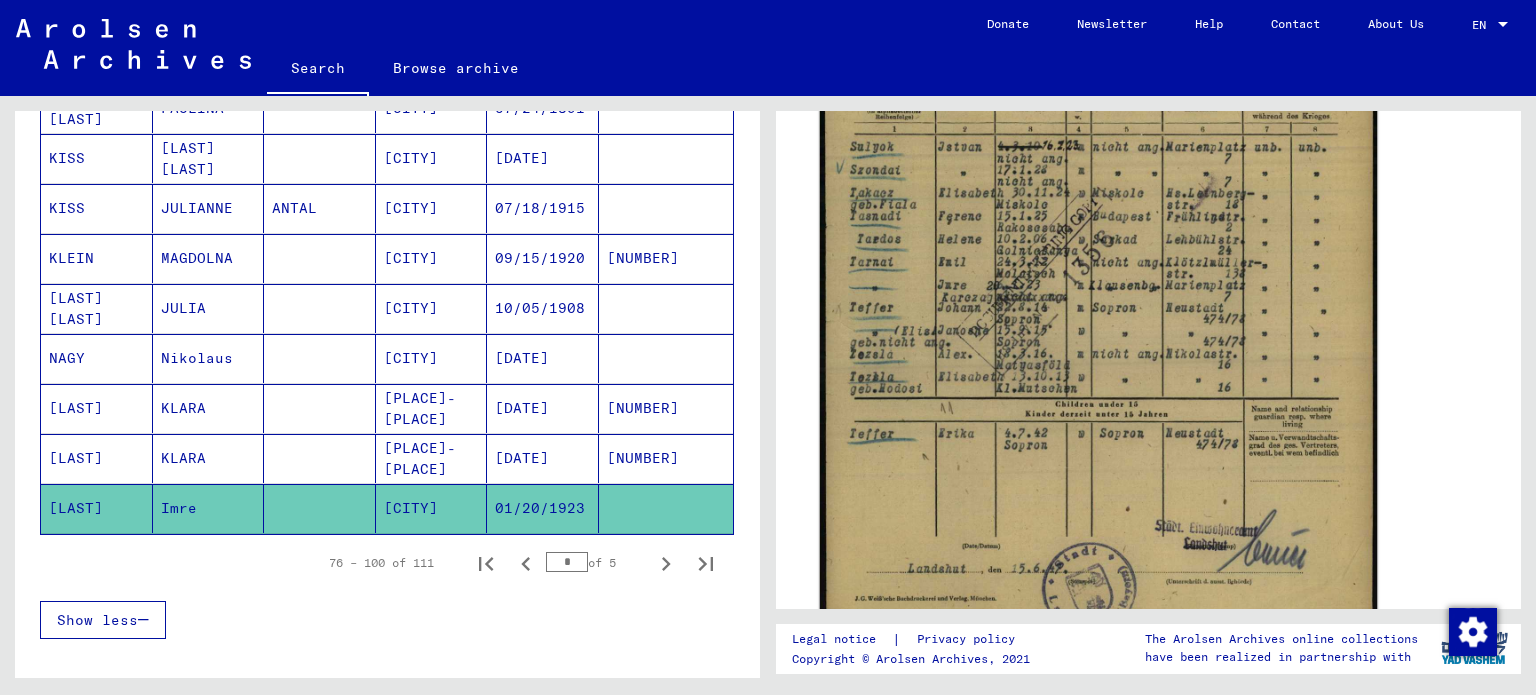 click 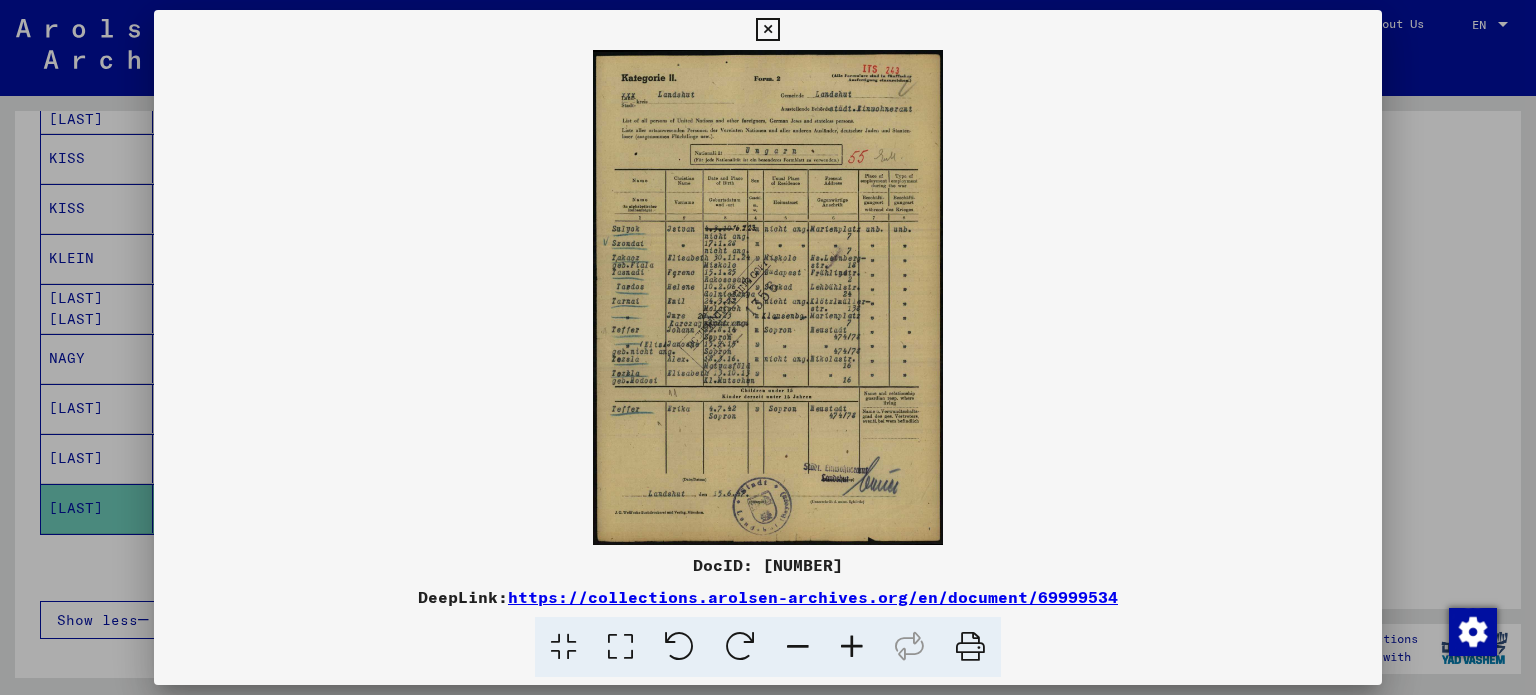 click at bounding box center [767, 30] 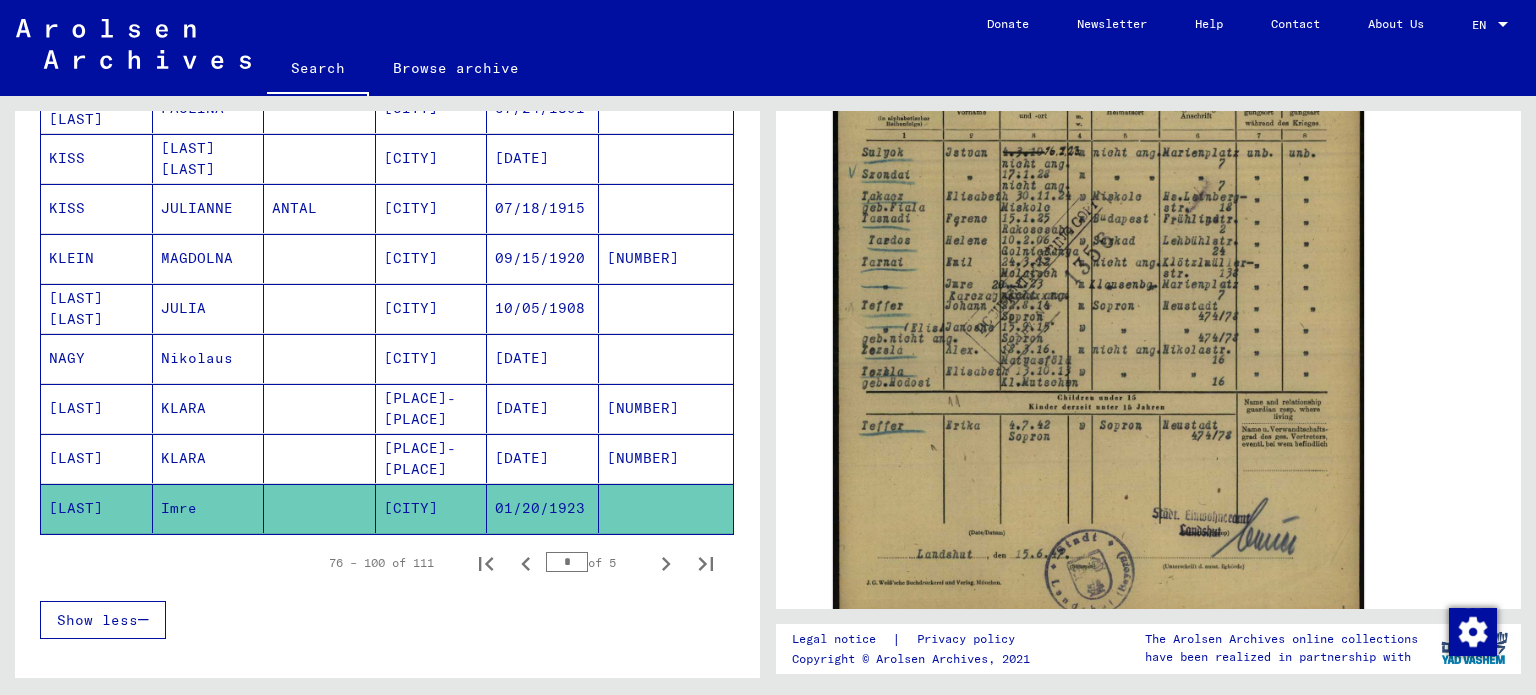 click on "Search   Browse archive   Detailed questions/information about the documents? Send us an inquiry for free.  Donate Newsletter Help Contact About Us EN EN" 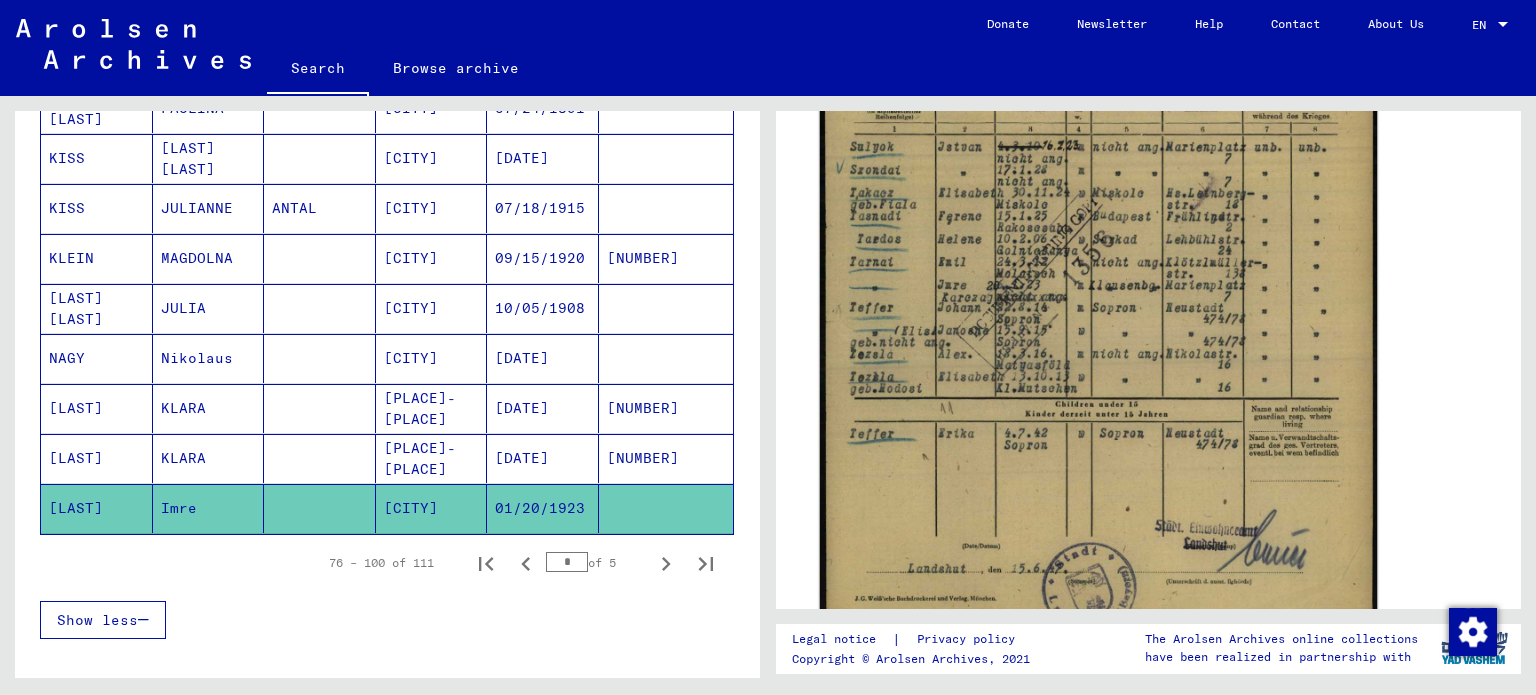 click 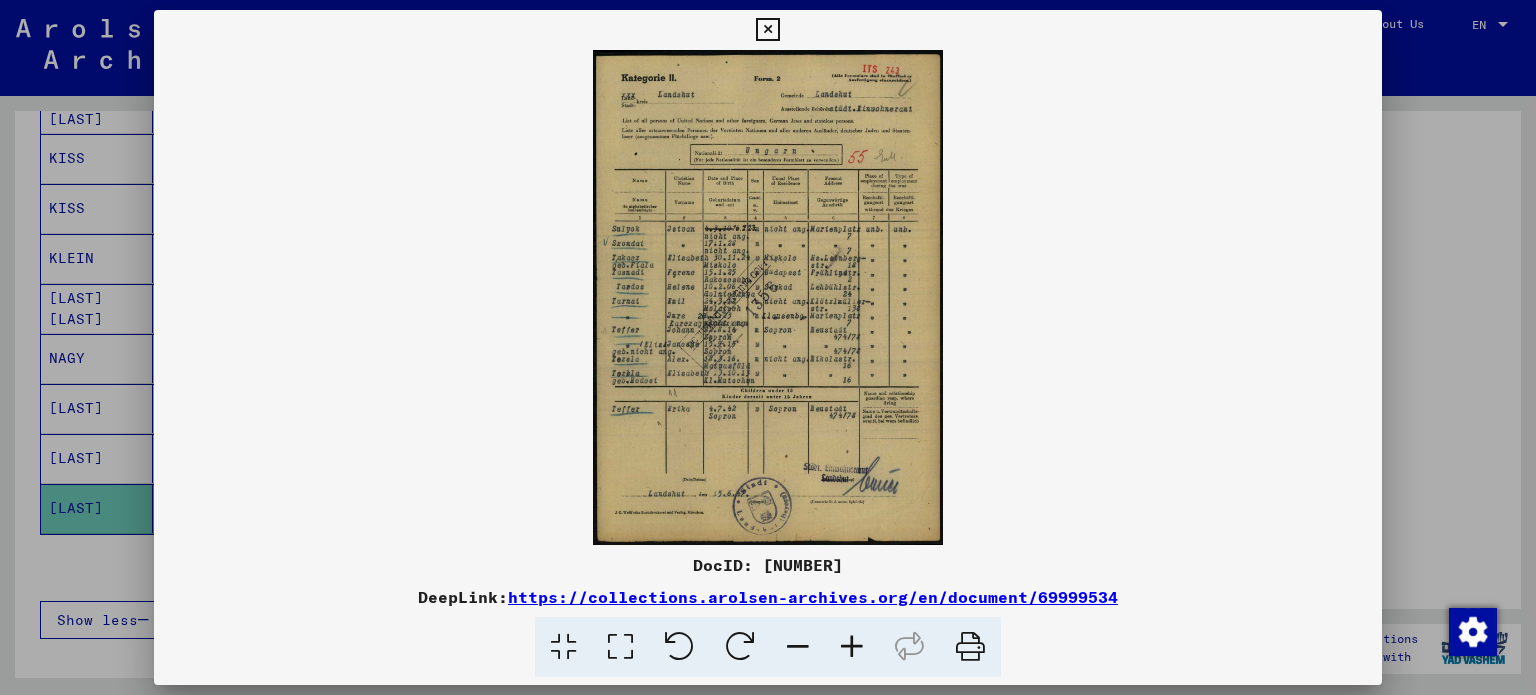 click at bounding box center (852, 647) 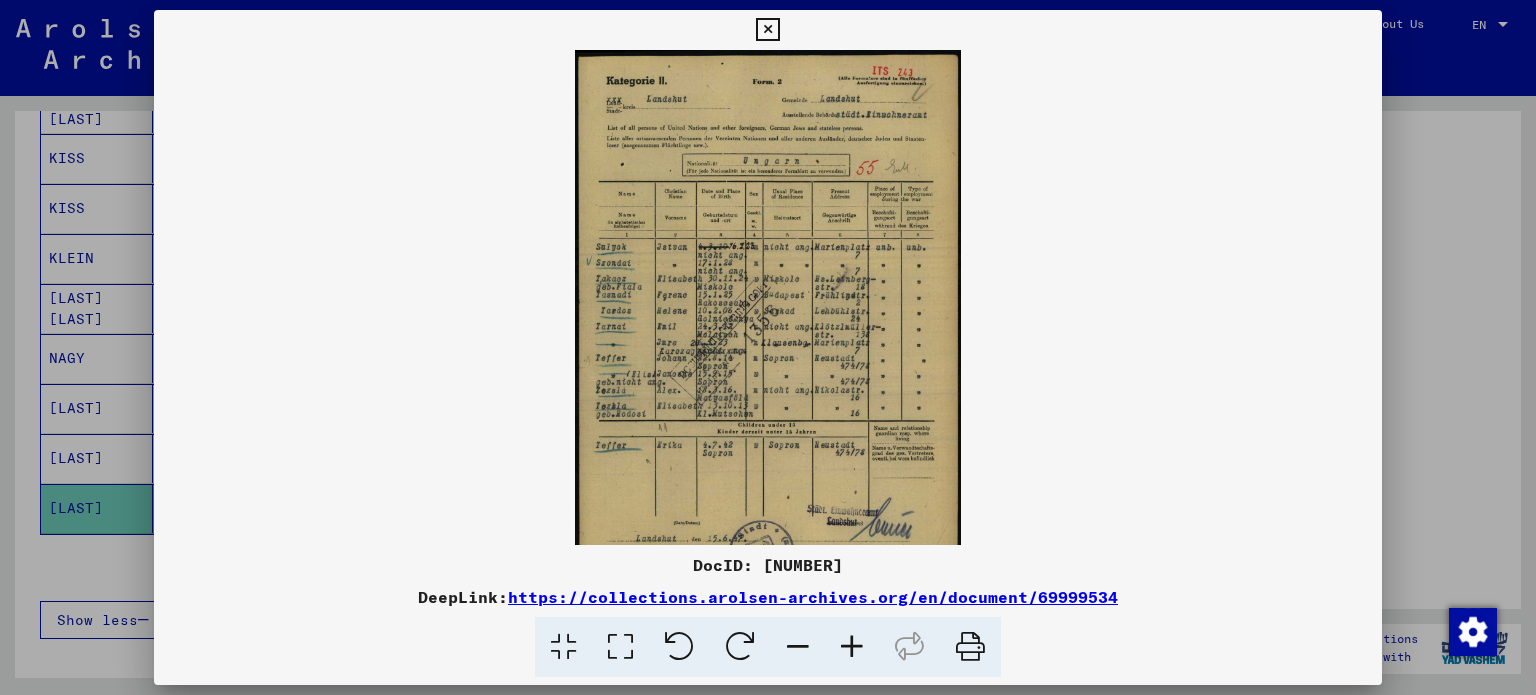 click at bounding box center [852, 647] 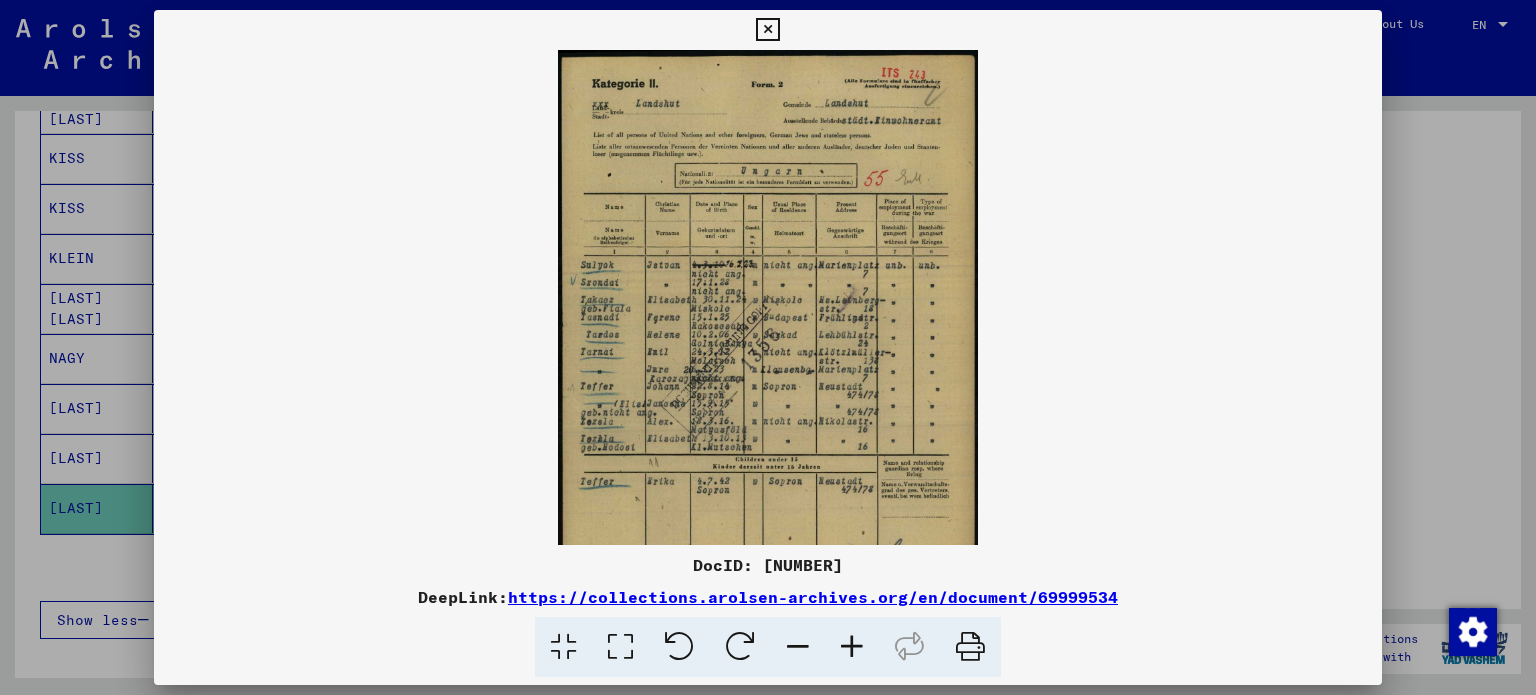 click at bounding box center (852, 647) 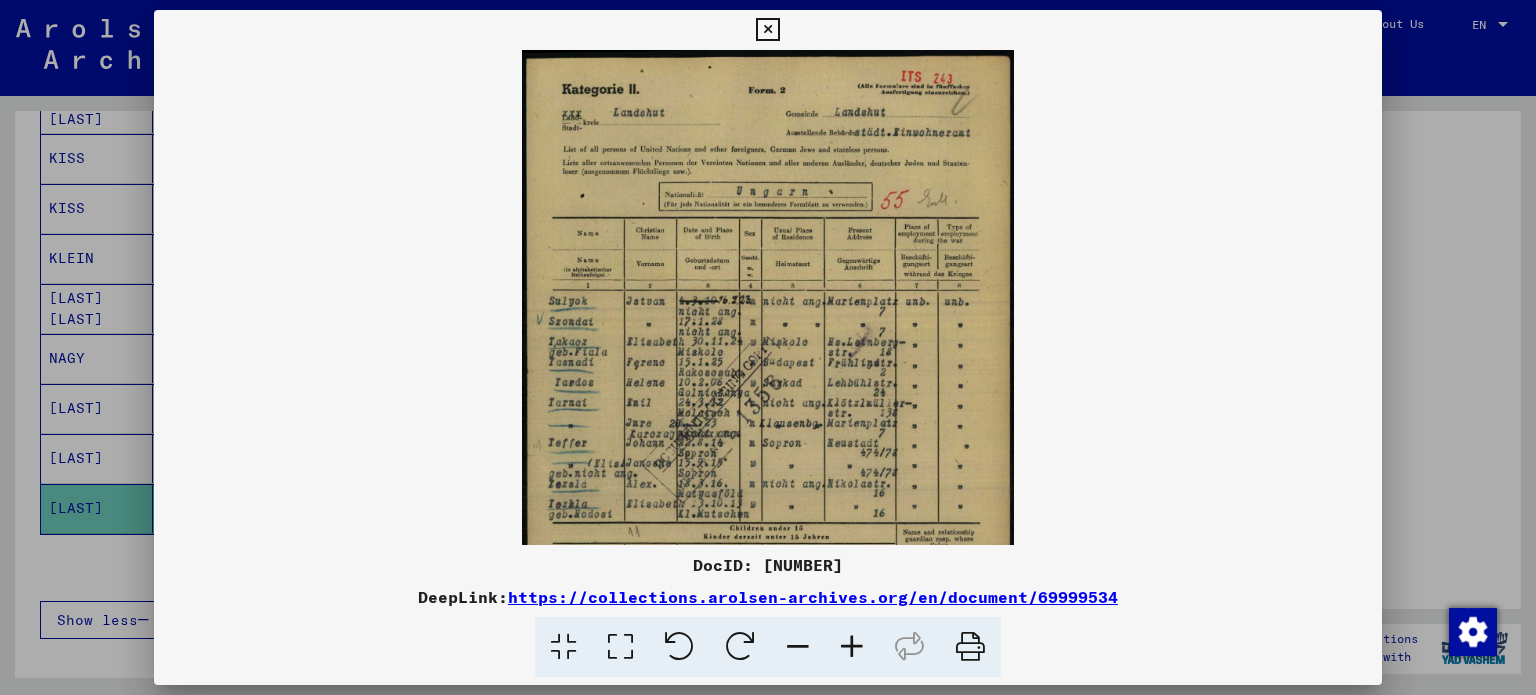 click at bounding box center (852, 647) 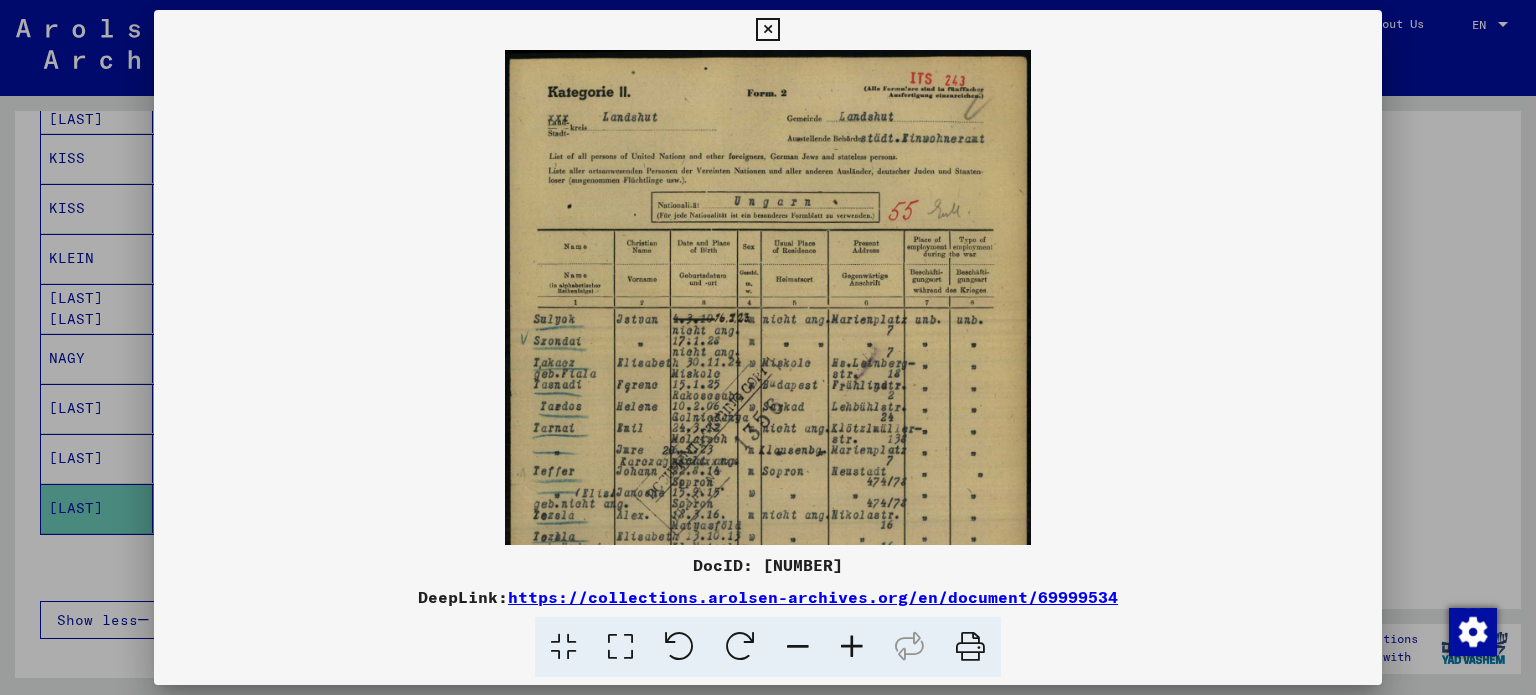 click at bounding box center (852, 647) 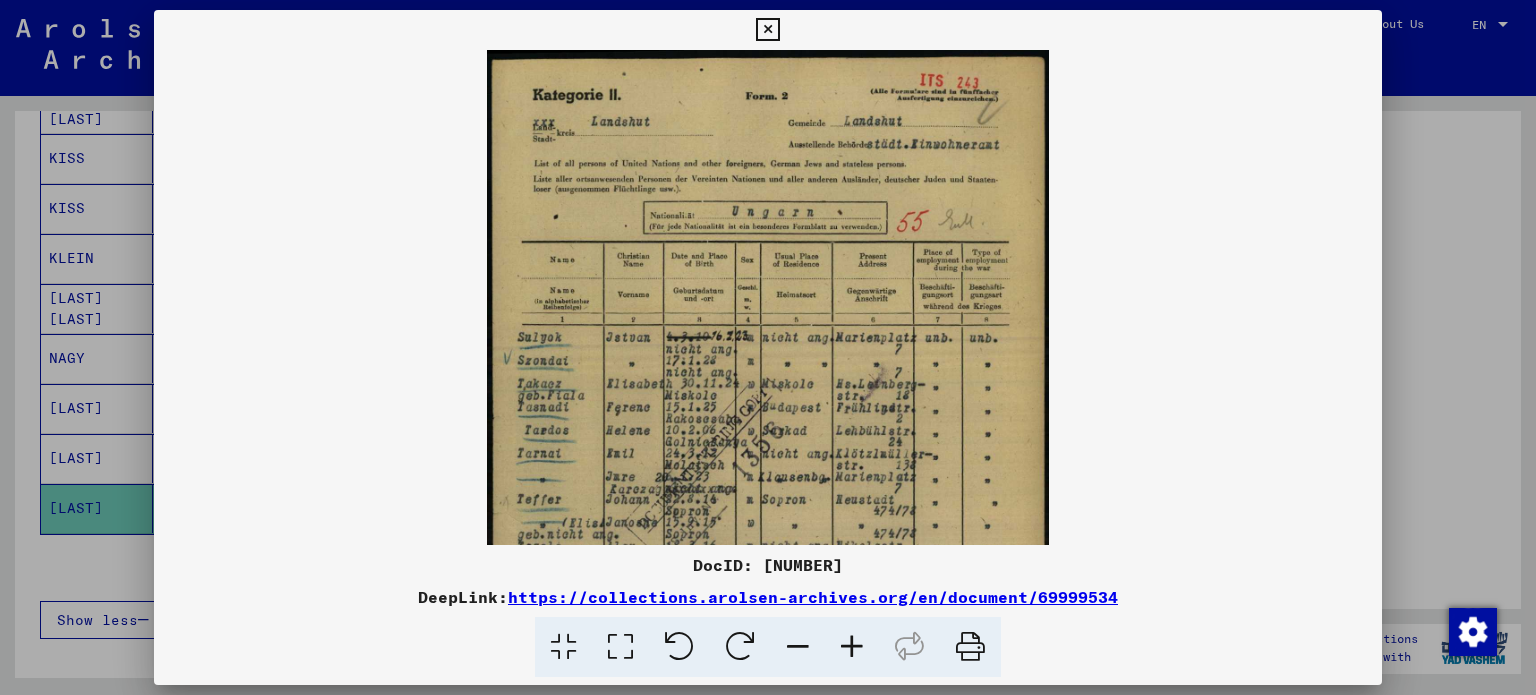 click at bounding box center [852, 647] 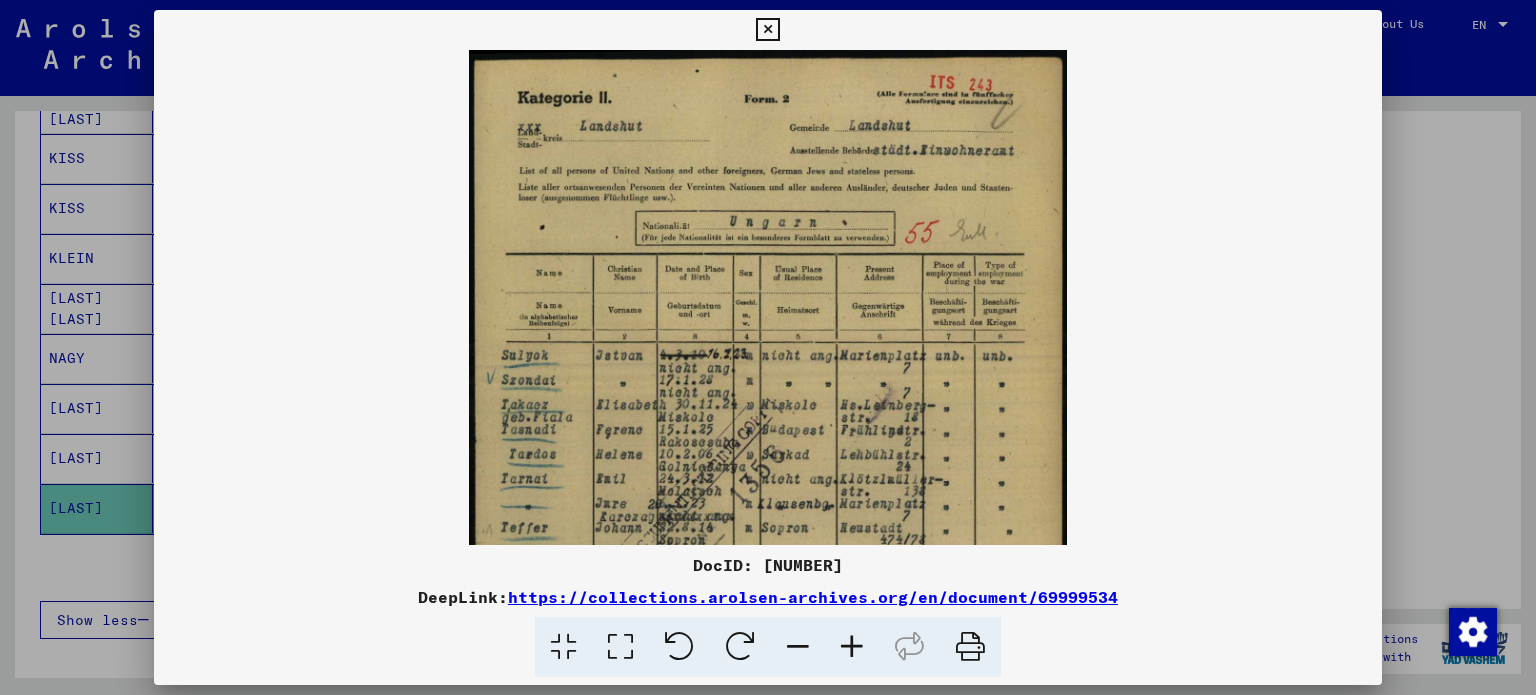 click at bounding box center [852, 647] 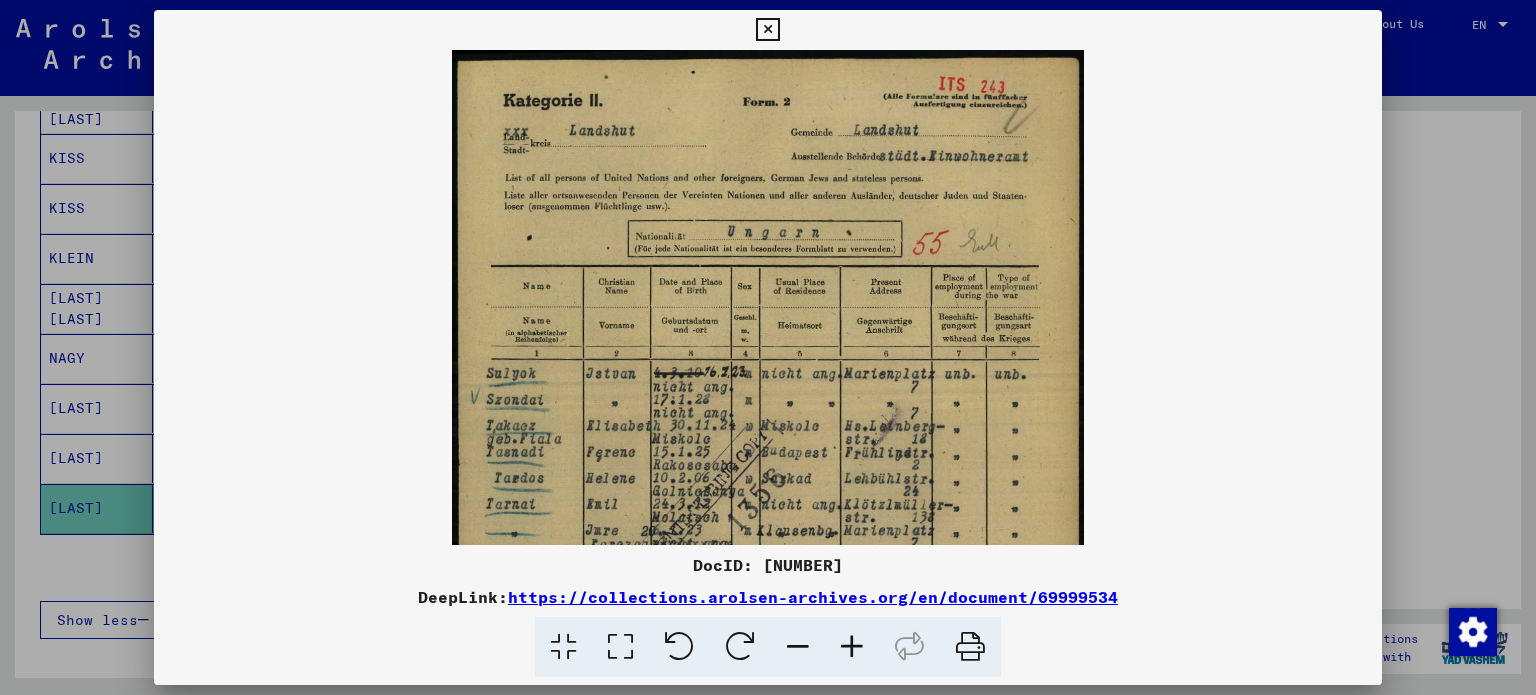 click at bounding box center [852, 647] 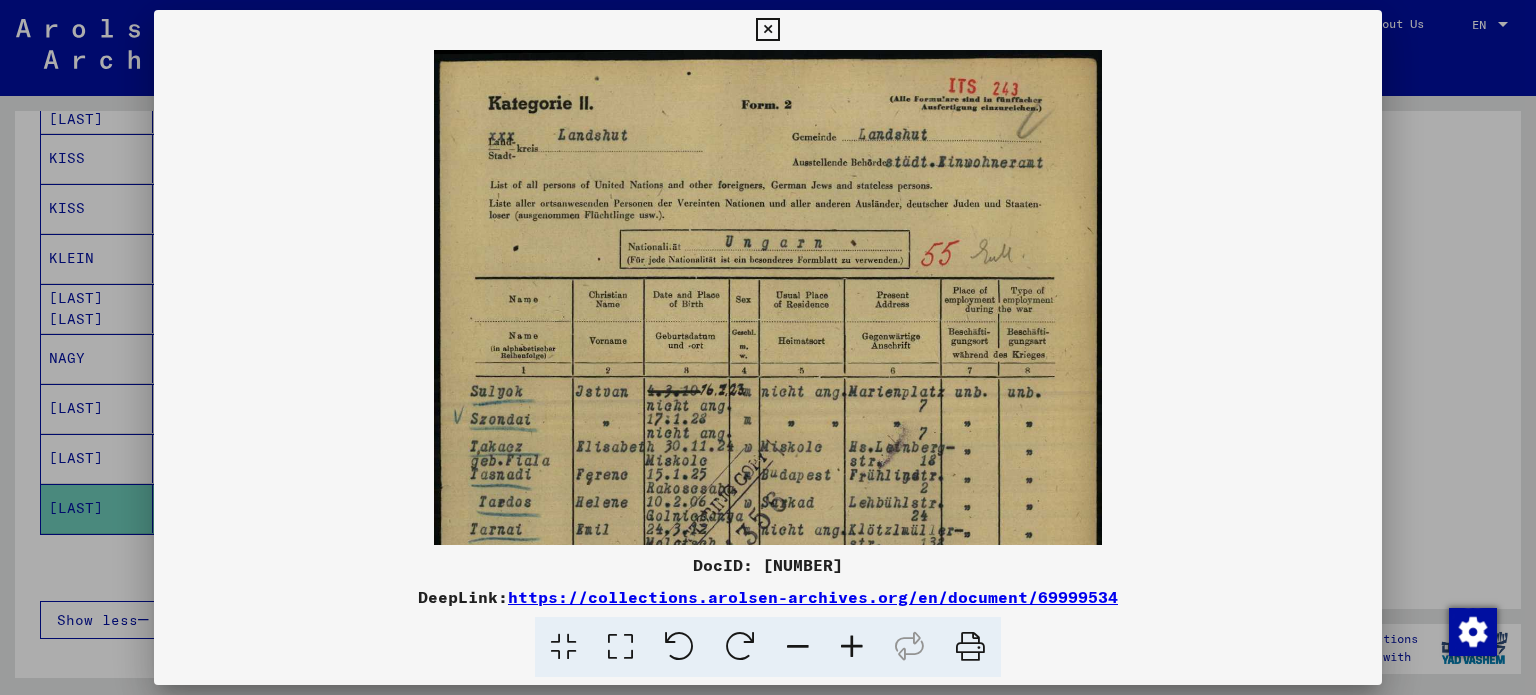 click at bounding box center [852, 647] 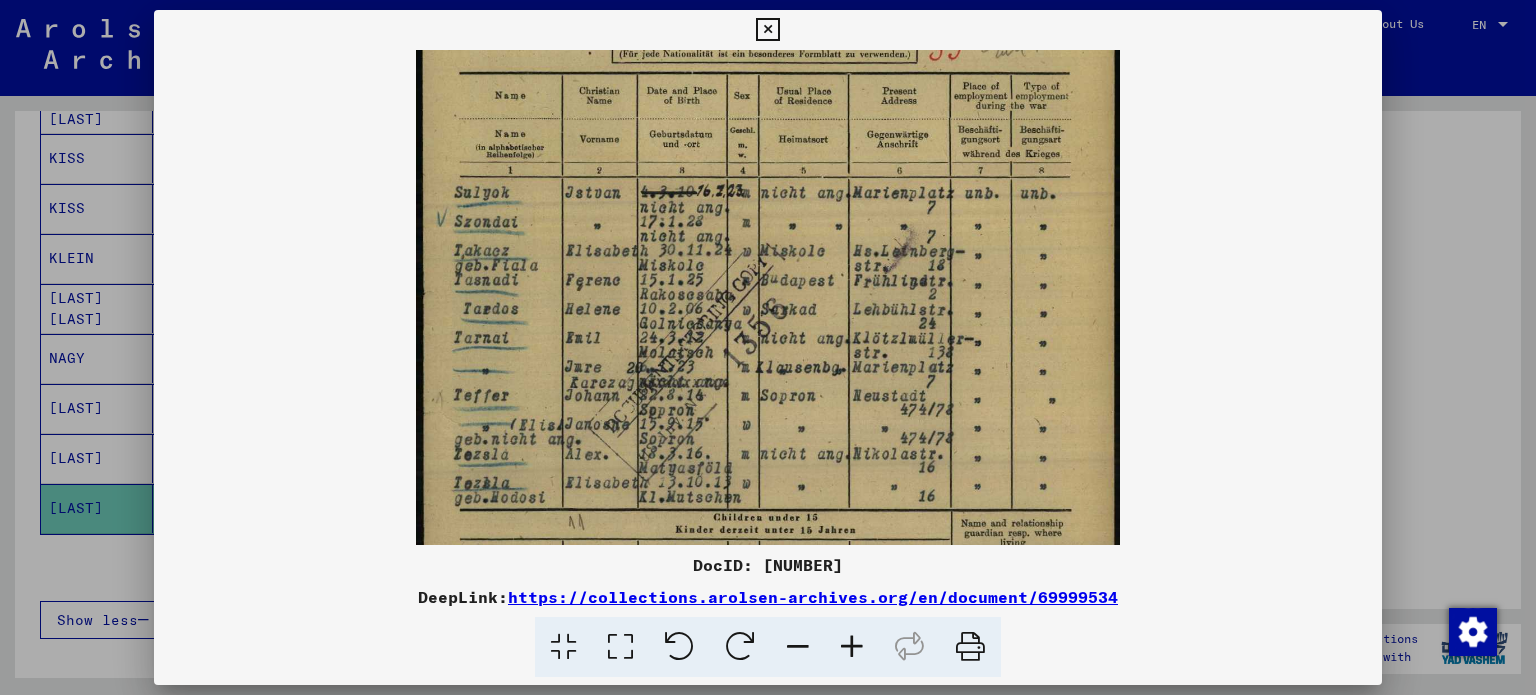 scroll, scrollTop: 222, scrollLeft: 0, axis: vertical 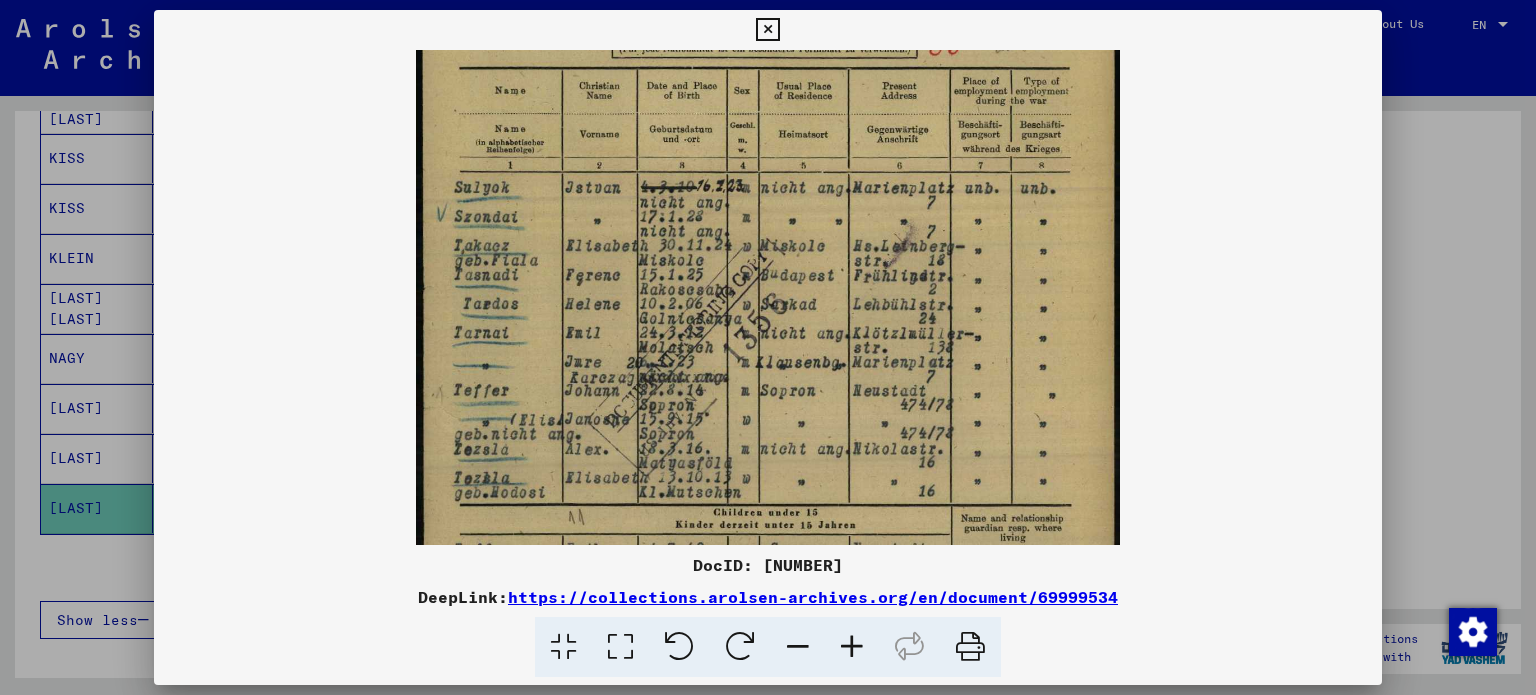 drag, startPoint x: 920, startPoint y: 241, endPoint x: 922, endPoint y: 143, distance: 98.02041 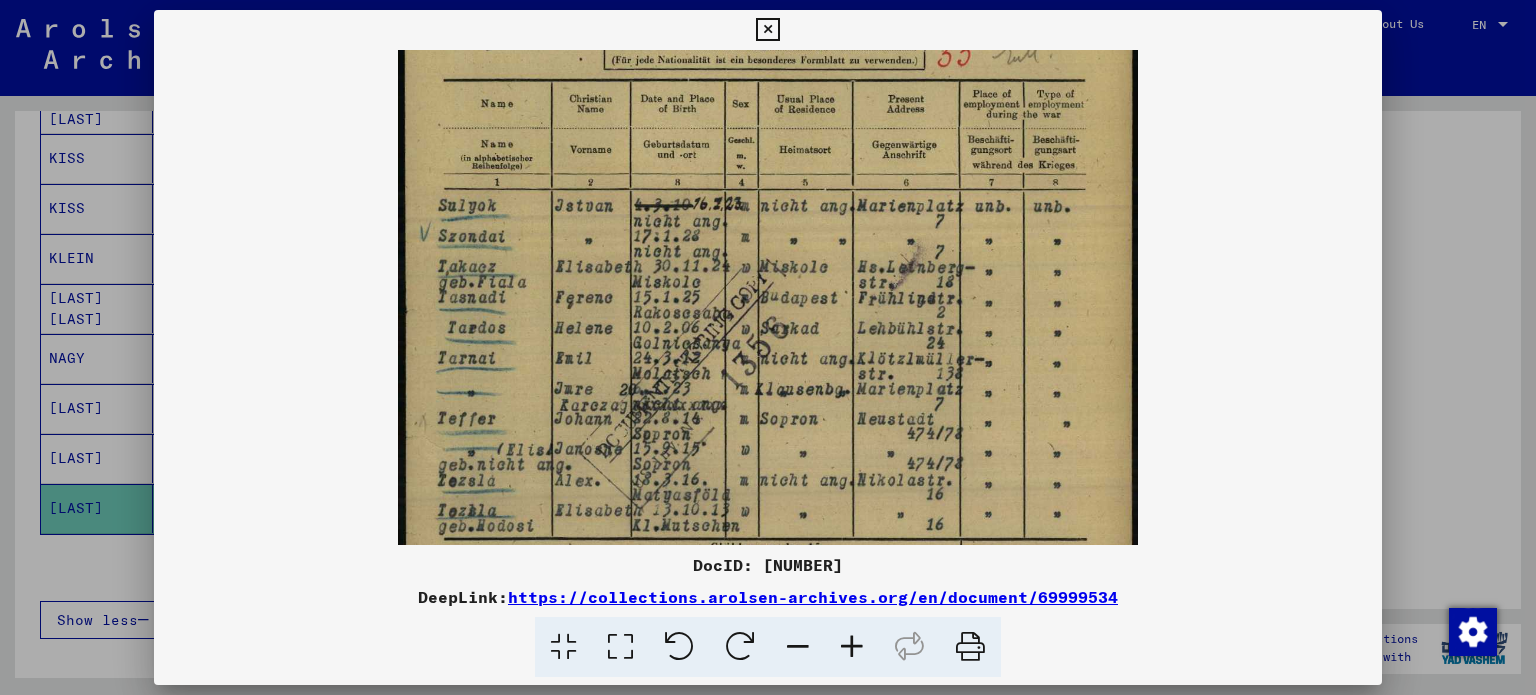 click at bounding box center [852, 647] 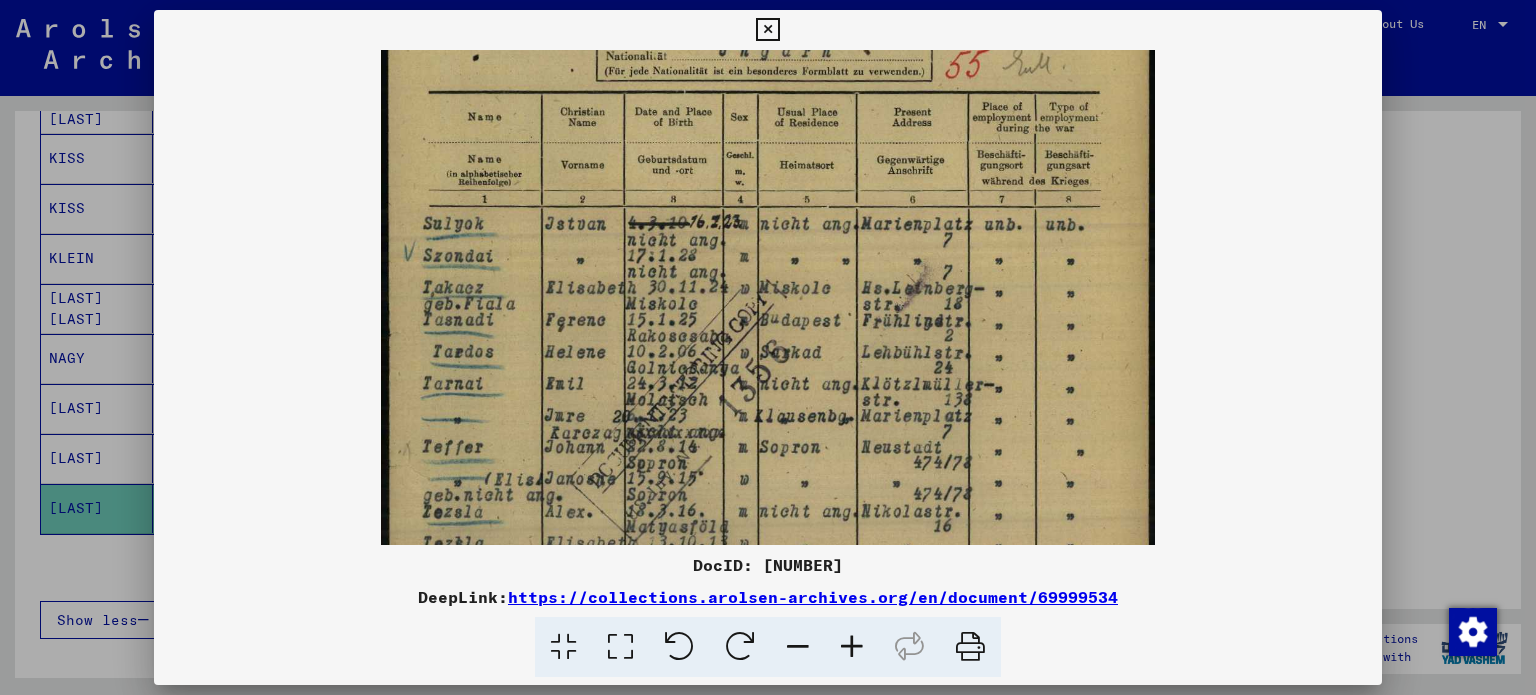 click at bounding box center (852, 647) 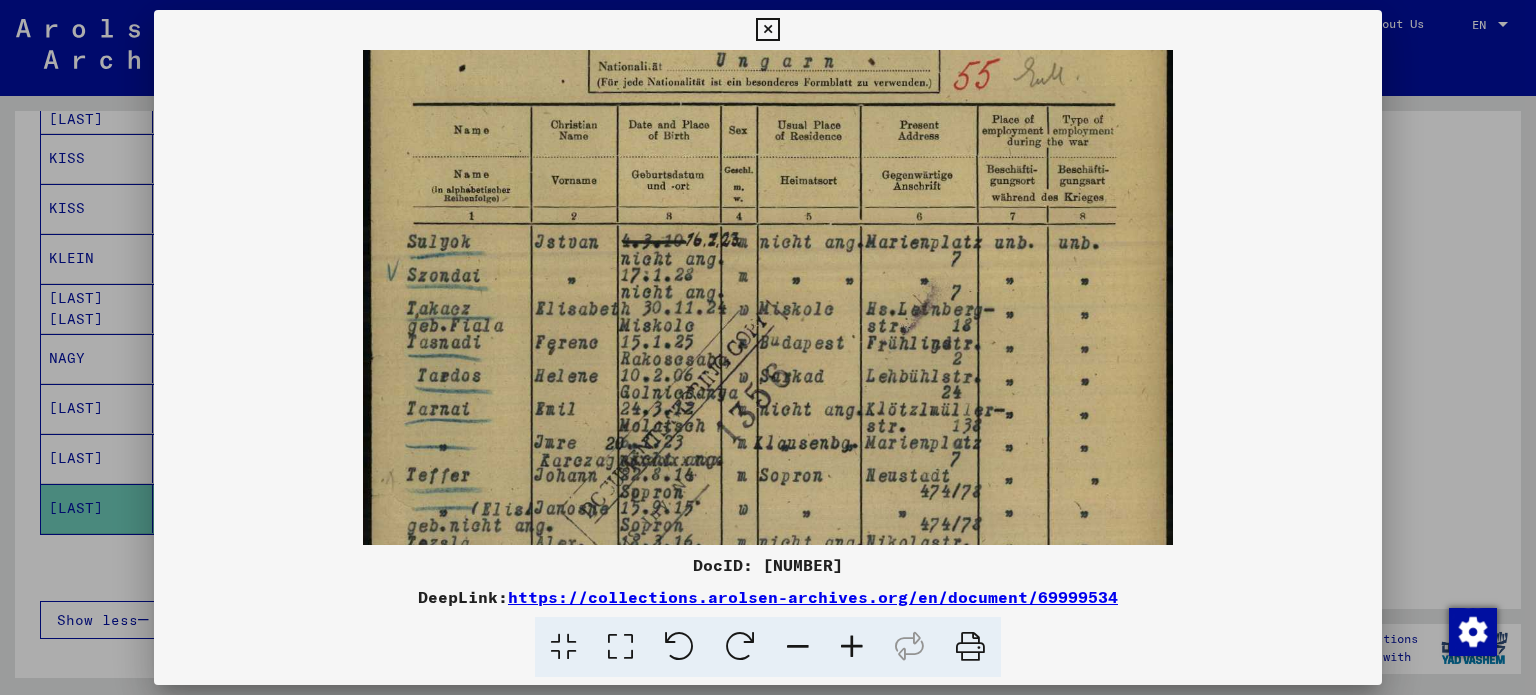 click at bounding box center [852, 647] 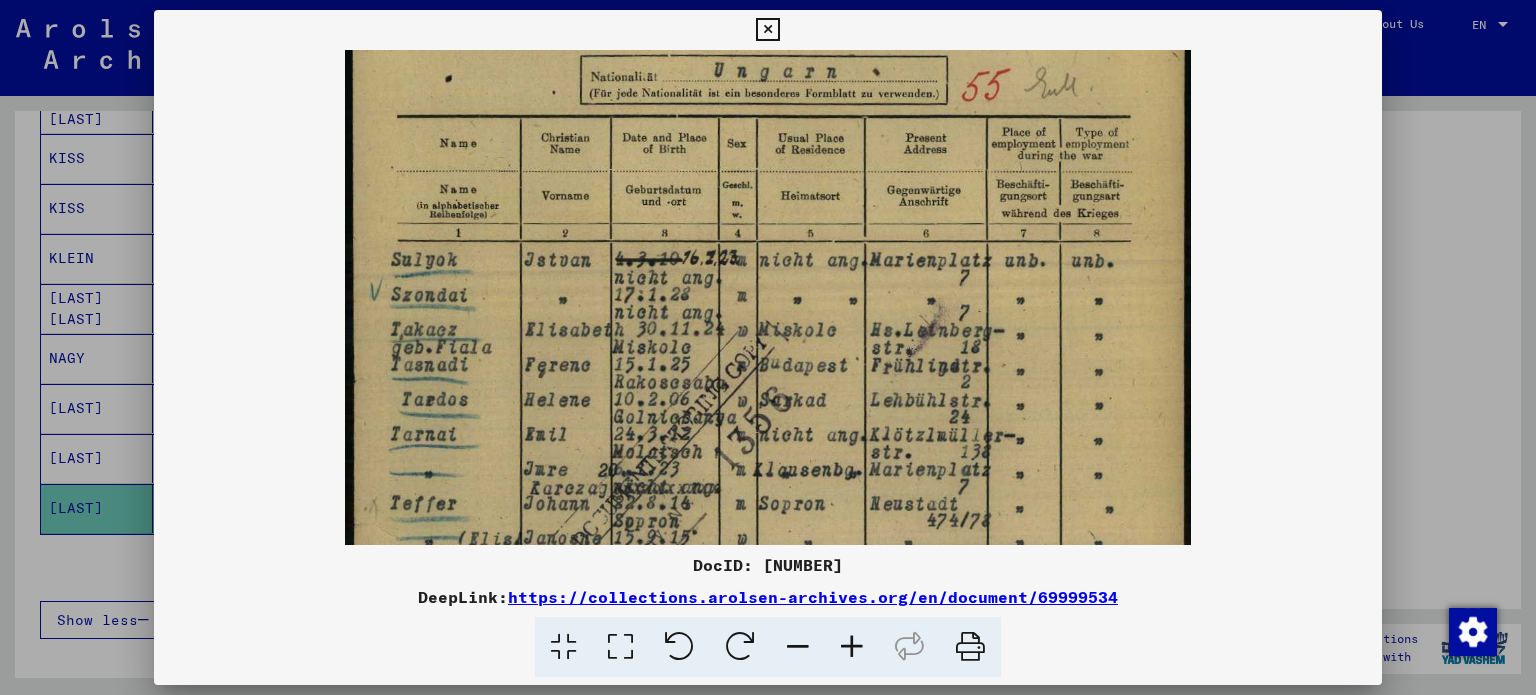 click at bounding box center [852, 647] 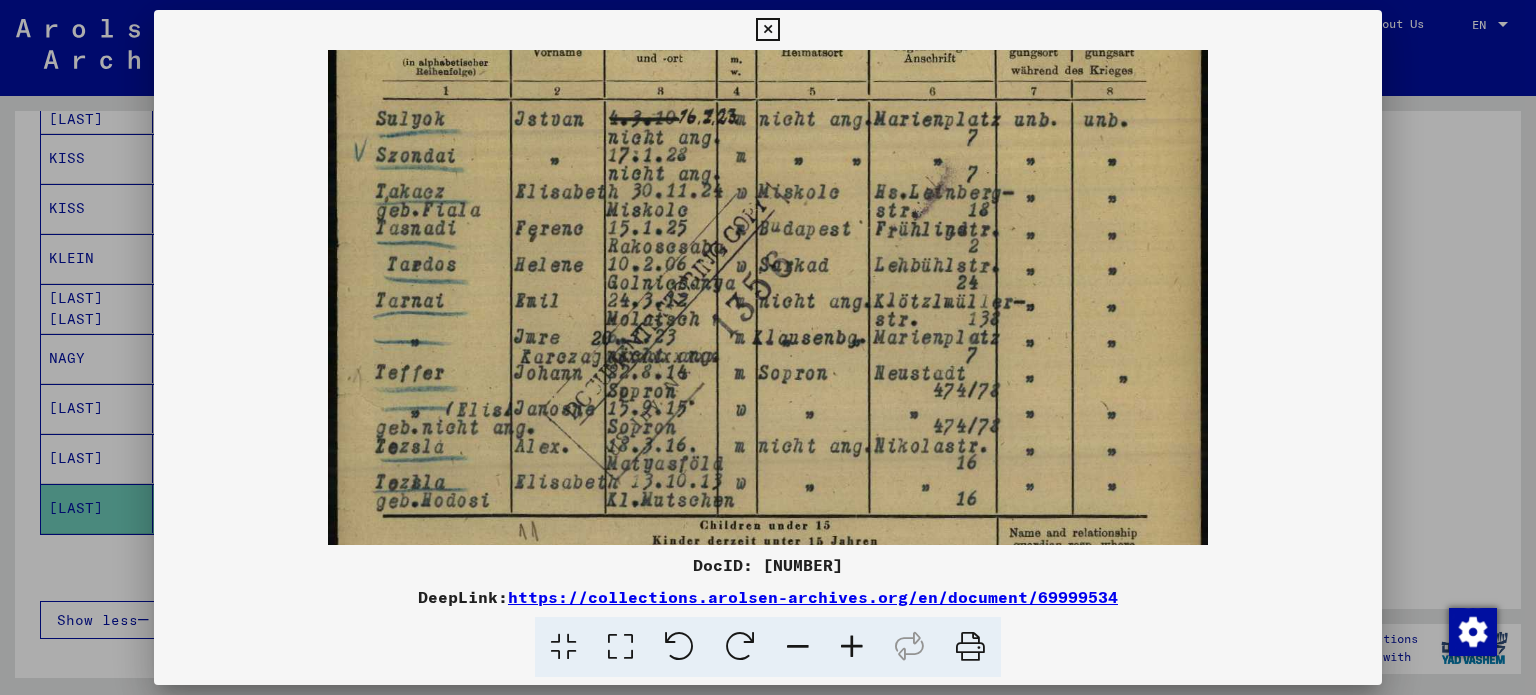 drag, startPoint x: 872, startPoint y: 371, endPoint x: 876, endPoint y: 279, distance: 92.086914 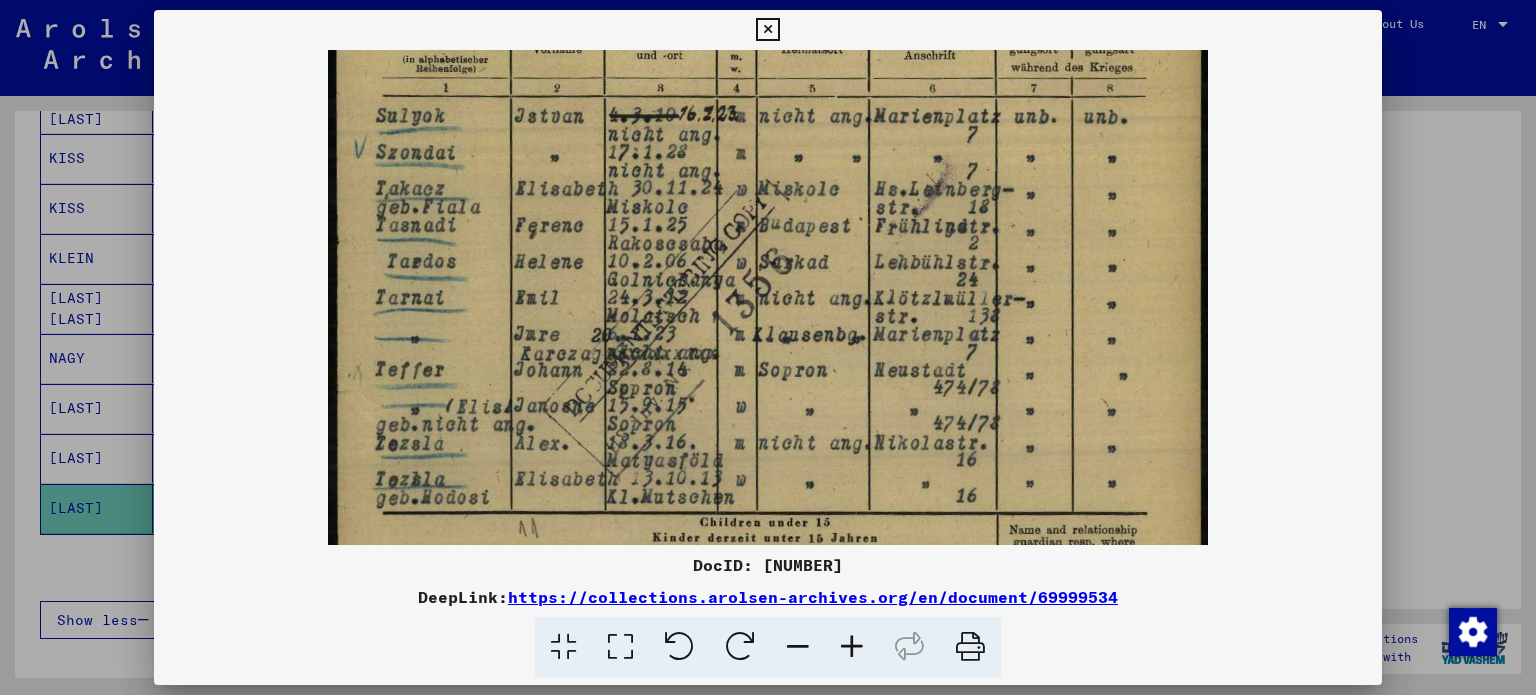 click at bounding box center [767, 30] 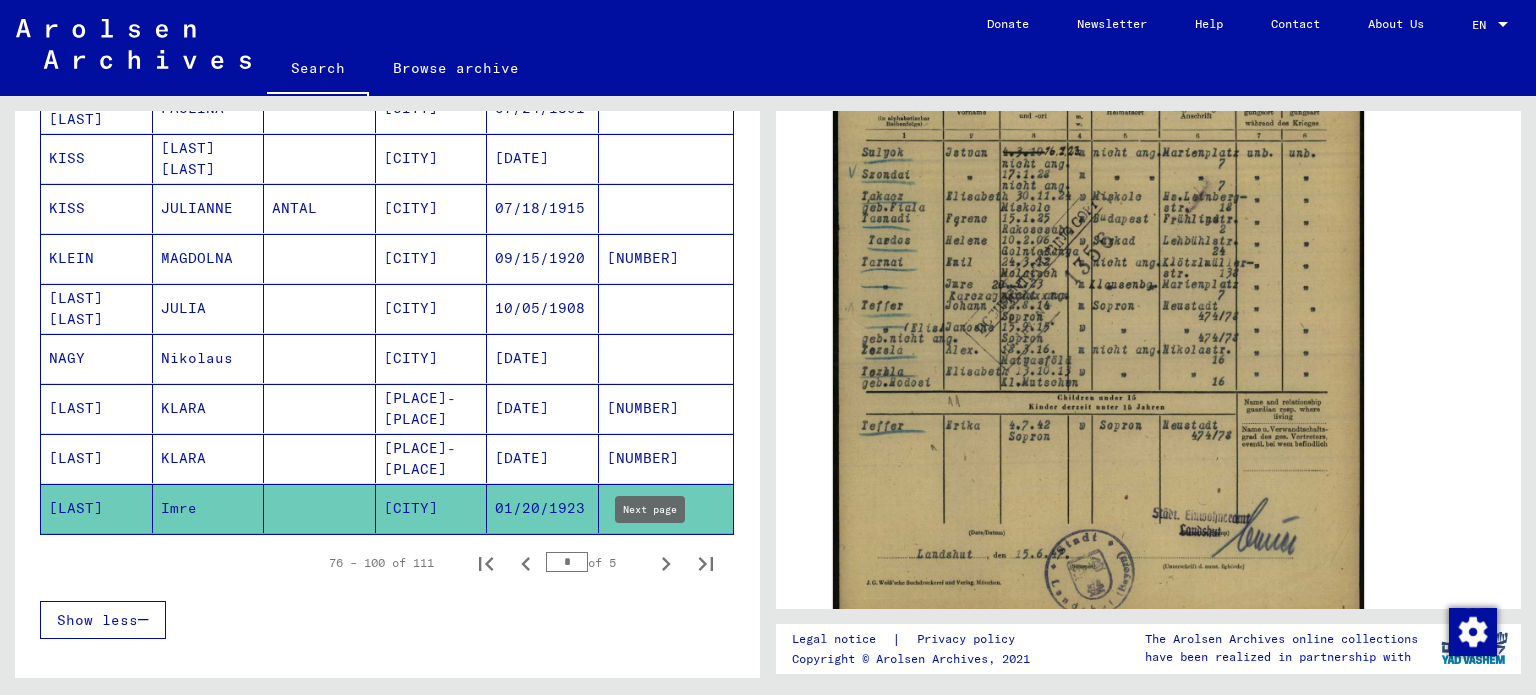 click 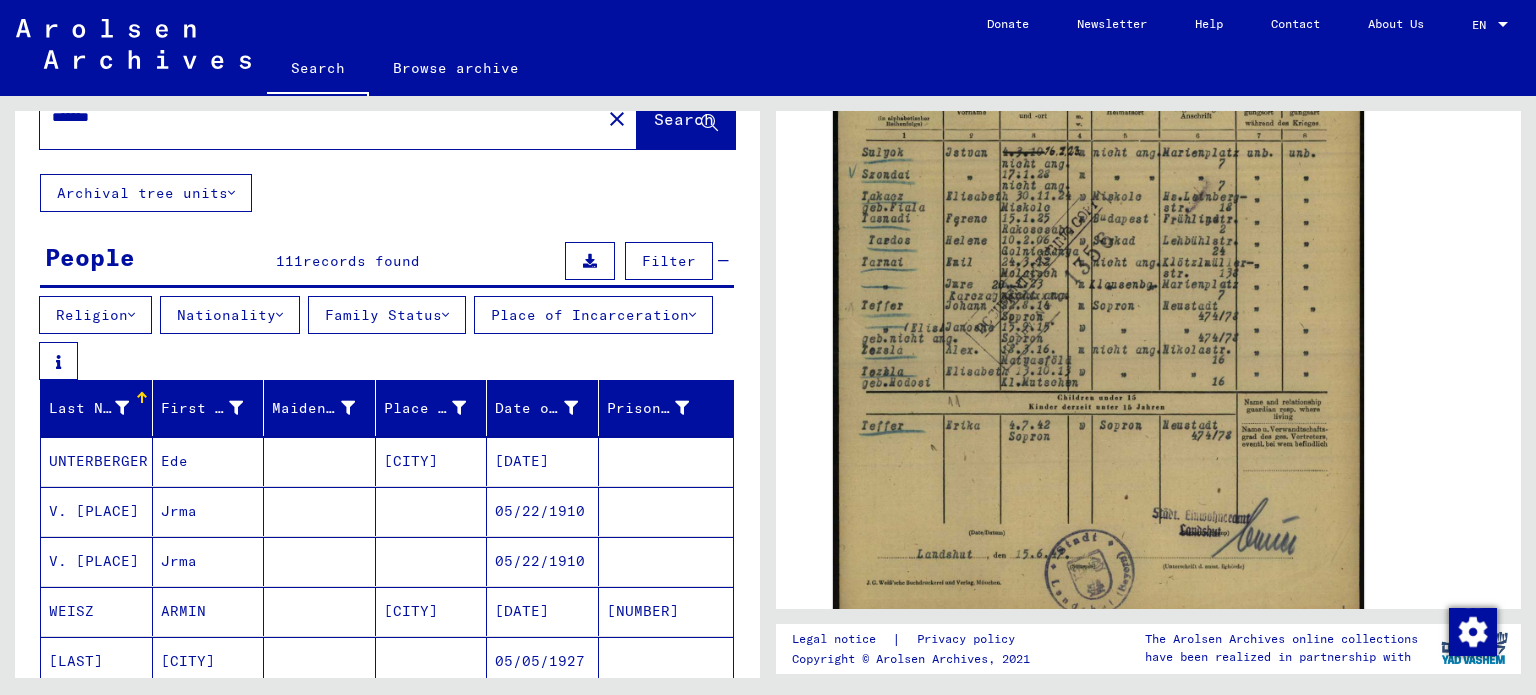 scroll, scrollTop: 0, scrollLeft: 0, axis: both 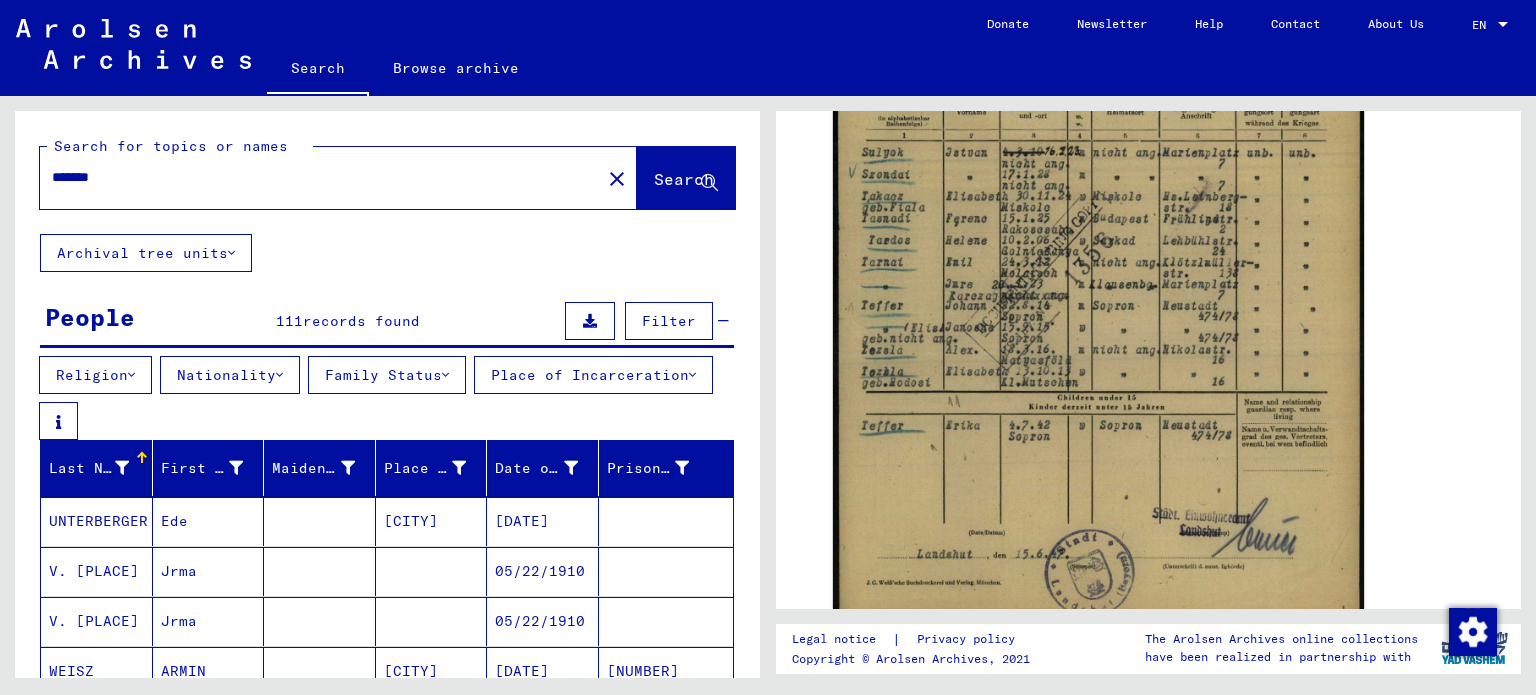 click on "*******" at bounding box center [320, 177] 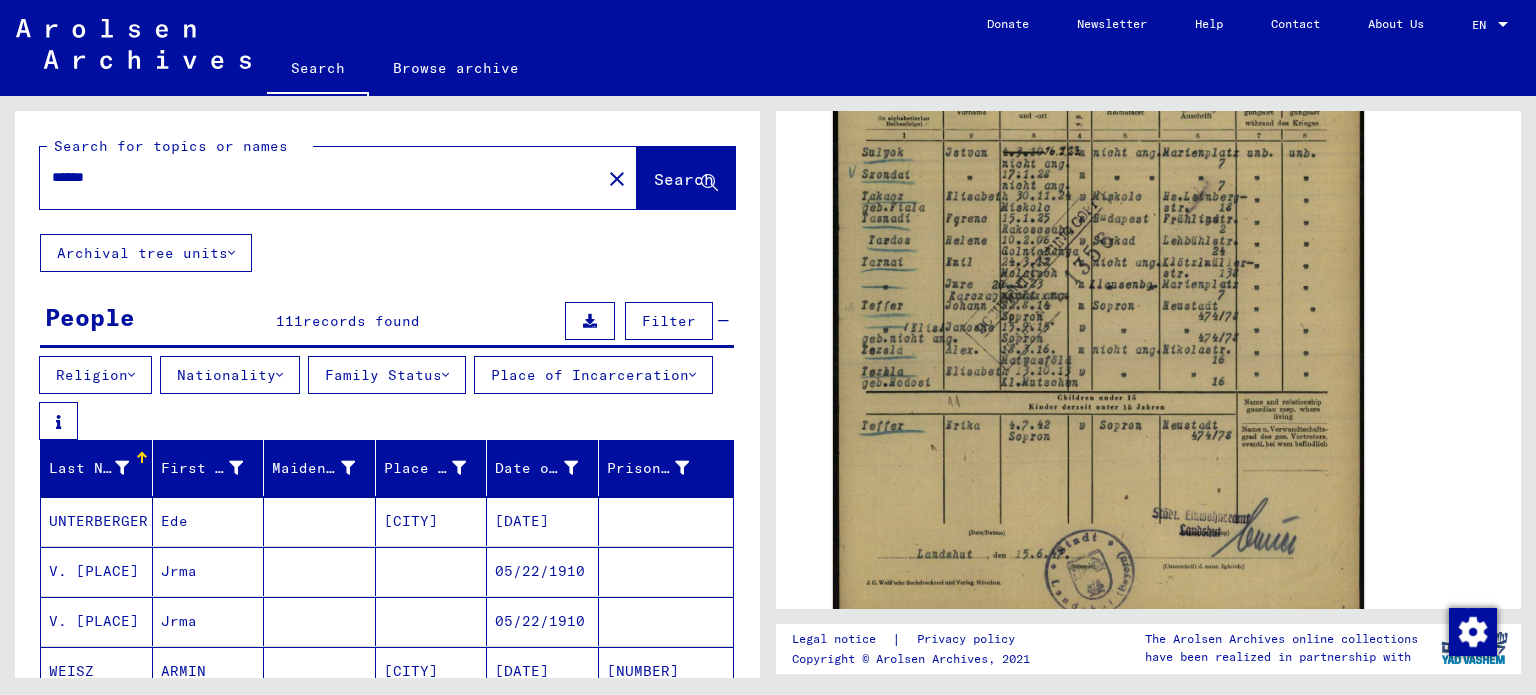type on "******" 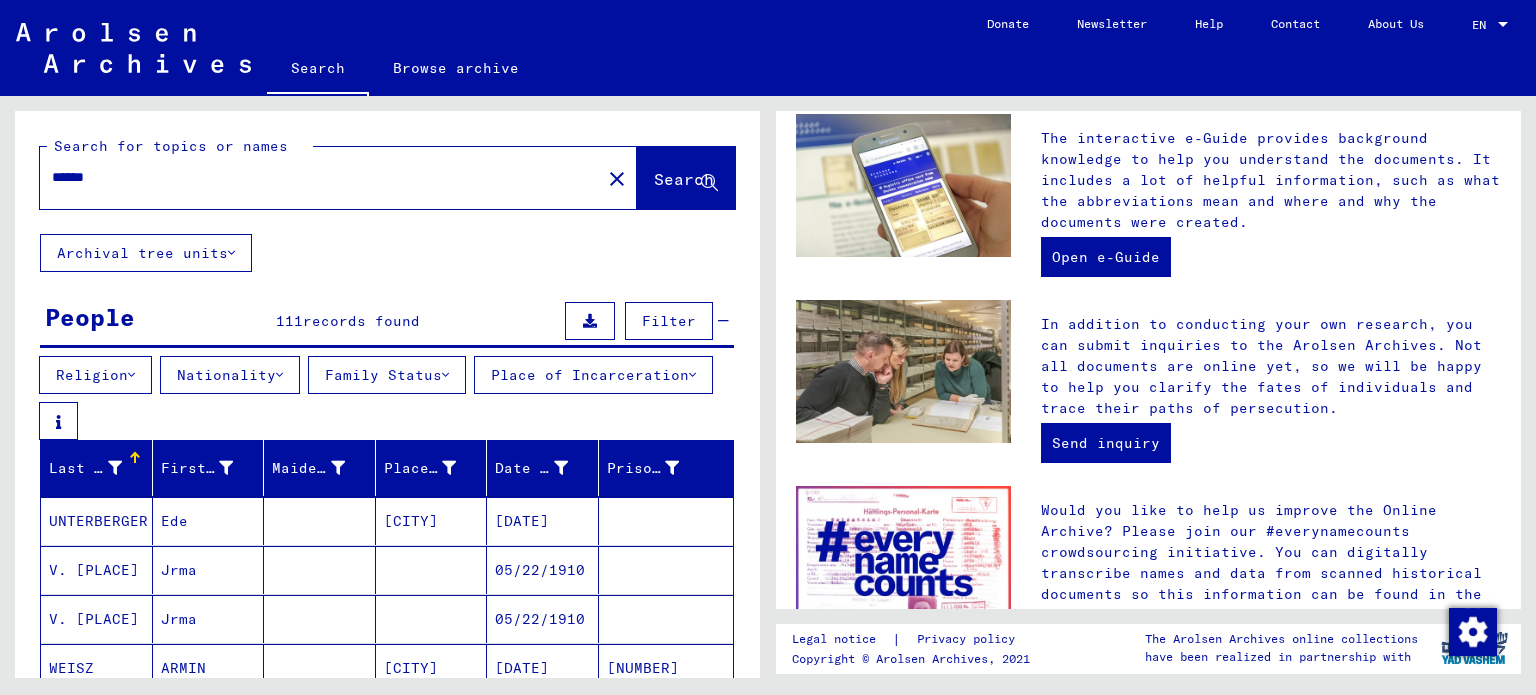 scroll, scrollTop: 0, scrollLeft: 0, axis: both 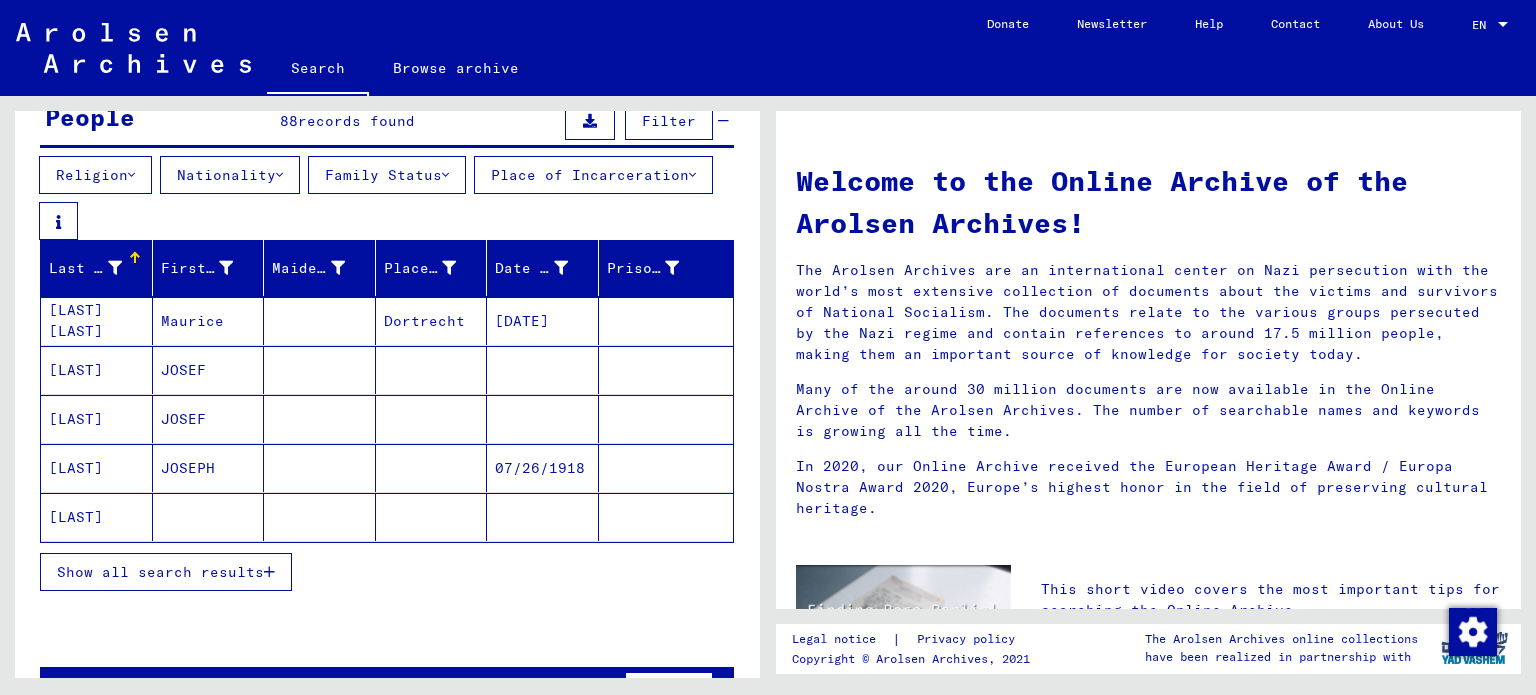 click on "Show all search results" at bounding box center (166, 572) 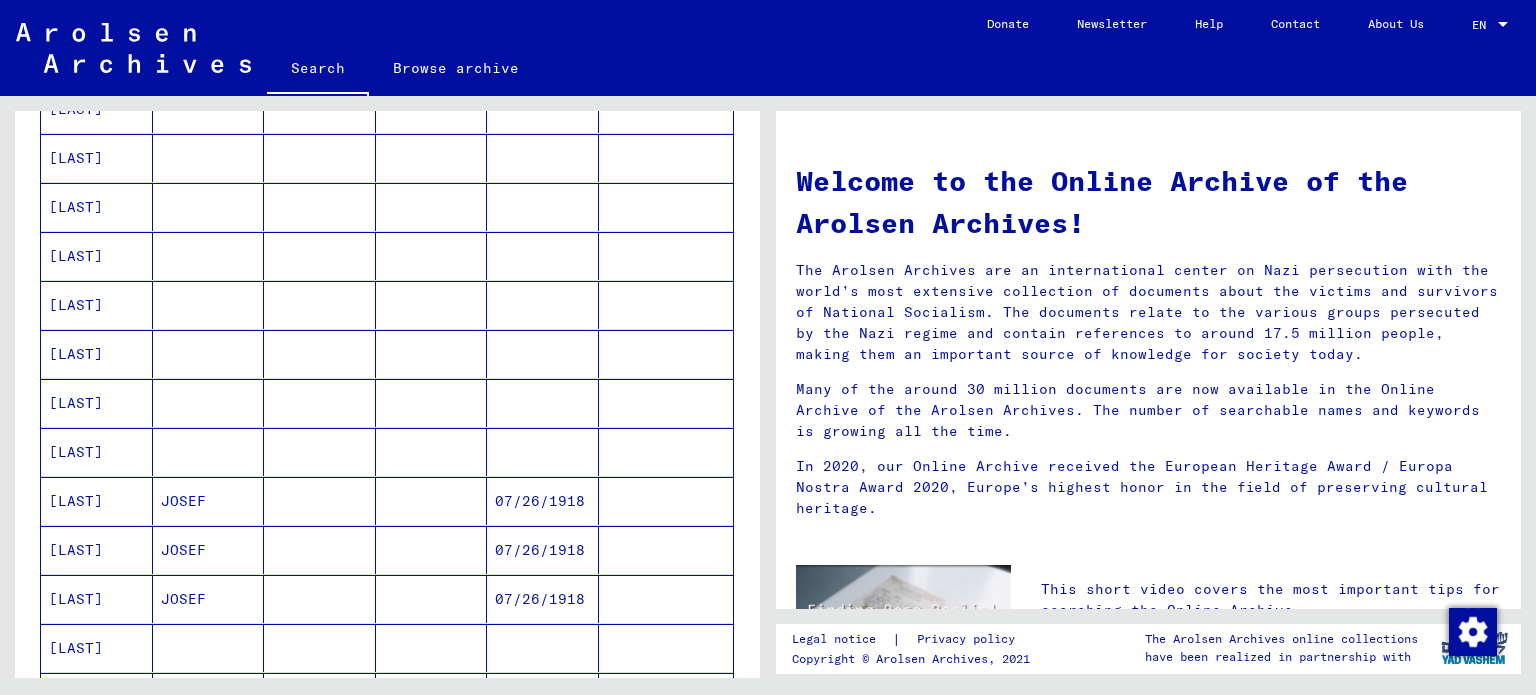 scroll, scrollTop: 1295, scrollLeft: 0, axis: vertical 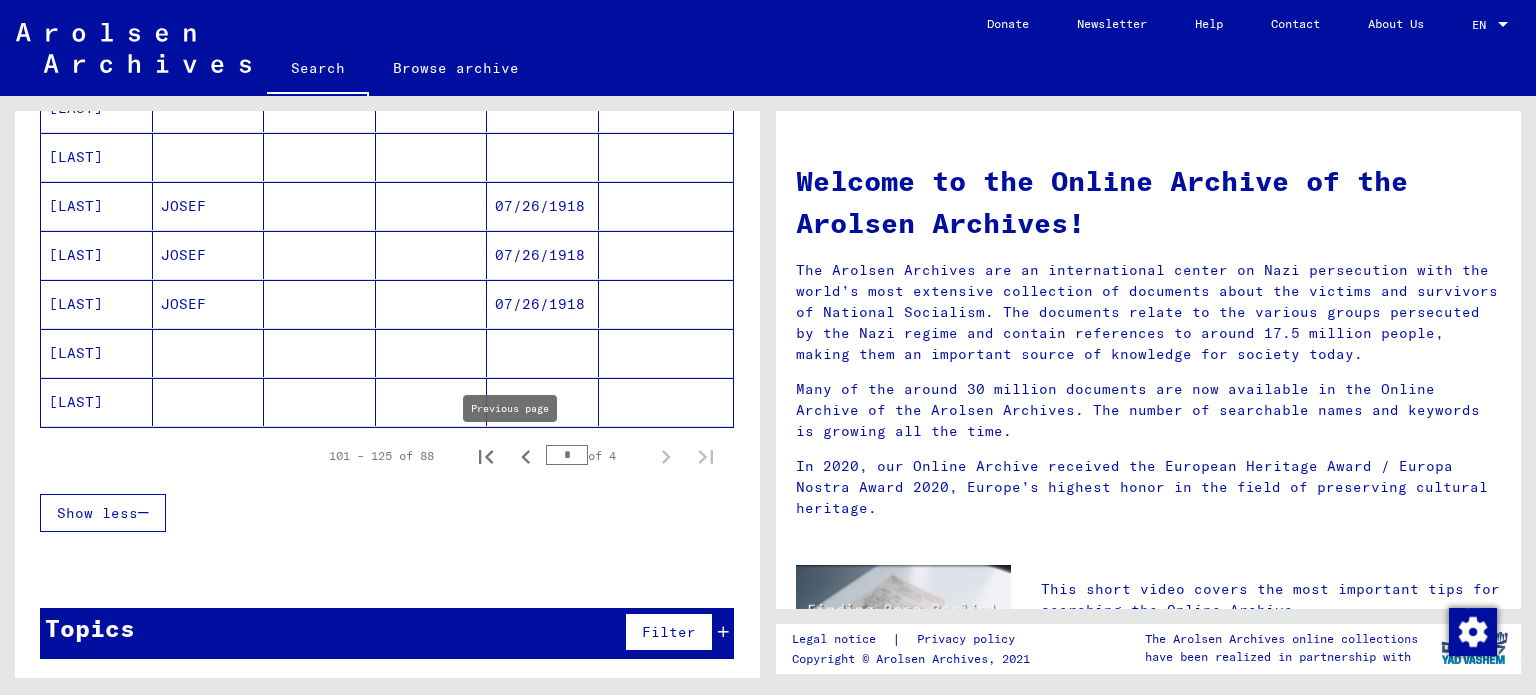 click 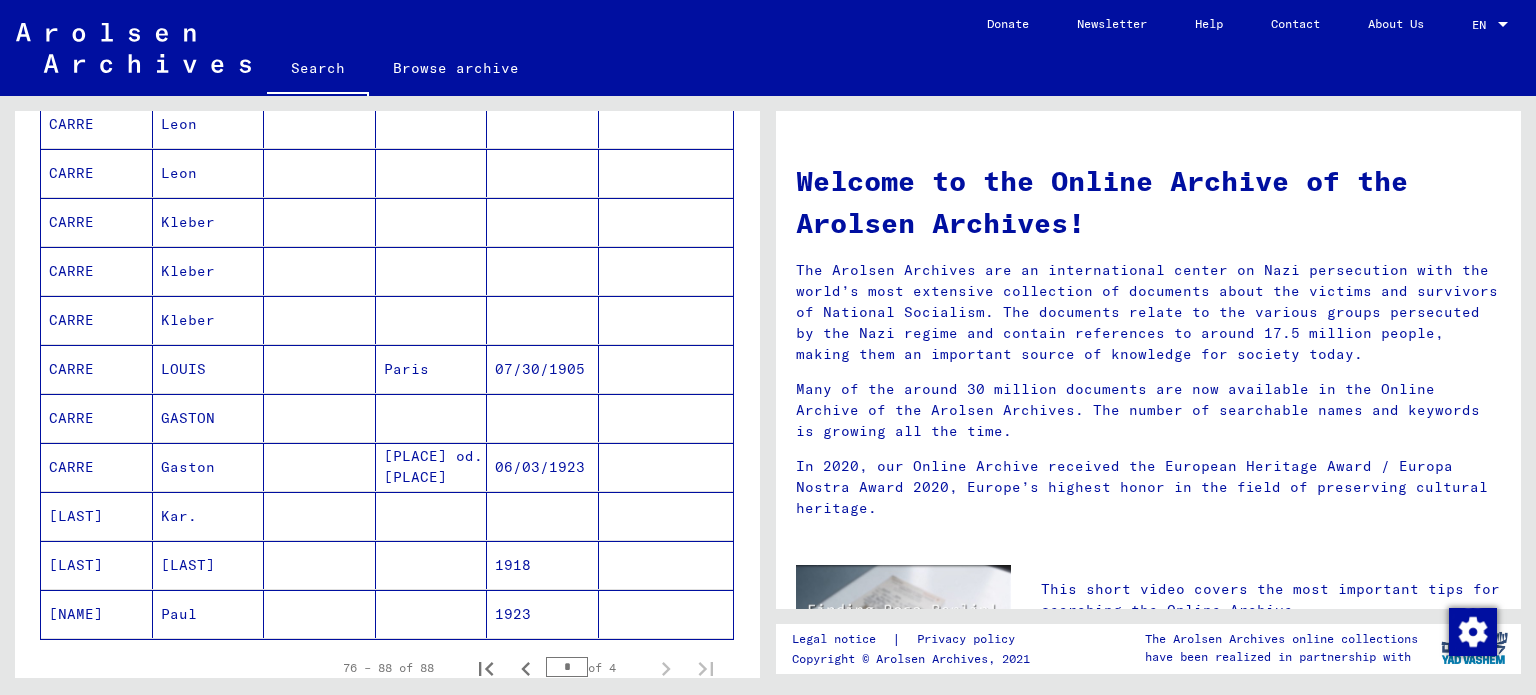 scroll, scrollTop: 709, scrollLeft: 0, axis: vertical 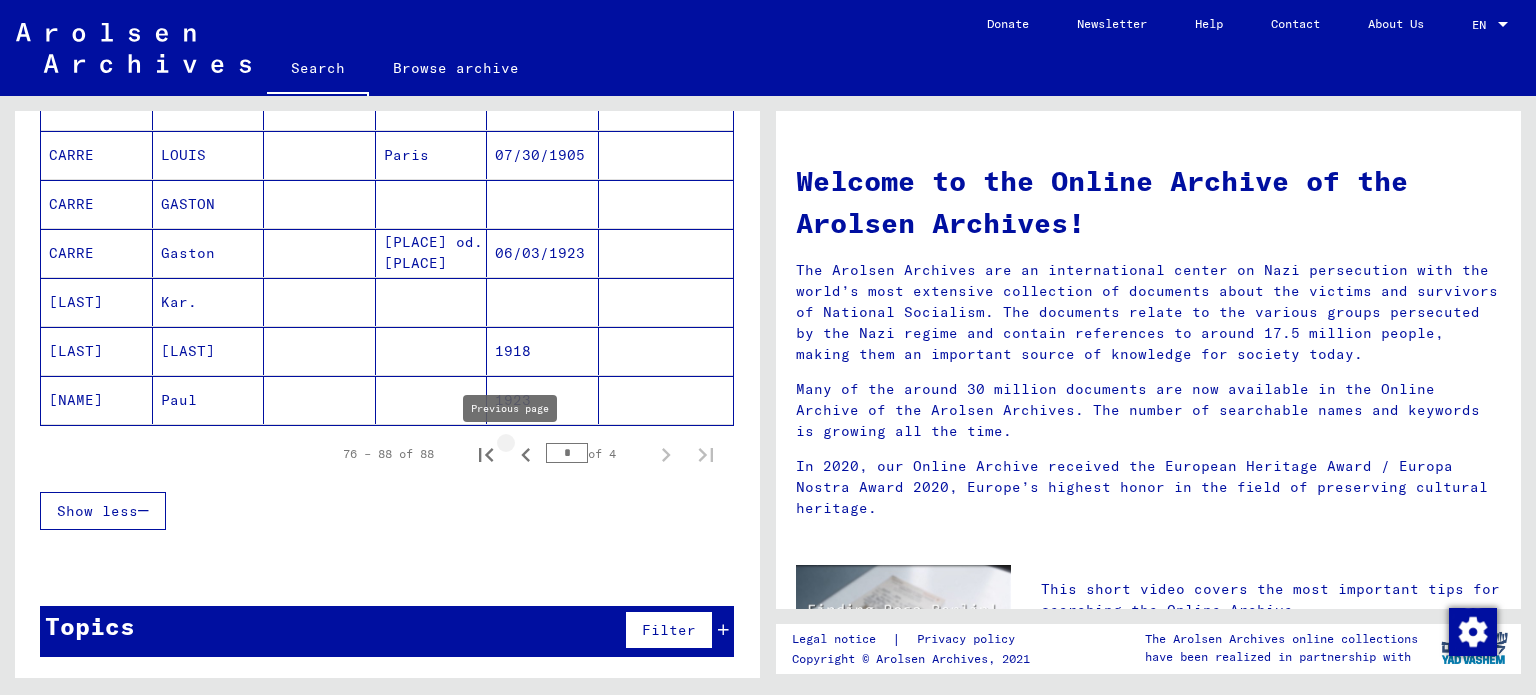 click 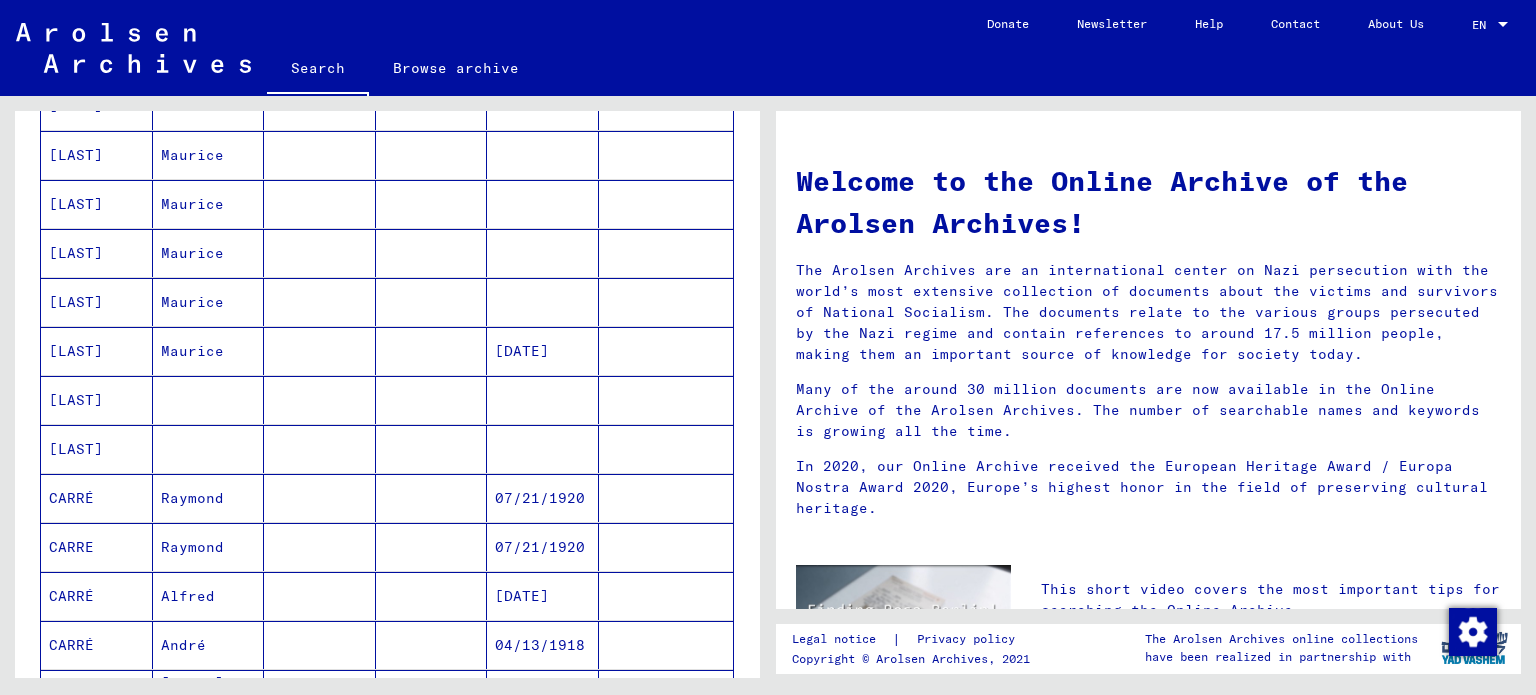 click at bounding box center [543, 498] 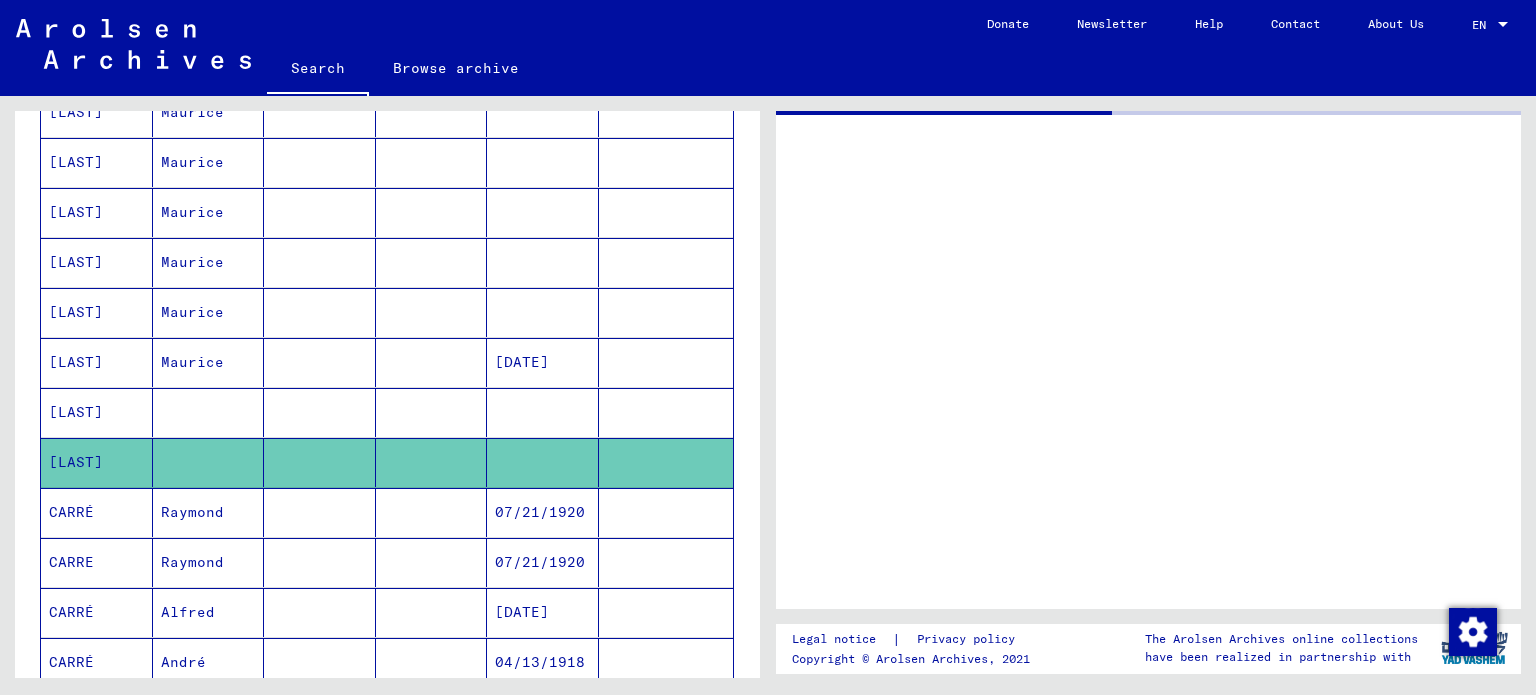 scroll, scrollTop: 715, scrollLeft: 0, axis: vertical 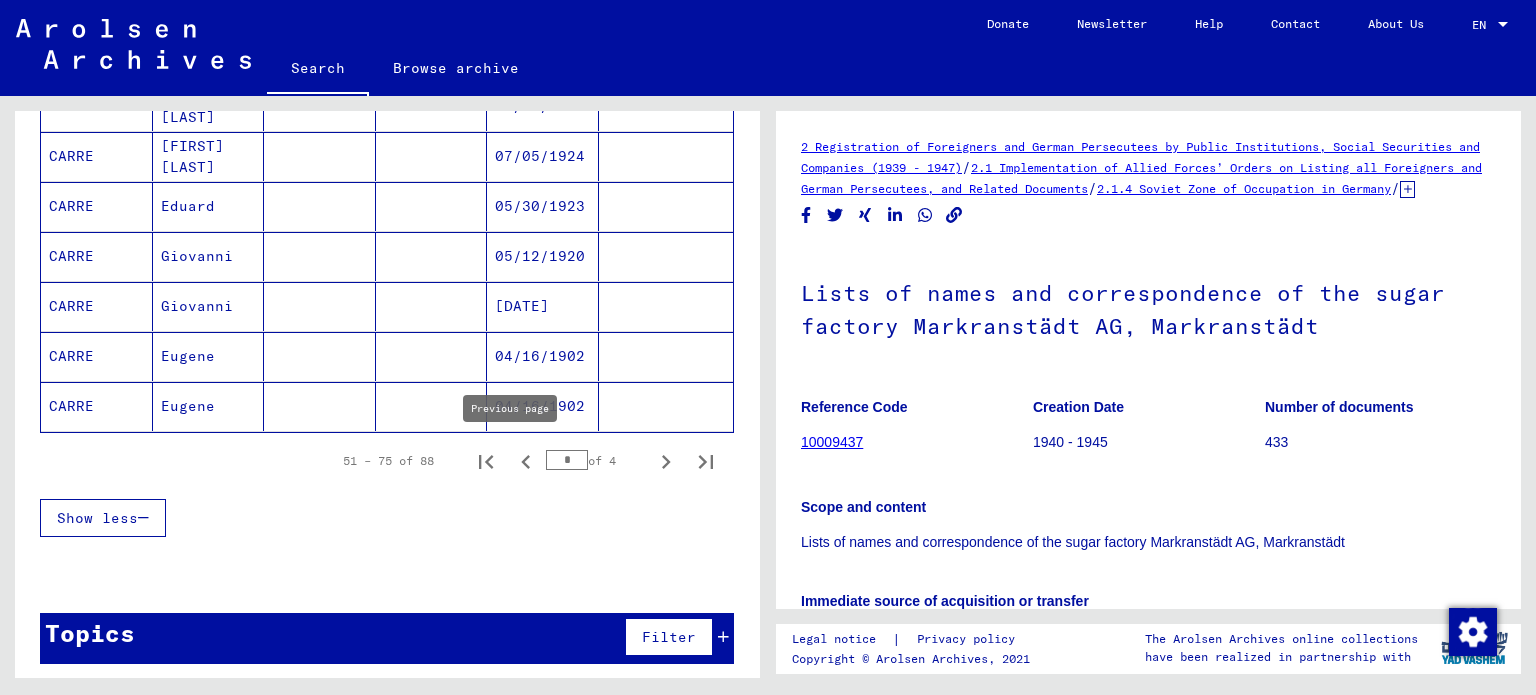 click 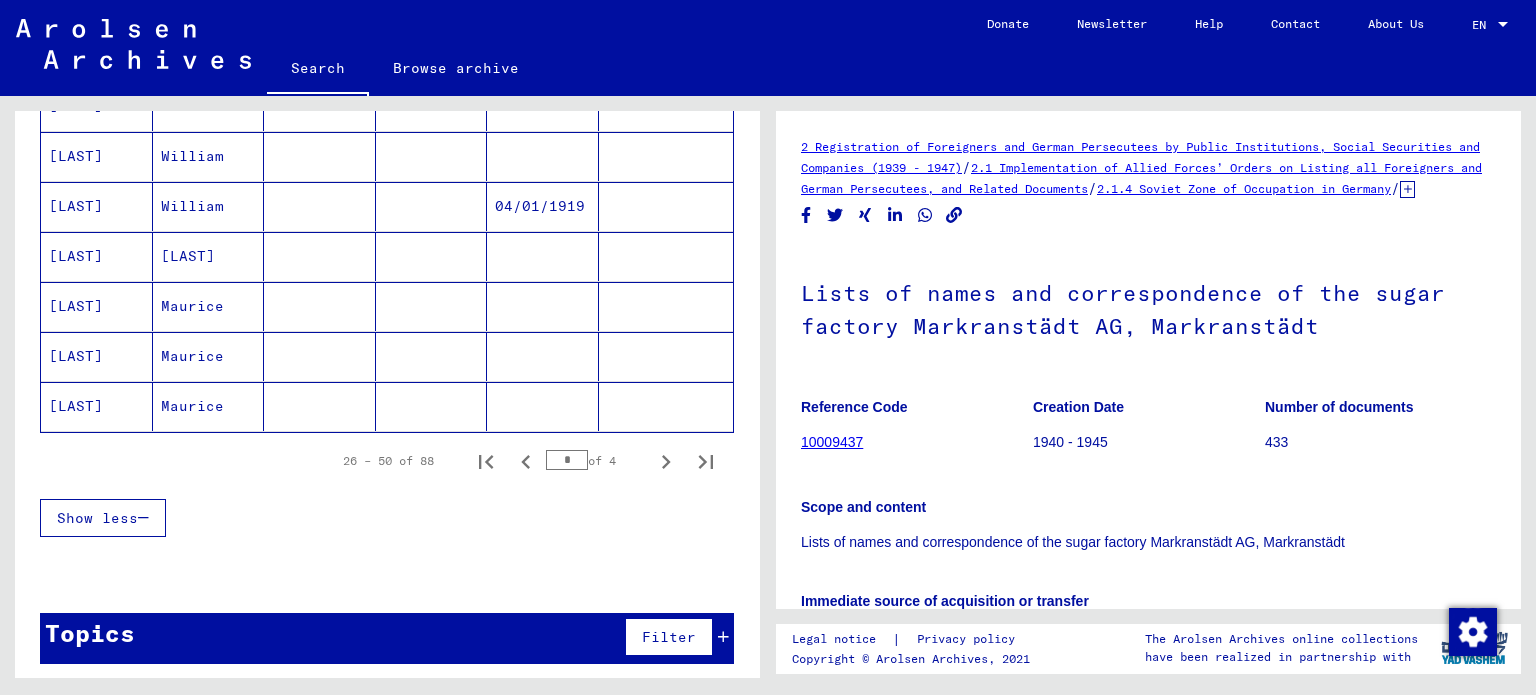 click 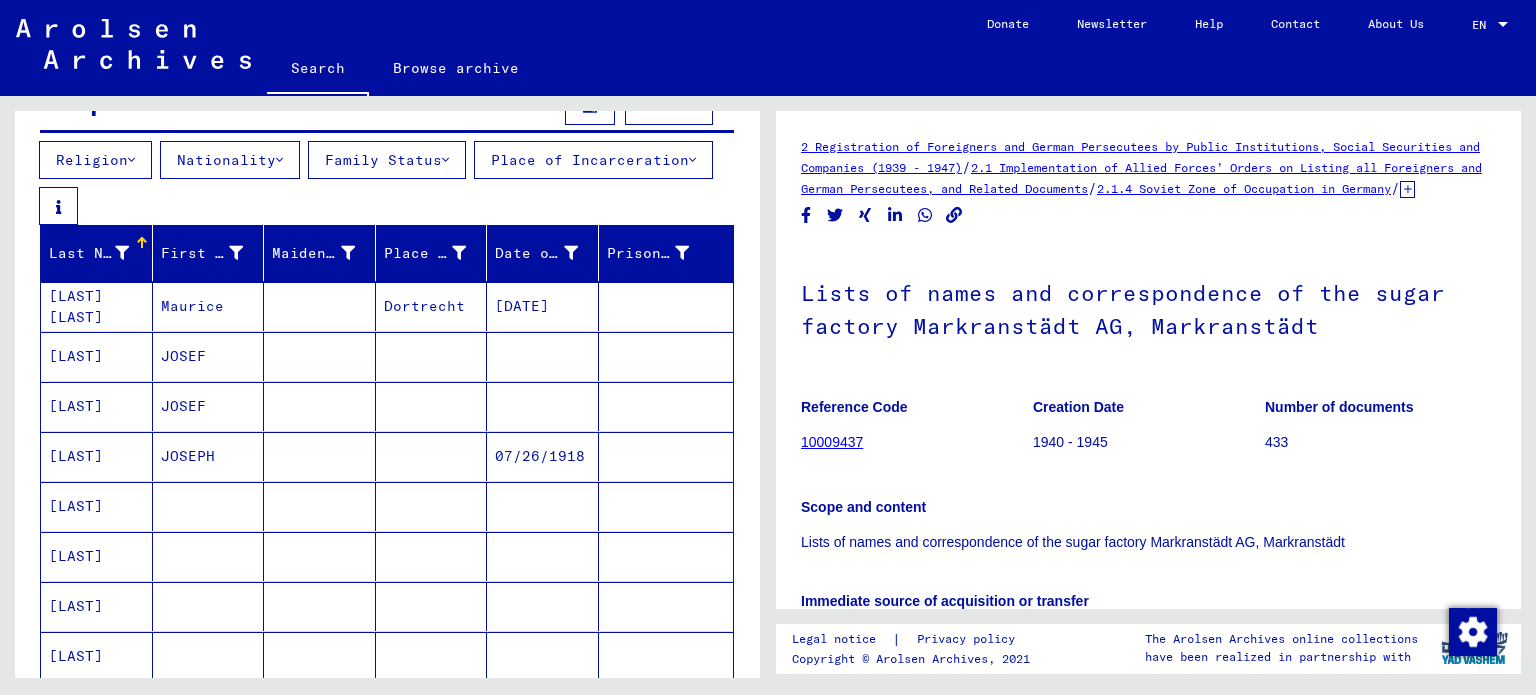 scroll, scrollTop: 15, scrollLeft: 0, axis: vertical 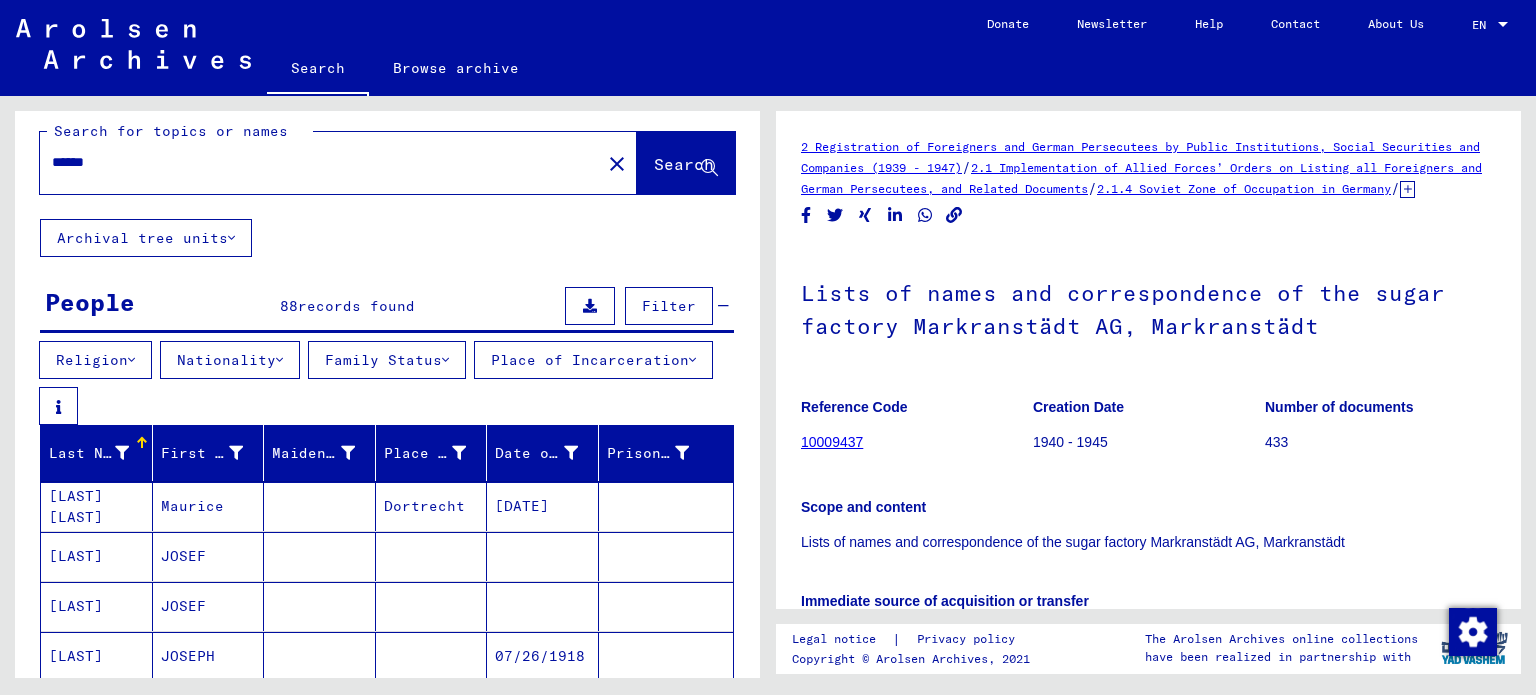 click on "Archival tree units" 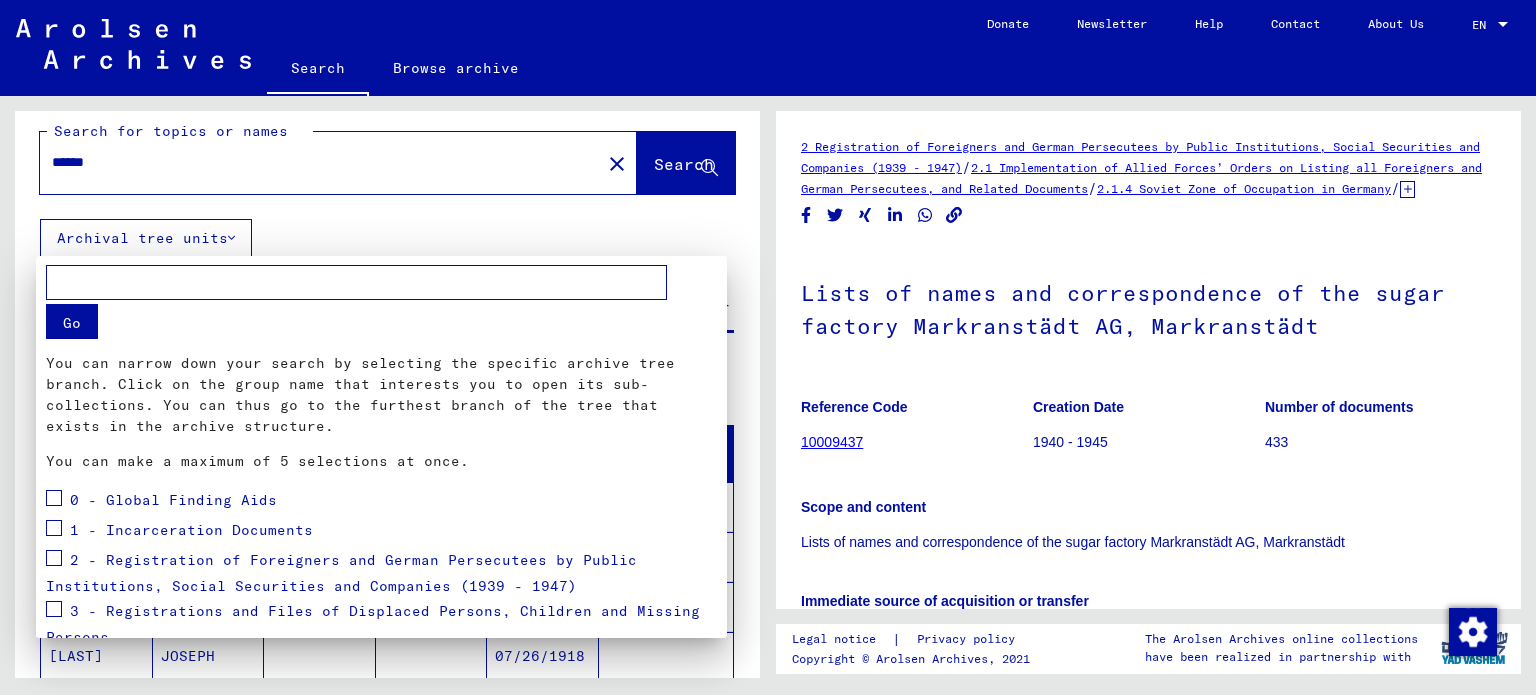 click at bounding box center (768, 347) 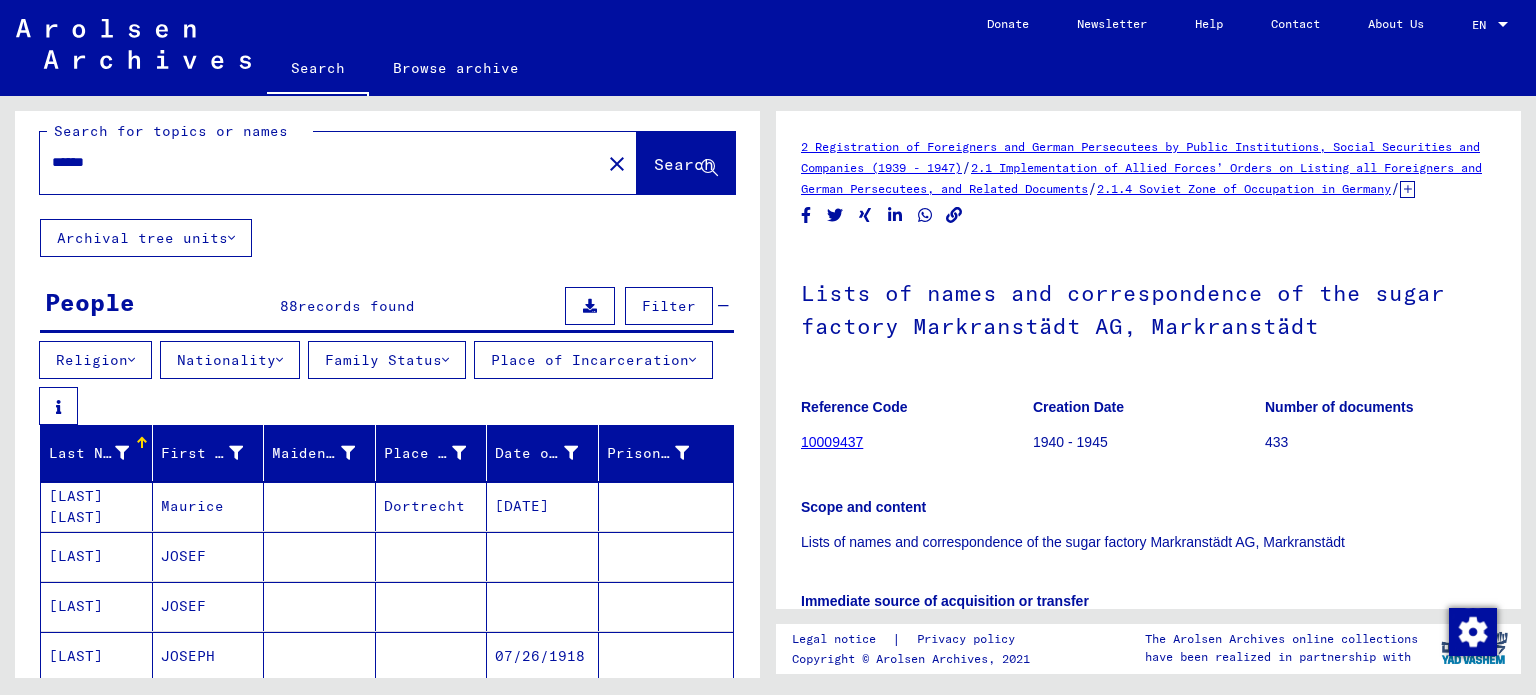 scroll, scrollTop: 0, scrollLeft: 0, axis: both 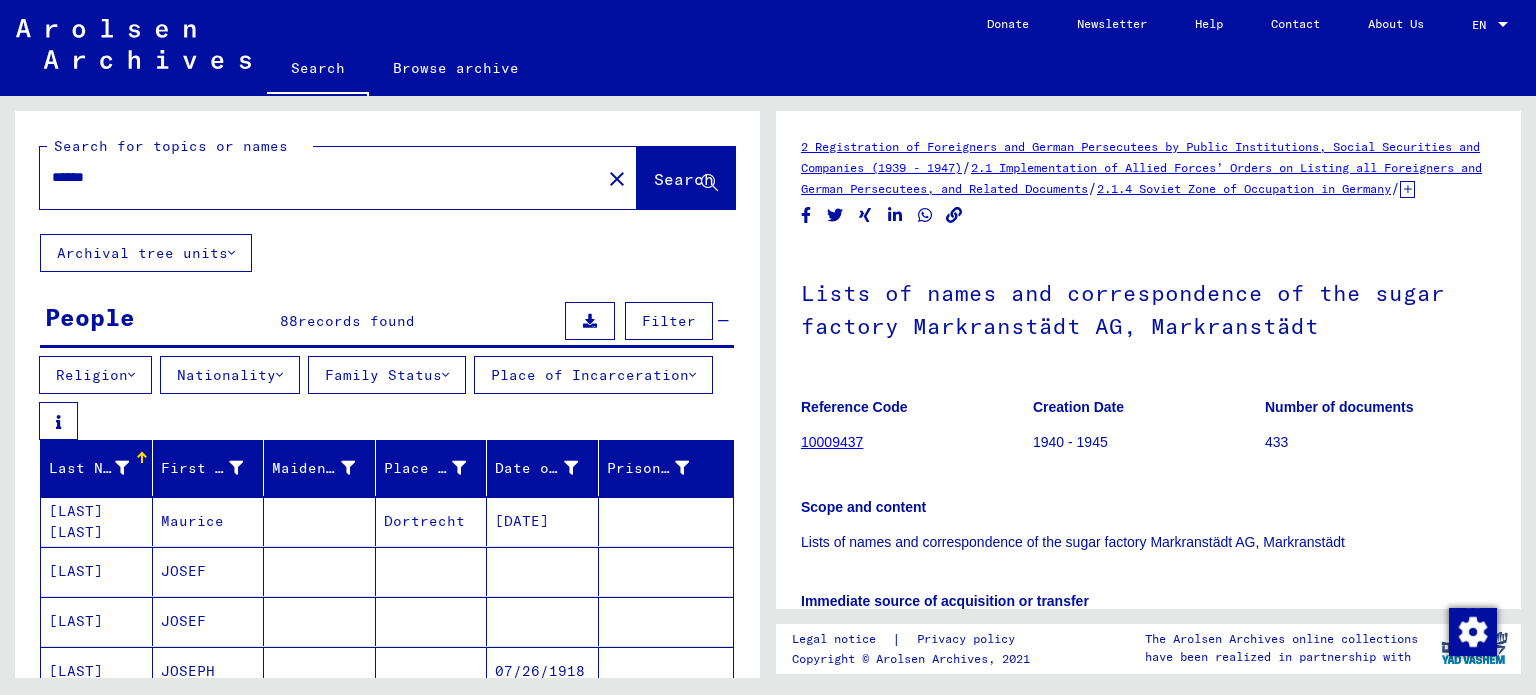 click on "******" at bounding box center (320, 177) 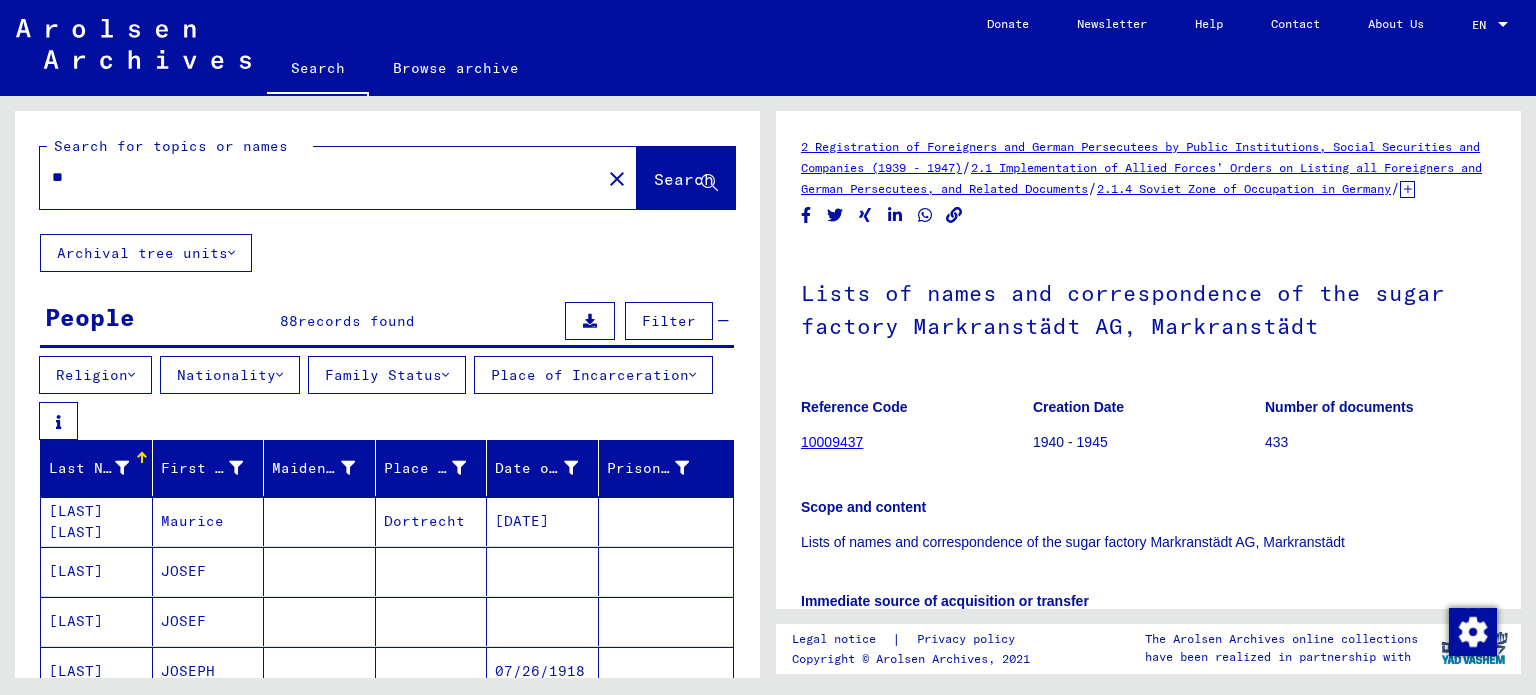 type on "*" 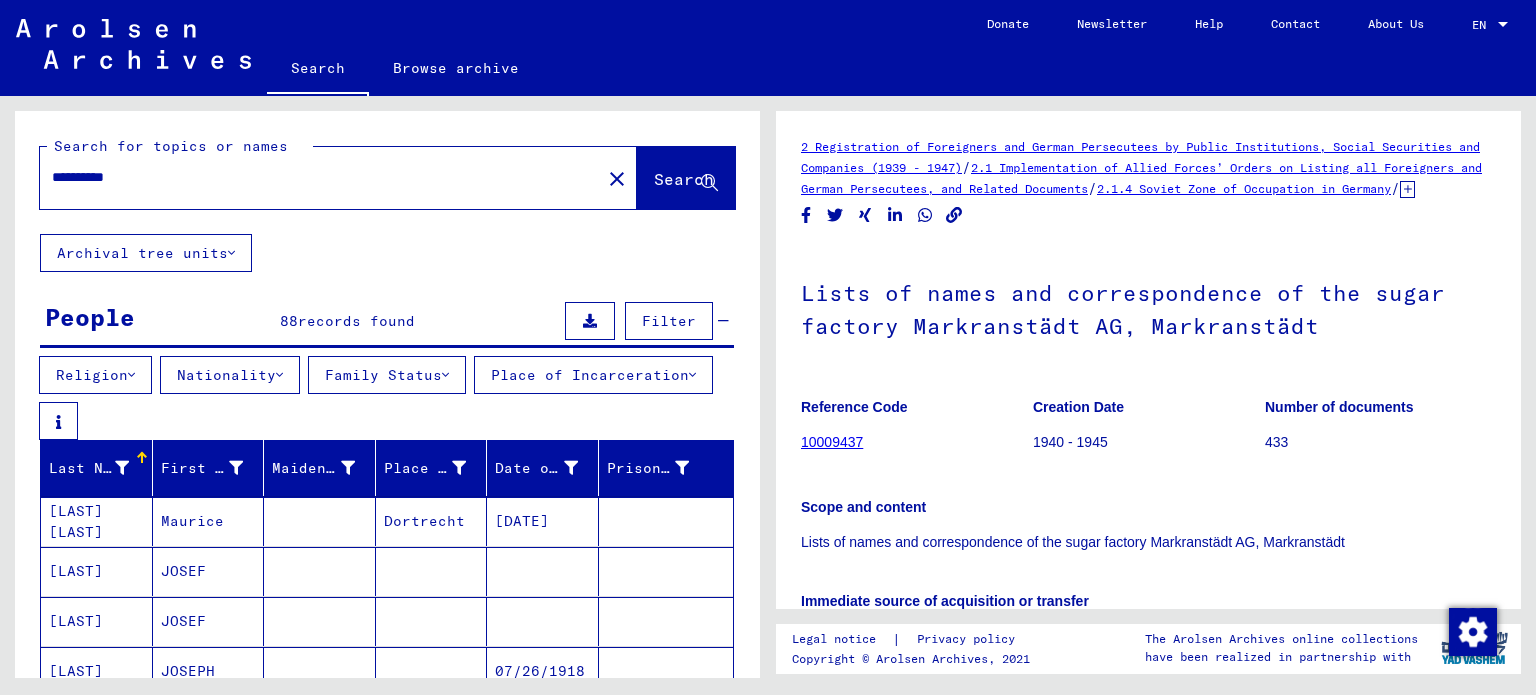 type on "**********" 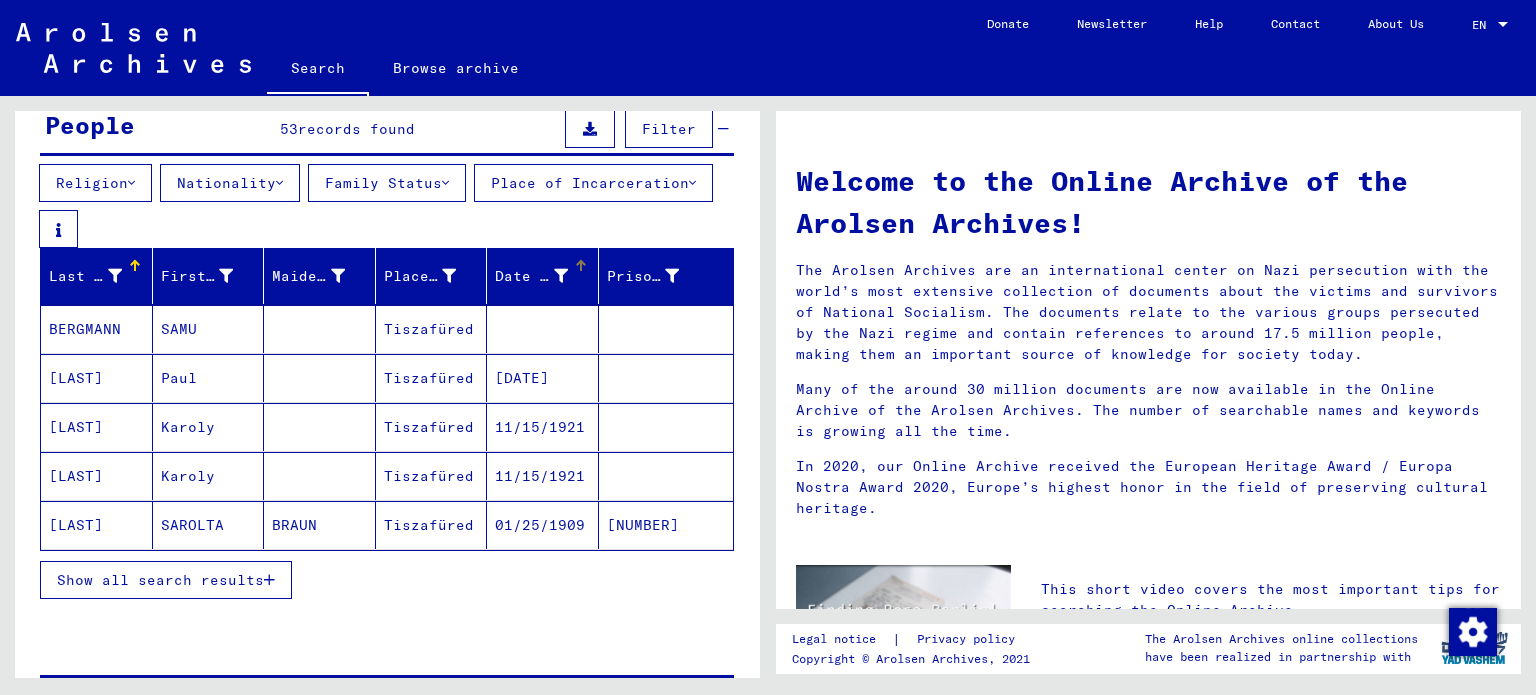 scroll, scrollTop: 300, scrollLeft: 0, axis: vertical 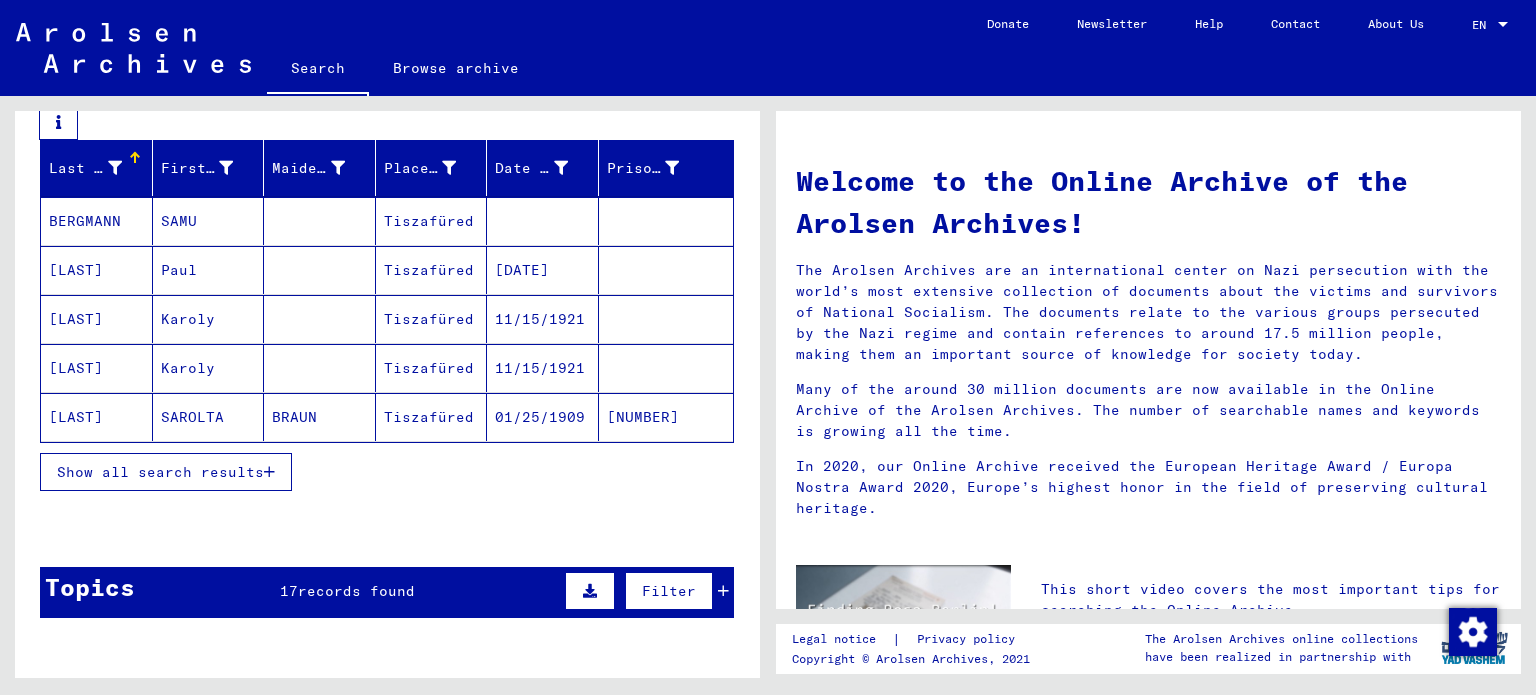click on "Show all search results" at bounding box center (160, 472) 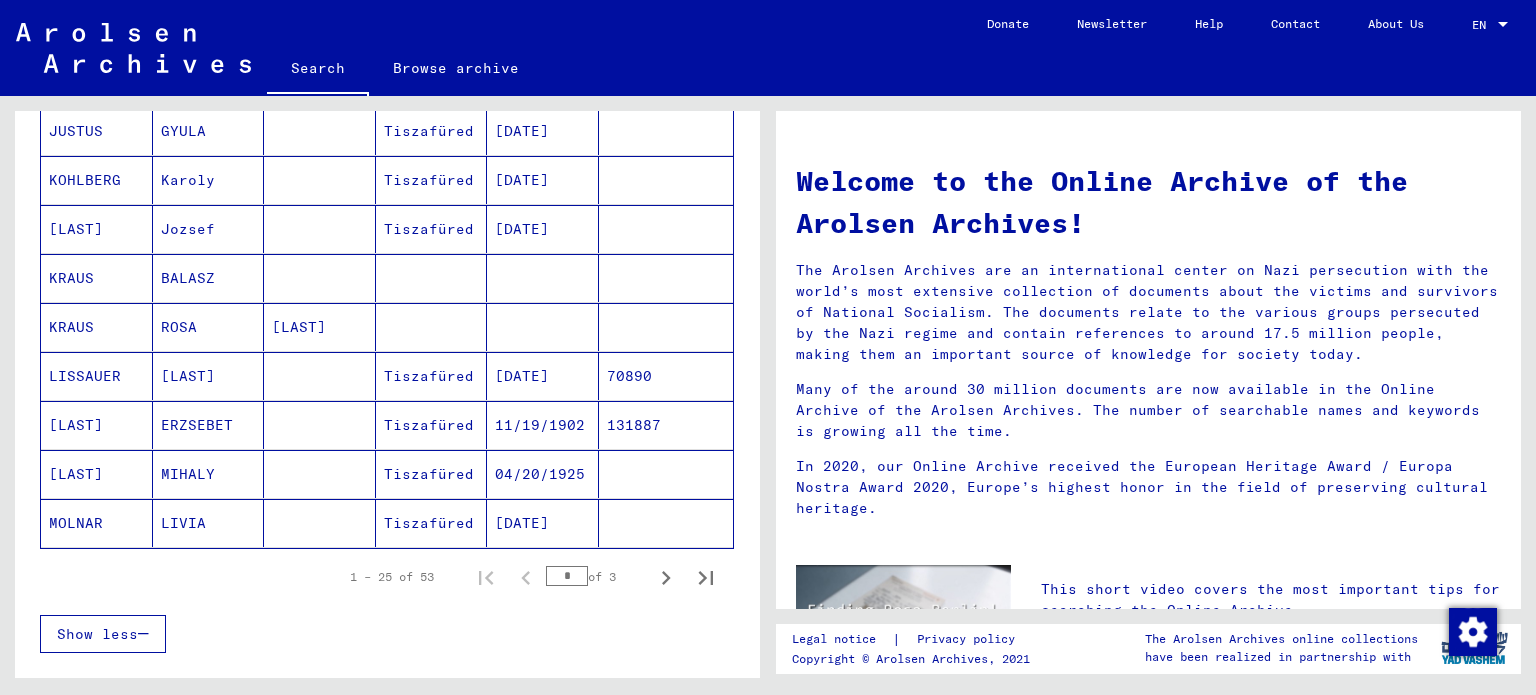 scroll, scrollTop: 1200, scrollLeft: 0, axis: vertical 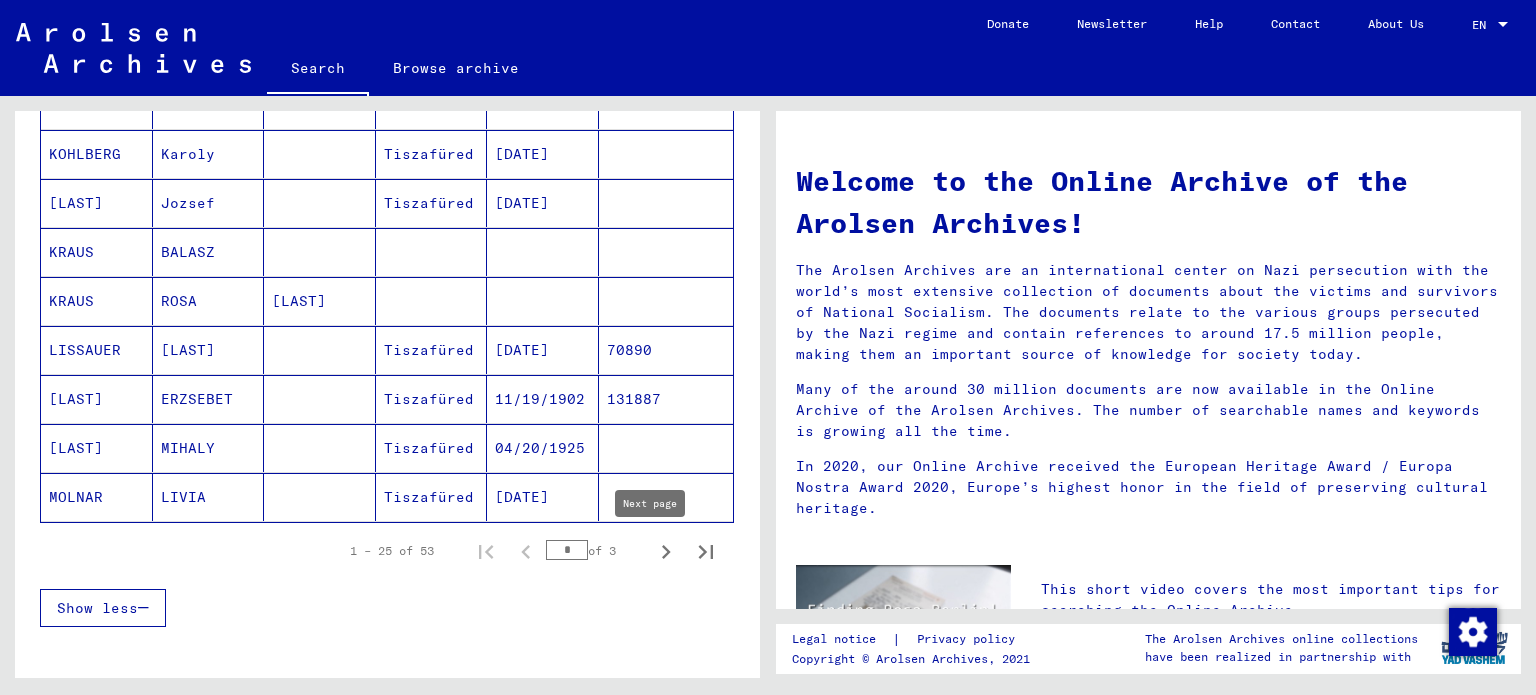 click 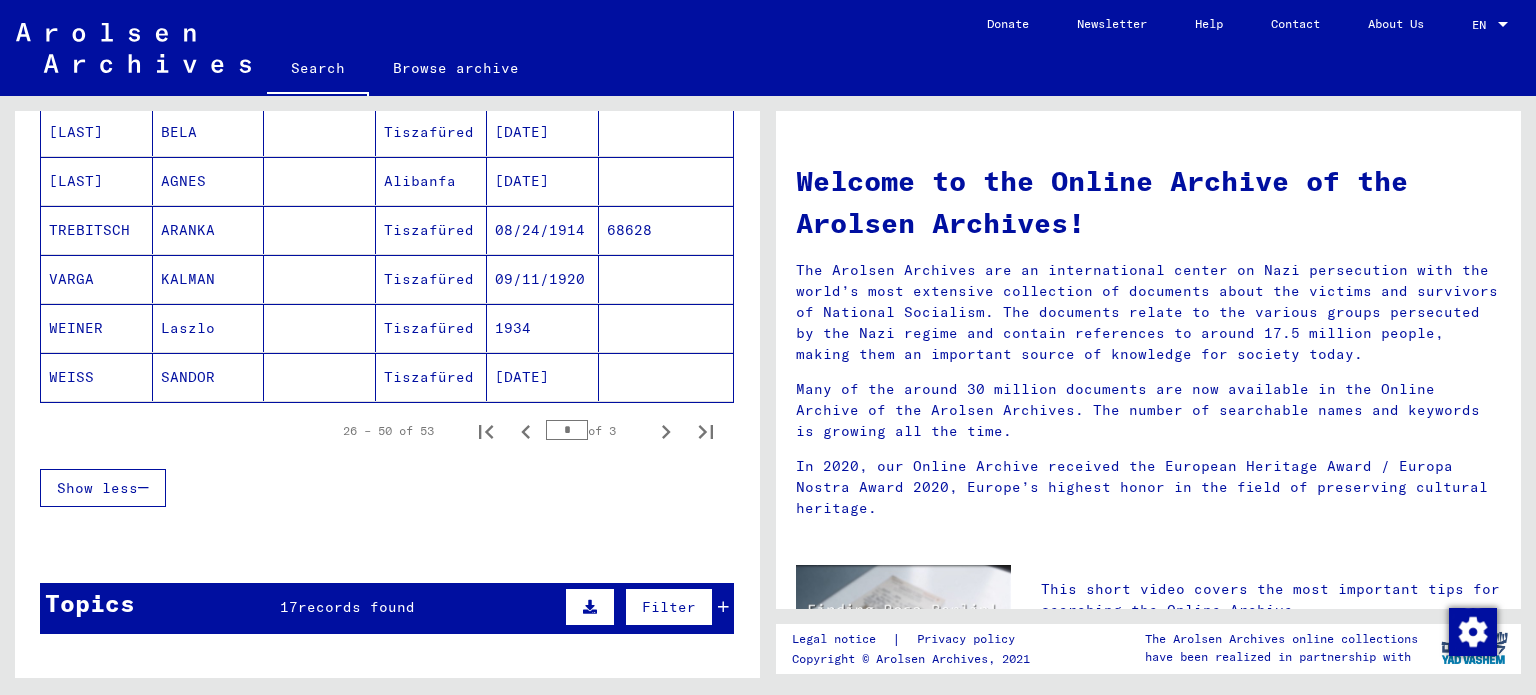 scroll, scrollTop: 1300, scrollLeft: 0, axis: vertical 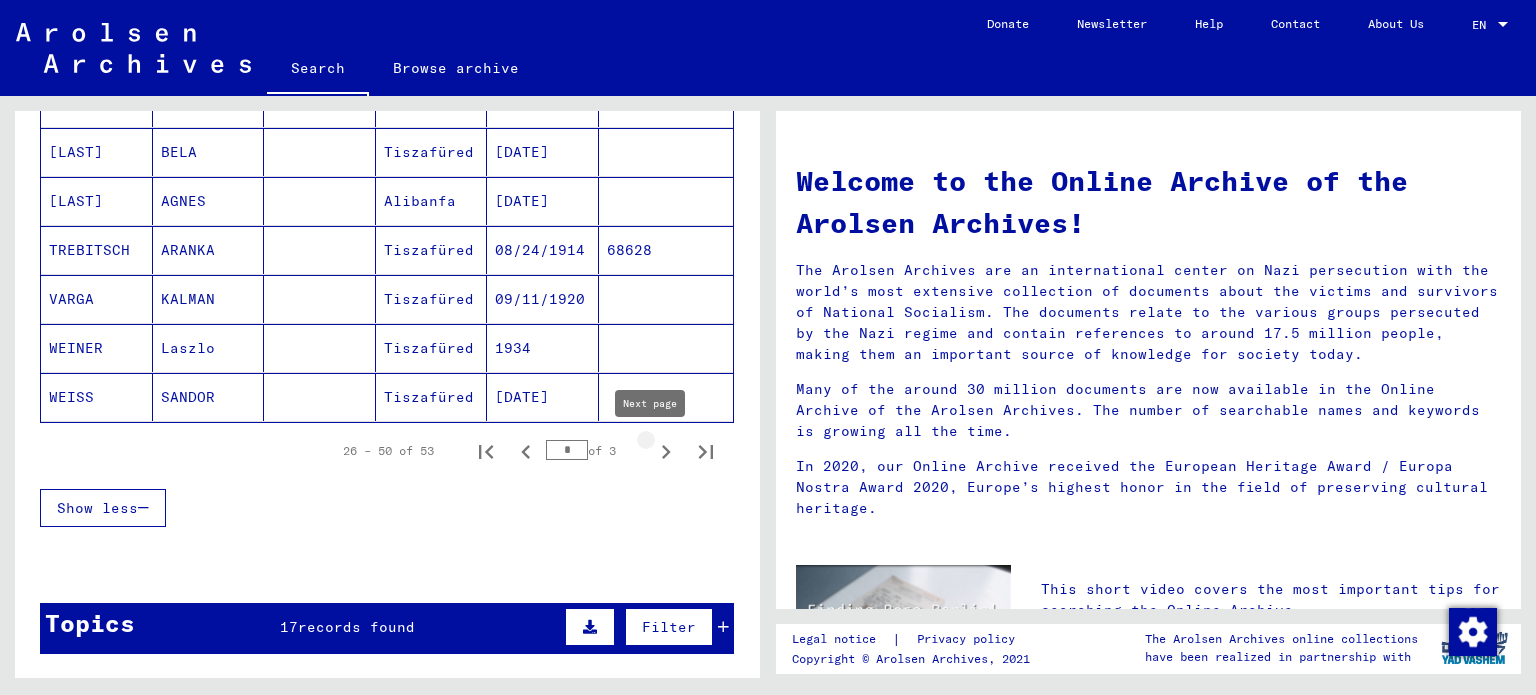 click 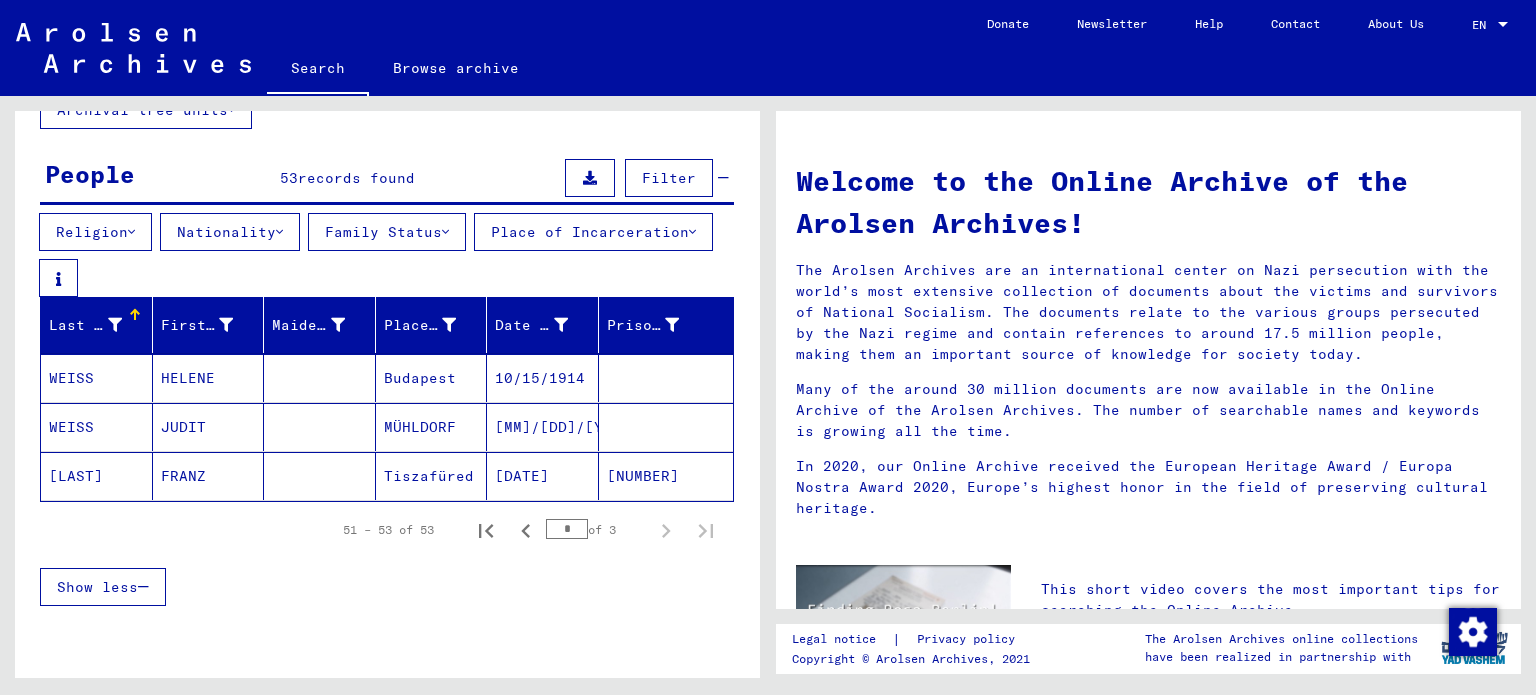 scroll, scrollTop: 138, scrollLeft: 0, axis: vertical 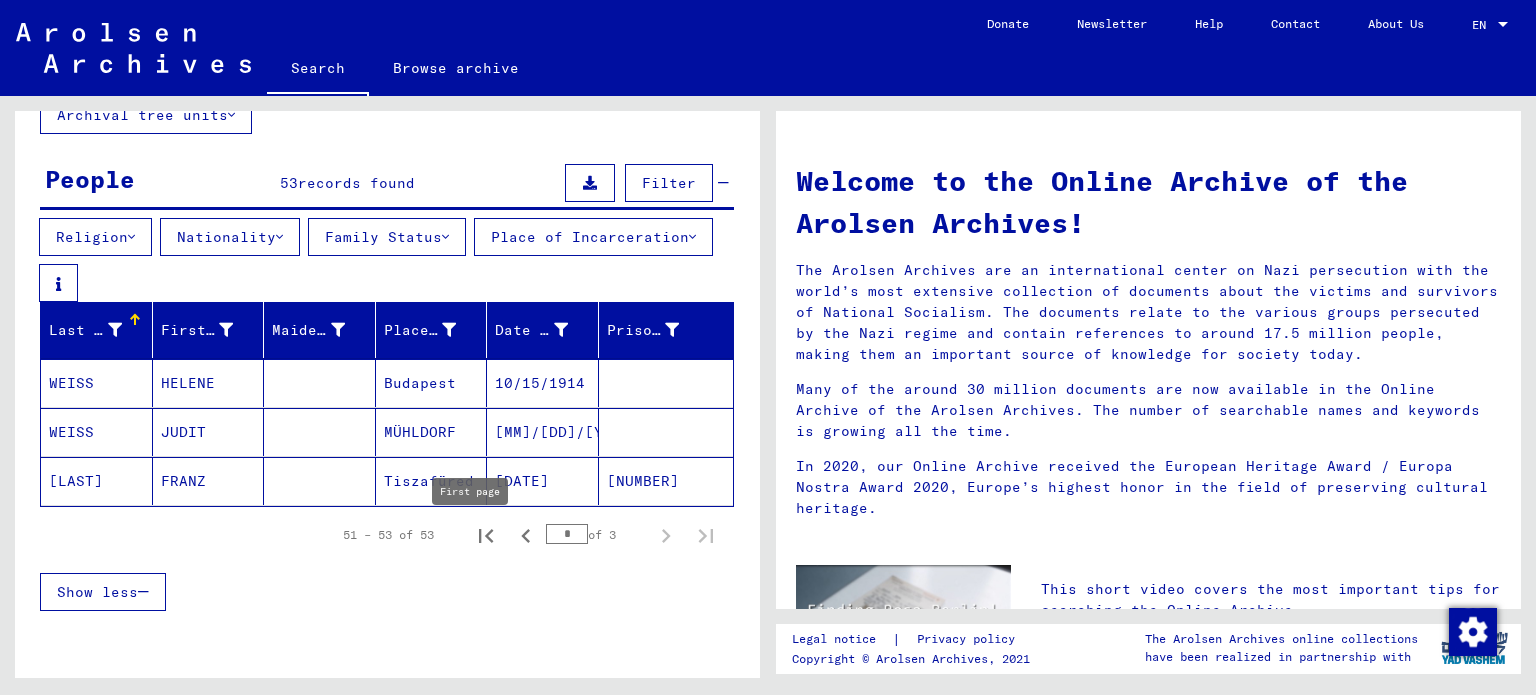 click 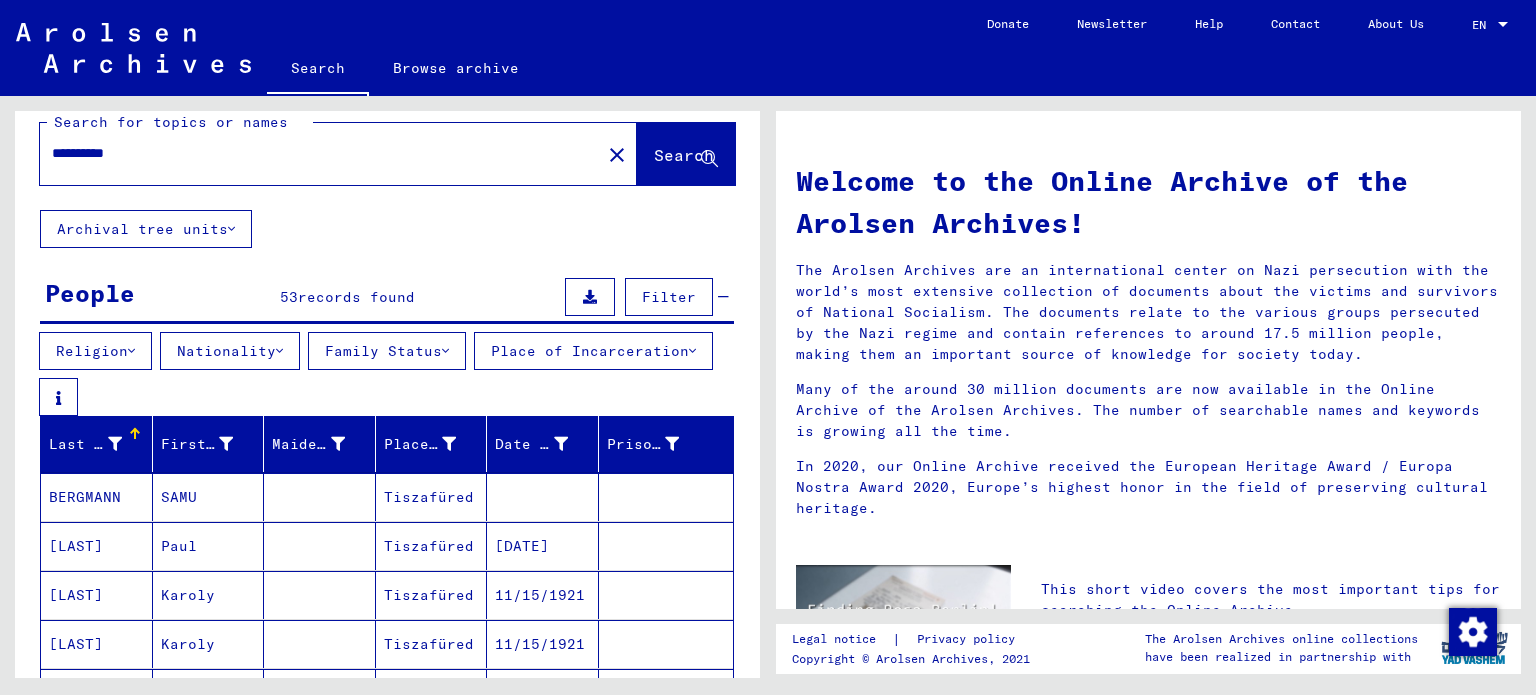 scroll, scrollTop: 0, scrollLeft: 0, axis: both 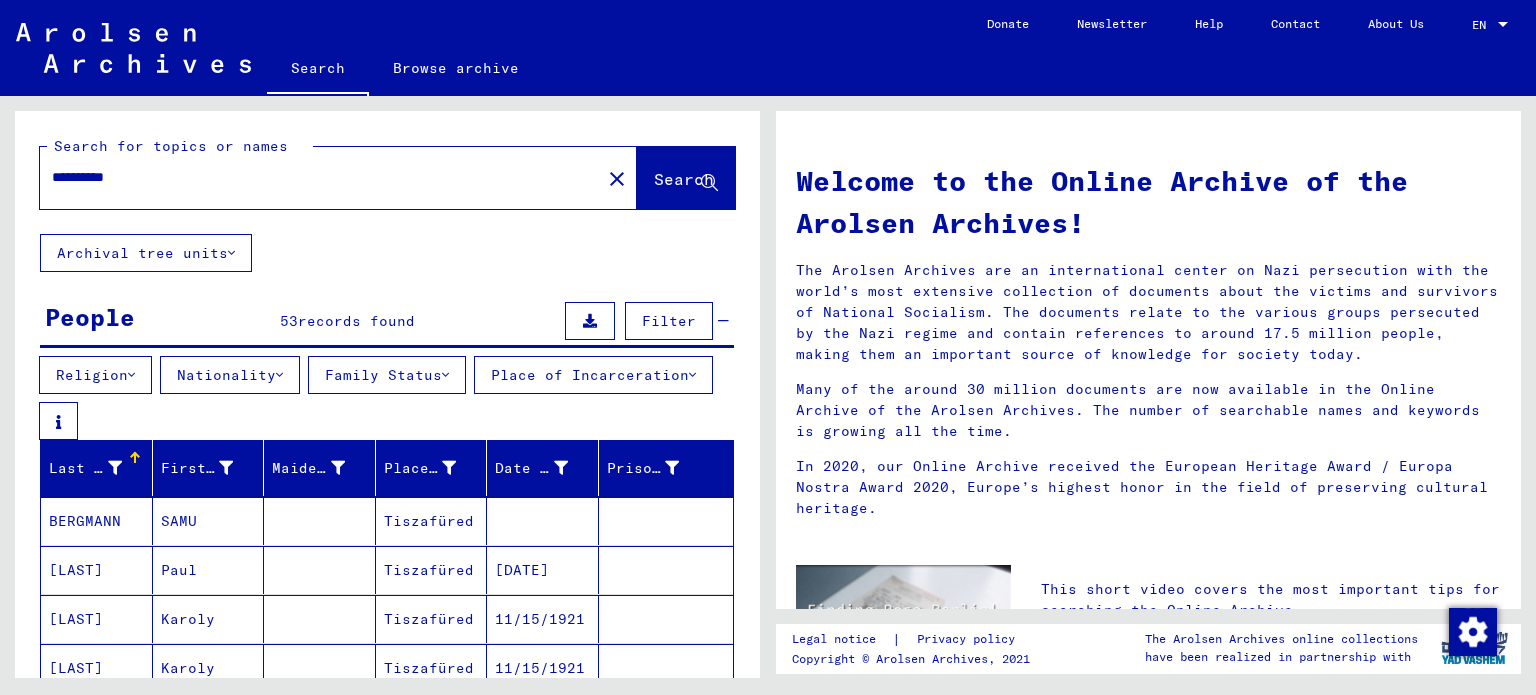 drag, startPoint x: 173, startPoint y: 175, endPoint x: 0, endPoint y: 141, distance: 176.30939 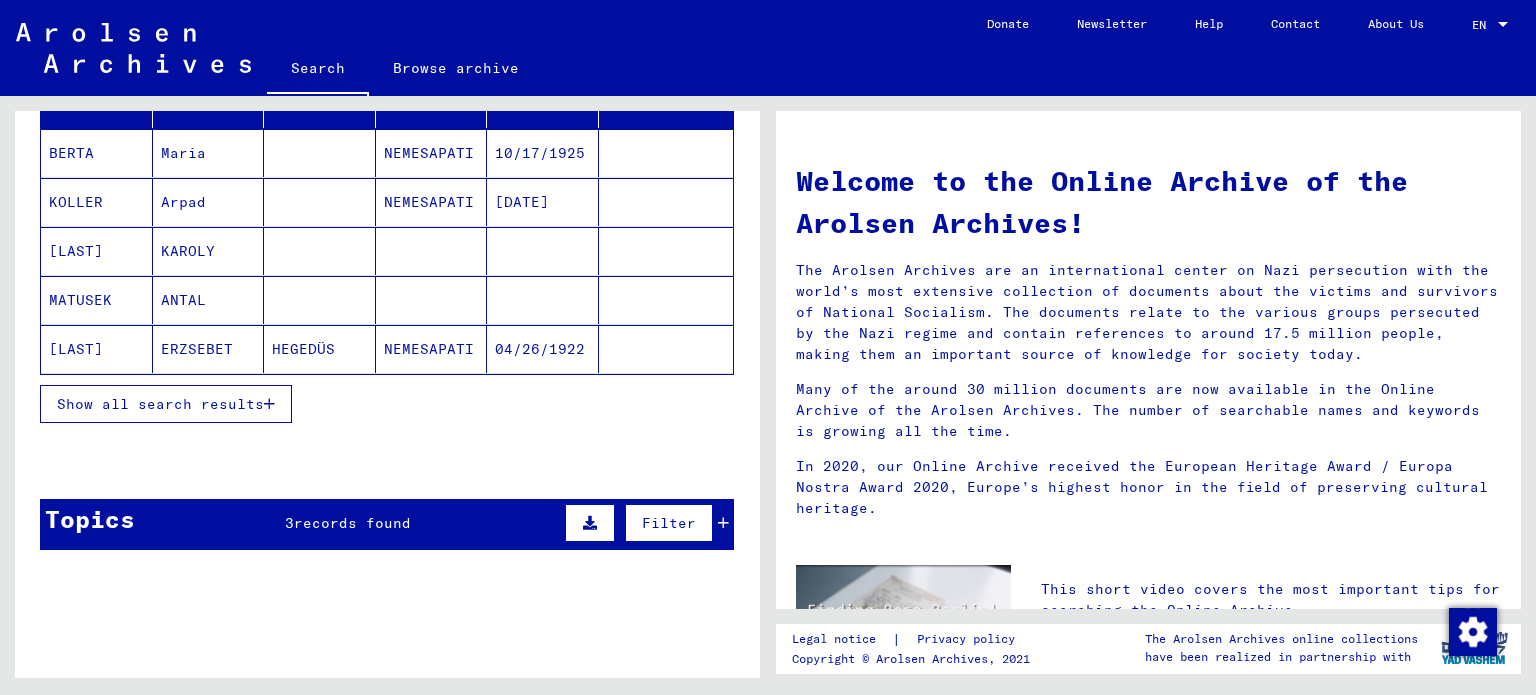 scroll, scrollTop: 400, scrollLeft: 0, axis: vertical 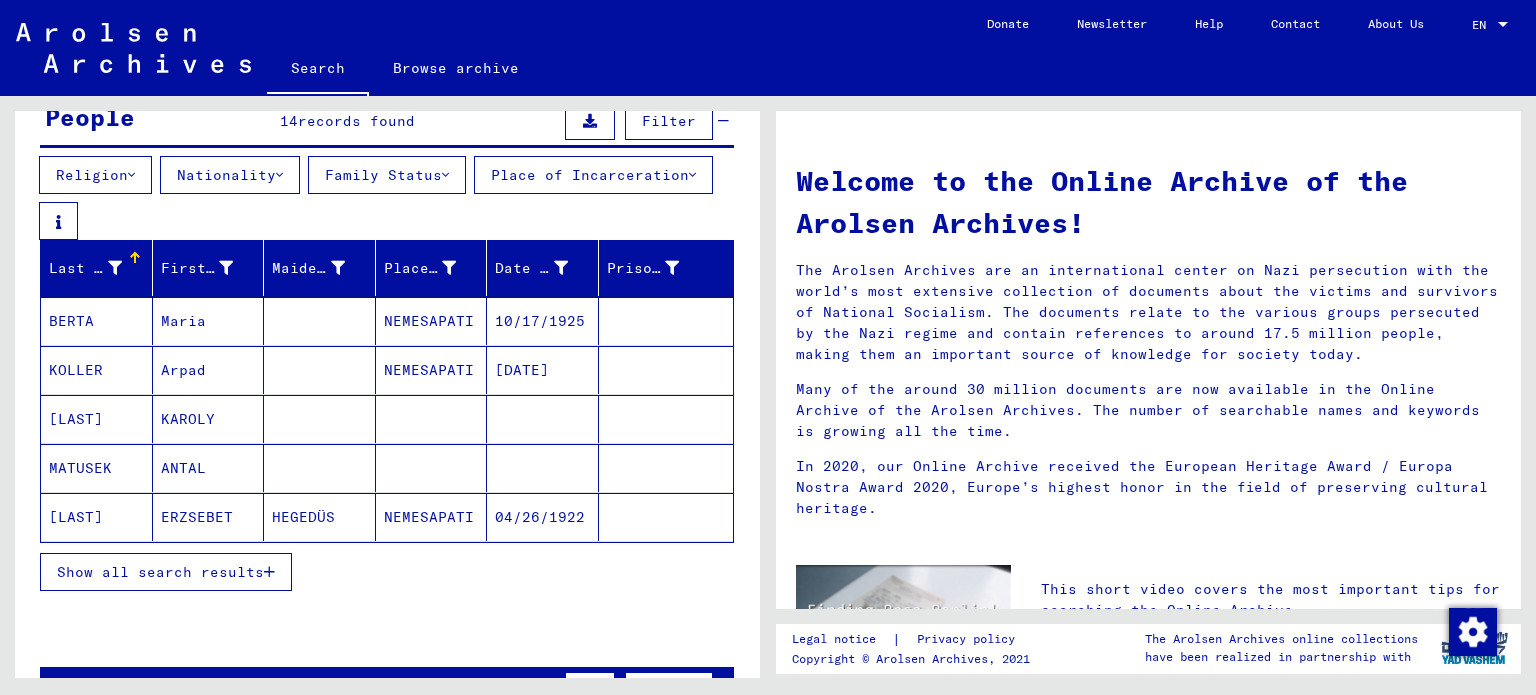 click on "Show all search results" at bounding box center [160, 572] 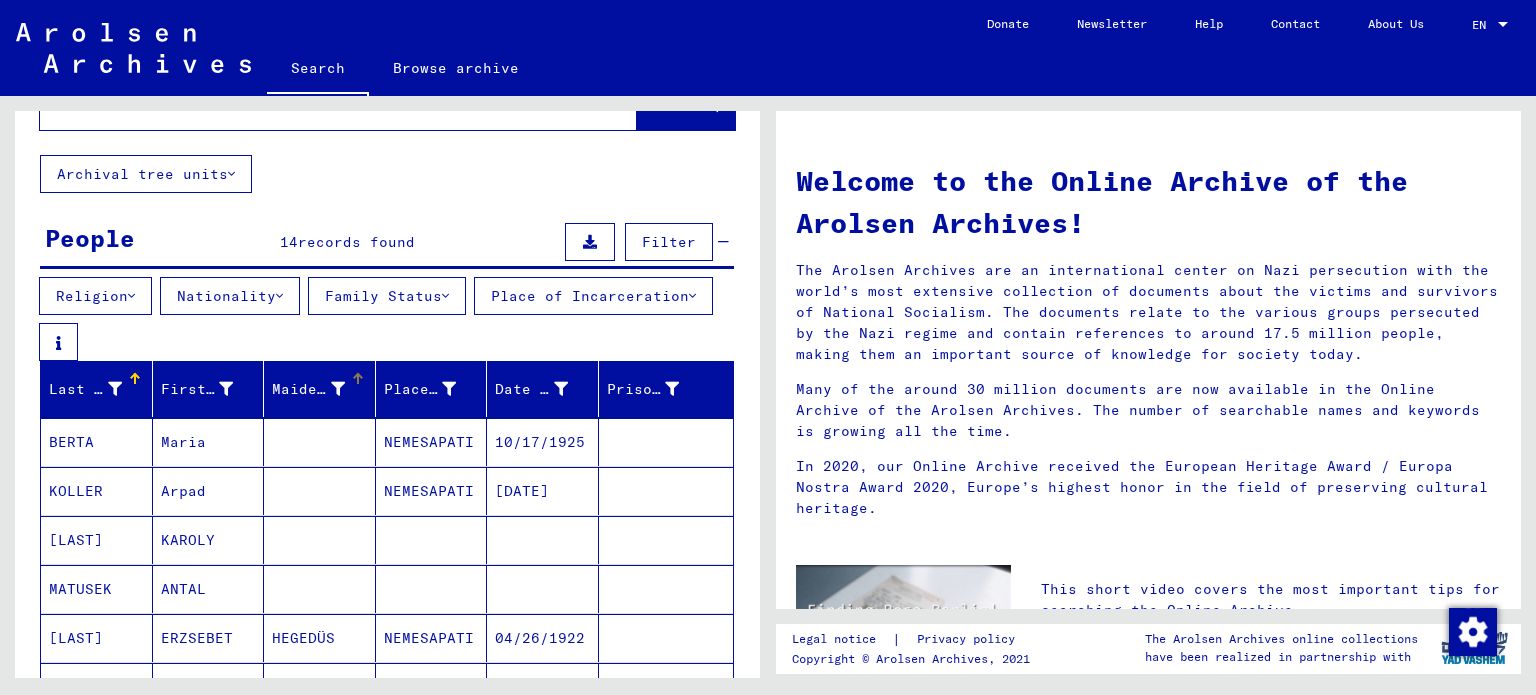 scroll, scrollTop: 0, scrollLeft: 0, axis: both 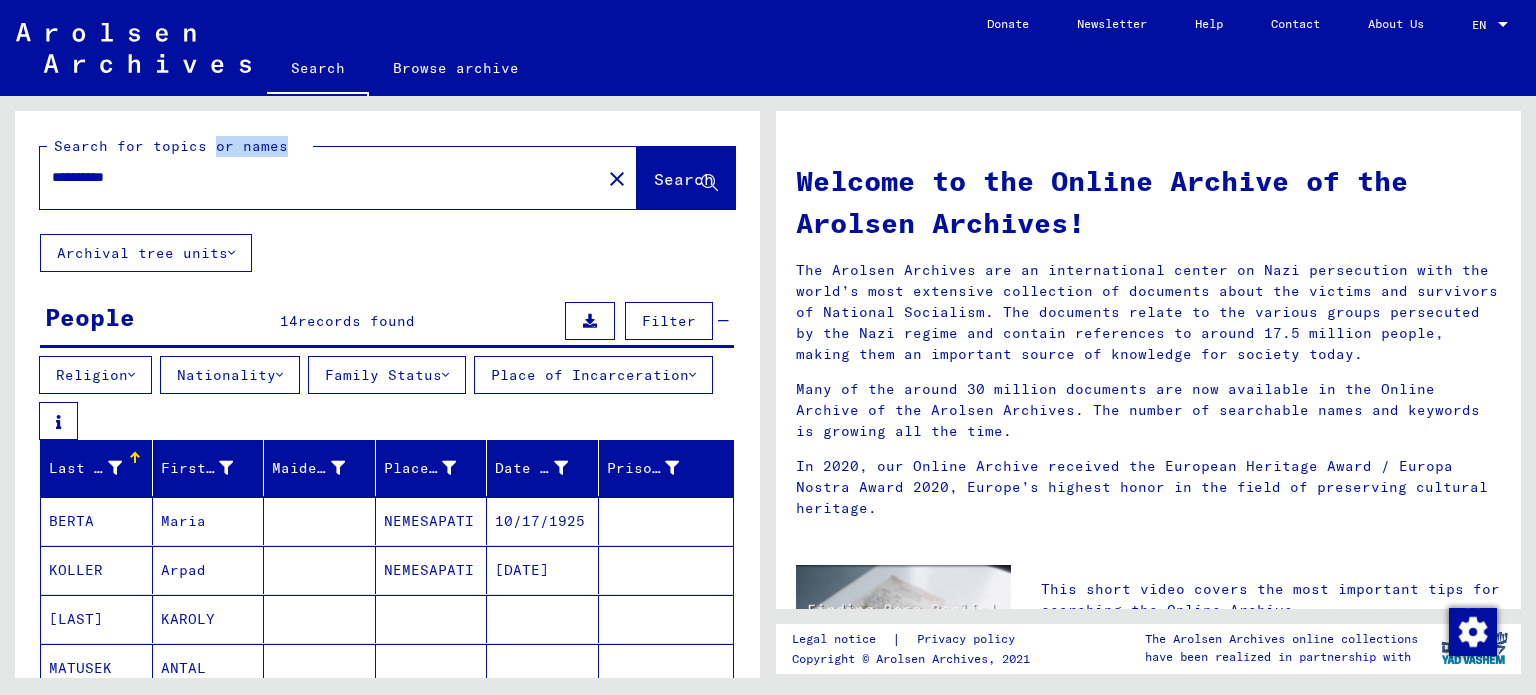 drag, startPoint x: 212, startPoint y: 155, endPoint x: 0, endPoint y: 162, distance: 212.11554 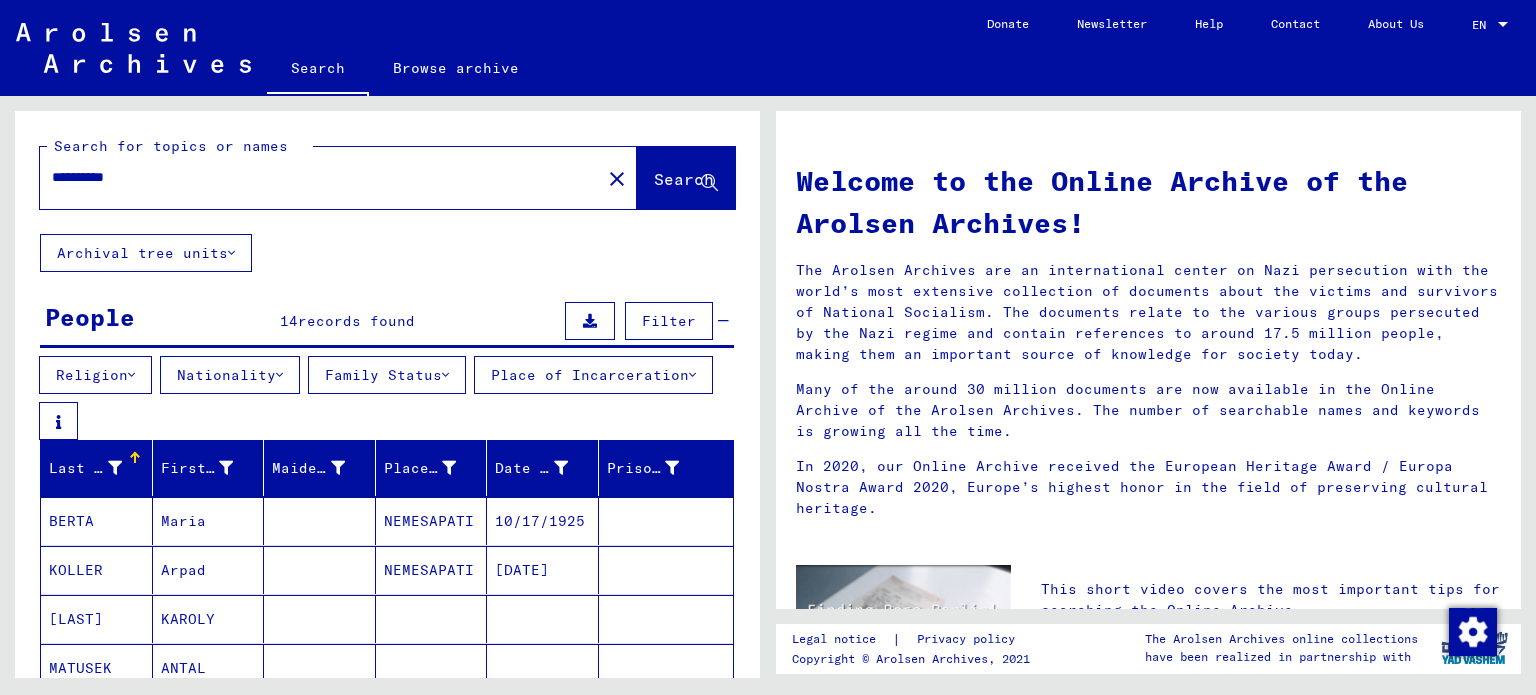 drag, startPoint x: 156, startPoint y: 175, endPoint x: 0, endPoint y: 191, distance: 156.81836 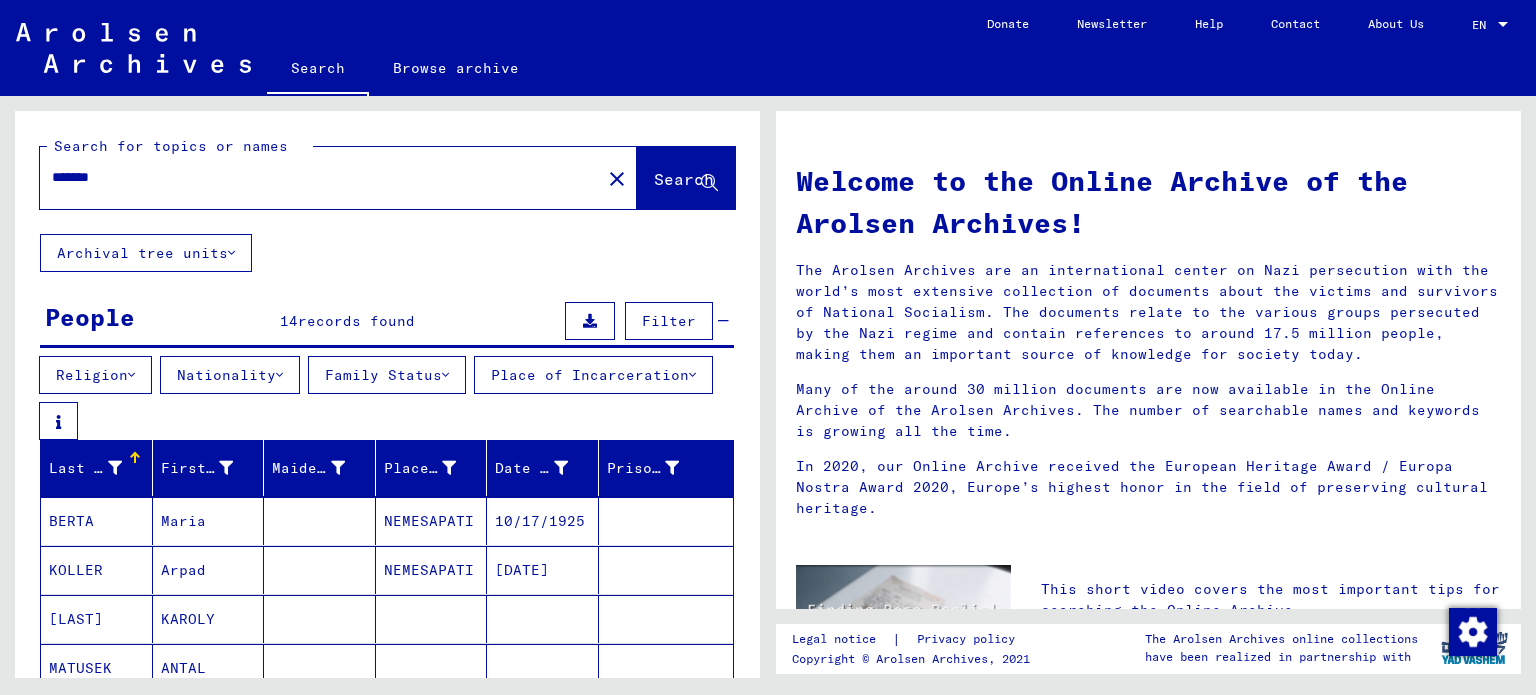 type on "*******" 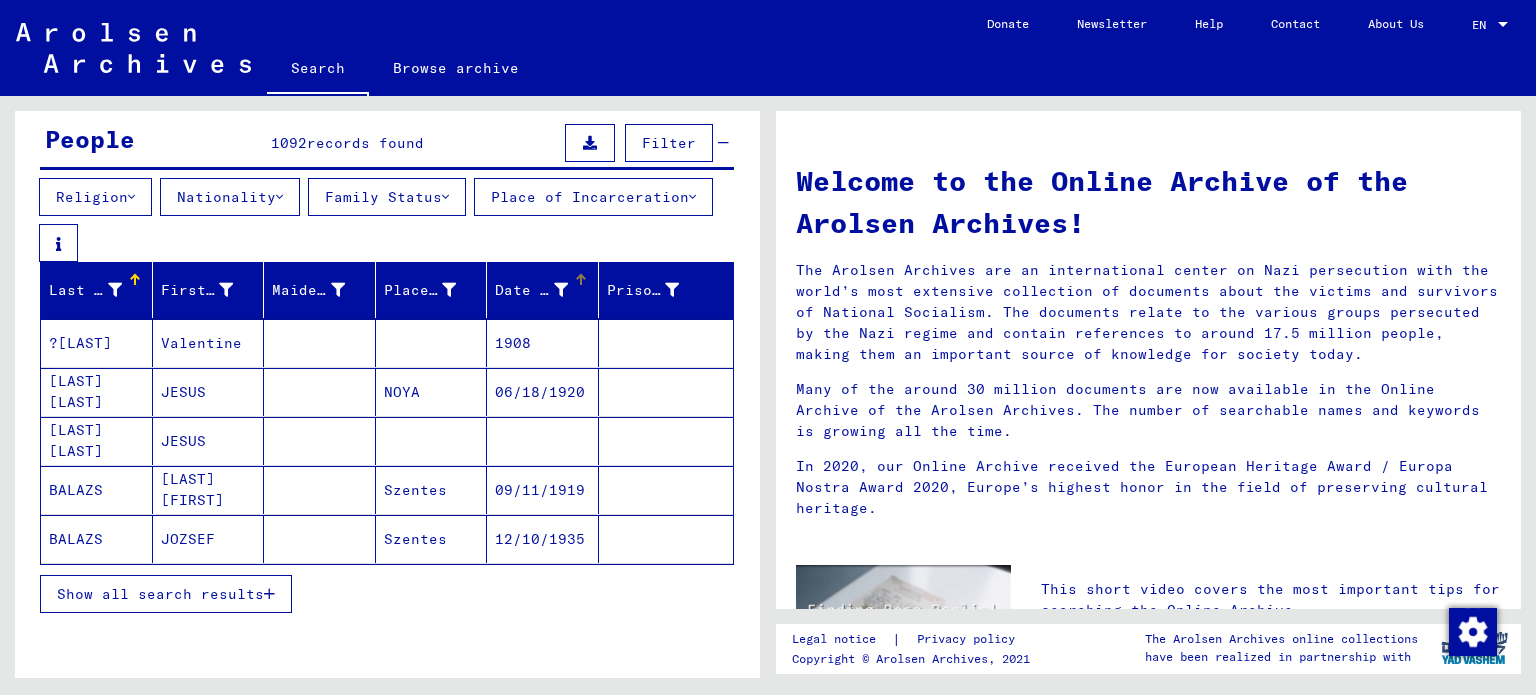 scroll, scrollTop: 300, scrollLeft: 0, axis: vertical 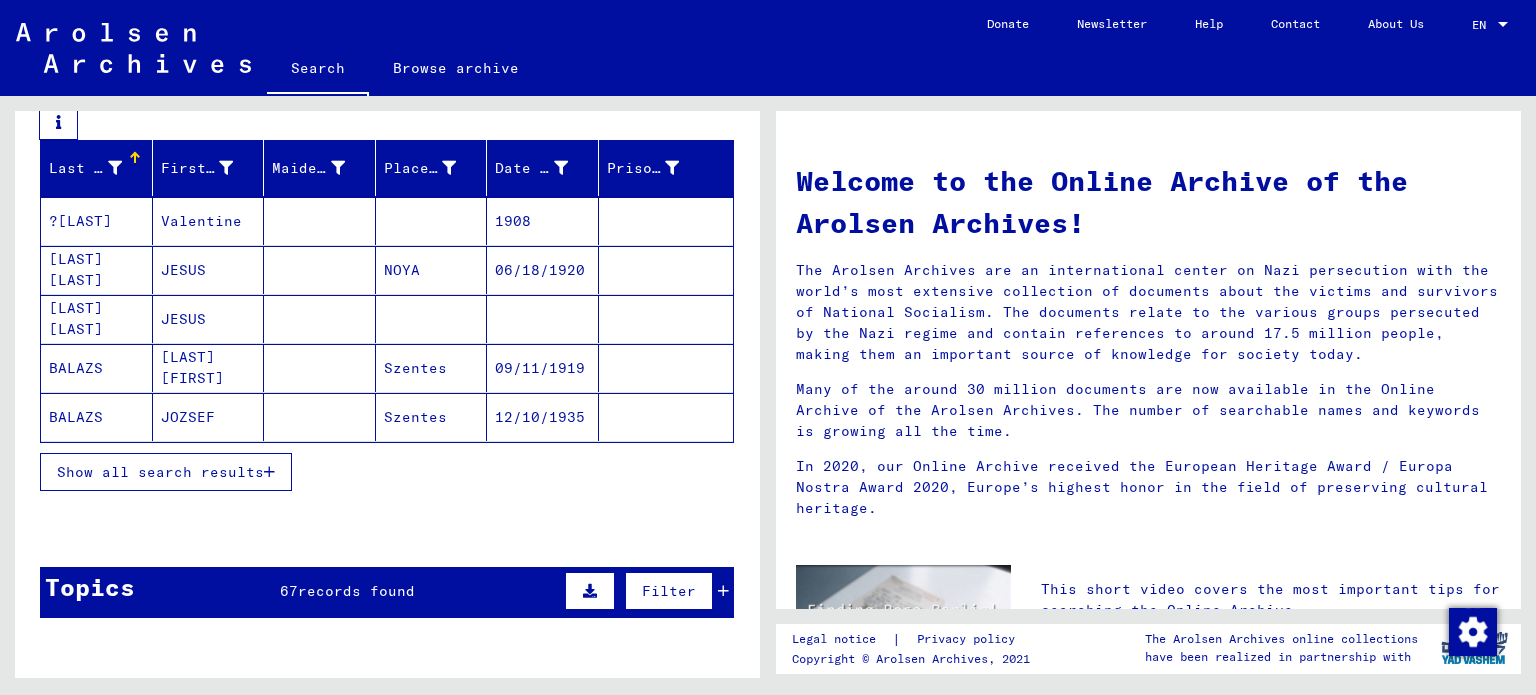 click on "Show all search results" at bounding box center [160, 472] 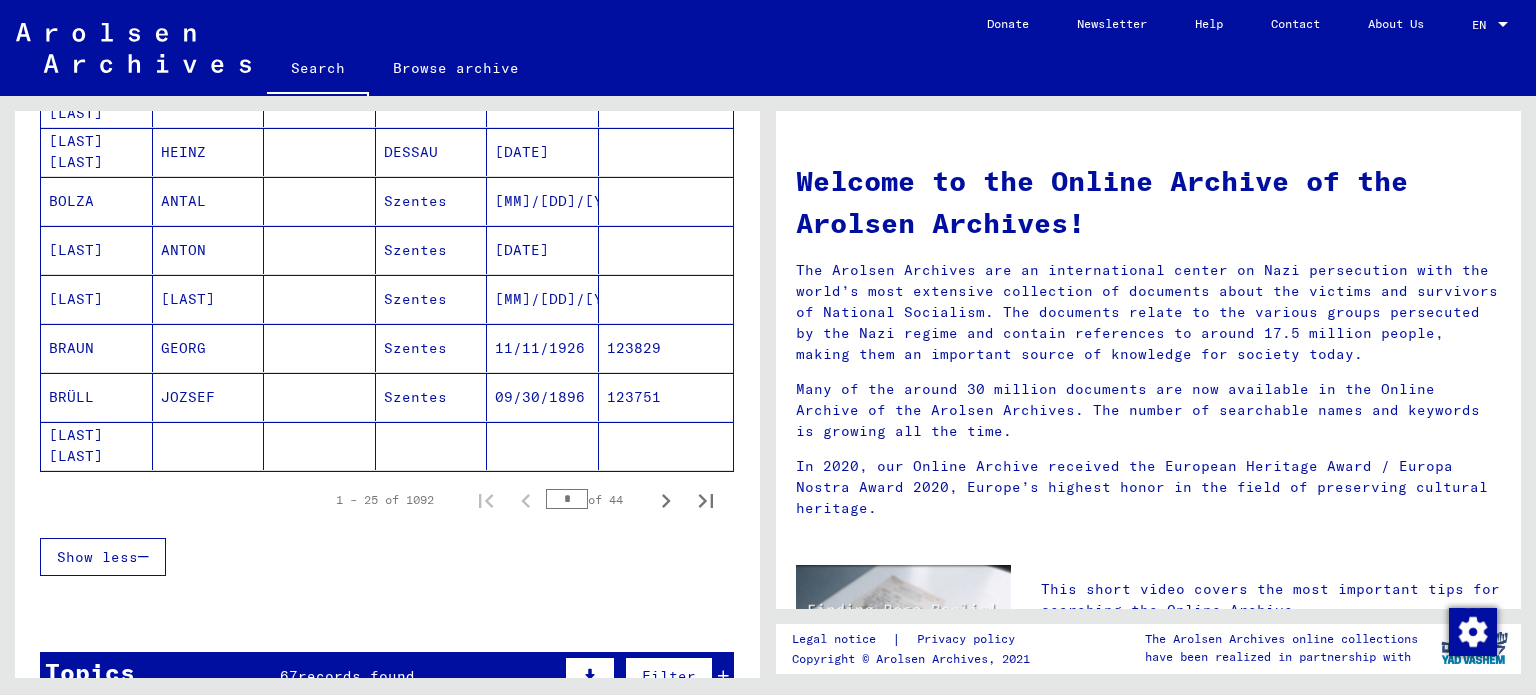 scroll, scrollTop: 1300, scrollLeft: 0, axis: vertical 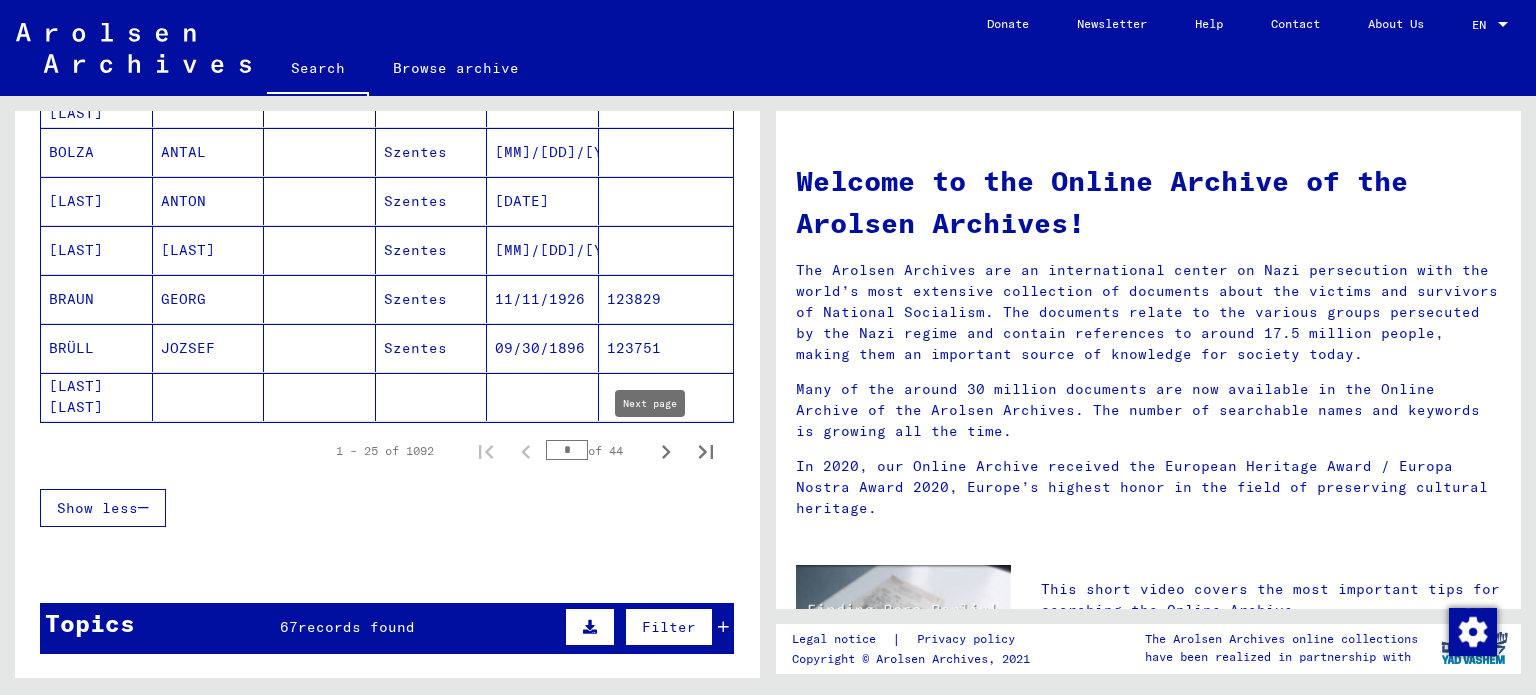 click 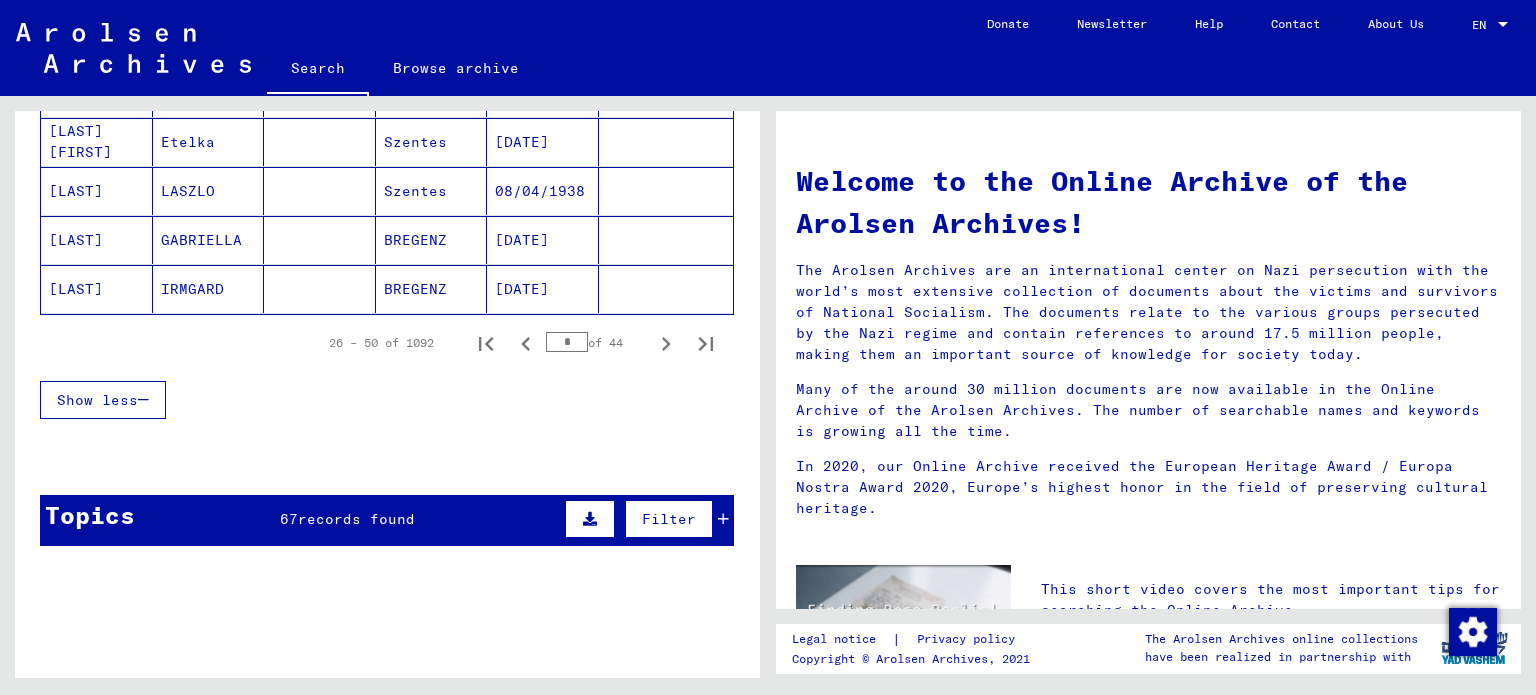 scroll, scrollTop: 1400, scrollLeft: 0, axis: vertical 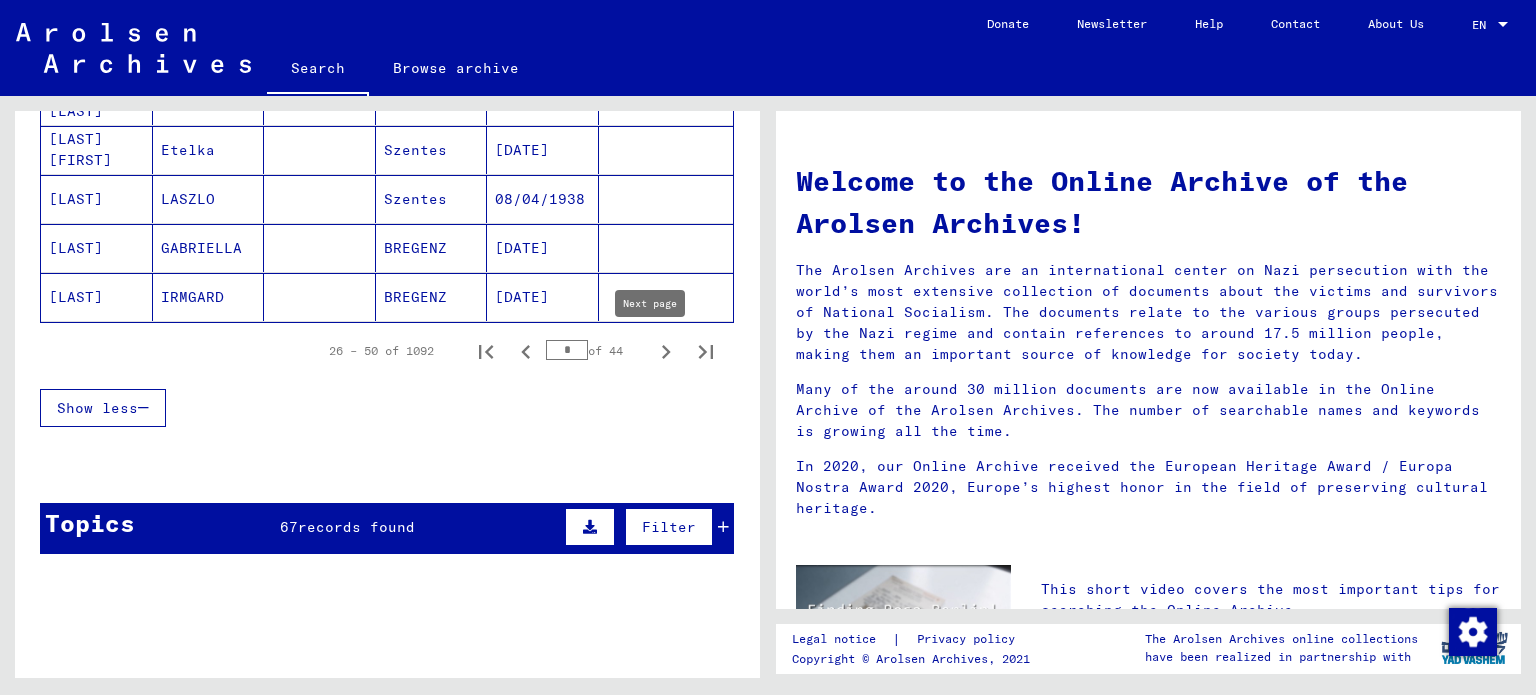 click 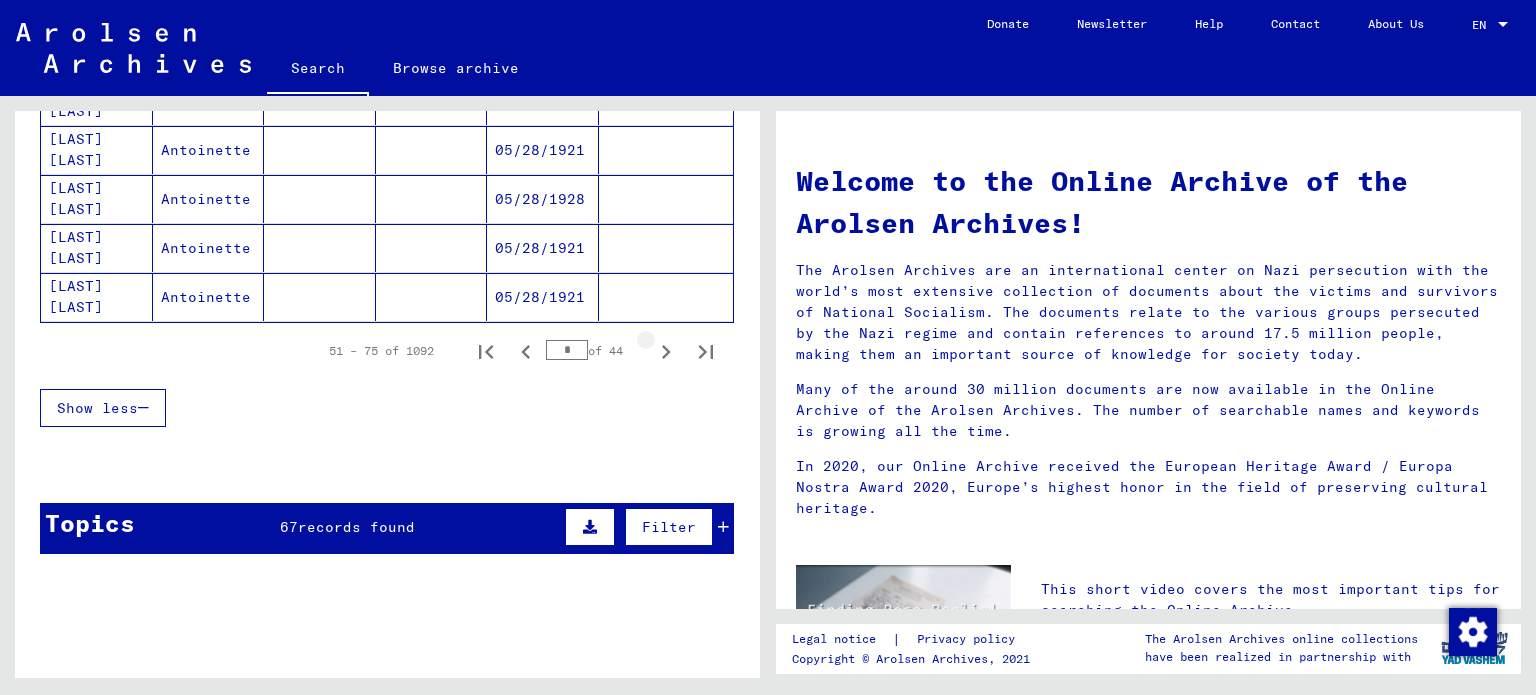 click 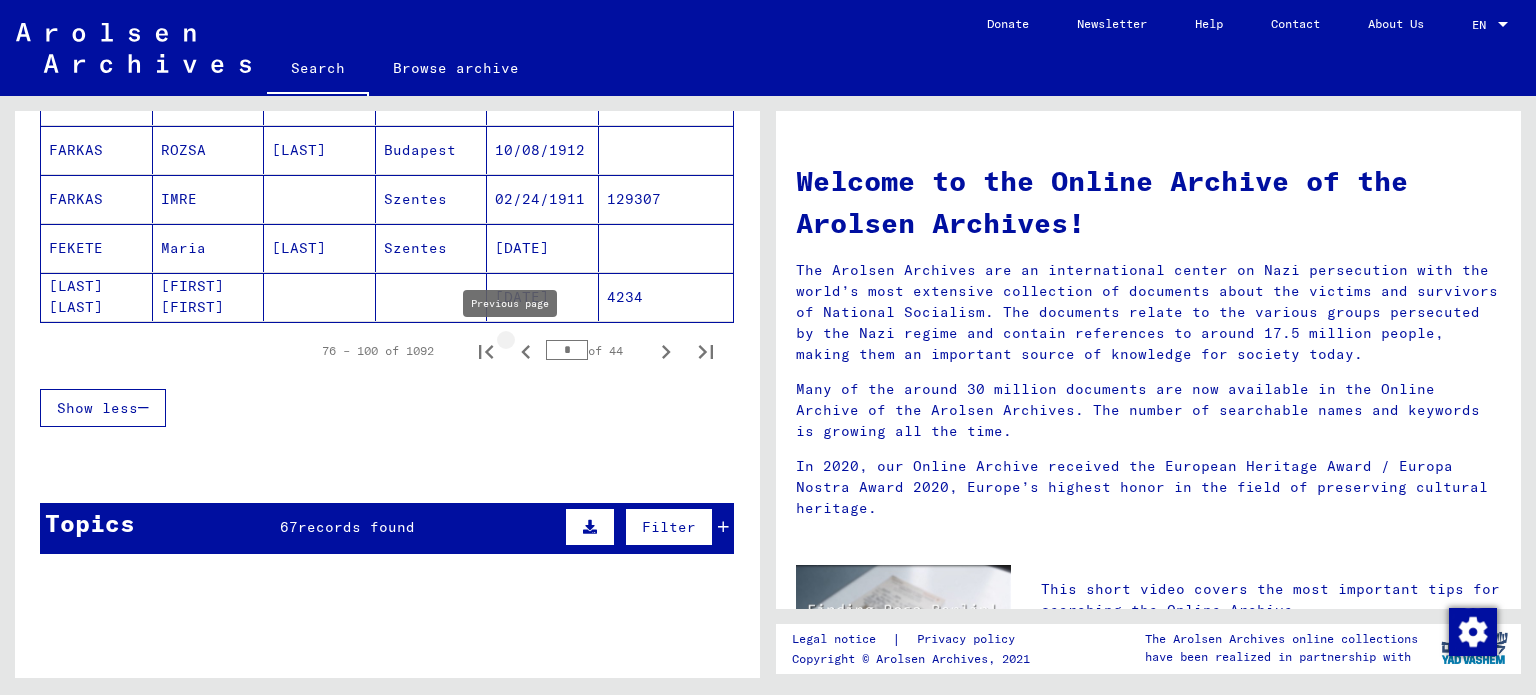 click 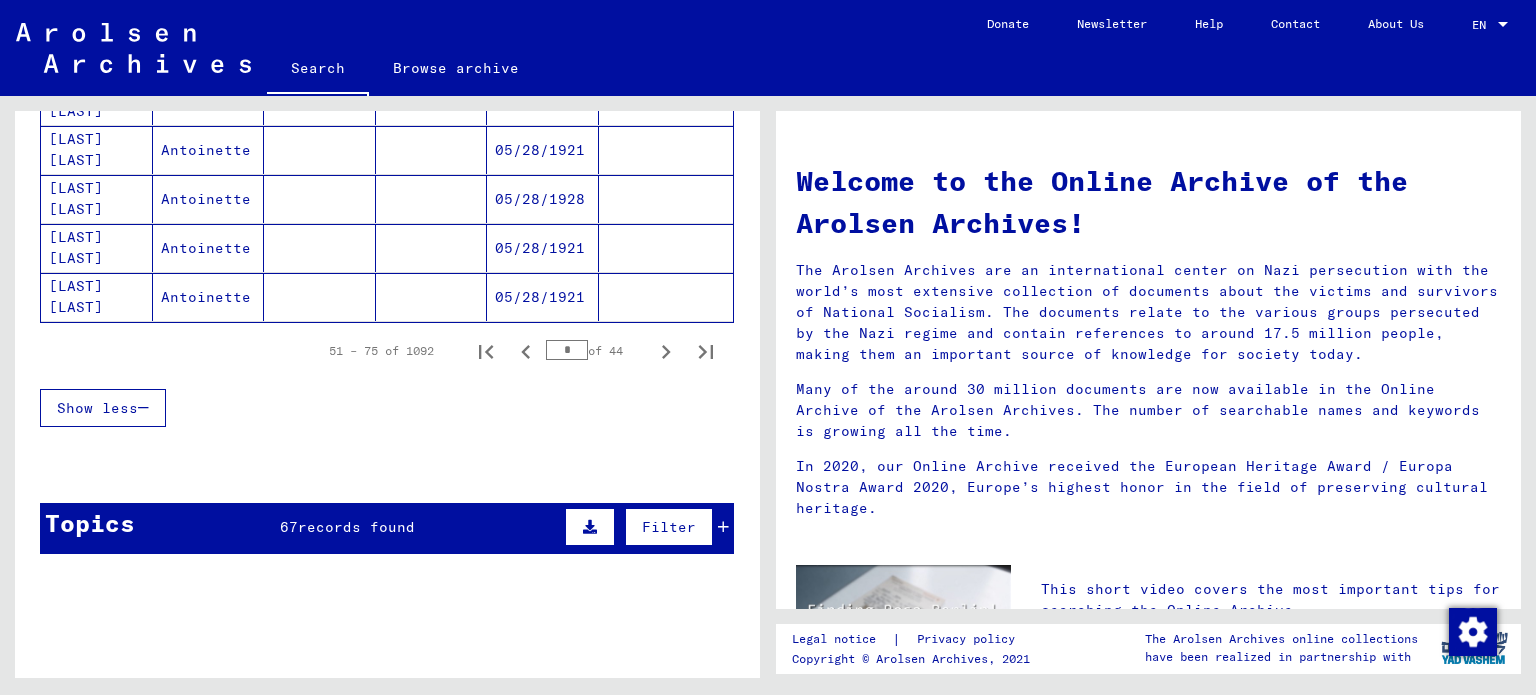 scroll, scrollTop: 1500, scrollLeft: 0, axis: vertical 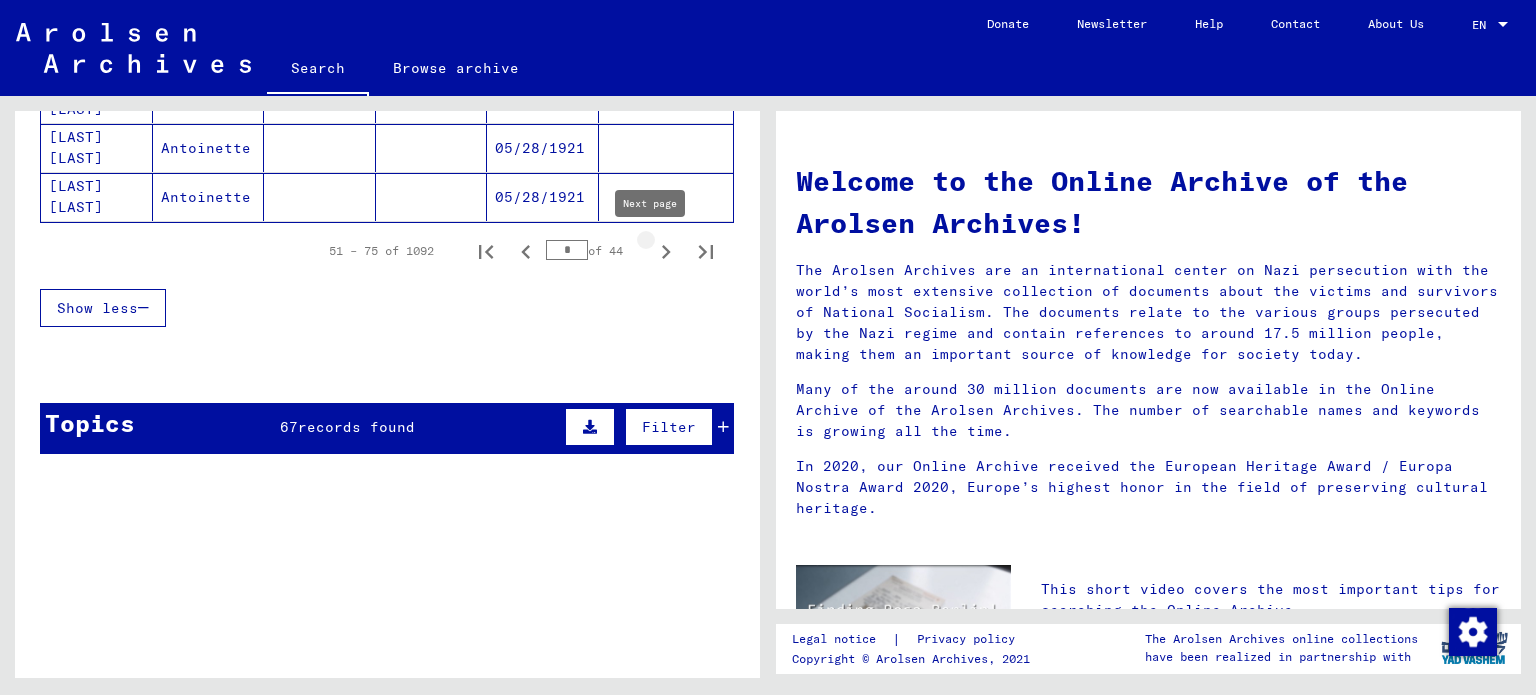 click 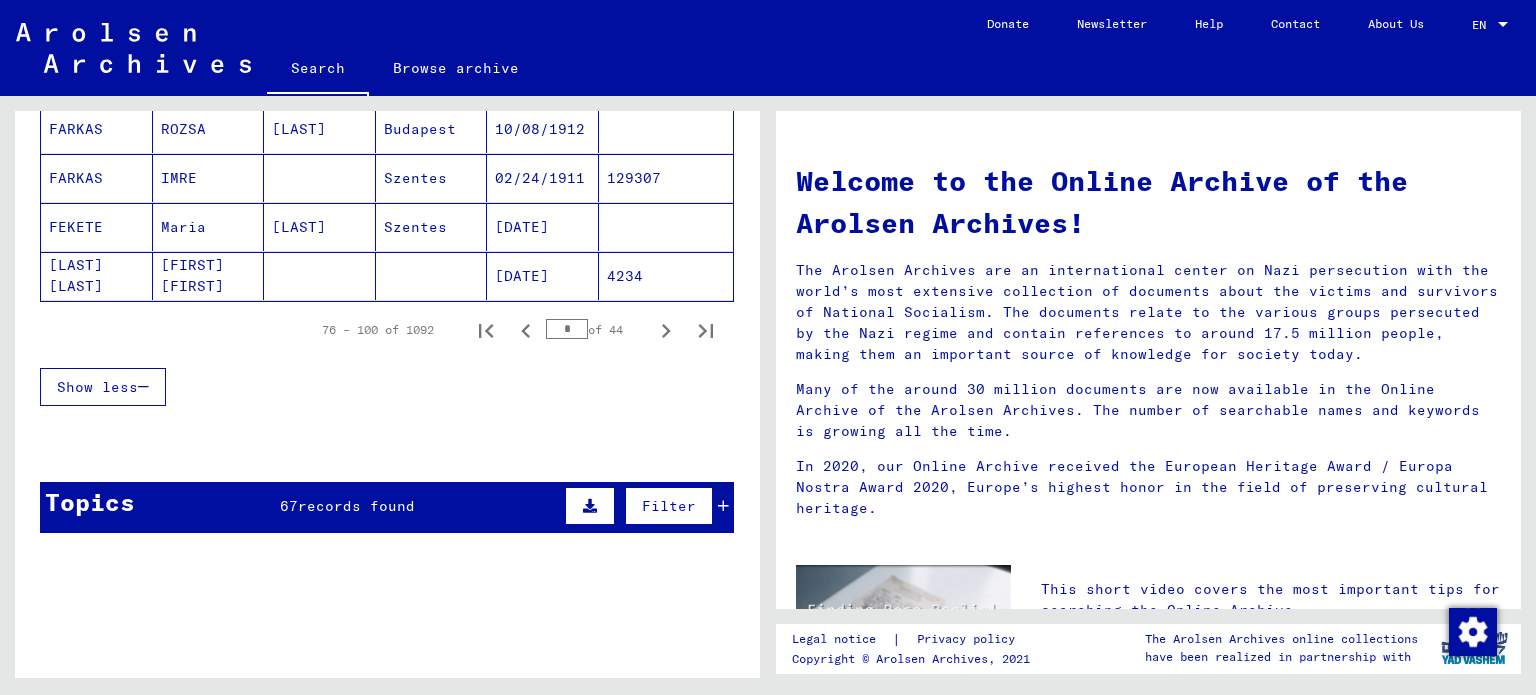 scroll, scrollTop: 1400, scrollLeft: 0, axis: vertical 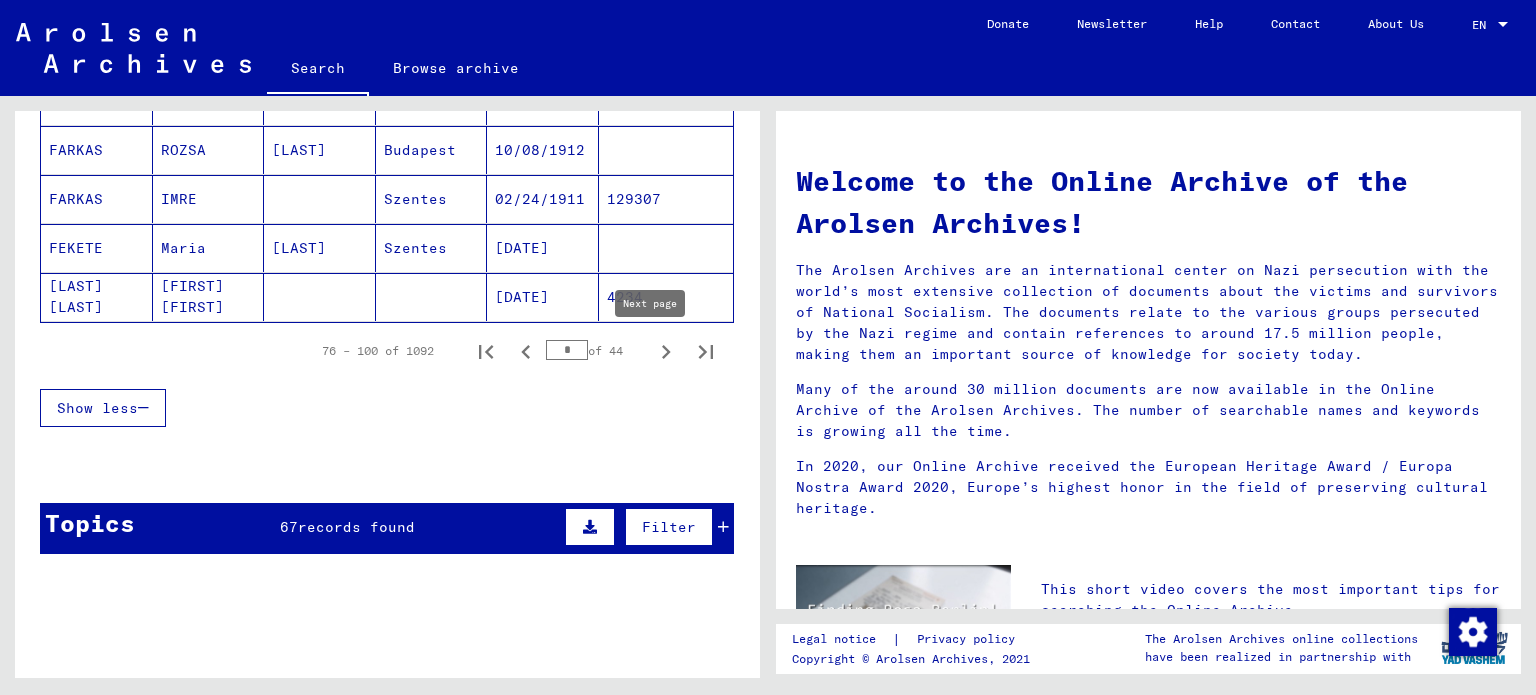 click 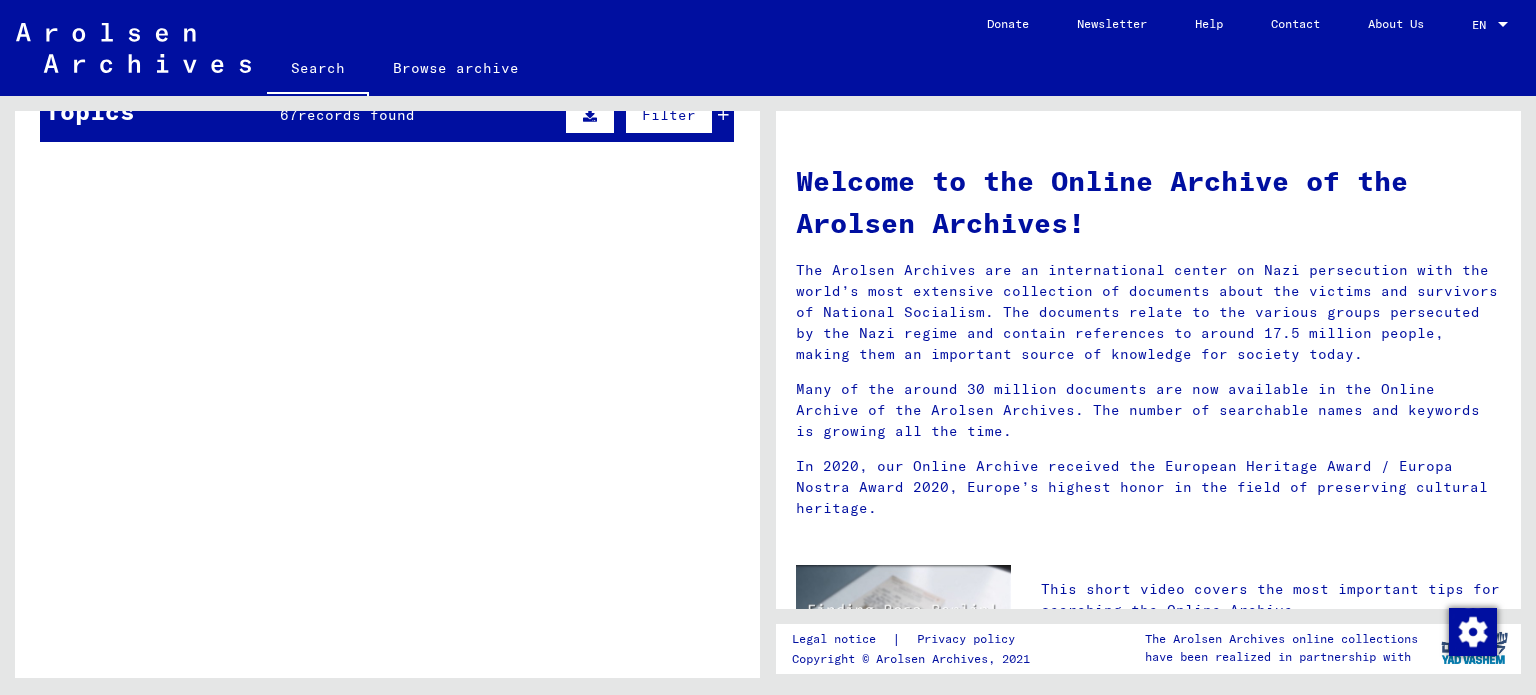 scroll, scrollTop: 1512, scrollLeft: 0, axis: vertical 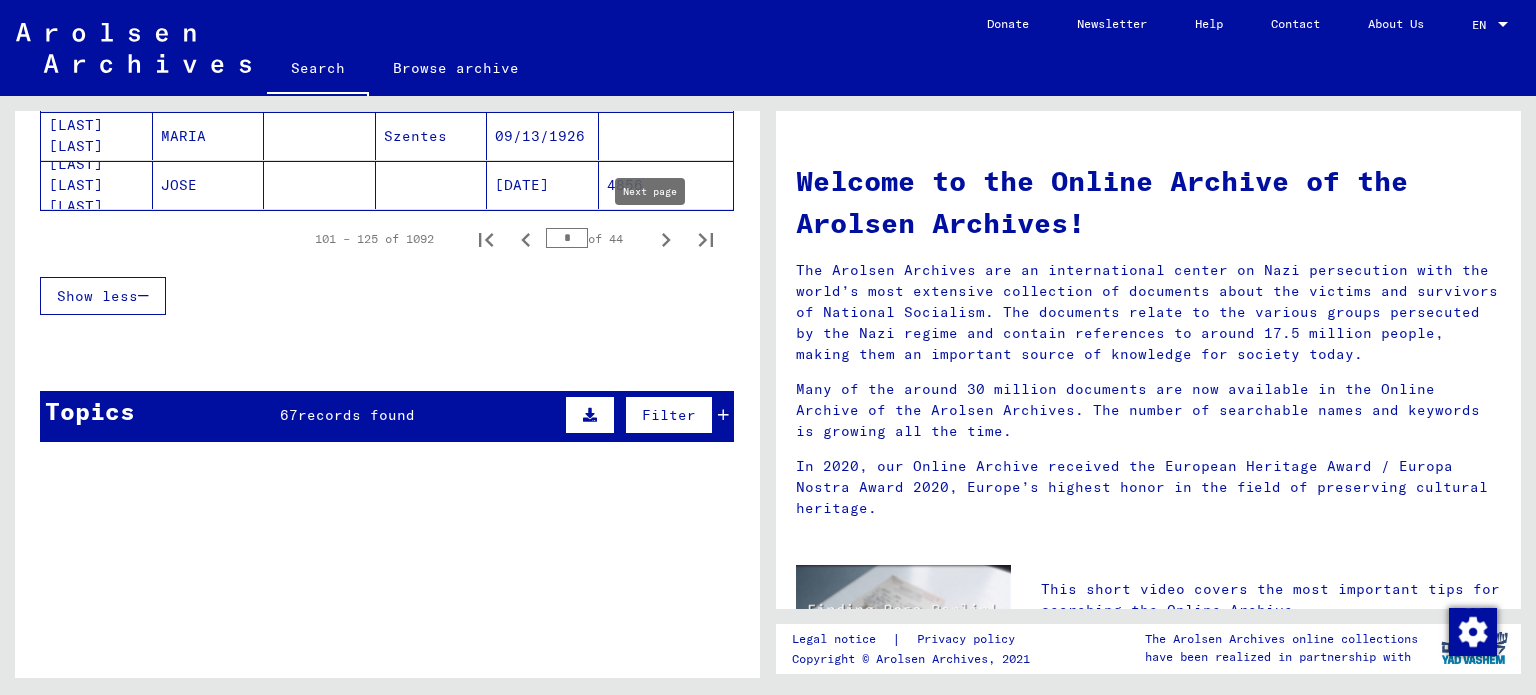 click 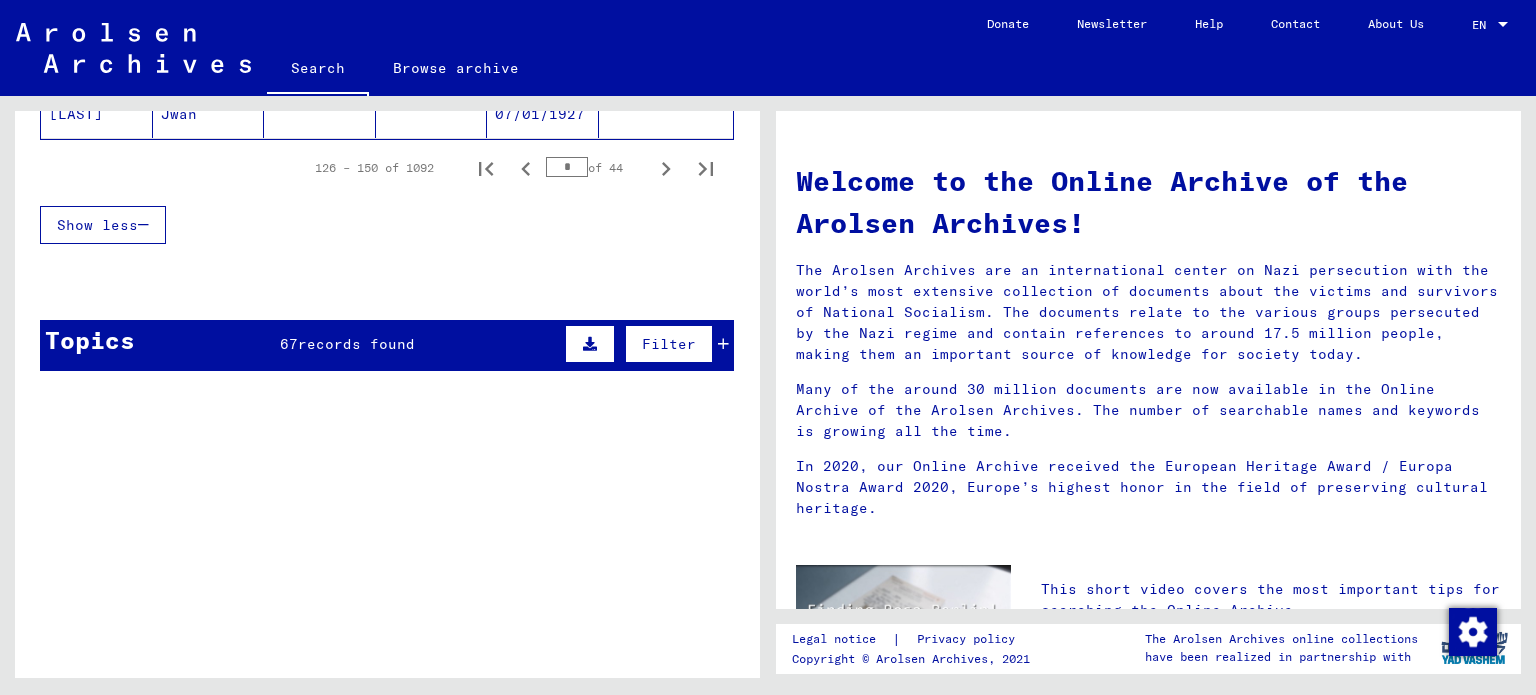 scroll, scrollTop: 1412, scrollLeft: 0, axis: vertical 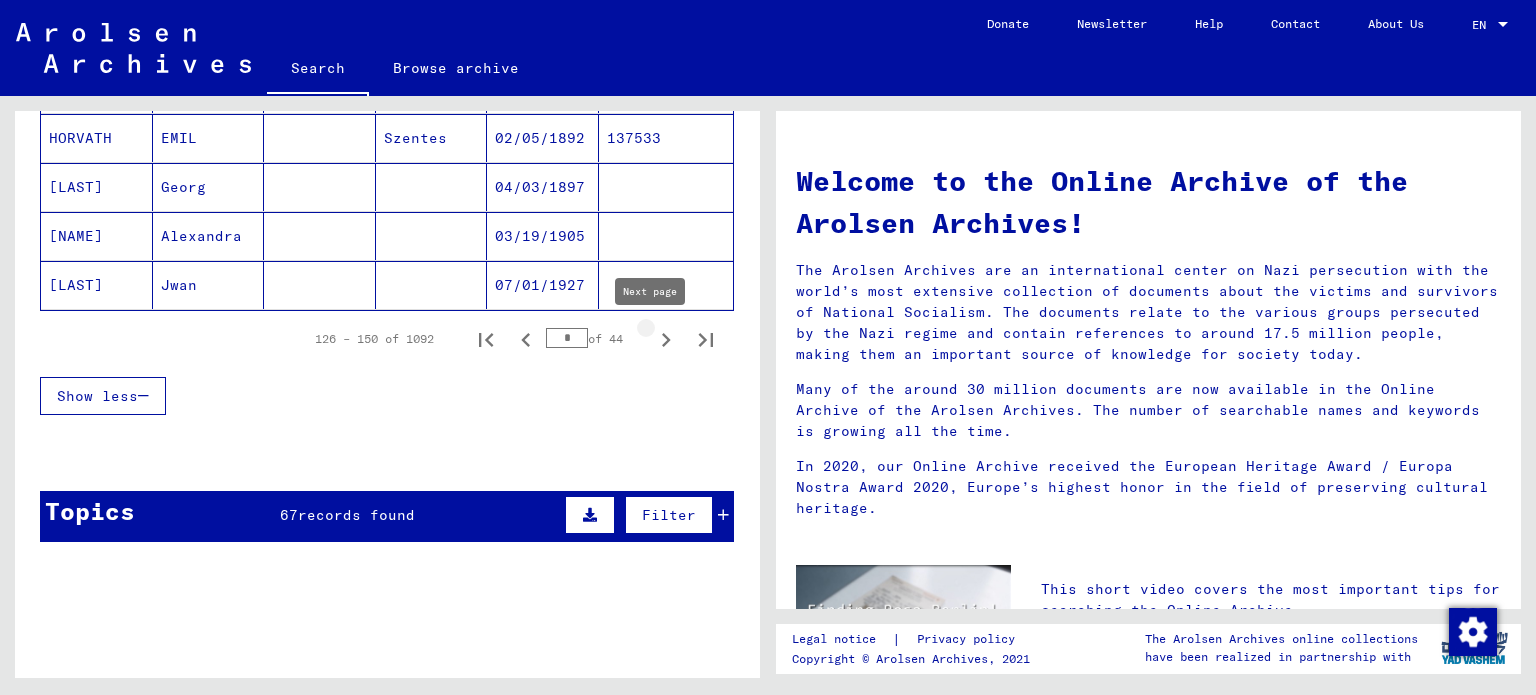 click 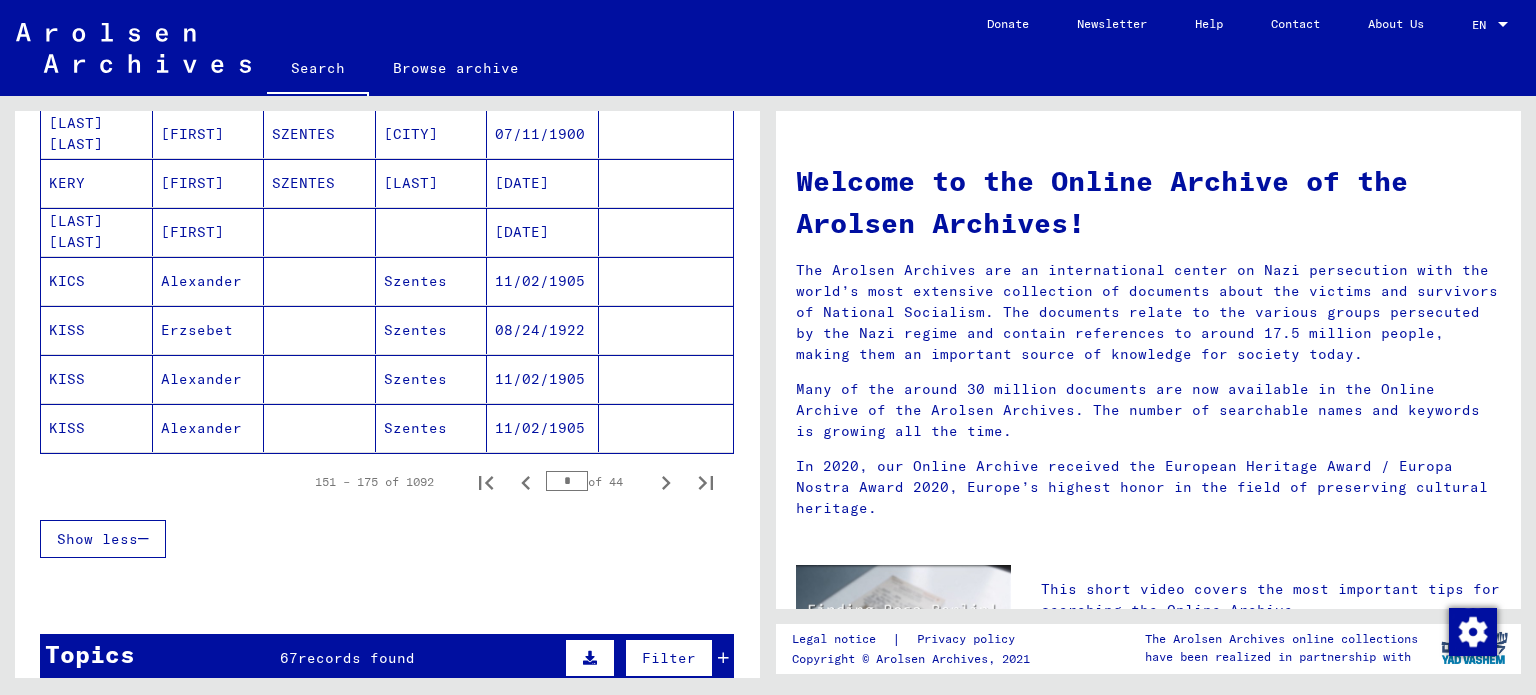 scroll, scrollTop: 1312, scrollLeft: 0, axis: vertical 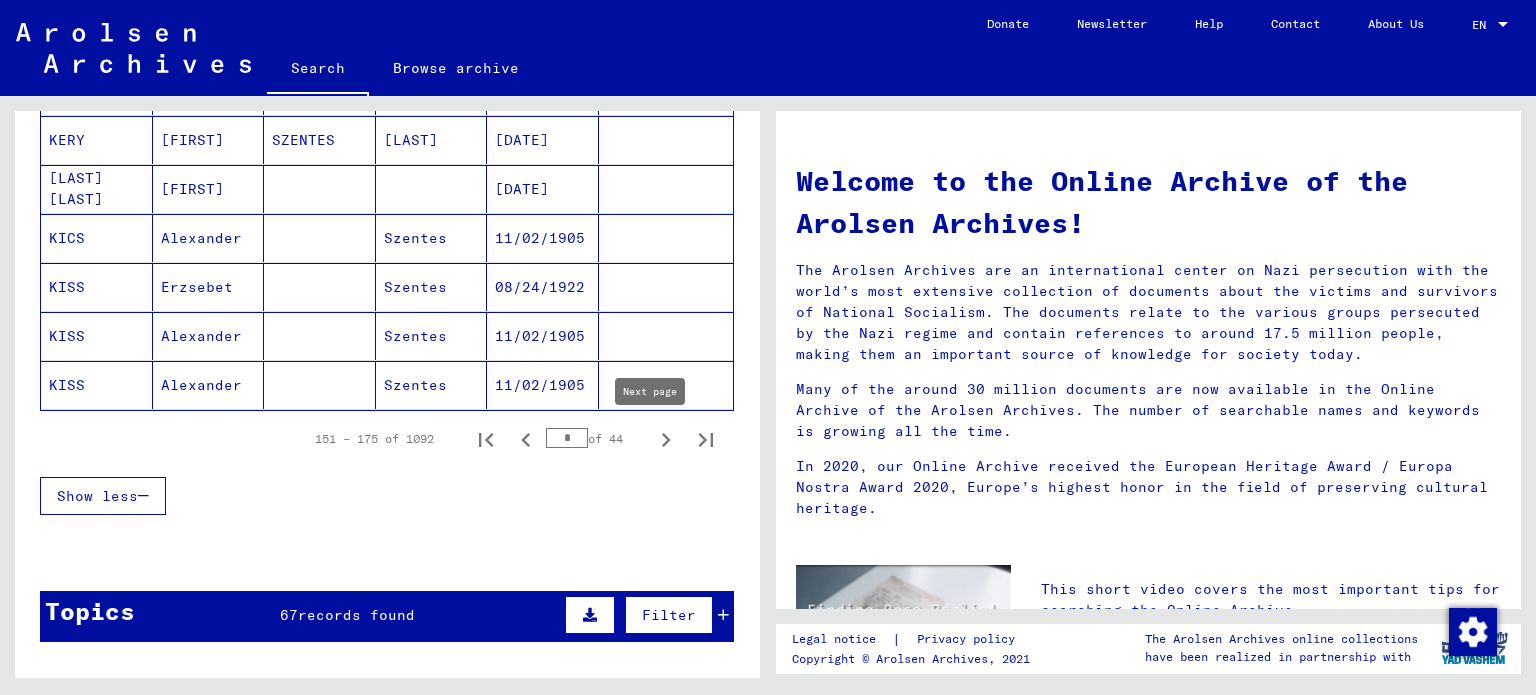 click 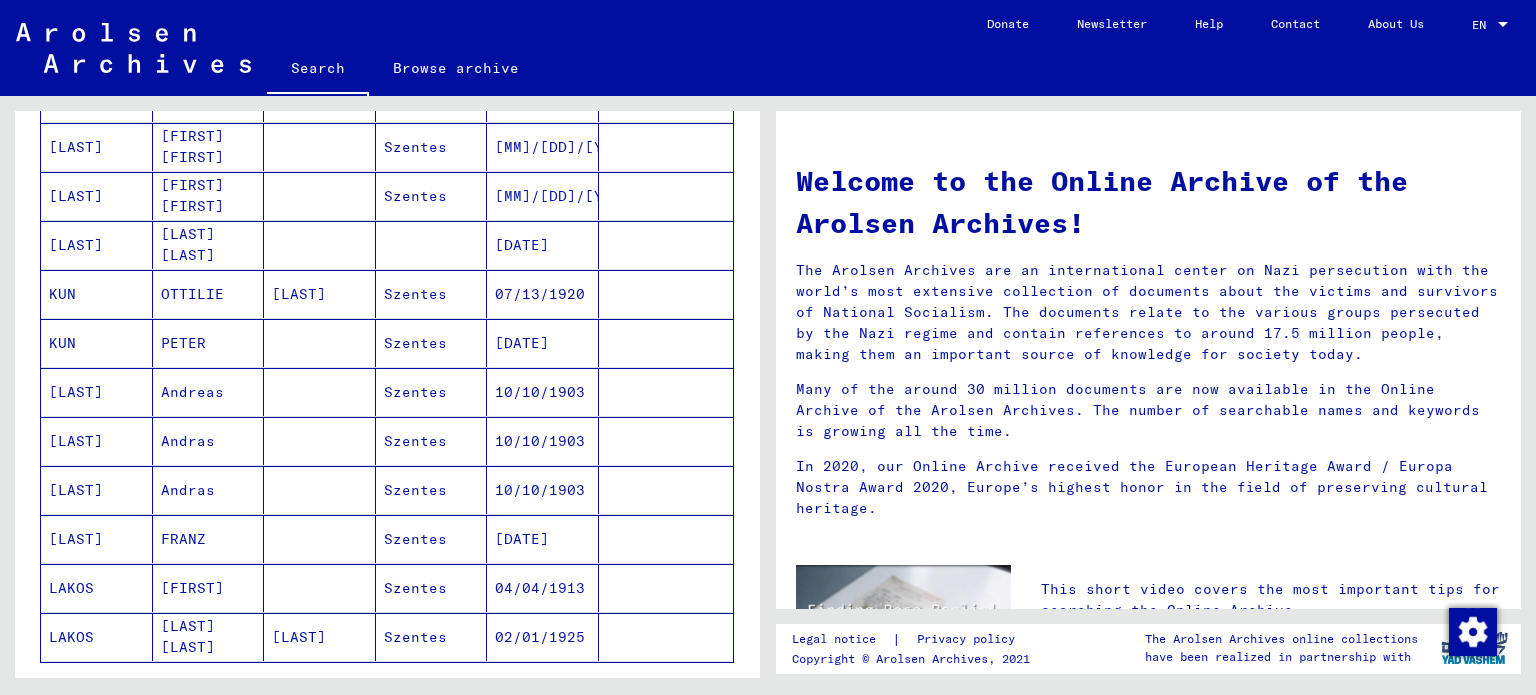 scroll, scrollTop: 1312, scrollLeft: 0, axis: vertical 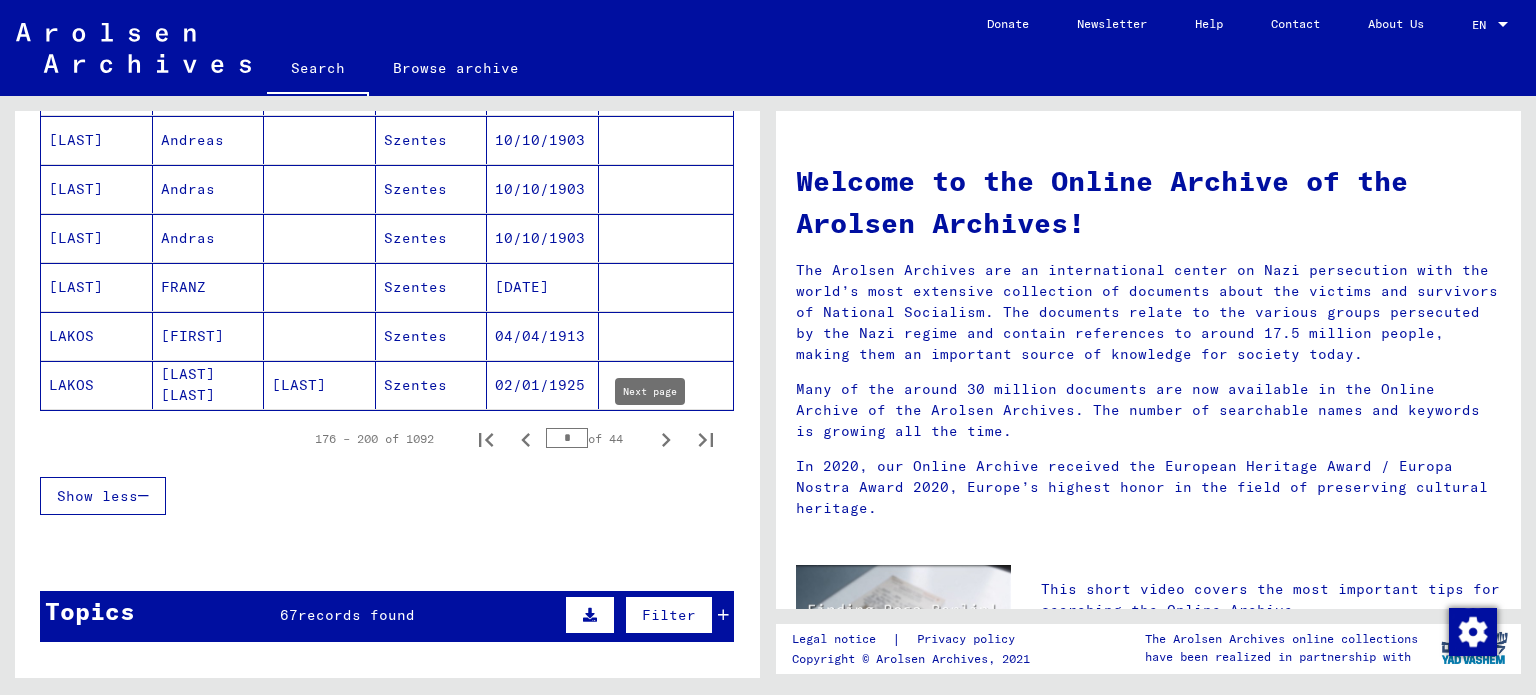 click 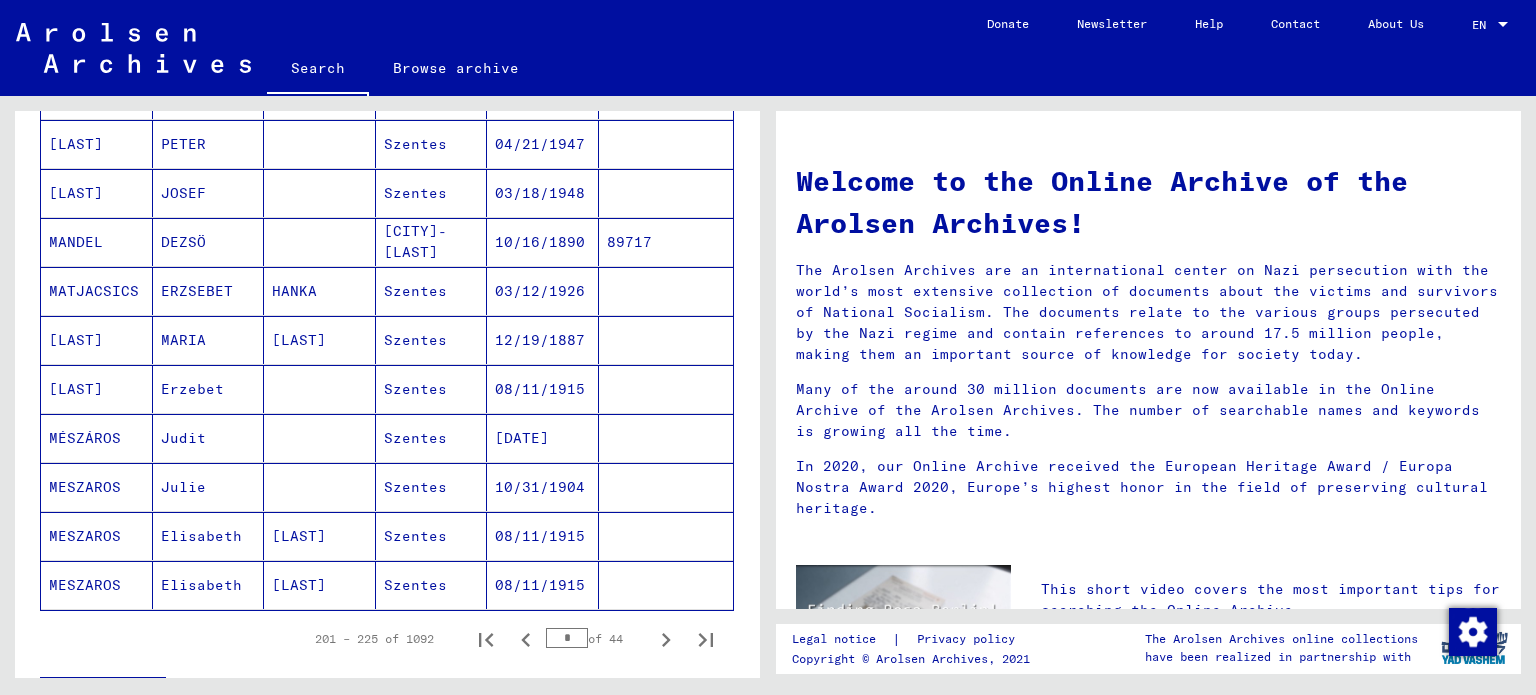 scroll, scrollTop: 1412, scrollLeft: 0, axis: vertical 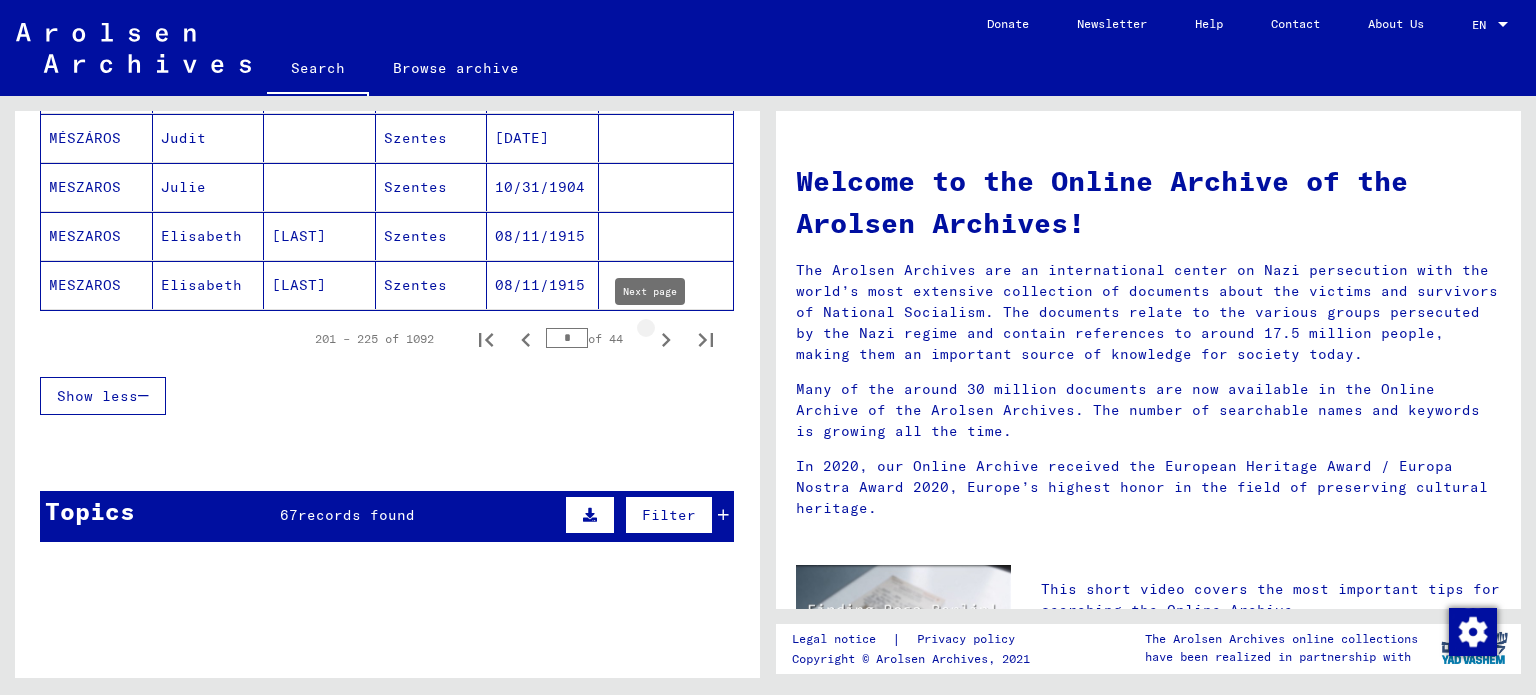 click 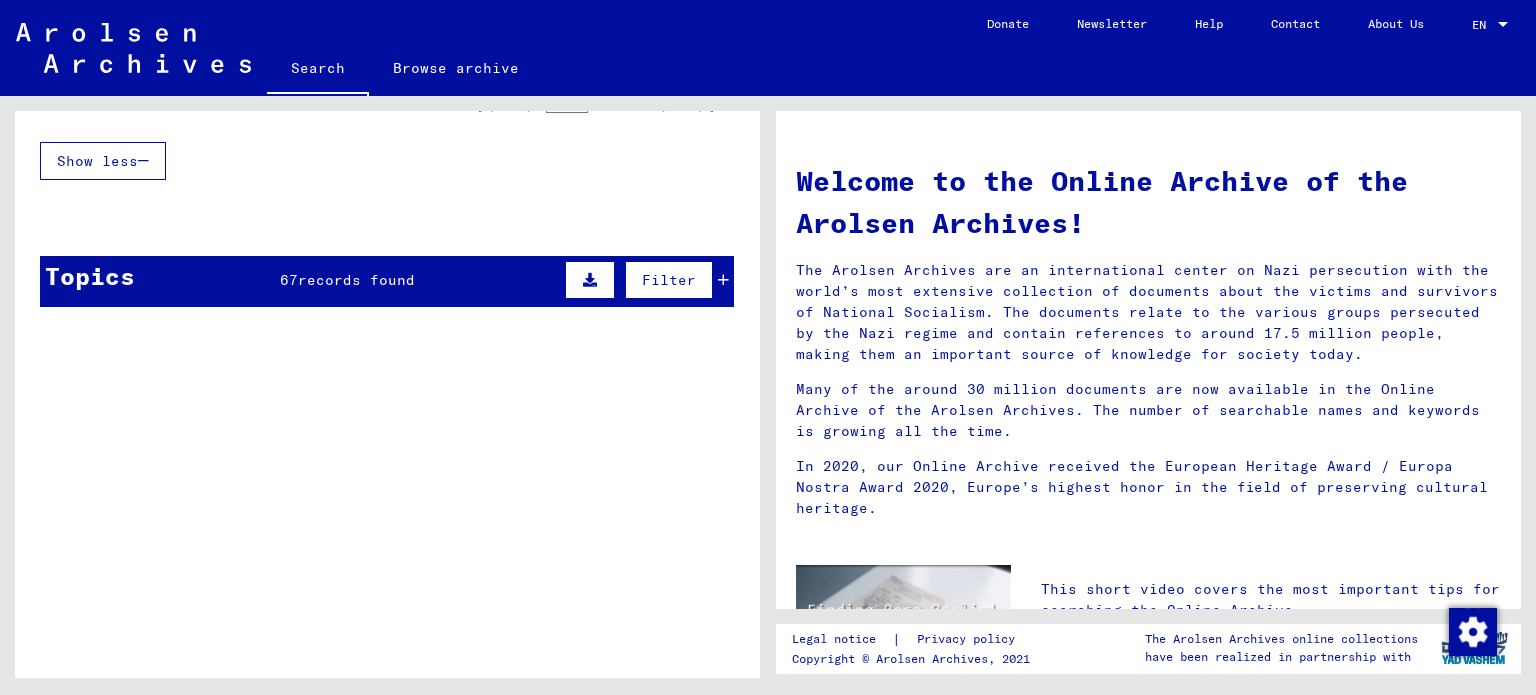 scroll, scrollTop: 1312, scrollLeft: 0, axis: vertical 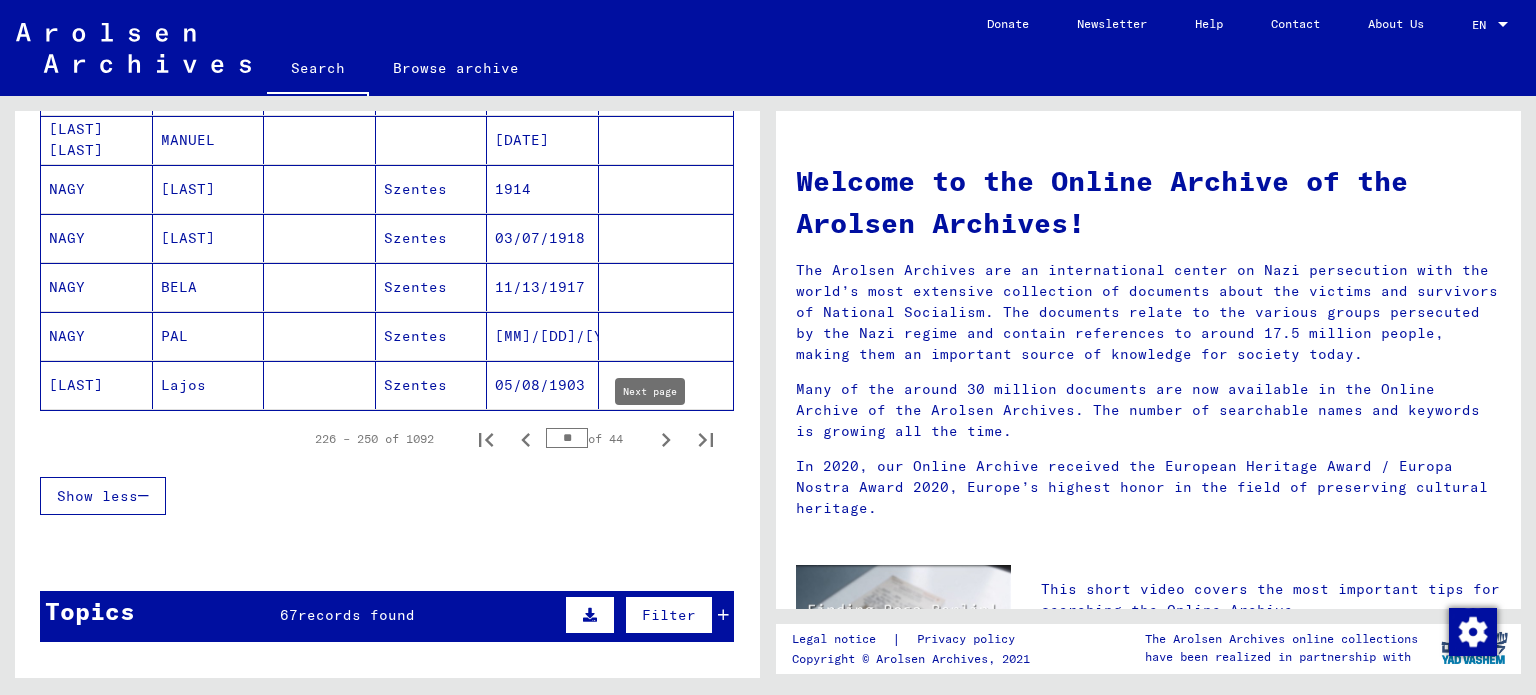 click 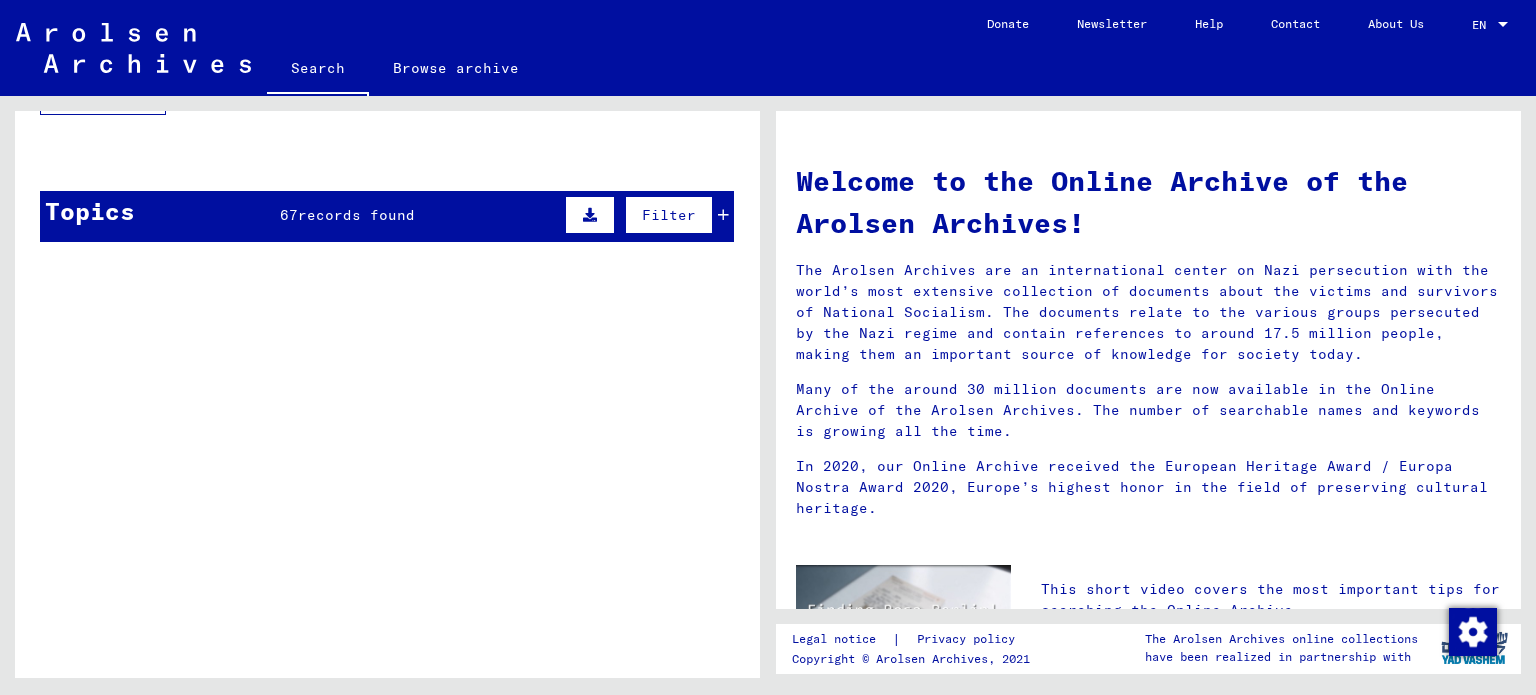 scroll, scrollTop: 1412, scrollLeft: 0, axis: vertical 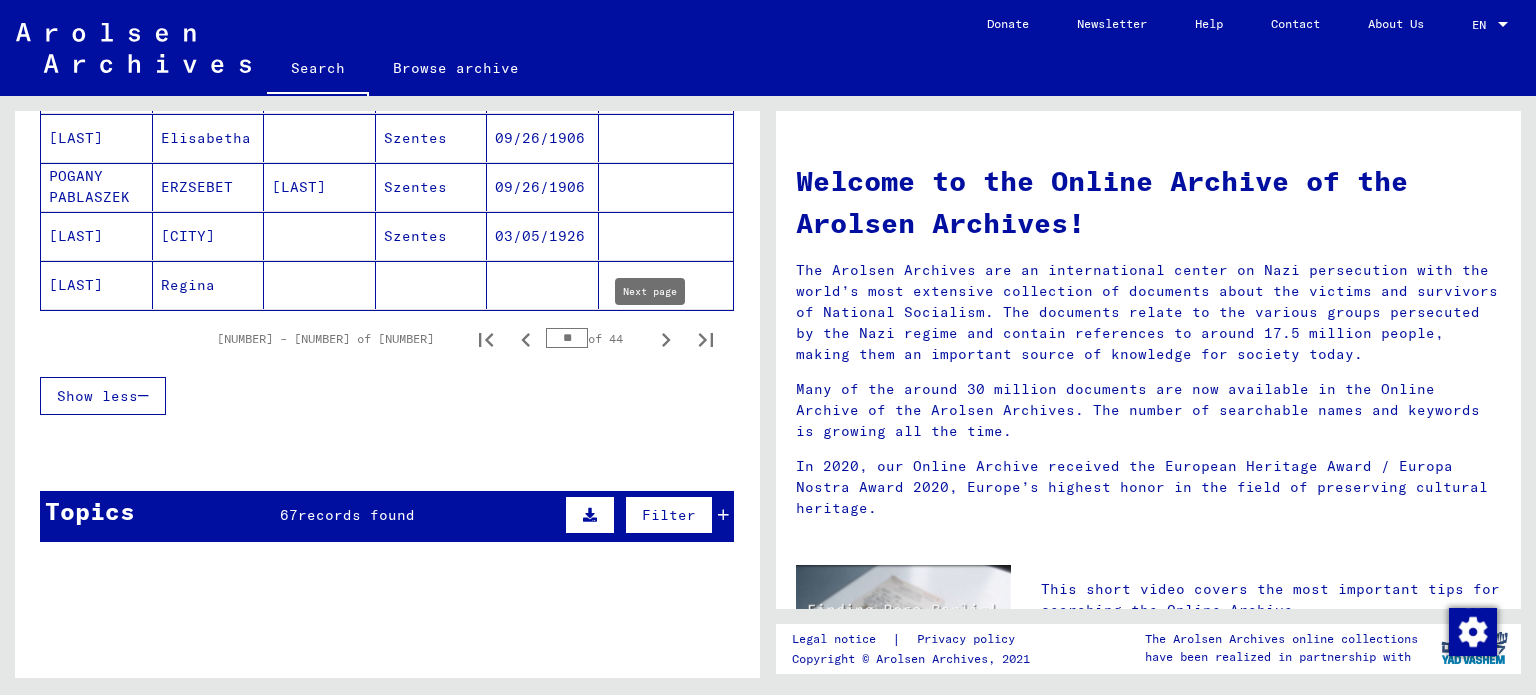 click 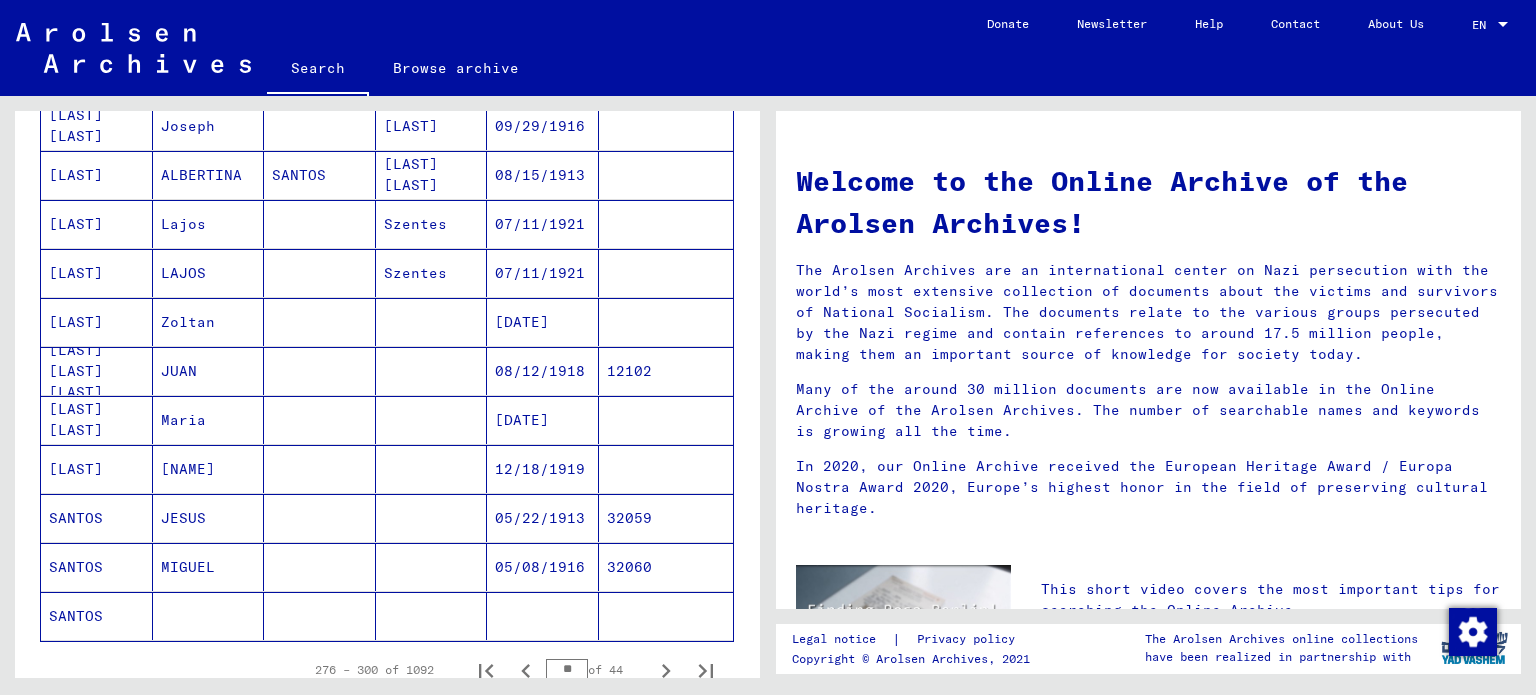 scroll, scrollTop: 1412, scrollLeft: 0, axis: vertical 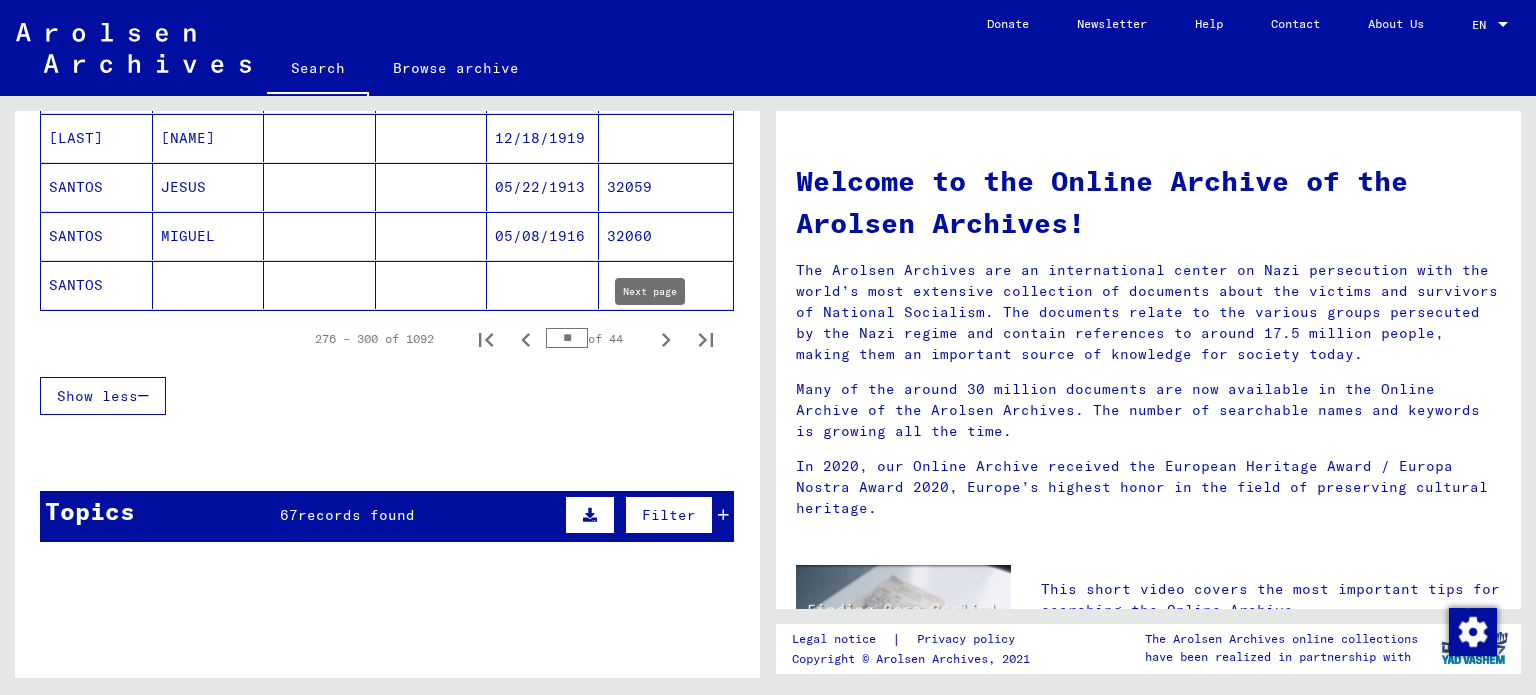click 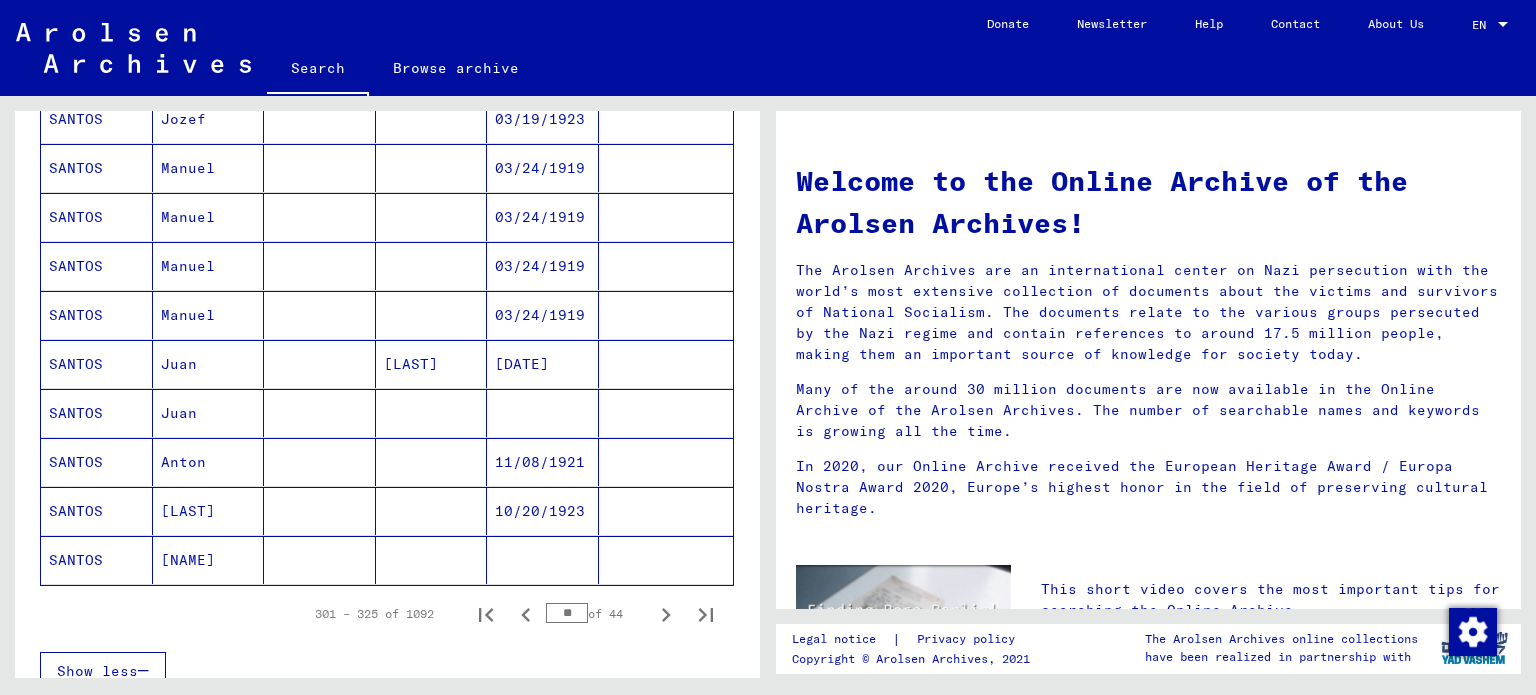 scroll, scrollTop: 1400, scrollLeft: 0, axis: vertical 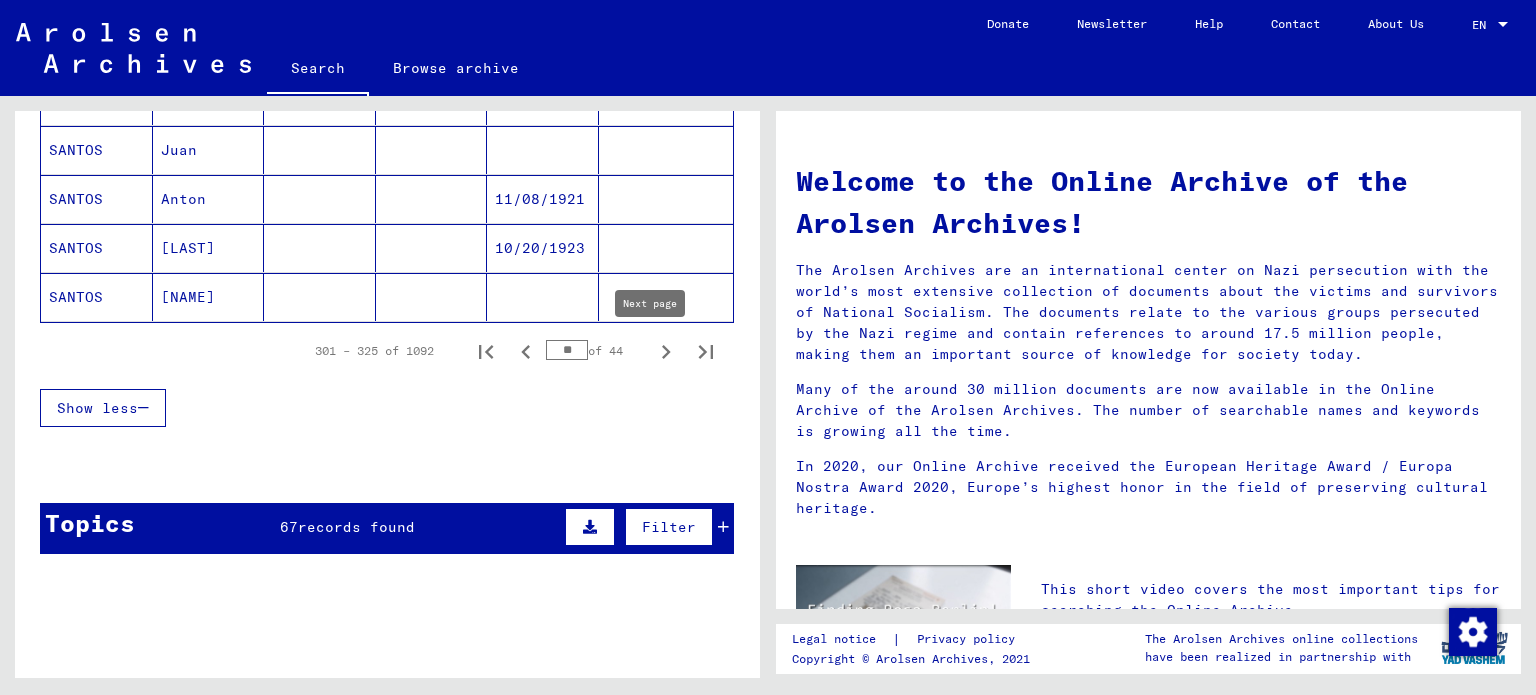 click 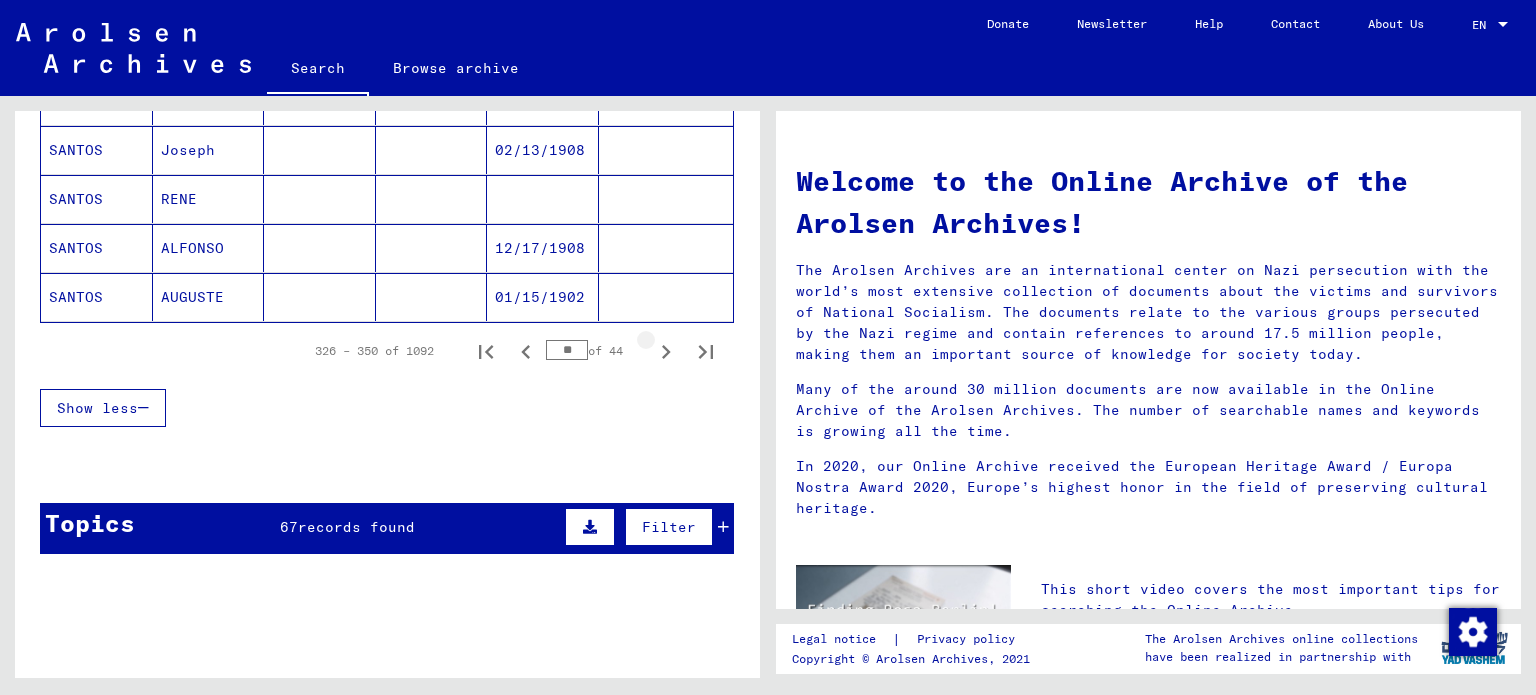 click 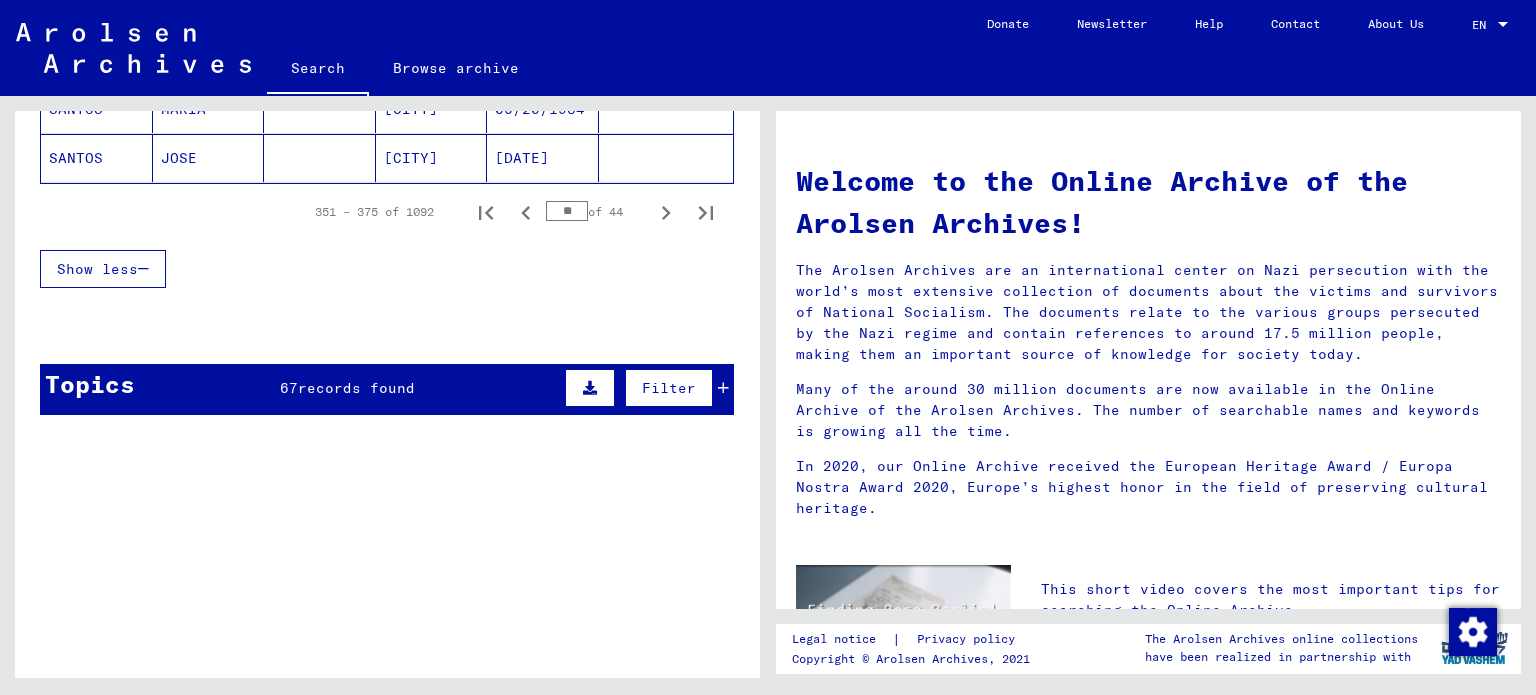 scroll, scrollTop: 1300, scrollLeft: 0, axis: vertical 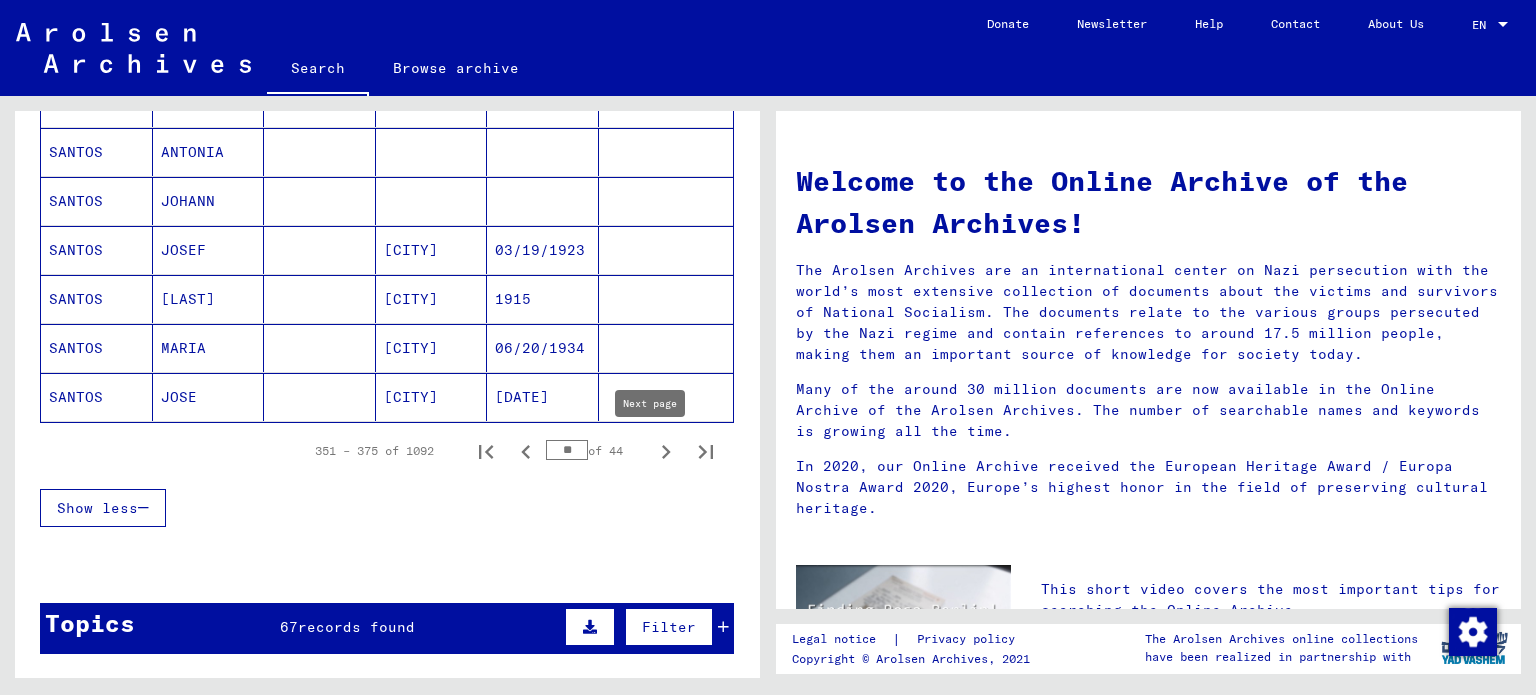 click 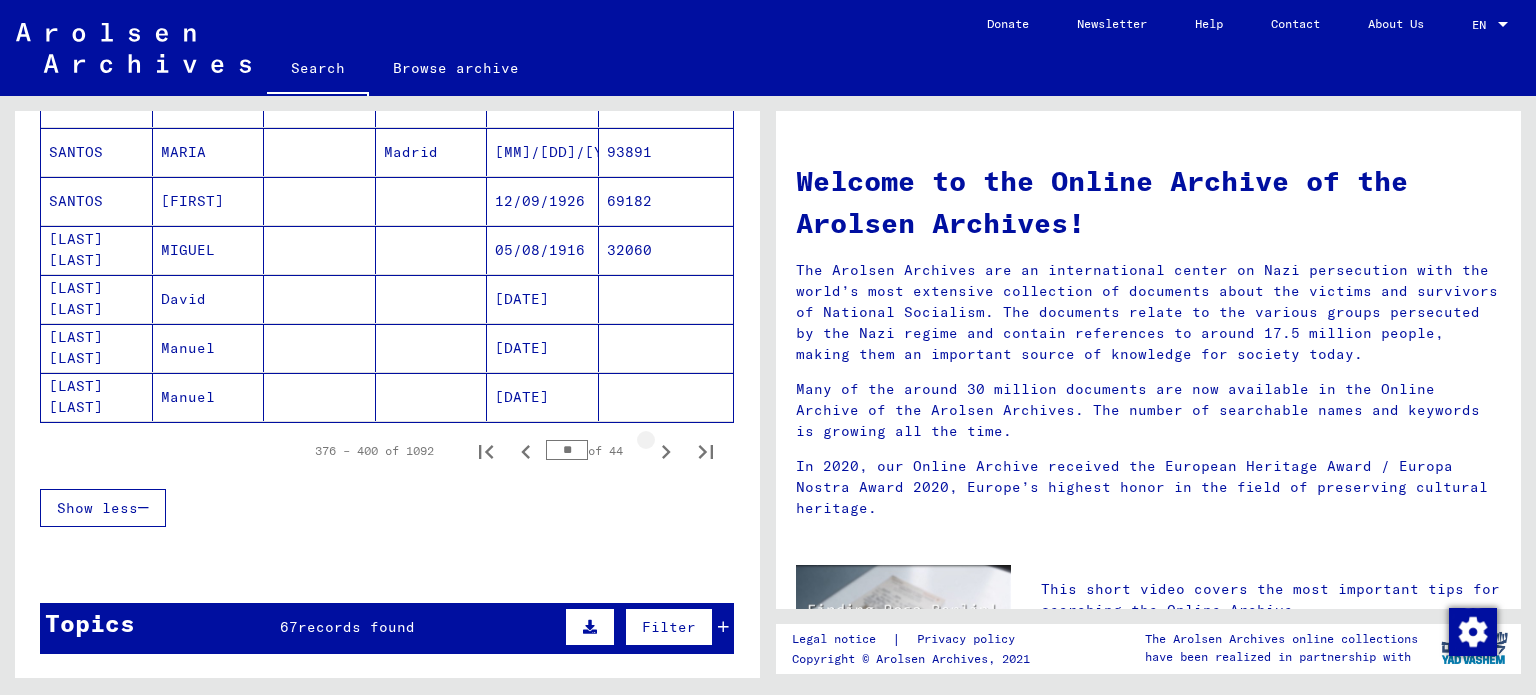 click 